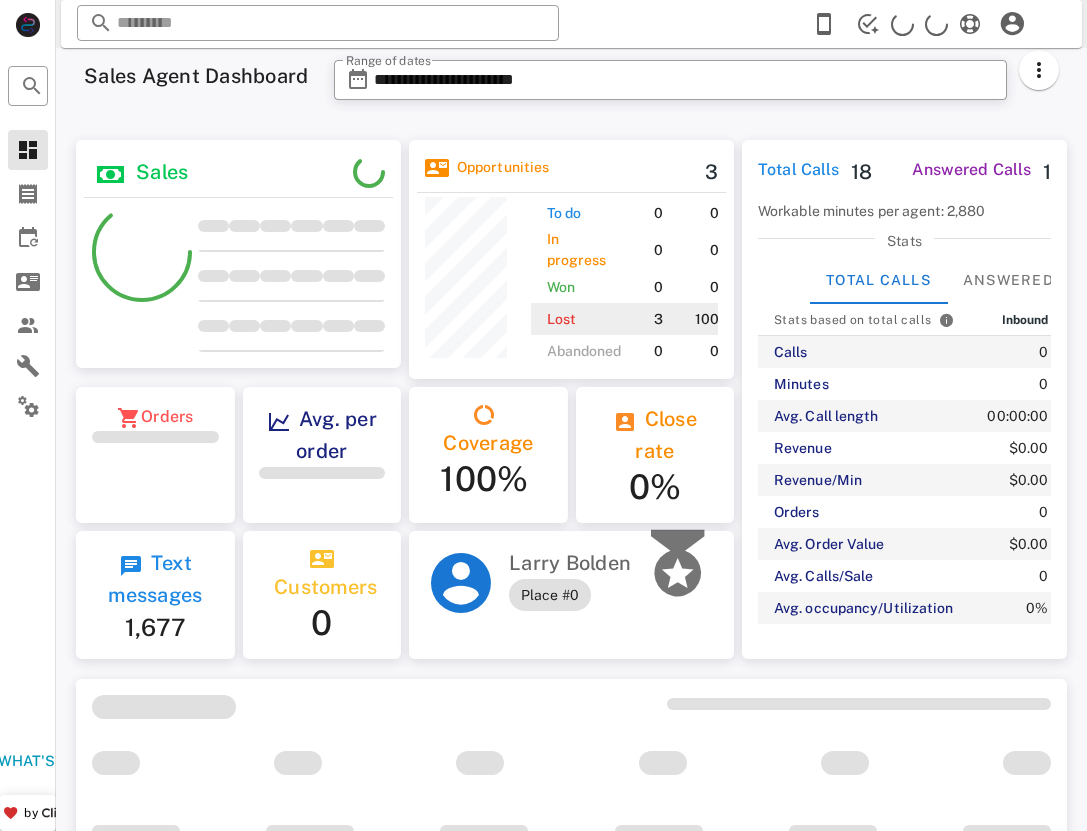 scroll, scrollTop: 0, scrollLeft: 0, axis: both 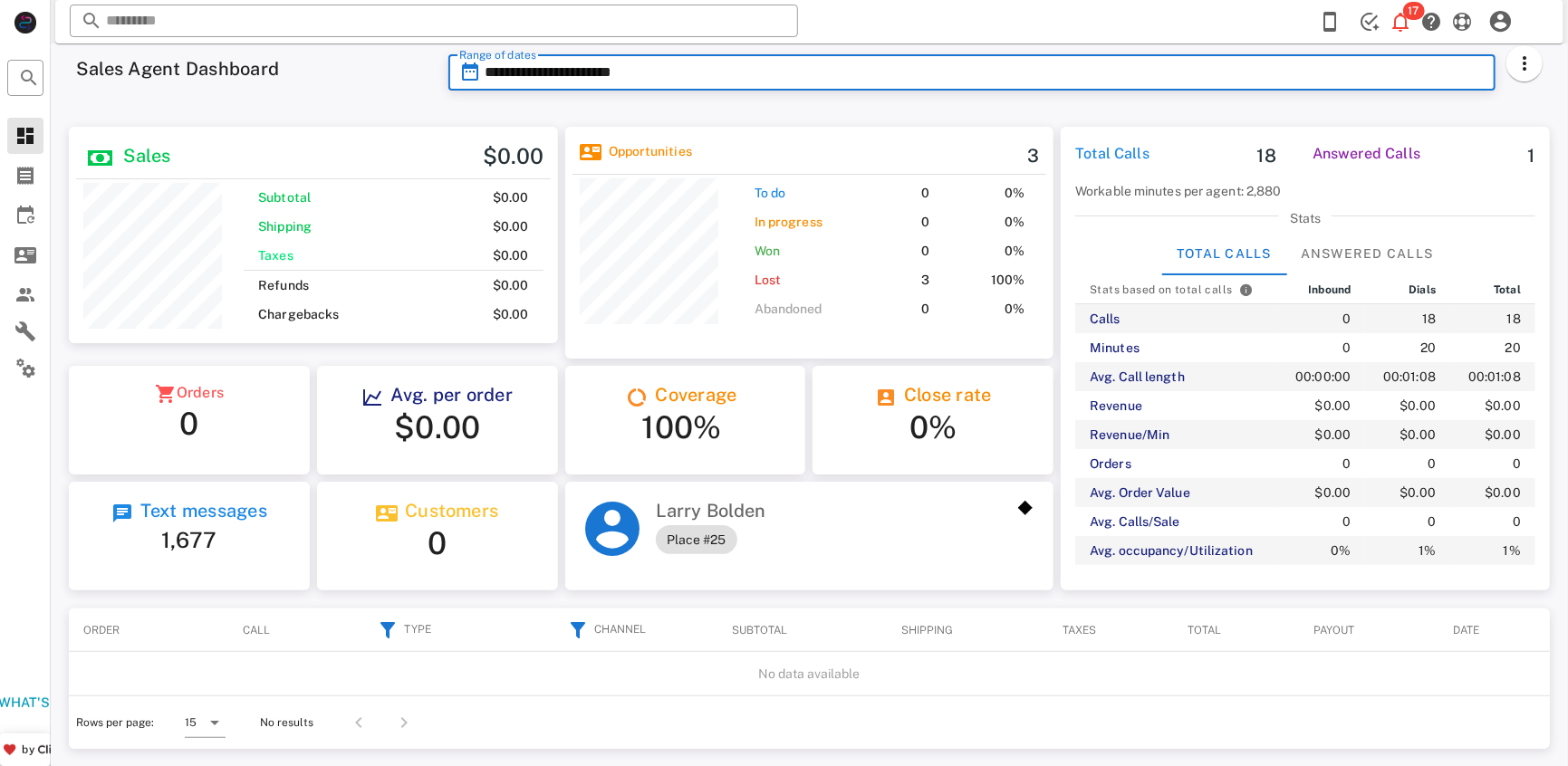click on "**********" at bounding box center (985, 72) 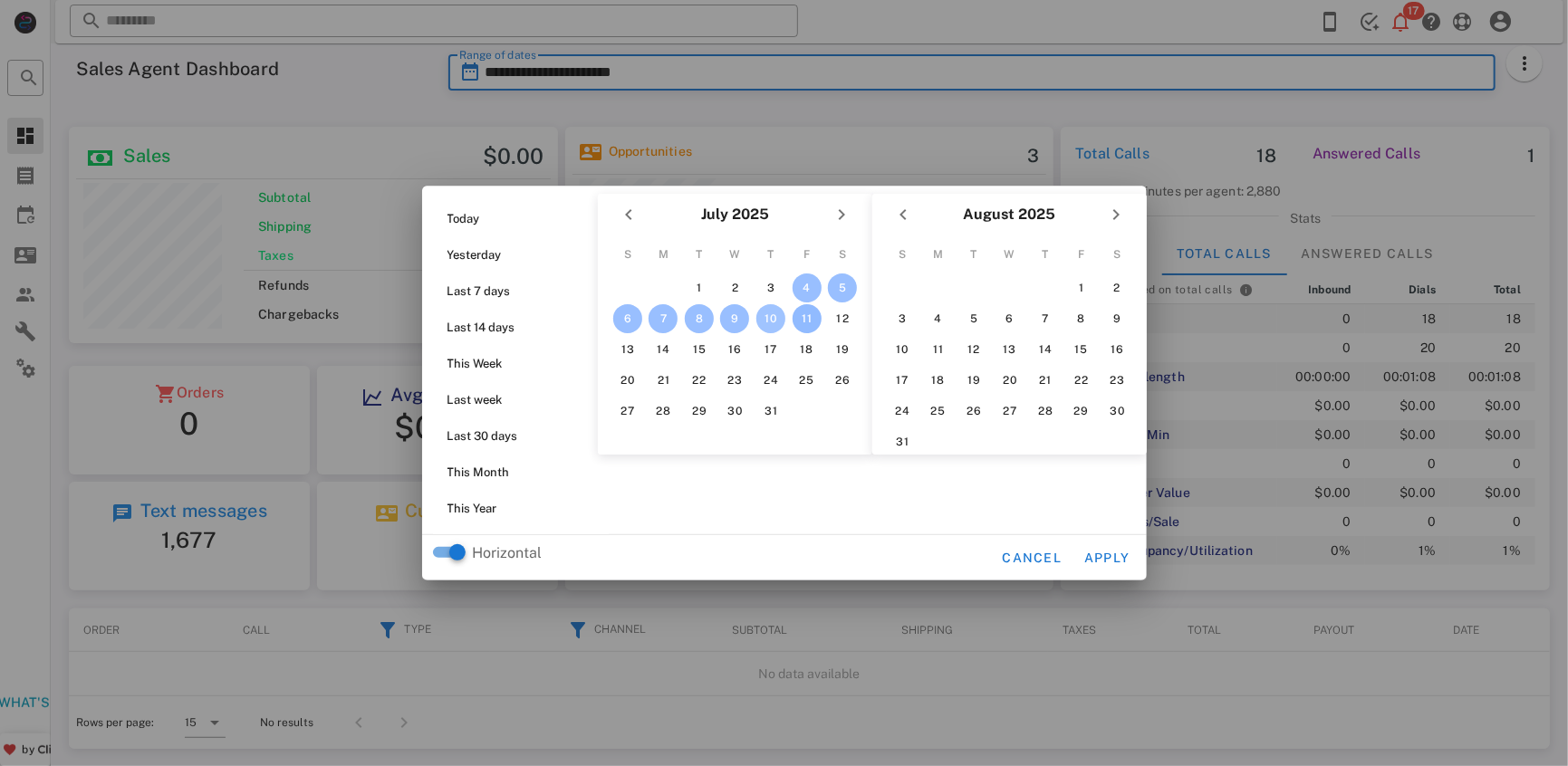 click on "10" at bounding box center (771, 319) 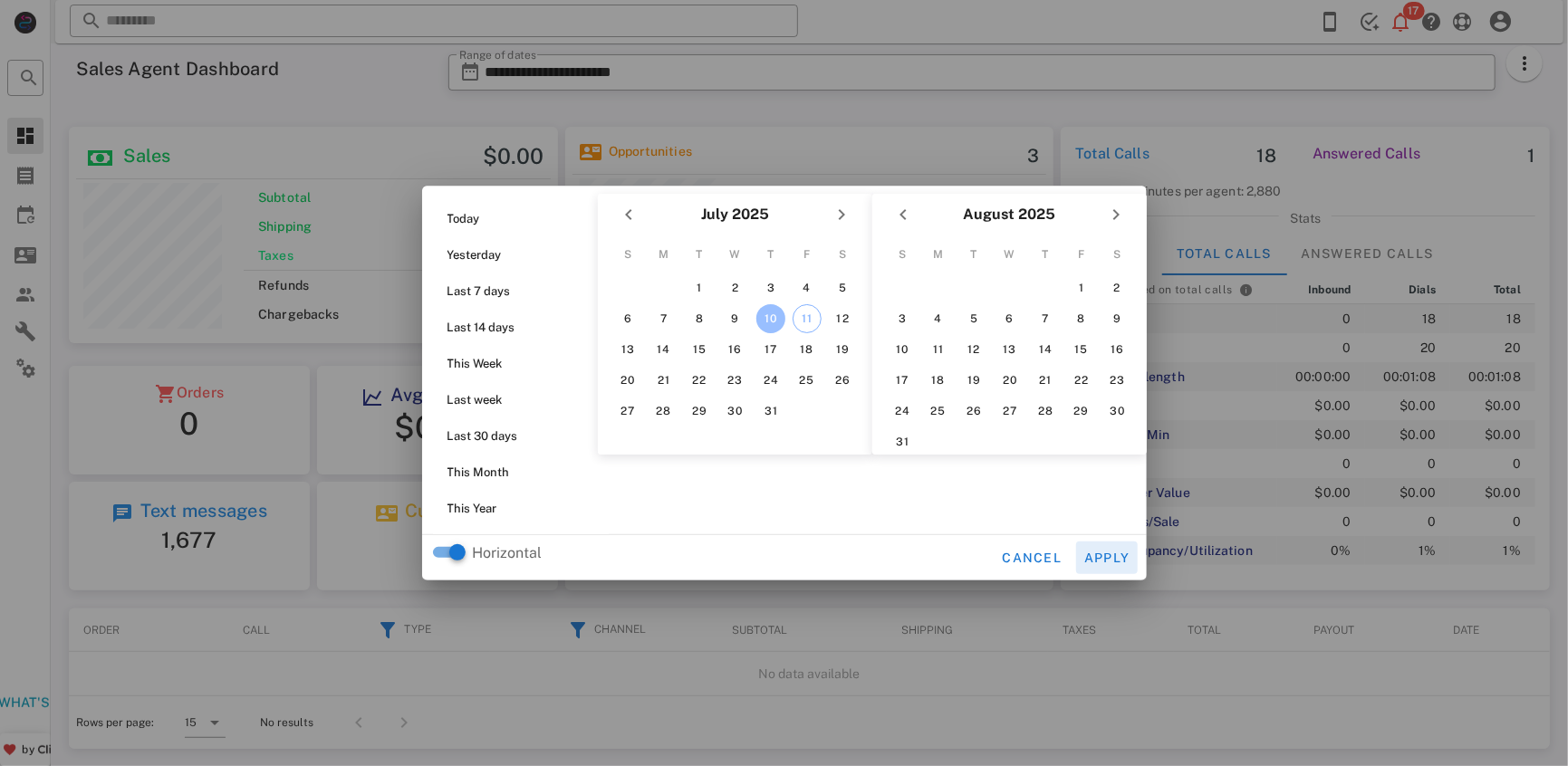 click on "Apply" at bounding box center (1107, 558) 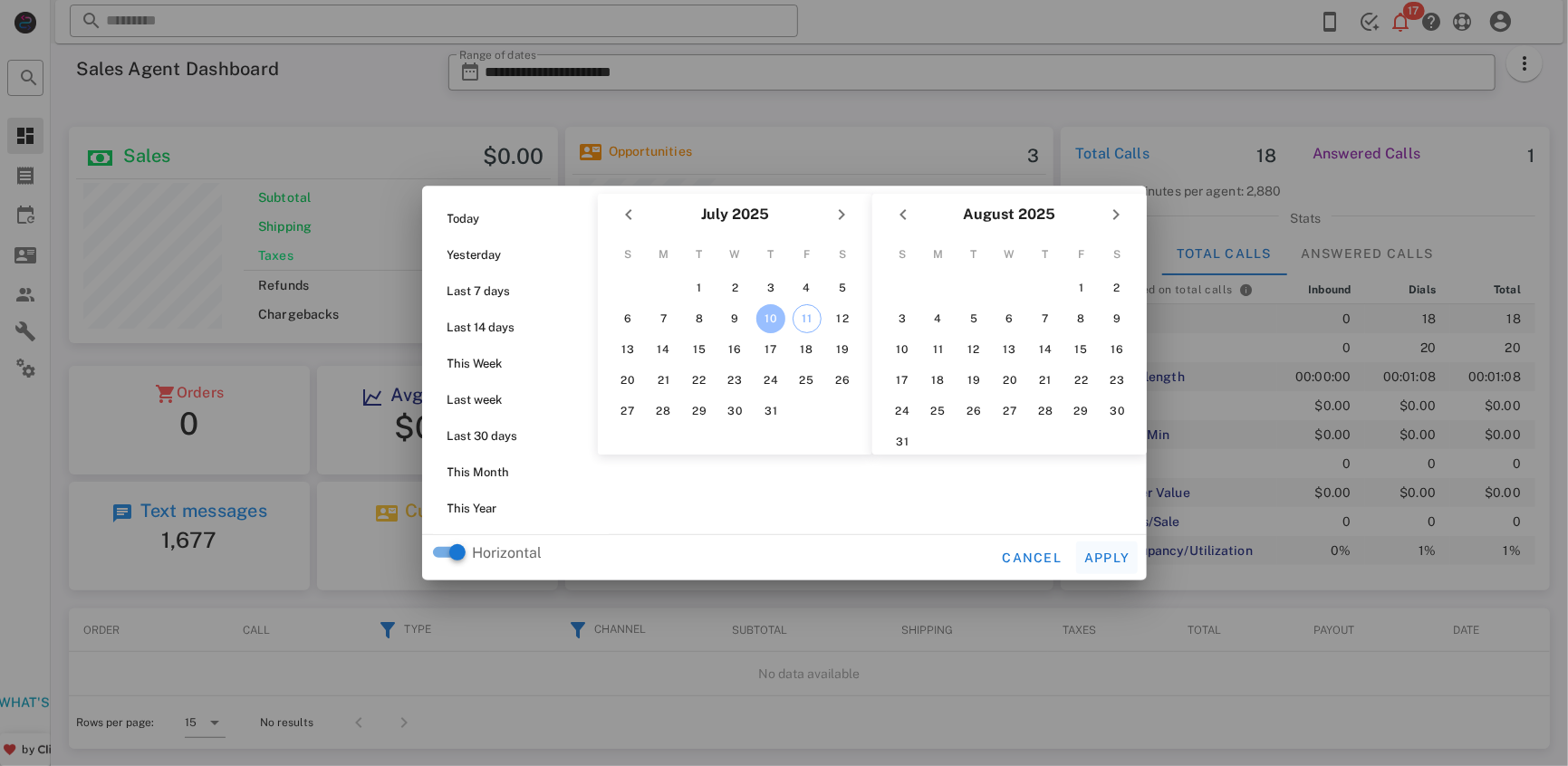 type on "**********" 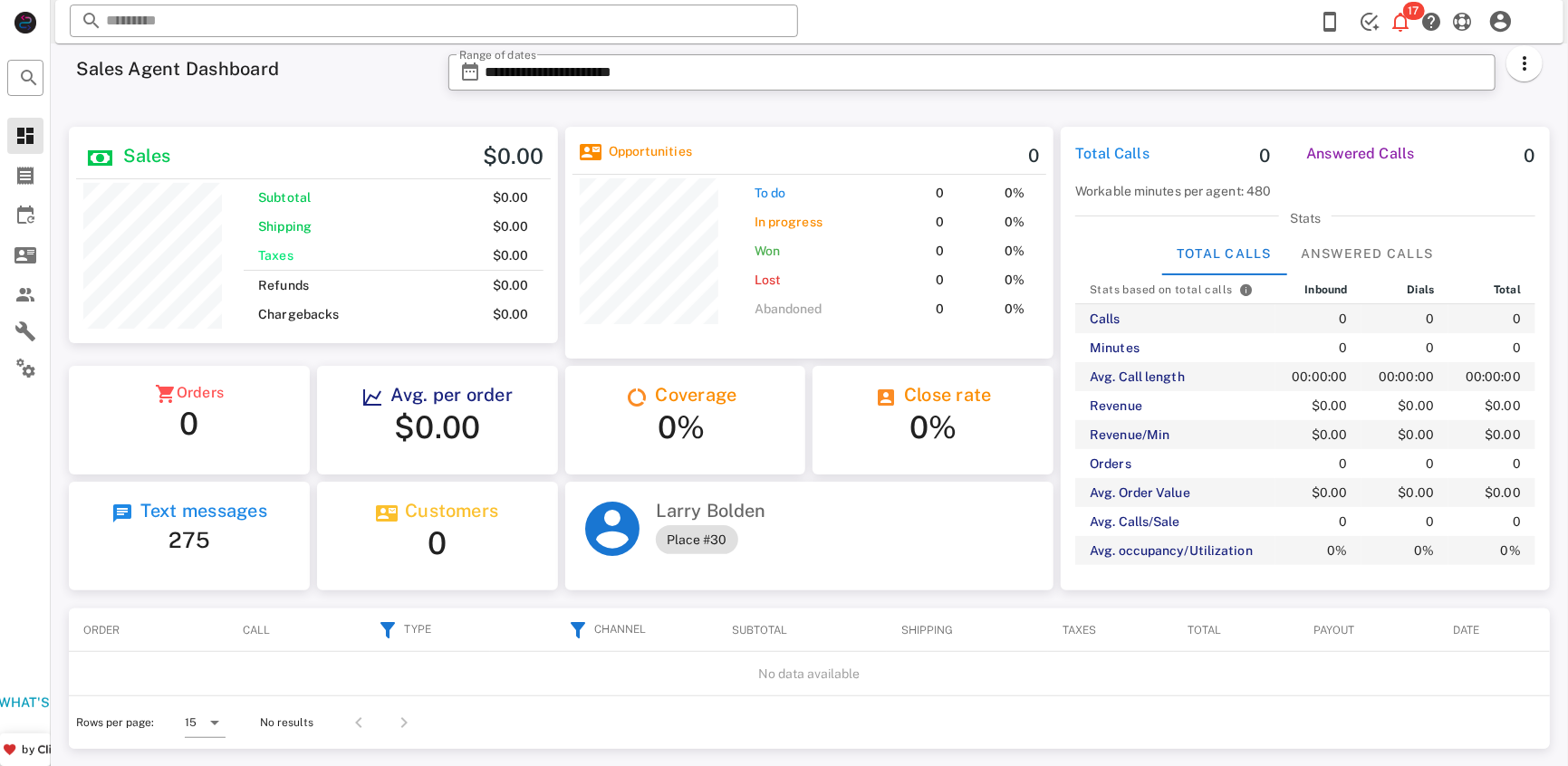 scroll, scrollTop: 905221, scrollLeft: 905346, axis: both 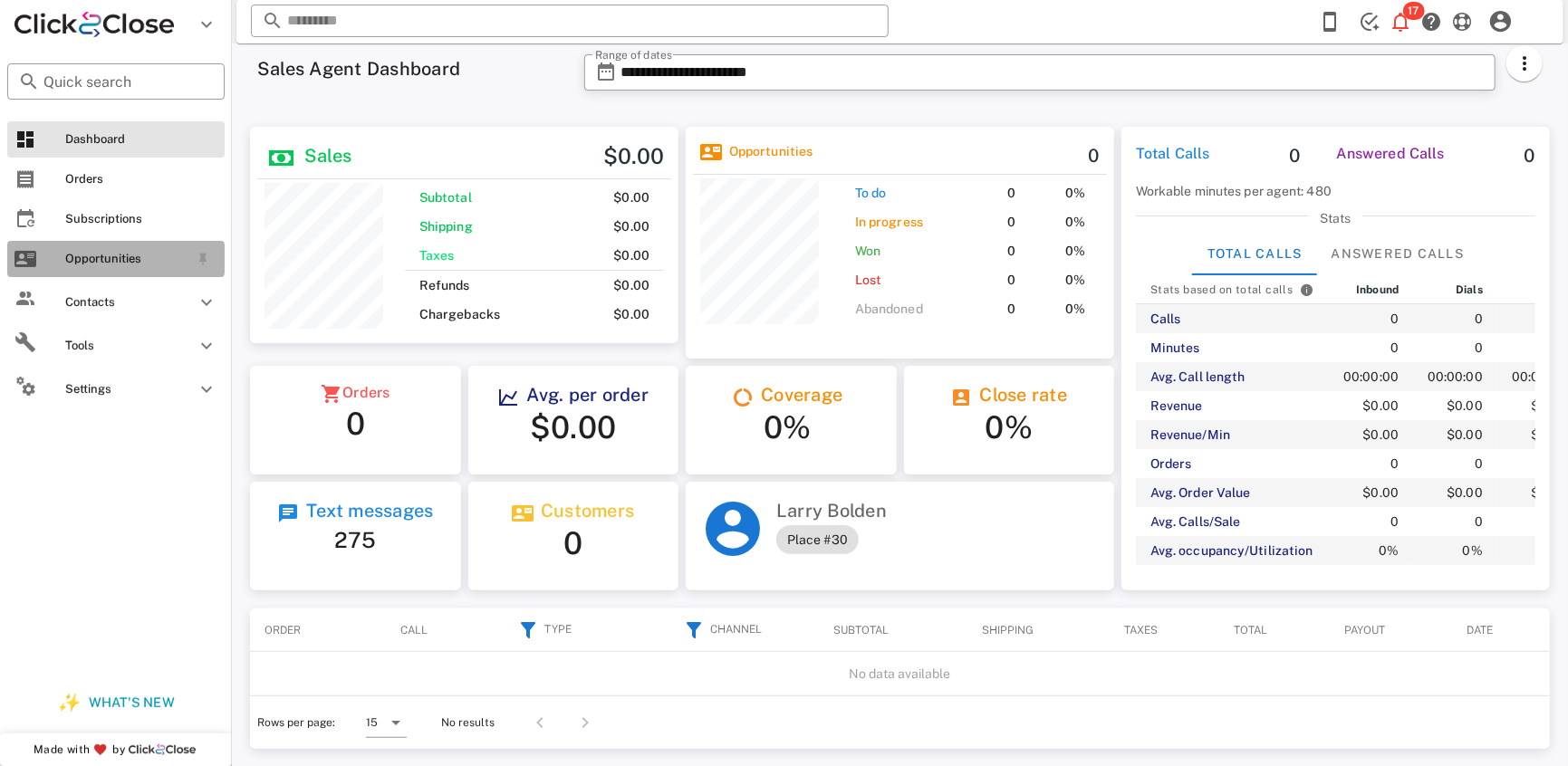 click on "Opportunities" at bounding box center [116, 259] 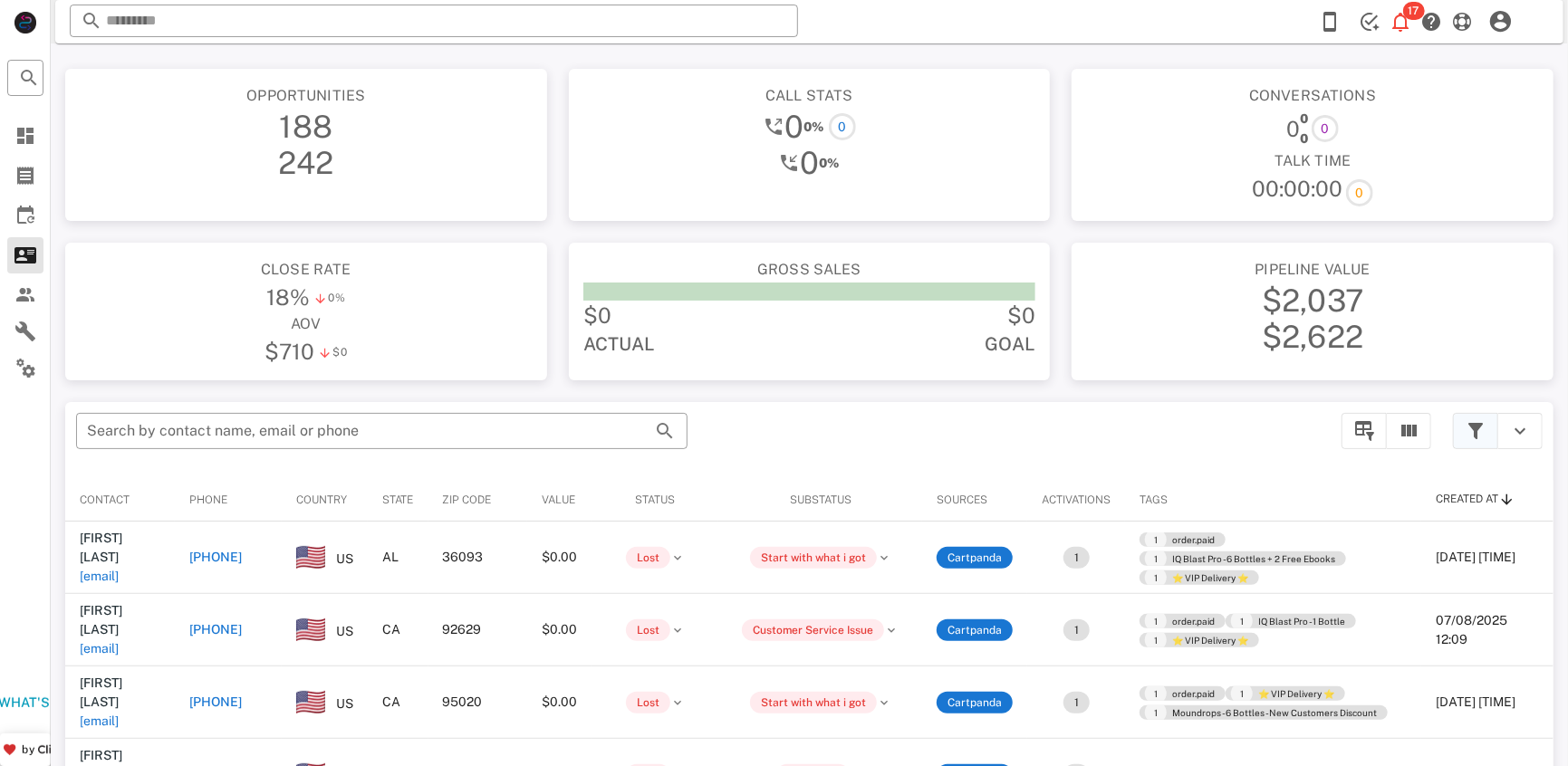 click at bounding box center (1476, 431) 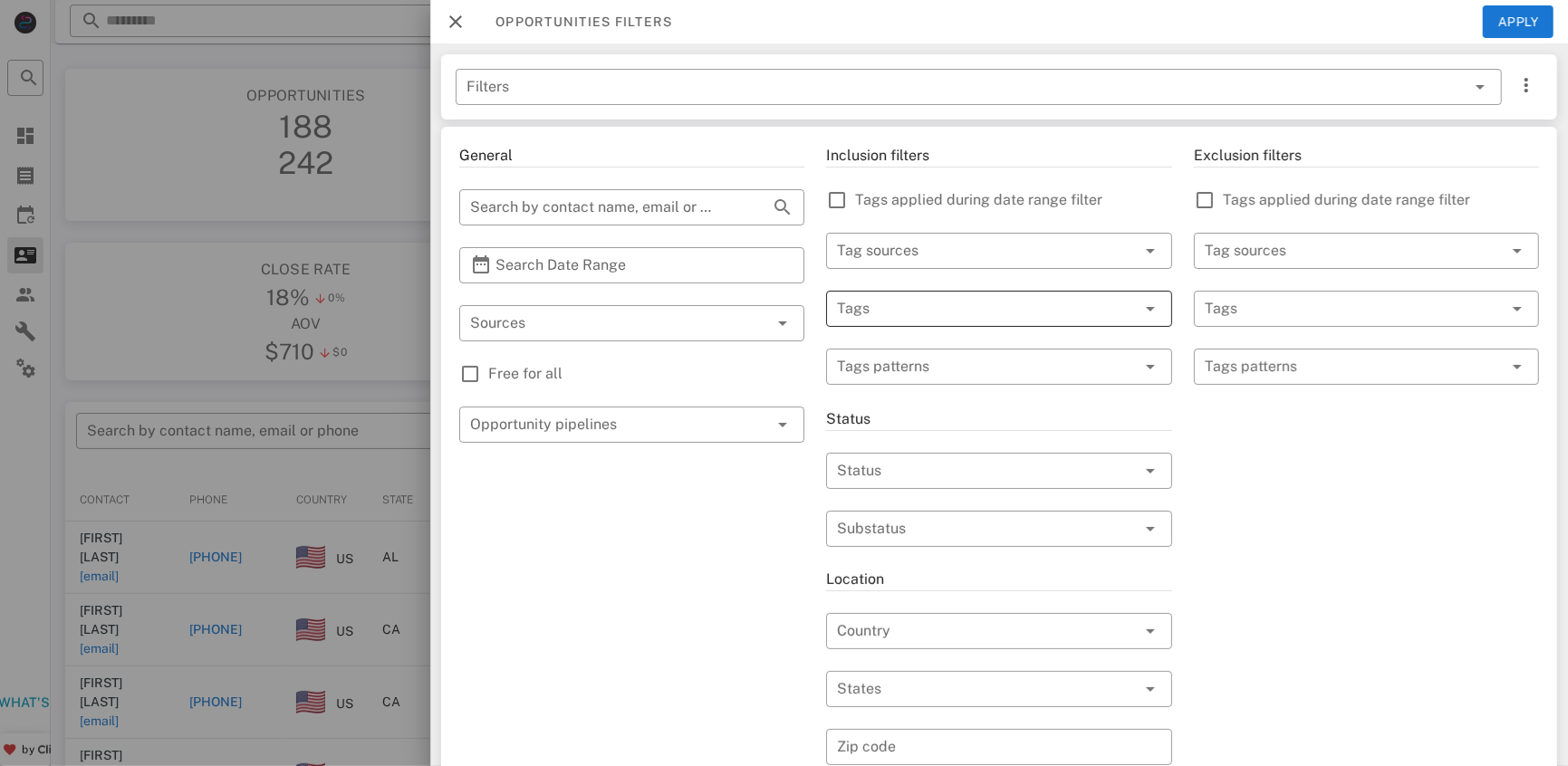 click at bounding box center (973, 309) 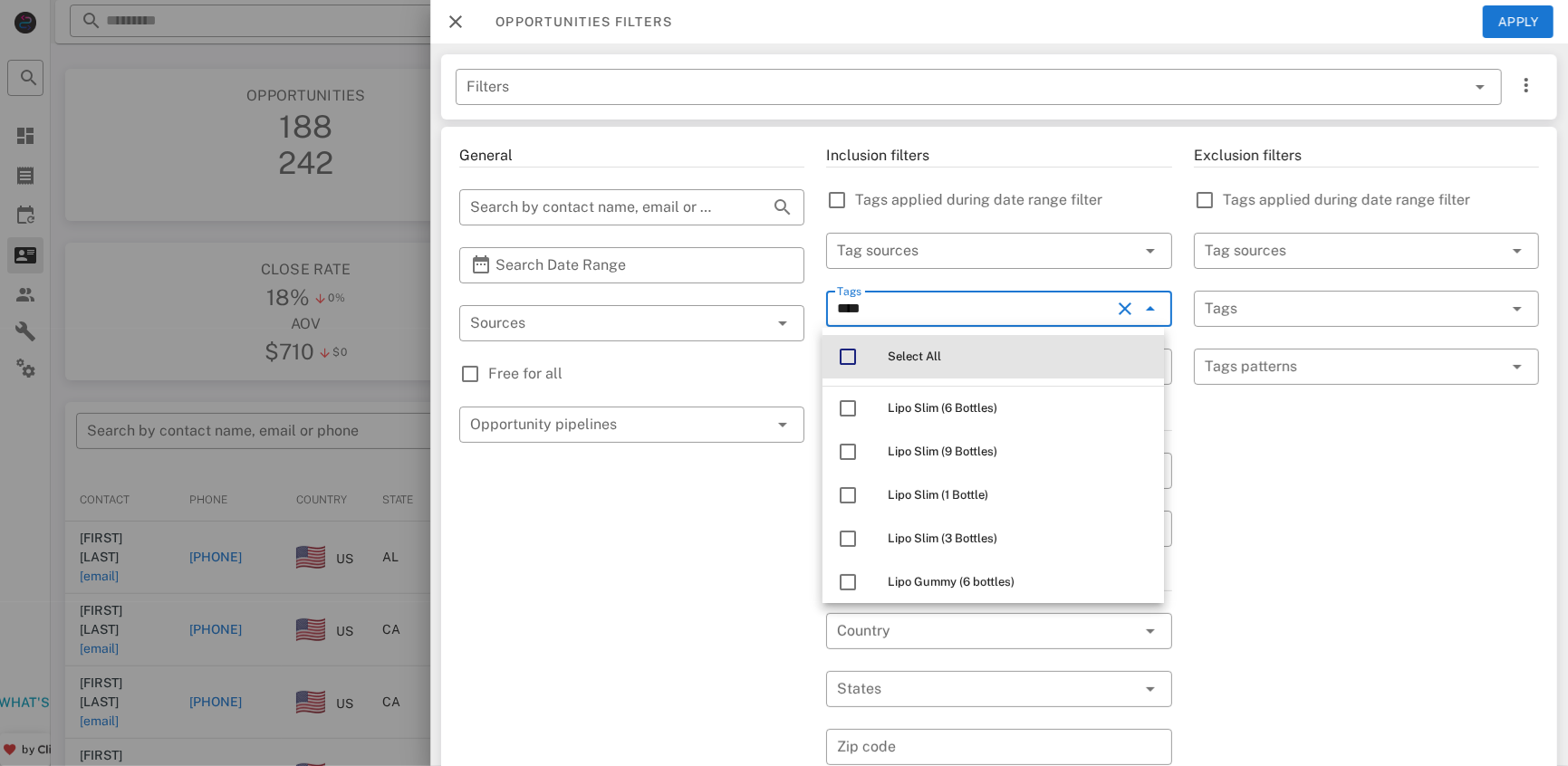 click at bounding box center [848, 357] 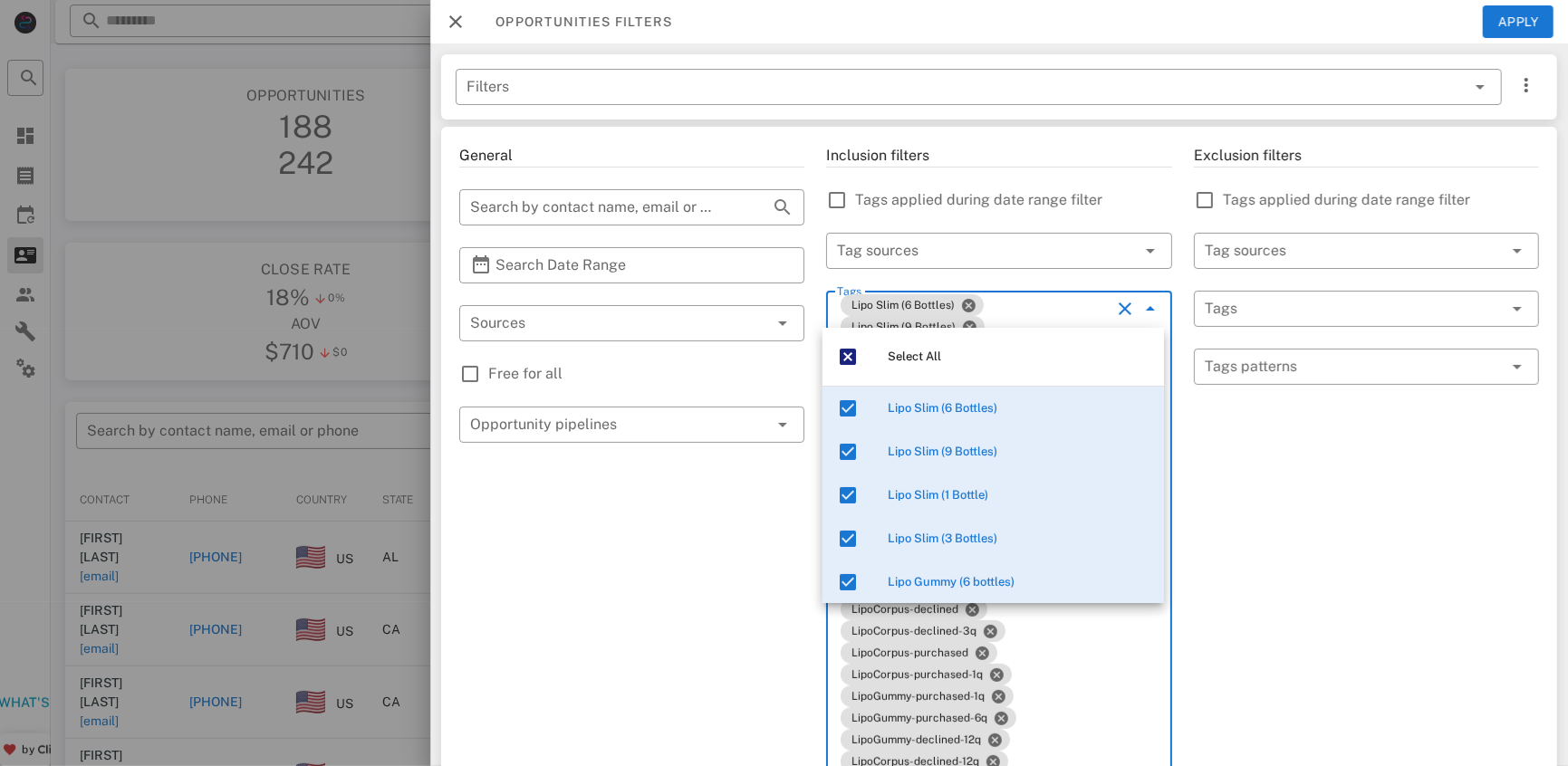 click on "Exclusion filters Tags applied during date range filter ​ Tag sources ​ Tags ​ Tags patterns" at bounding box center [1366, 2761] 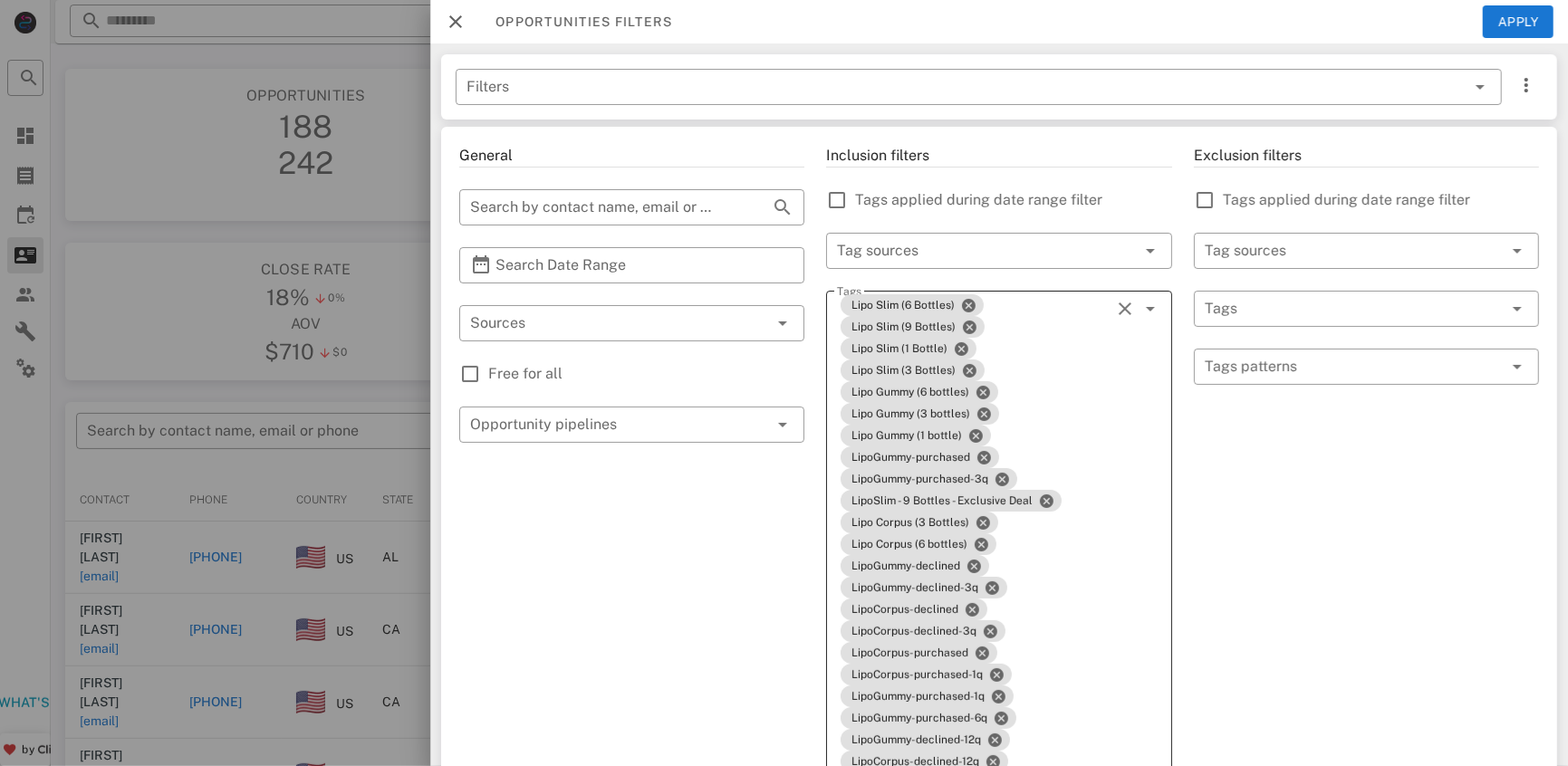 click on "Tags Lipo Slim (6 Bottles) Lipo Slim (9 Bottles) Lipo Slim (1 Bottle) Lipo Slim (3 Bottles) Lipo Gummy (6 bottles) Lipo Gummy (3 bottles) Lipo Gummy (1 bottle) LipoGummy-purchased LipoGummy-purchased-3q LipoSlim - 9 Bottles - Exclusive Deal Lipo Corpus (3 Bottles) Lipo Corpus (6 bottles) LipoGummy-declined LipoGummy-declined-3q LipoCorpus-declined LipoCorpus-declined-3q LipoCorpus-purchased LipoCorpus-purchased-1q LipoGummy-purchased-1q LipoGummy-purchased-6q LipoGummy-declined-12q LipoCorpus-declined-12q LipoSlim-declined LipoSlim-declined-6q LipoGummy-purchased-12q LipoCorpus-purchased-12q LipoSlim-purchased LipoSlim-purchased-6q Lipo Corpus (1 Bottle) LipoSlim - 6 Bottles - Exclusive Deal LipoGummy-declined-1q LipoGummy-declined-2q LipoSlim - 3 Bottles - Exclusive Deal LipoGummy-declined-6q LipoSlim - 12 bottles - Exclusive Deal LipoSlim-declined-3q LipoSlim-purchased-3q LipoSlim-purchased-1q LipoGummy-purchased-2q LipoSlim-purchased-2q LipoCorpus-purchased-3q LipoSlim-declined-2q LipoCorpus-declined-1q" at bounding box center [998, 2424] 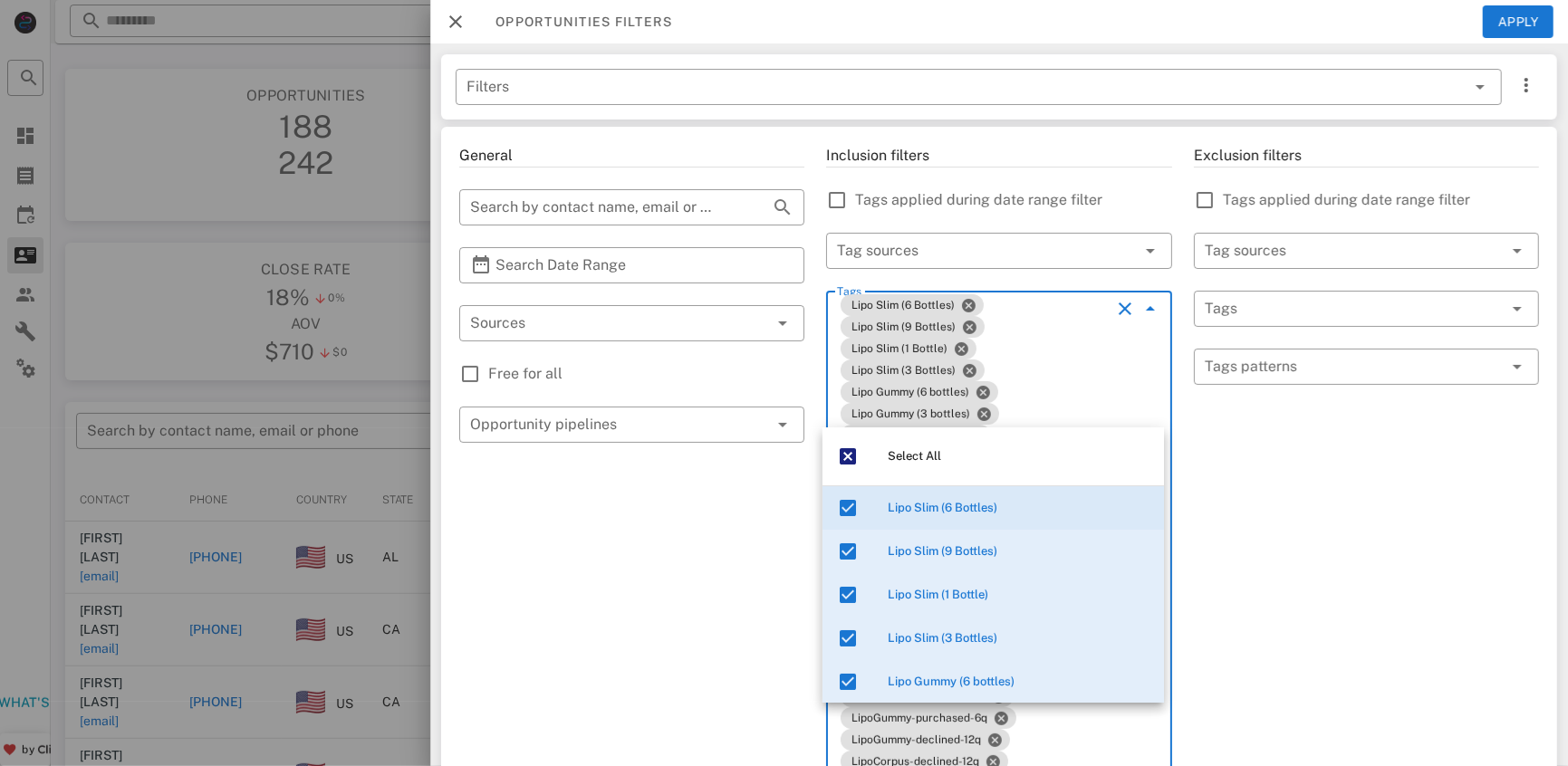 scroll, scrollTop: 4137, scrollLeft: 0, axis: vertical 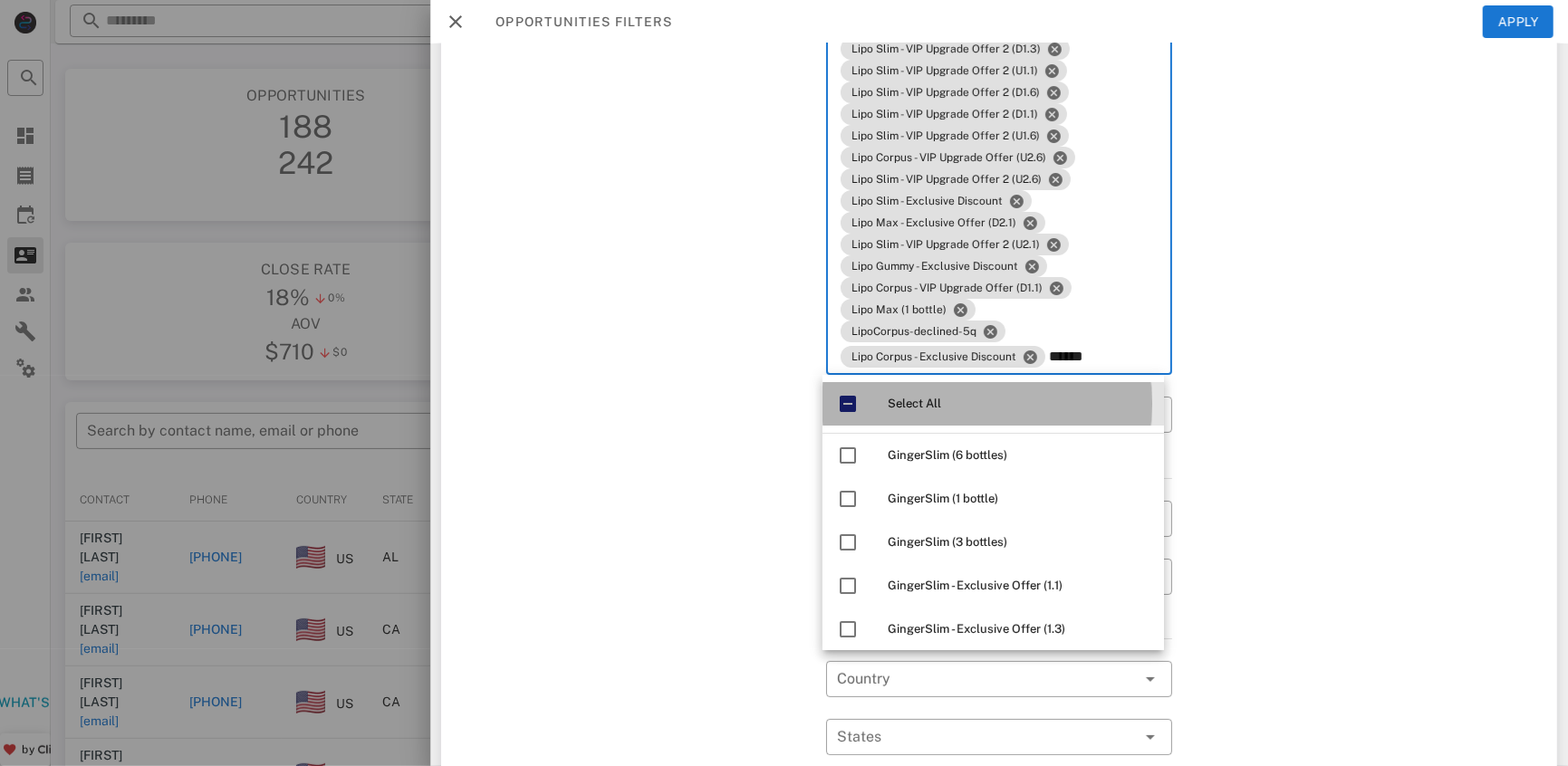 drag, startPoint x: 851, startPoint y: 402, endPoint x: 843, endPoint y: 412, distance: 12.80625 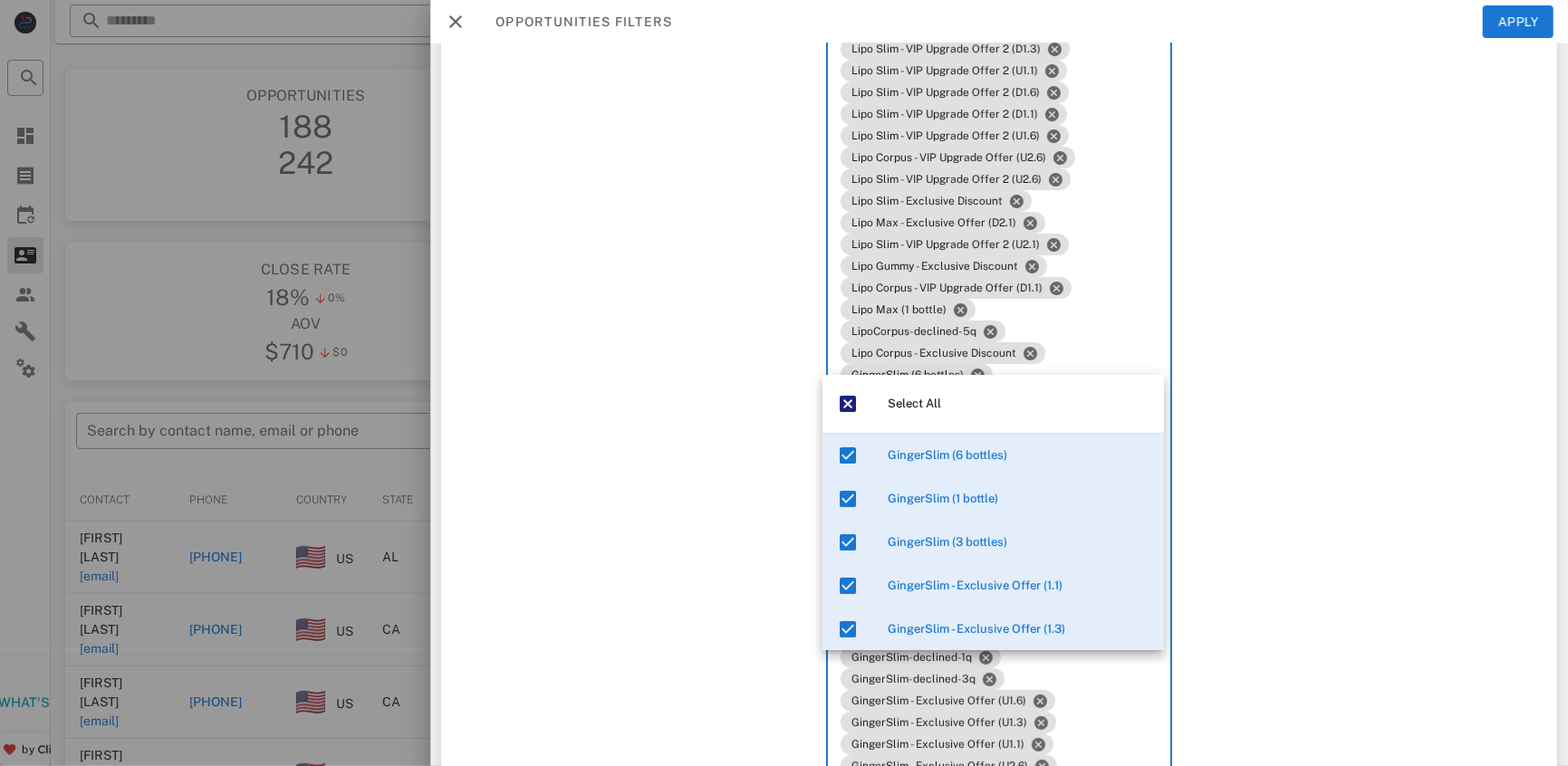 click on "Exclusion filters Tags applied during date range filter ​ Tag sources ​ Tags ​ Tags patterns" at bounding box center [1366, -896] 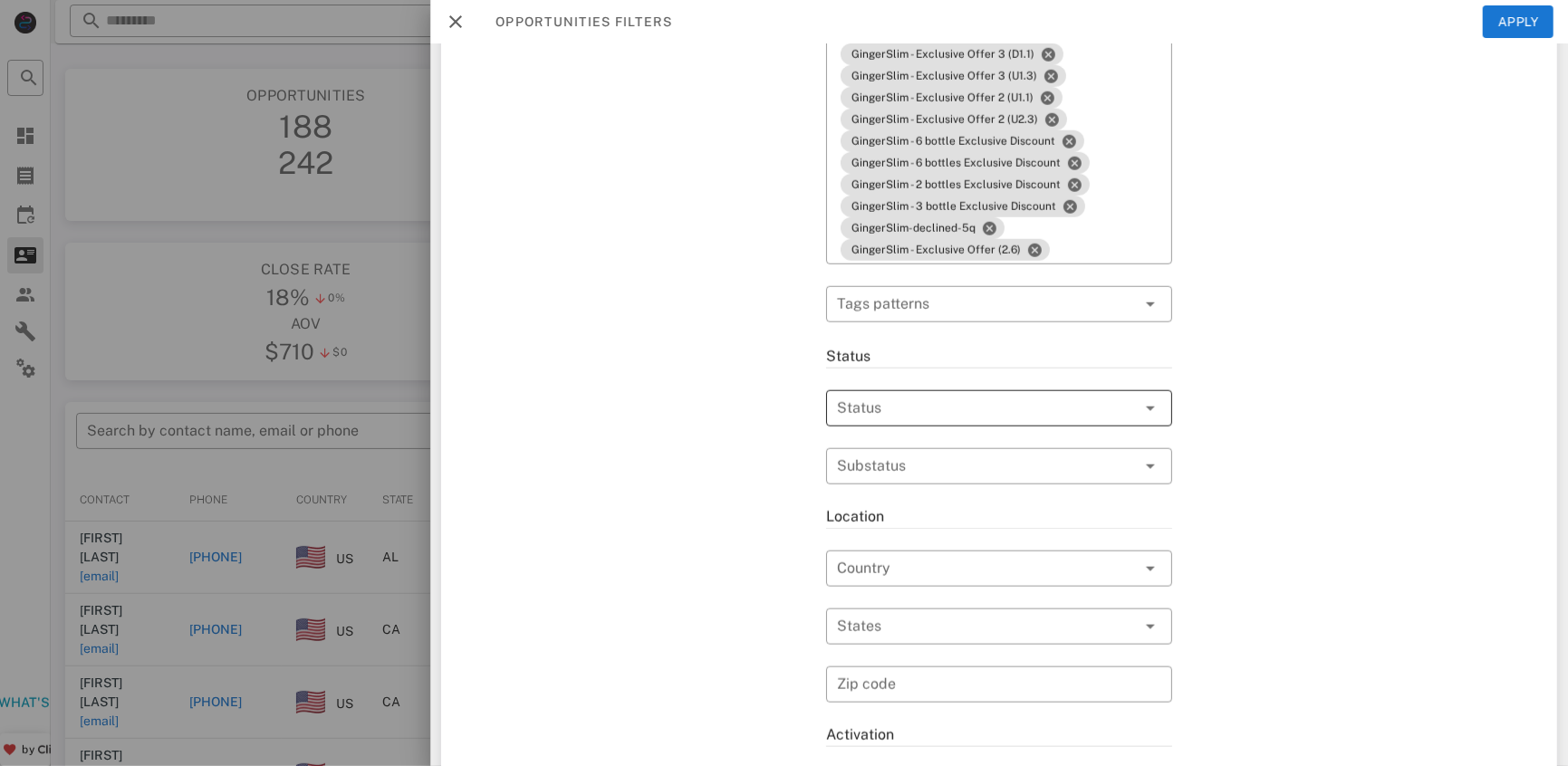 scroll, scrollTop: 5291, scrollLeft: 0, axis: vertical 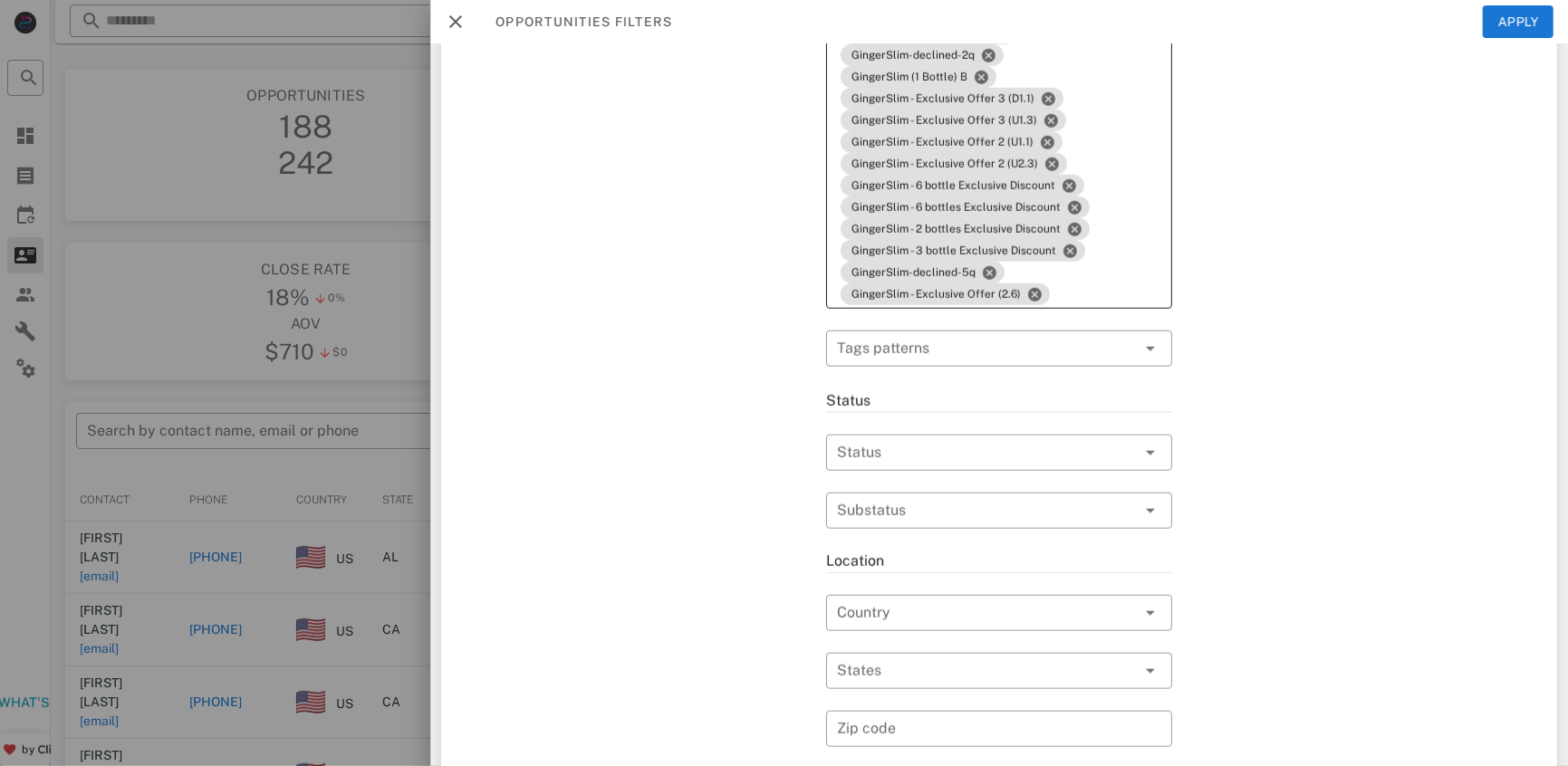 click on "Lipo Slim (6 Bottles) Lipo Slim (9 Bottles) Lipo Slim (1 Bottle) Lipo Slim (3 Bottles) Lipo Gummy (6 bottles) Lipo Gummy (3 bottles) Lipo Gummy (1 bottle) LipoGummy-purchased LipoGummy-purchased-3q LipoSlim - 9 Bottles - Exclusive Deal Lipo Corpus (3 Bottles) Lipo Corpus (6 bottles) LipoGummy-declined LipoGummy-declined-3q LipoCorpus-declined LipoCorpus-declined-3q LipoCorpus-purchased LipoCorpus-purchased-1q LipoGummy-purchased-1q LipoGummy-purchased-6q LipoGummy-declined-12q LipoCorpus-declined-12q LipoSlim-declined LipoSlim-declined-6q LipoGummy-purchased-12q LipoCorpus-purchased-12q LipoSlim-purchased LipoSlim-purchased-6q Lipo Corpus (1 Bottle) LipoSlim - 6 Bottles - Exclusive Deal LipoGummy-declined-1q LipoGummy-declined-2q LipoSlim - 3 Bottles - Exclusive Deal LipoGummy-declined-6q LipoSlim - 12 bottles - Exclusive Deal LipoSlim-declined-3q LipoSlim-purchased-3q LipoSlim-purchased-1q LipoGummy-purchased-2q LipoSlim-purchased-2q LipoCorpus-purchased-3q LipoSlim-declined-2q LipoCorpus-declined-1q" at bounding box center [973, -2346] 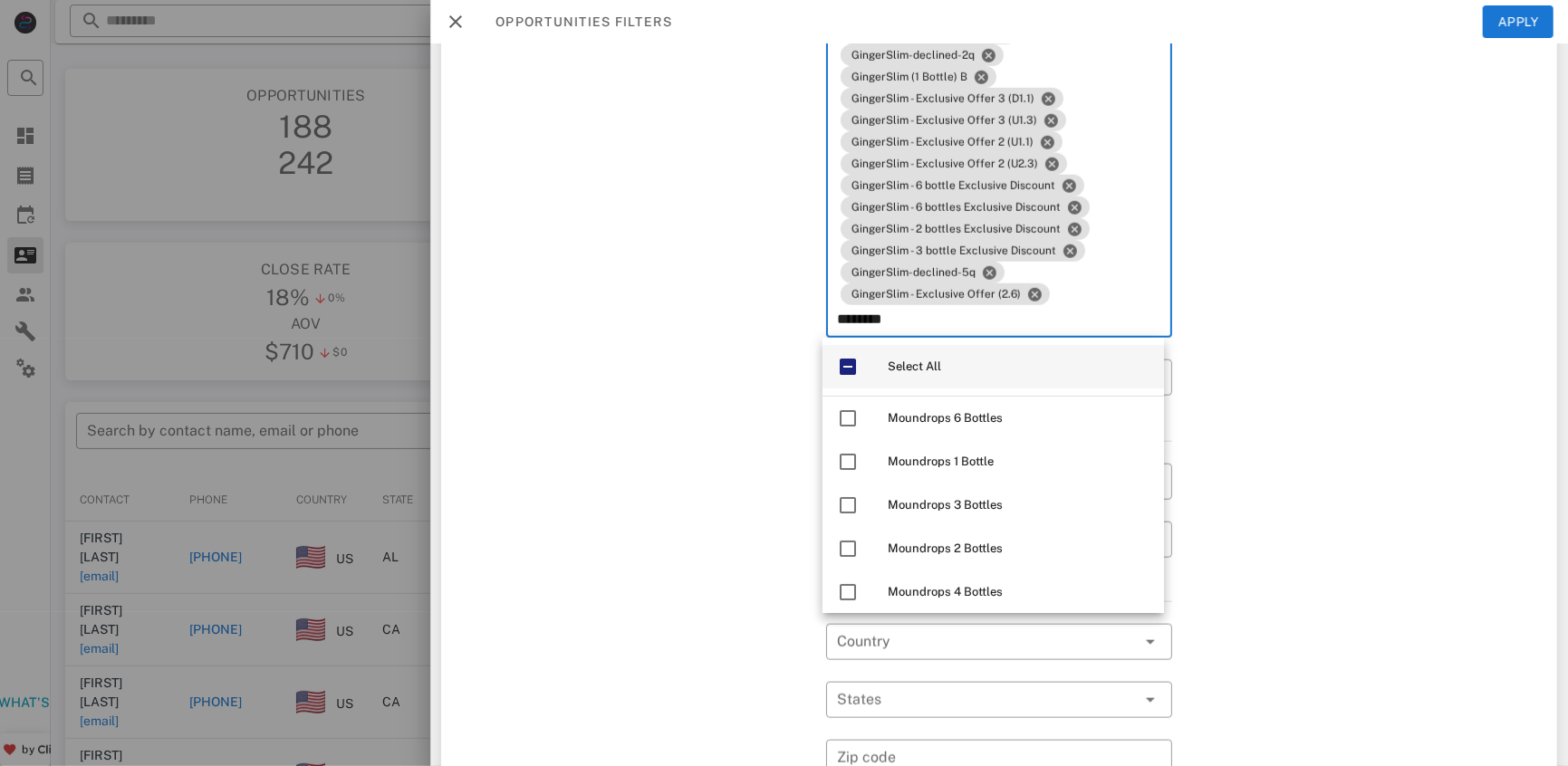 type on "********" 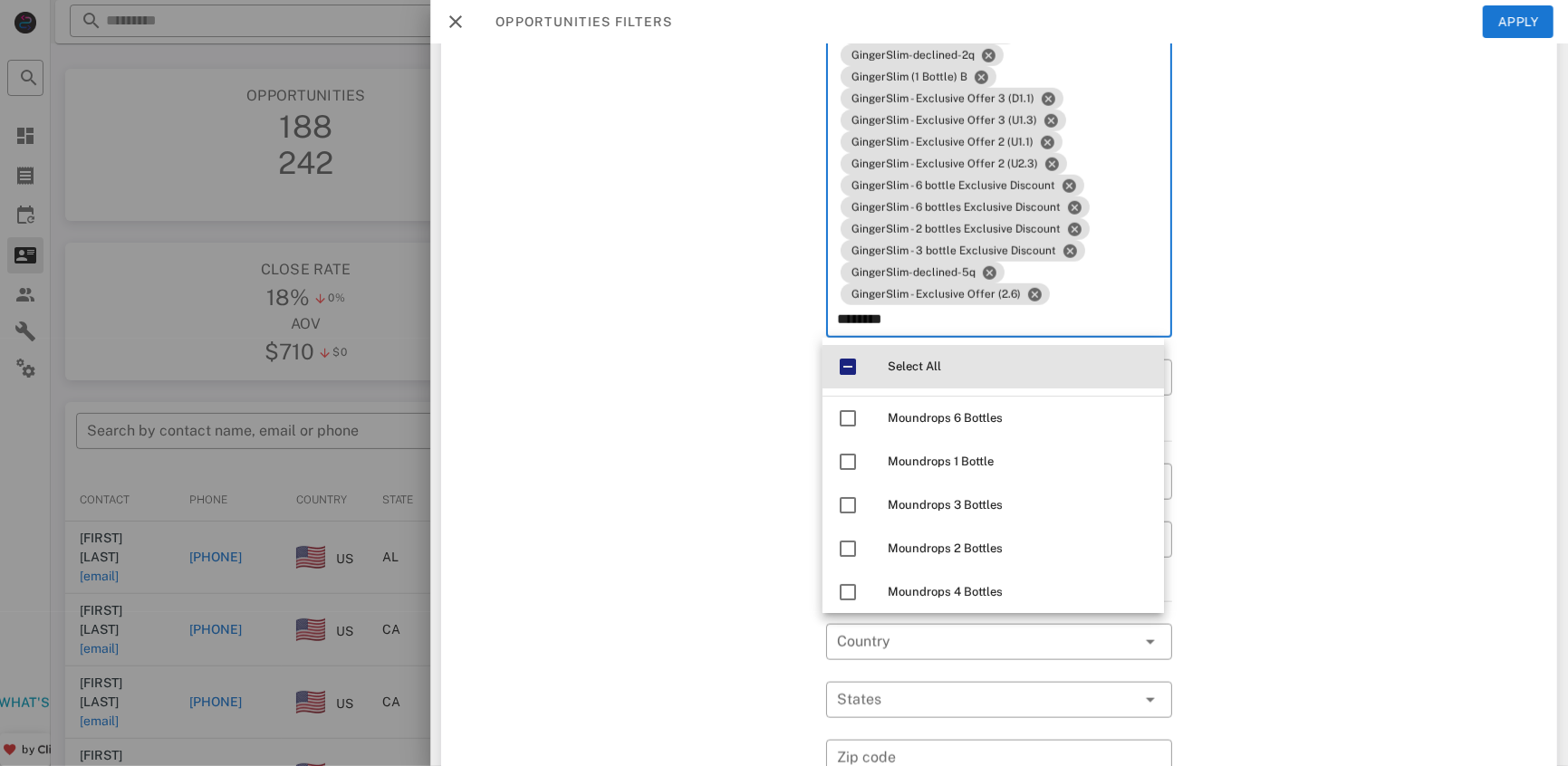 click at bounding box center [848, 367] 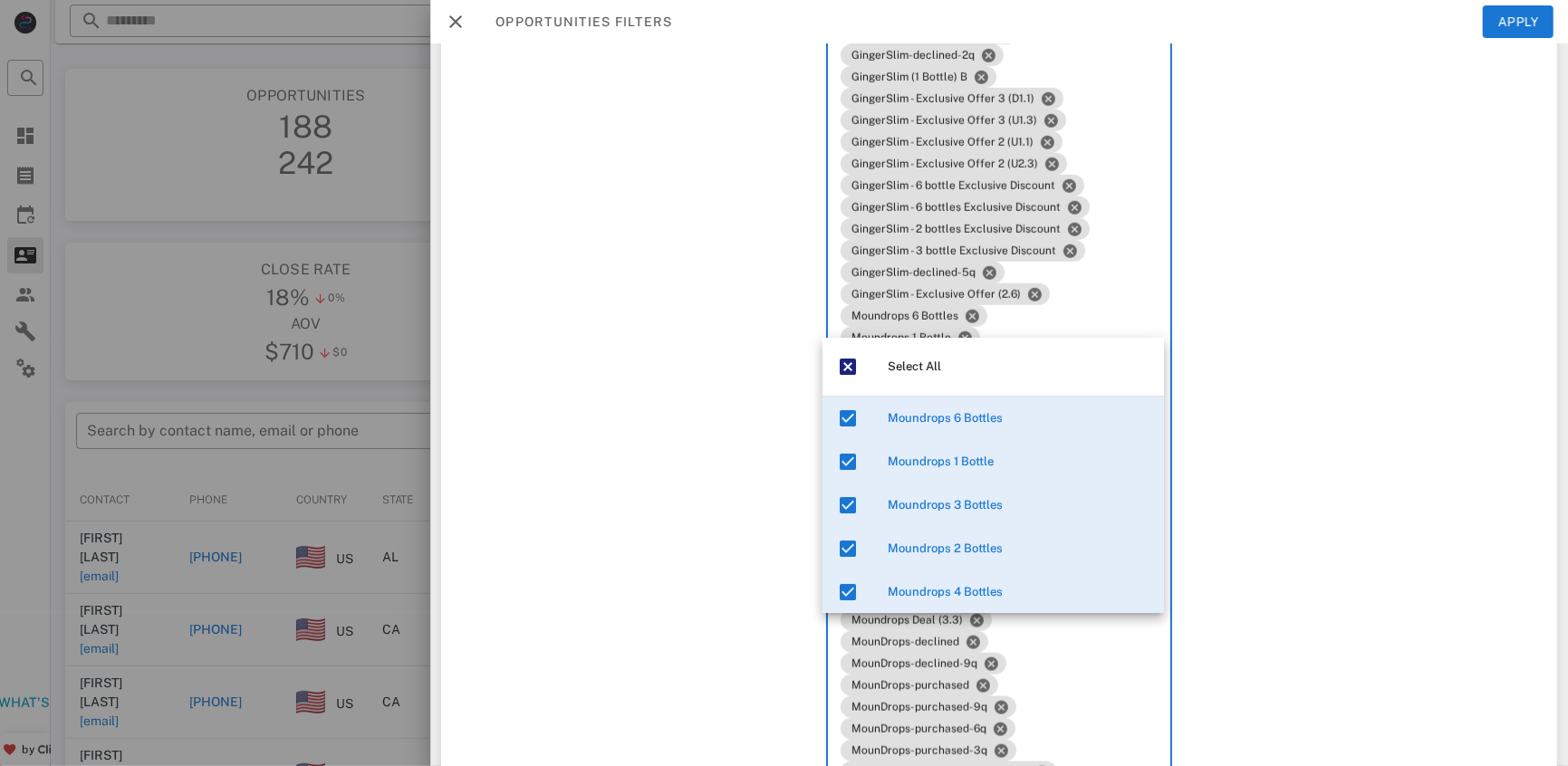 click on "Exclusion filters Tags applied during date range filter ​ Tag sources ​ Tags ​ Tags patterns" at bounding box center (1366, -1281) 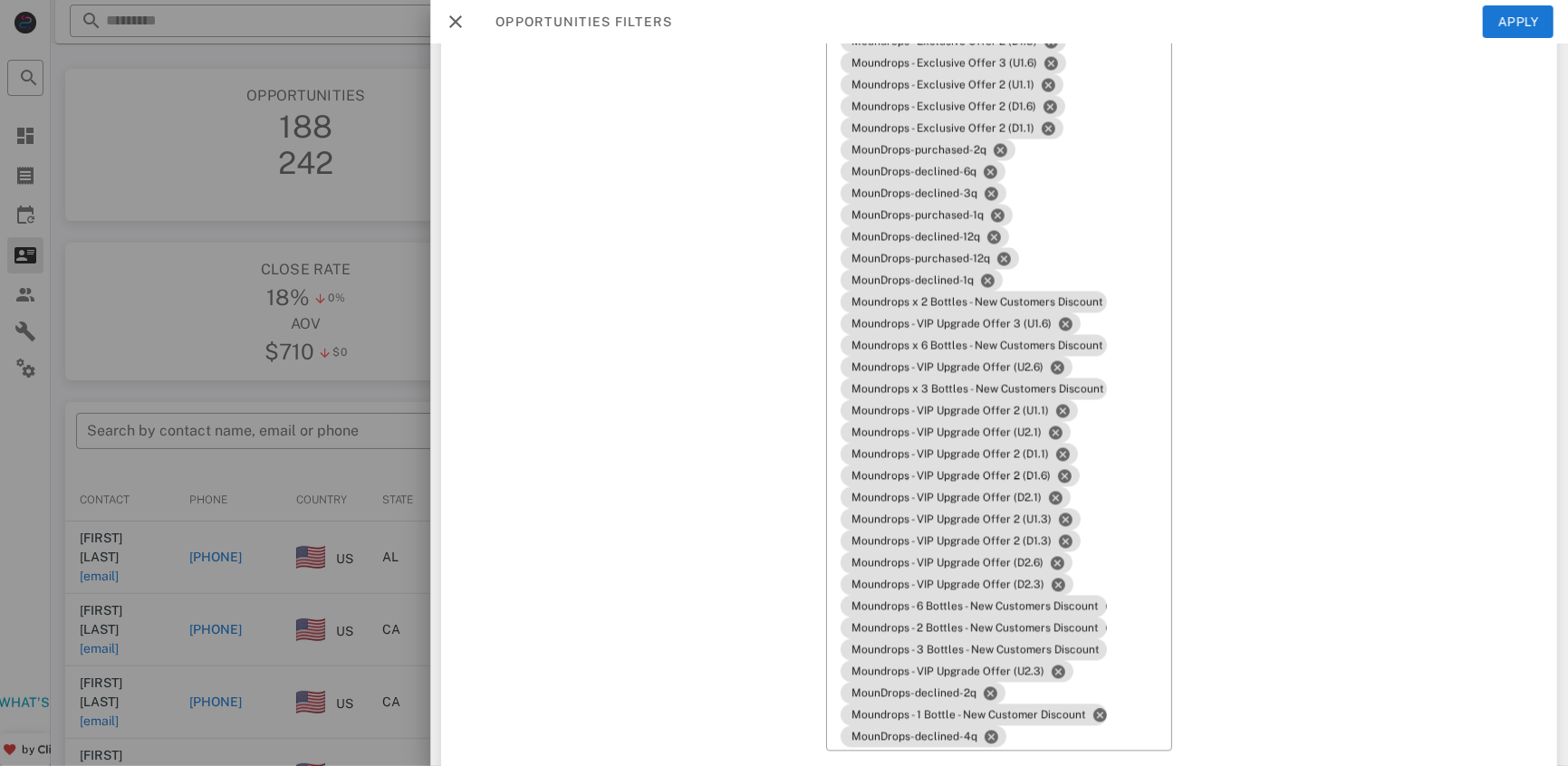 scroll, scrollTop: 7090, scrollLeft: 0, axis: vertical 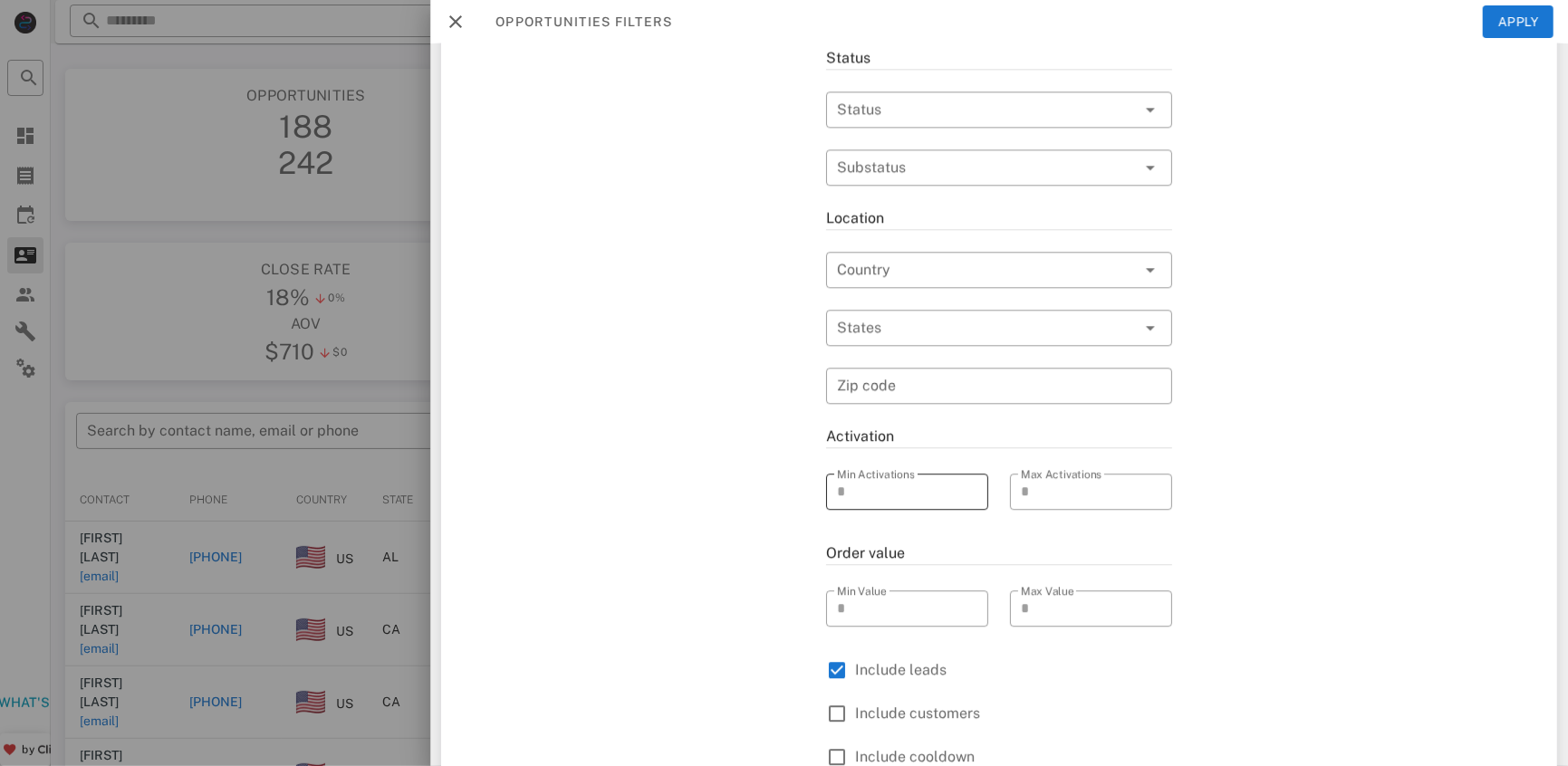 click at bounding box center (967, 492) 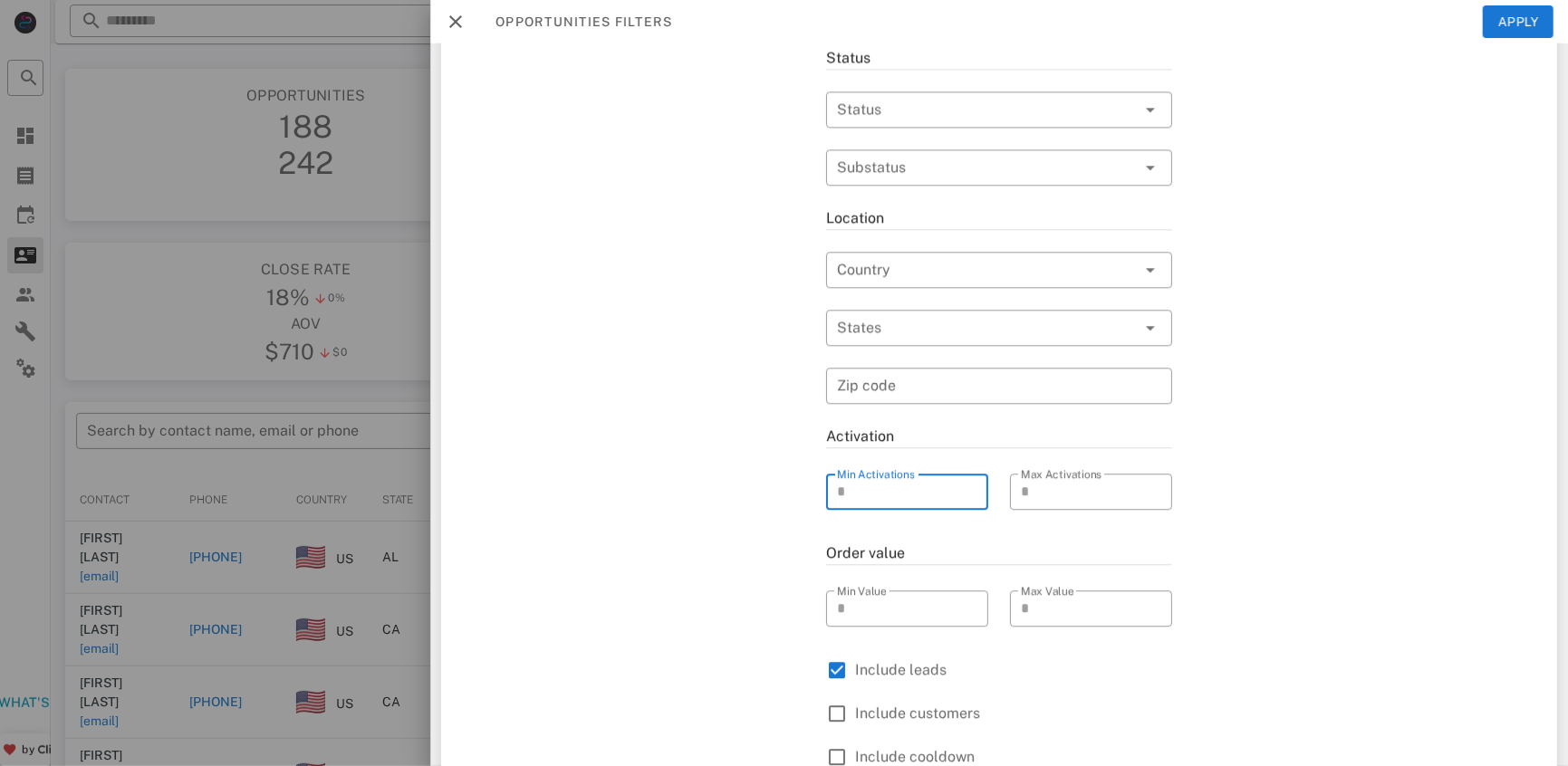 type on "*" 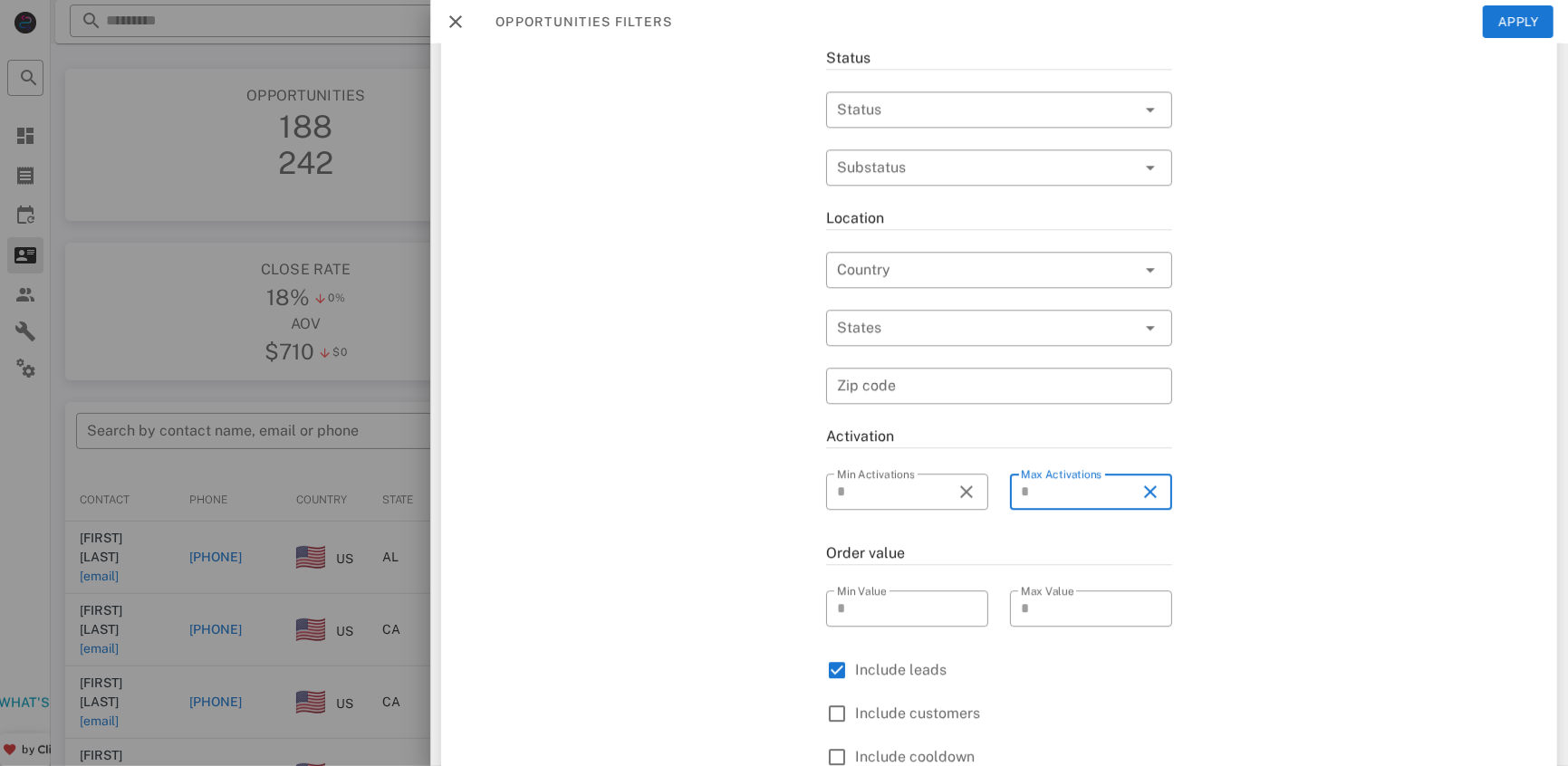click on "*" at bounding box center [1078, 492] 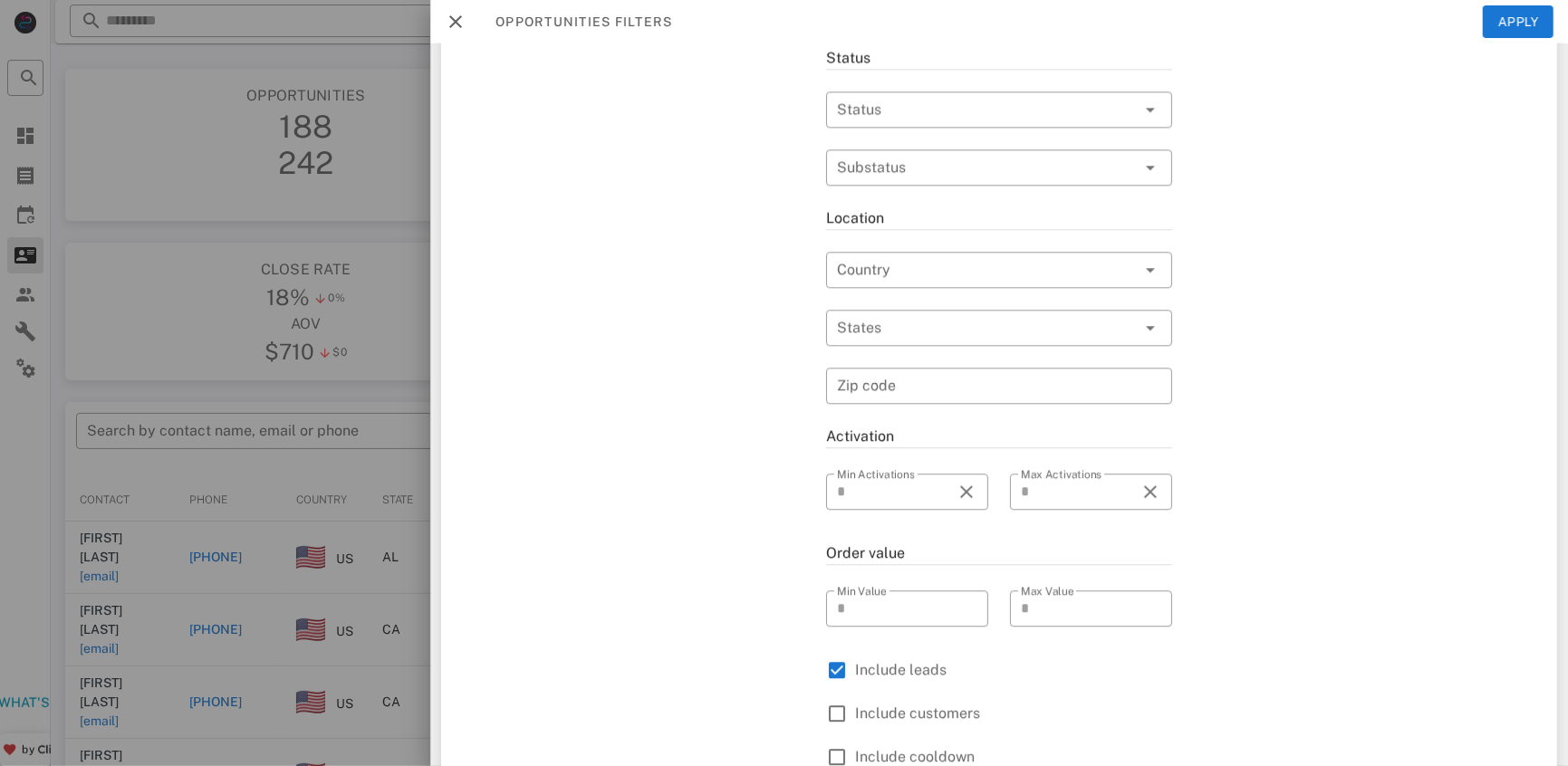 click on "General ​ Search by contact name, email or phone ​ Search Date Range ​ Sources Free for all ​ Opportunity pipelines" at bounding box center [631, -3084] 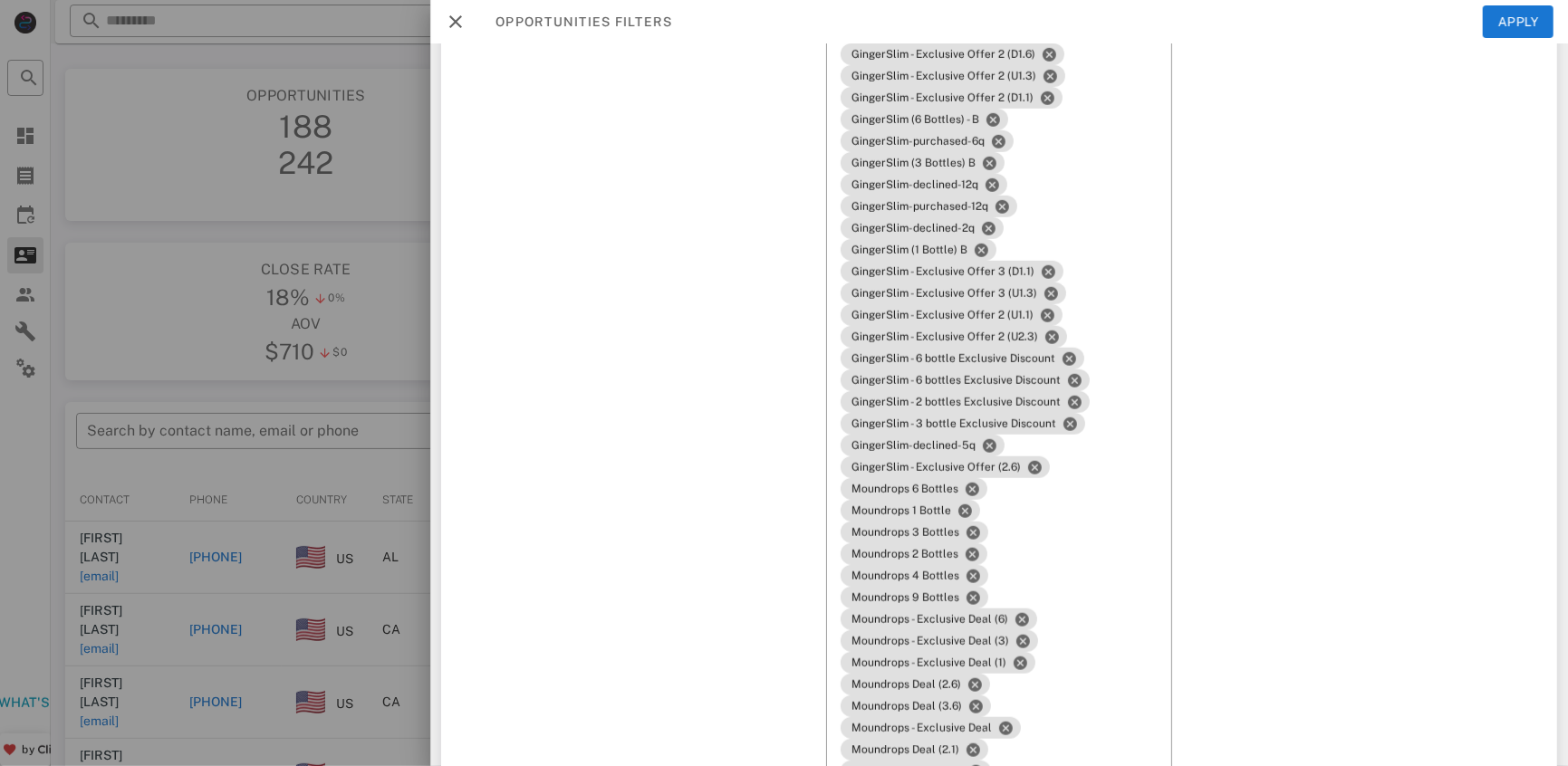 scroll, scrollTop: 5074, scrollLeft: 0, axis: vertical 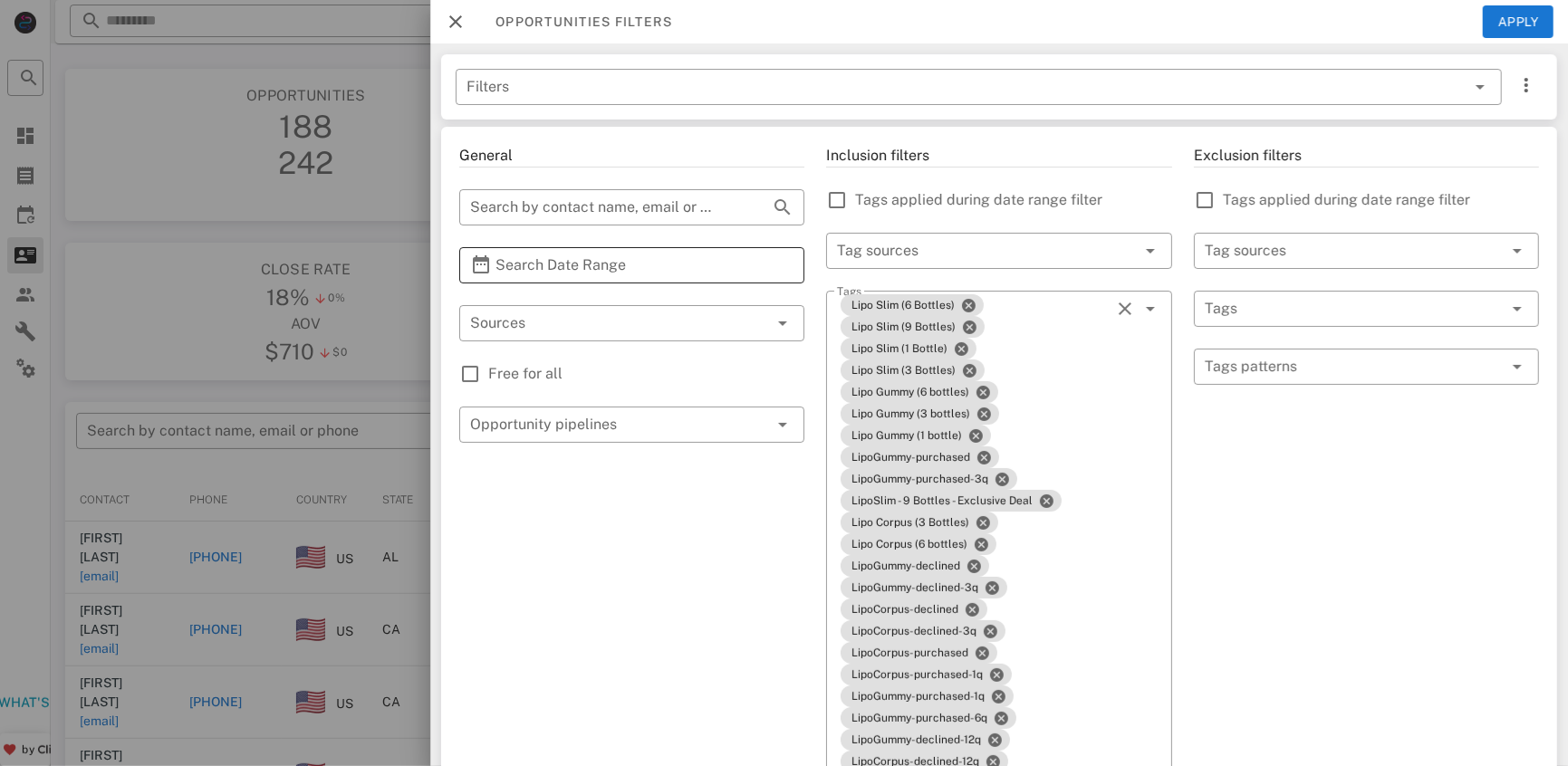 click on "Search Date Range" at bounding box center [631, 265] 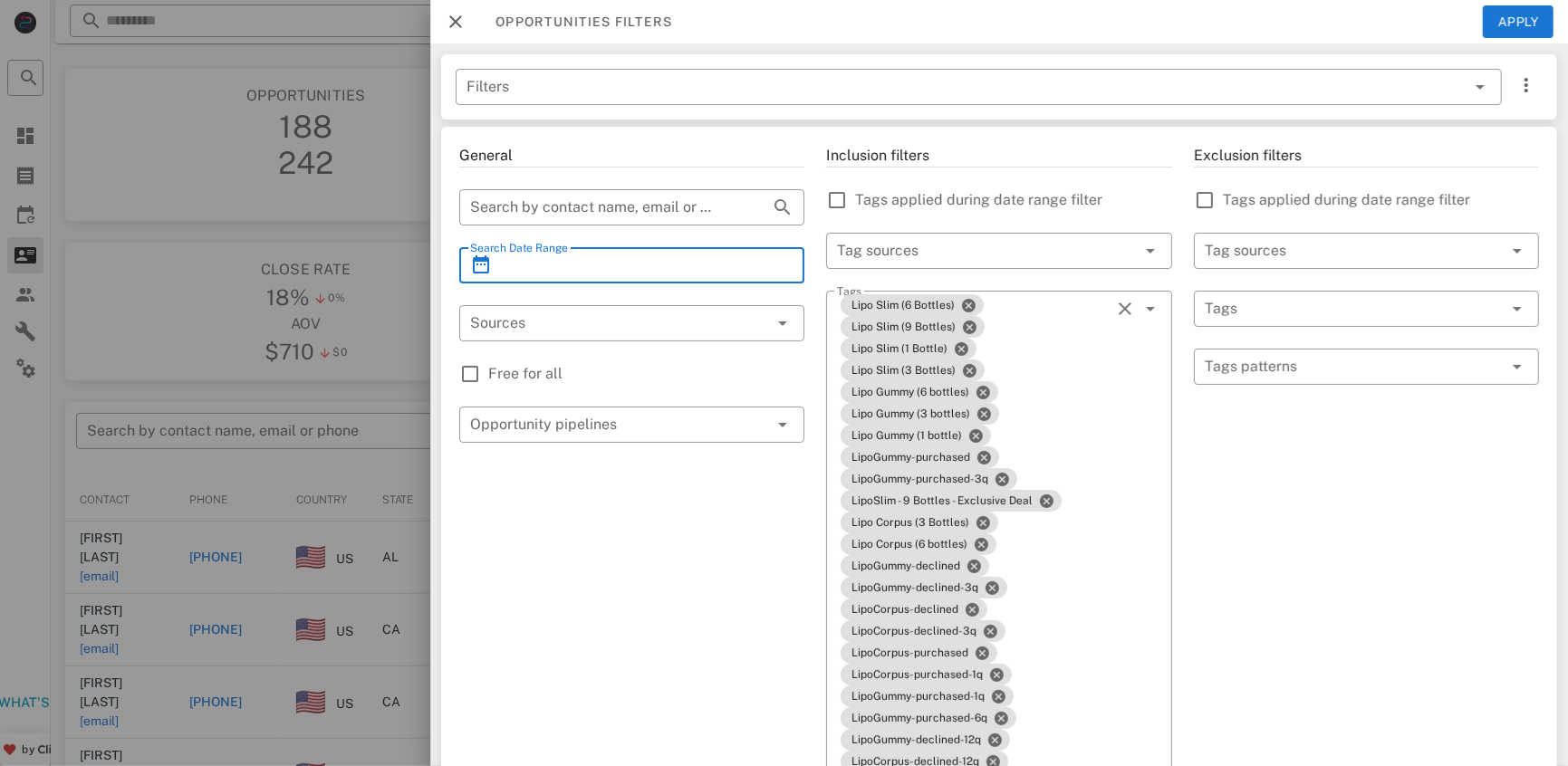 click on "Search Date Range" at bounding box center (631, 265) 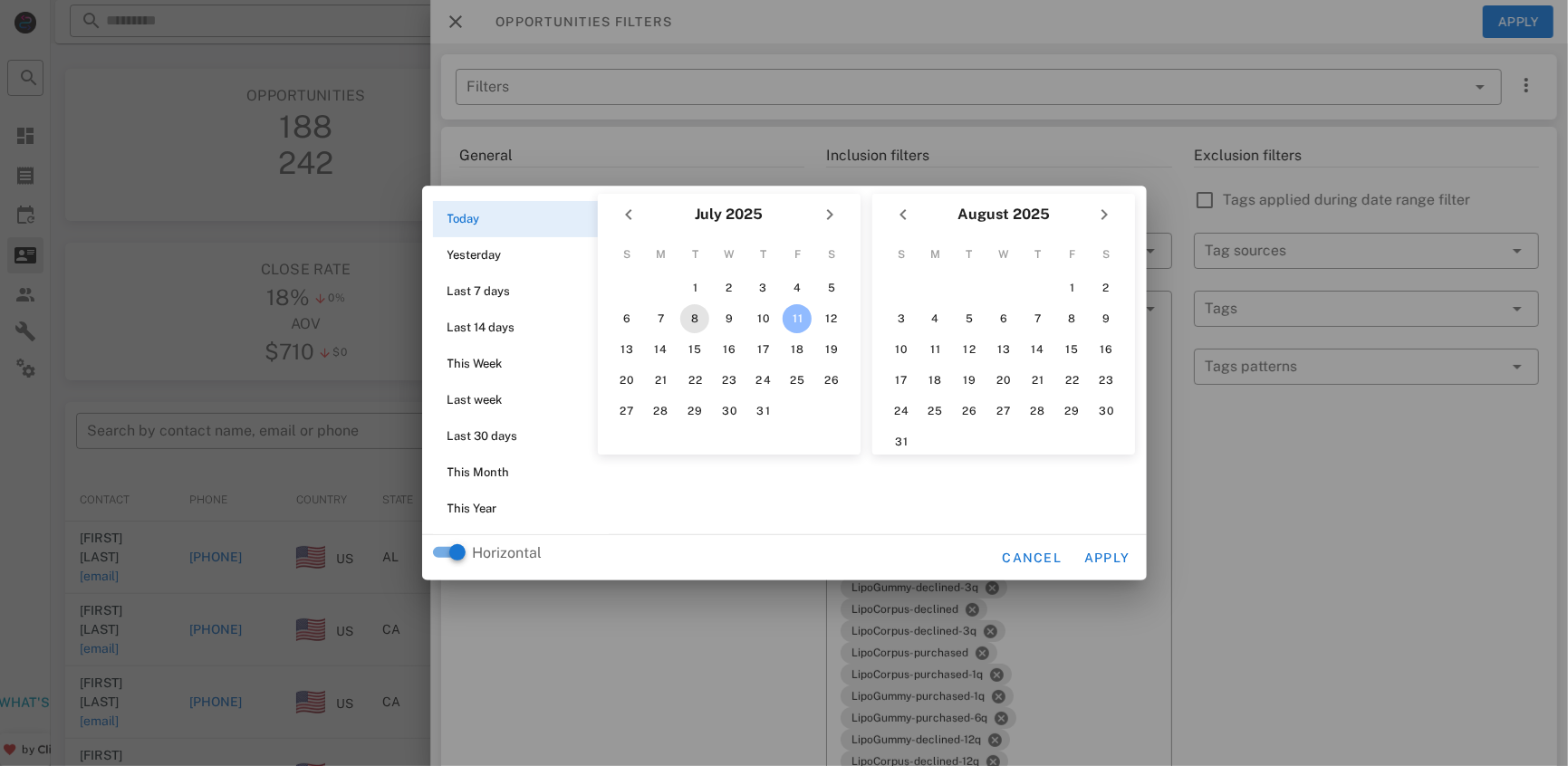 click on "8" at bounding box center [695, 319] 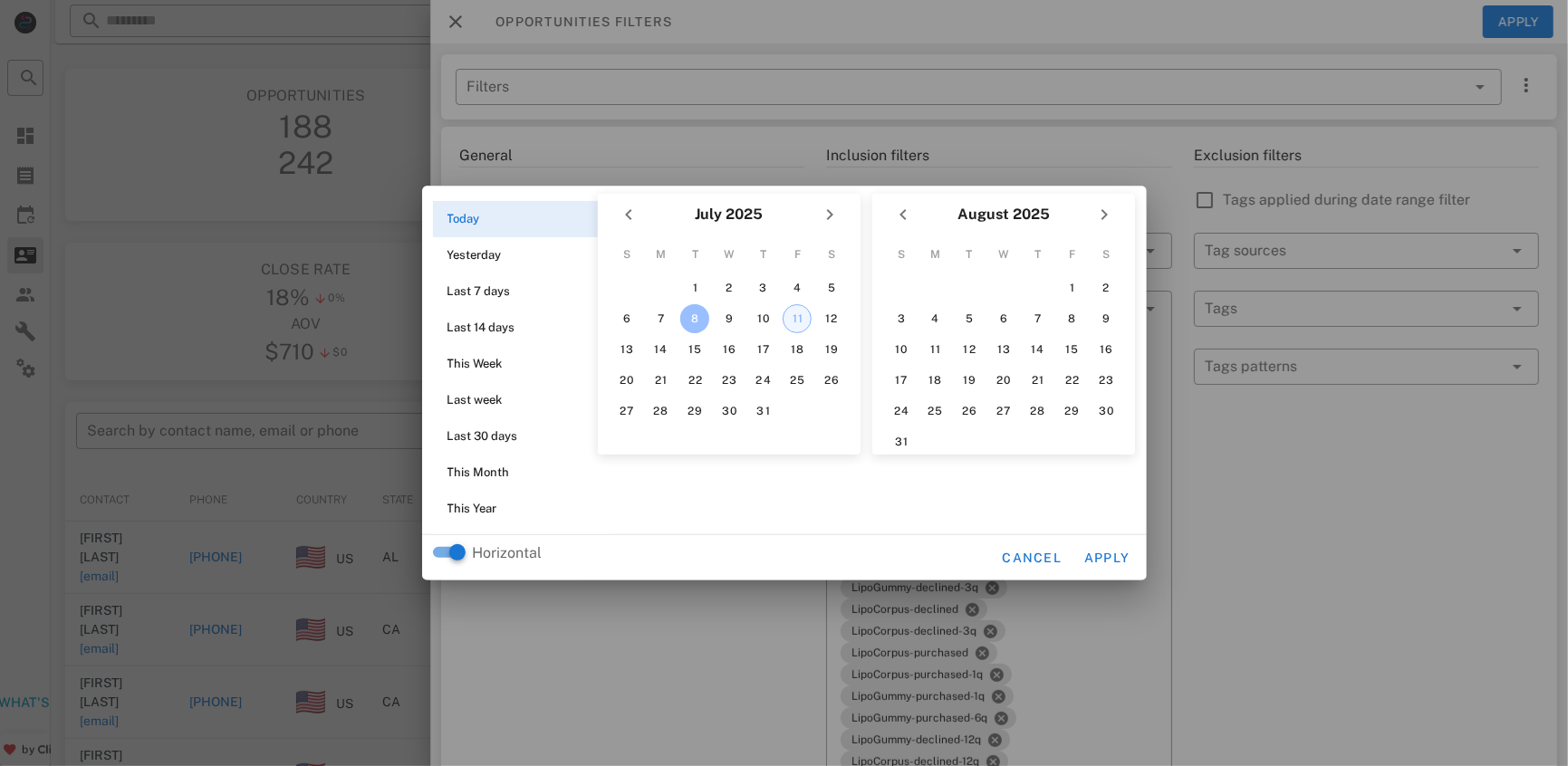 click on "11" at bounding box center (797, 319) 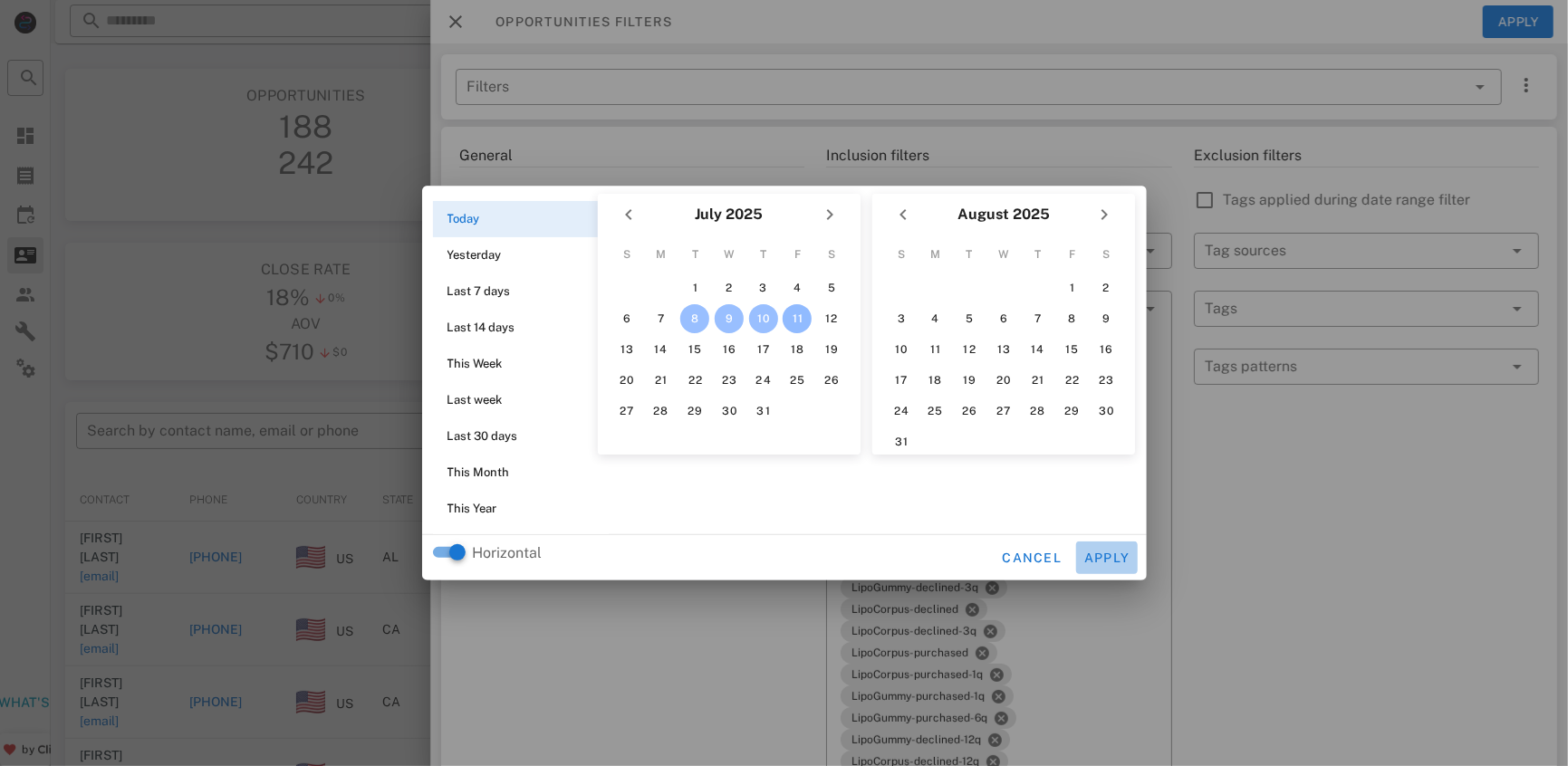click on "Apply" at bounding box center [1107, 558] 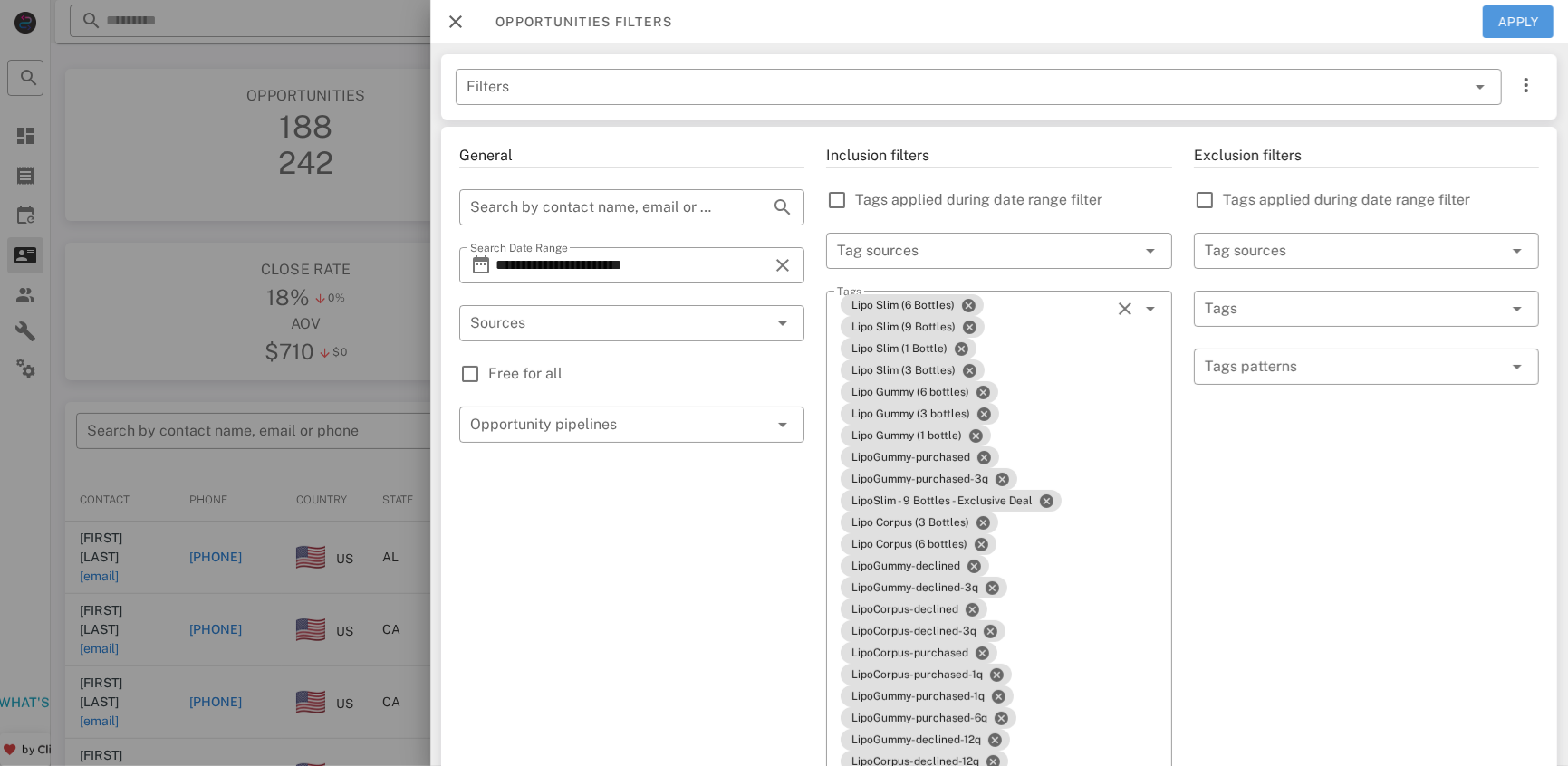 drag, startPoint x: 1500, startPoint y: 23, endPoint x: 1483, endPoint y: -9, distance: 36.235342 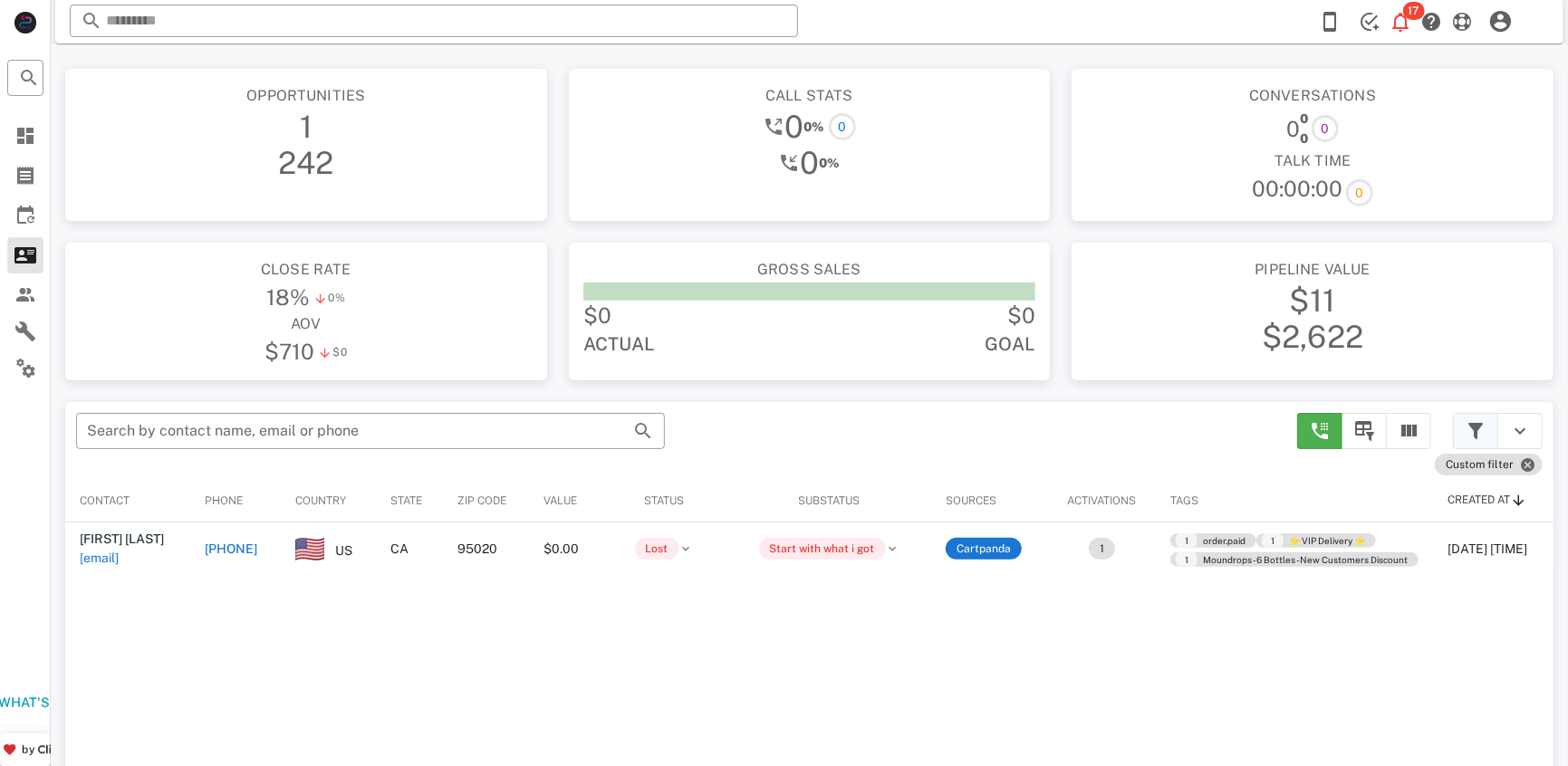 click at bounding box center [1476, 431] 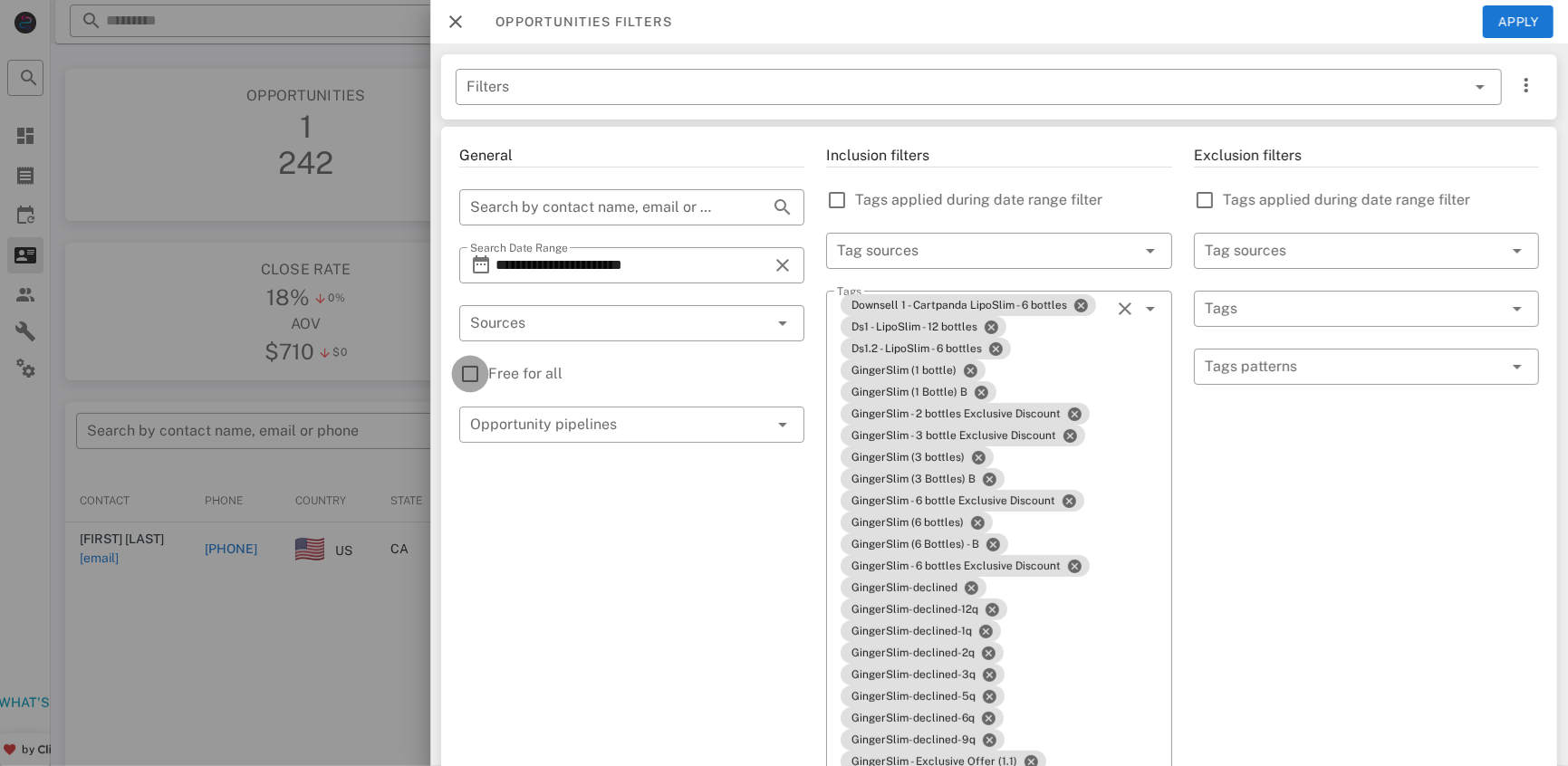 click at bounding box center (470, 374) 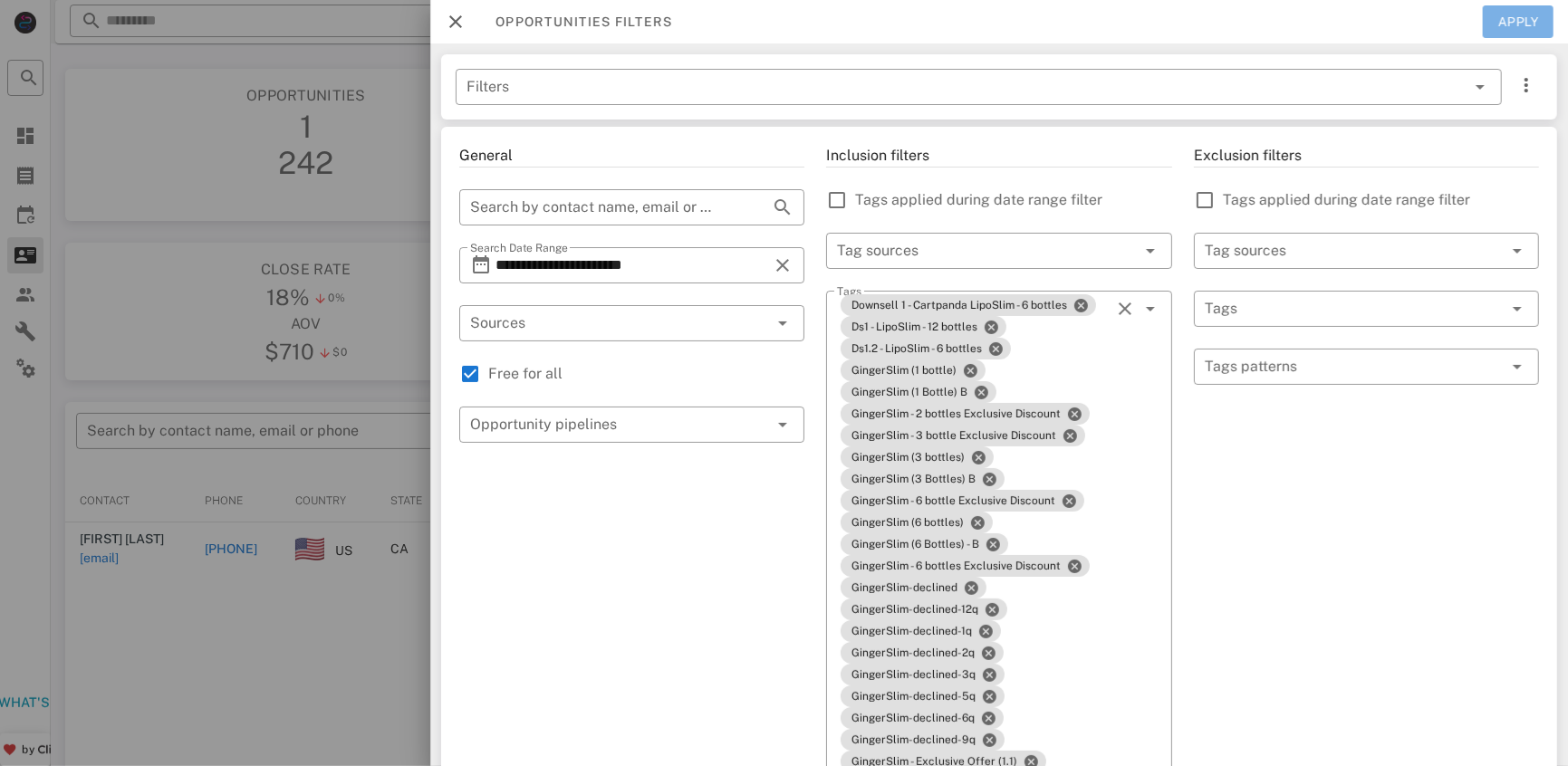 click on "Apply" at bounding box center [1518, 22] 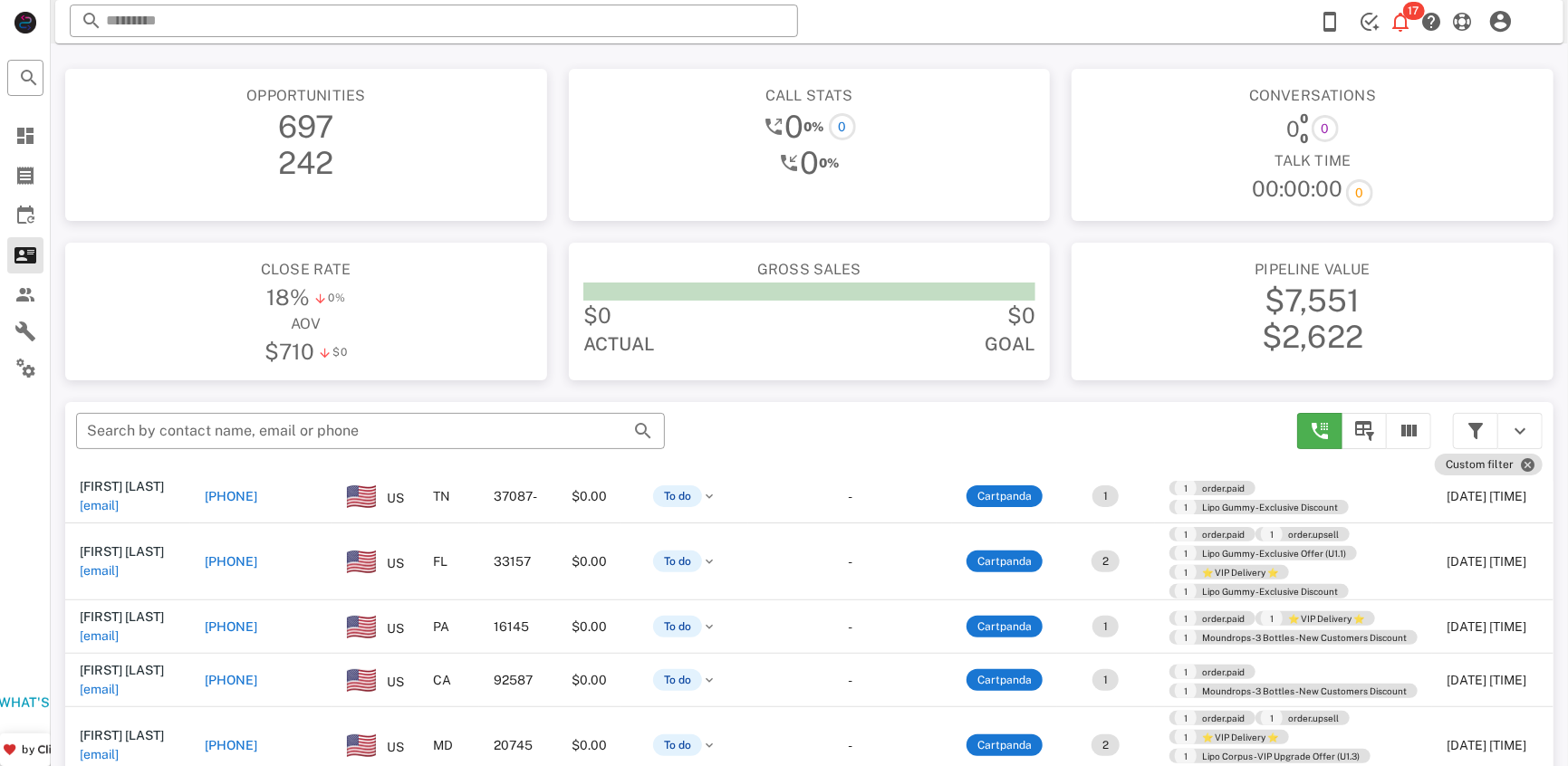 scroll, scrollTop: 513, scrollLeft: 0, axis: vertical 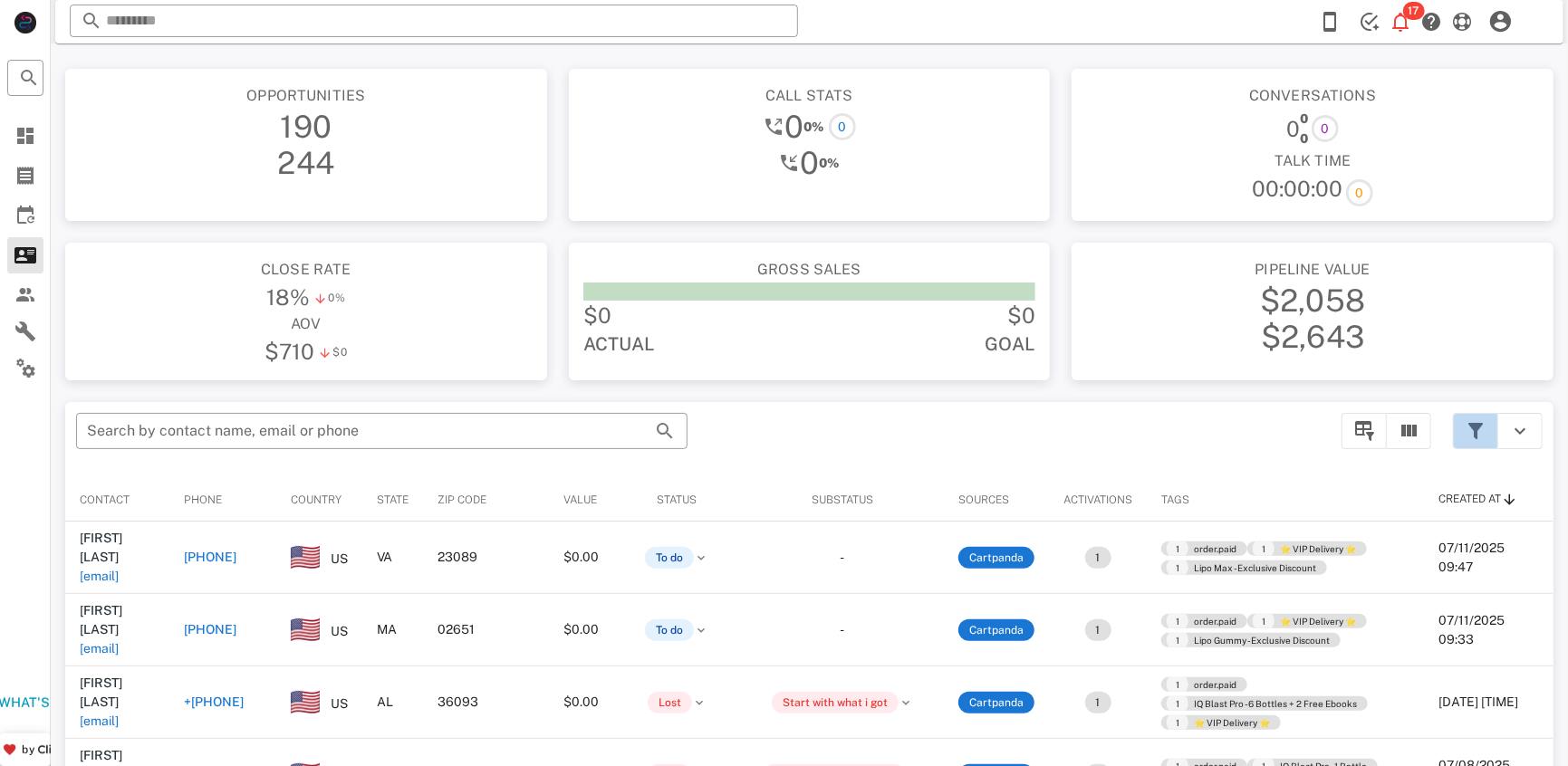 click at bounding box center (1476, 431) 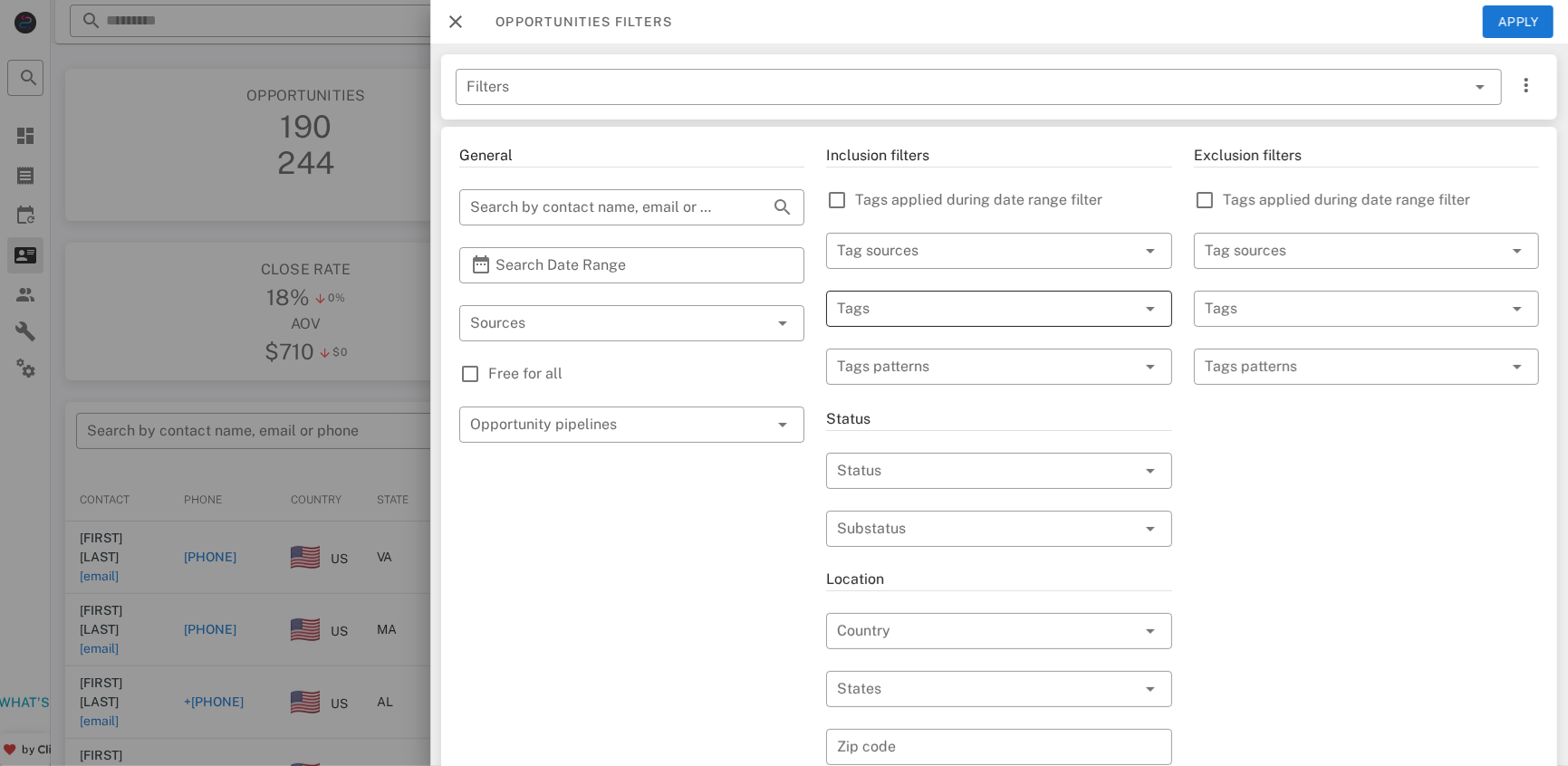 click at bounding box center [973, 309] 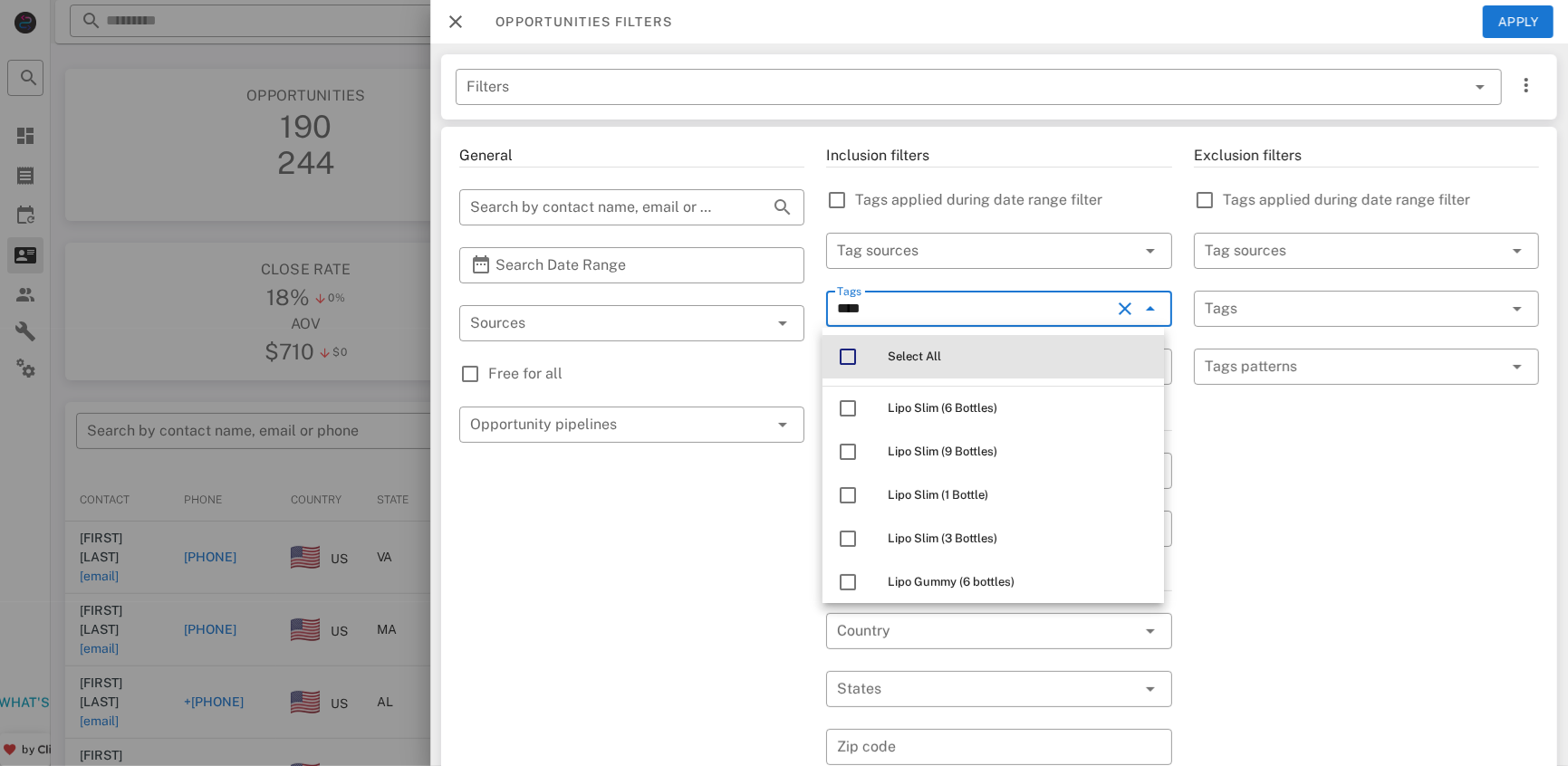 drag, startPoint x: 838, startPoint y: 355, endPoint x: 793, endPoint y: 344, distance: 46.32494 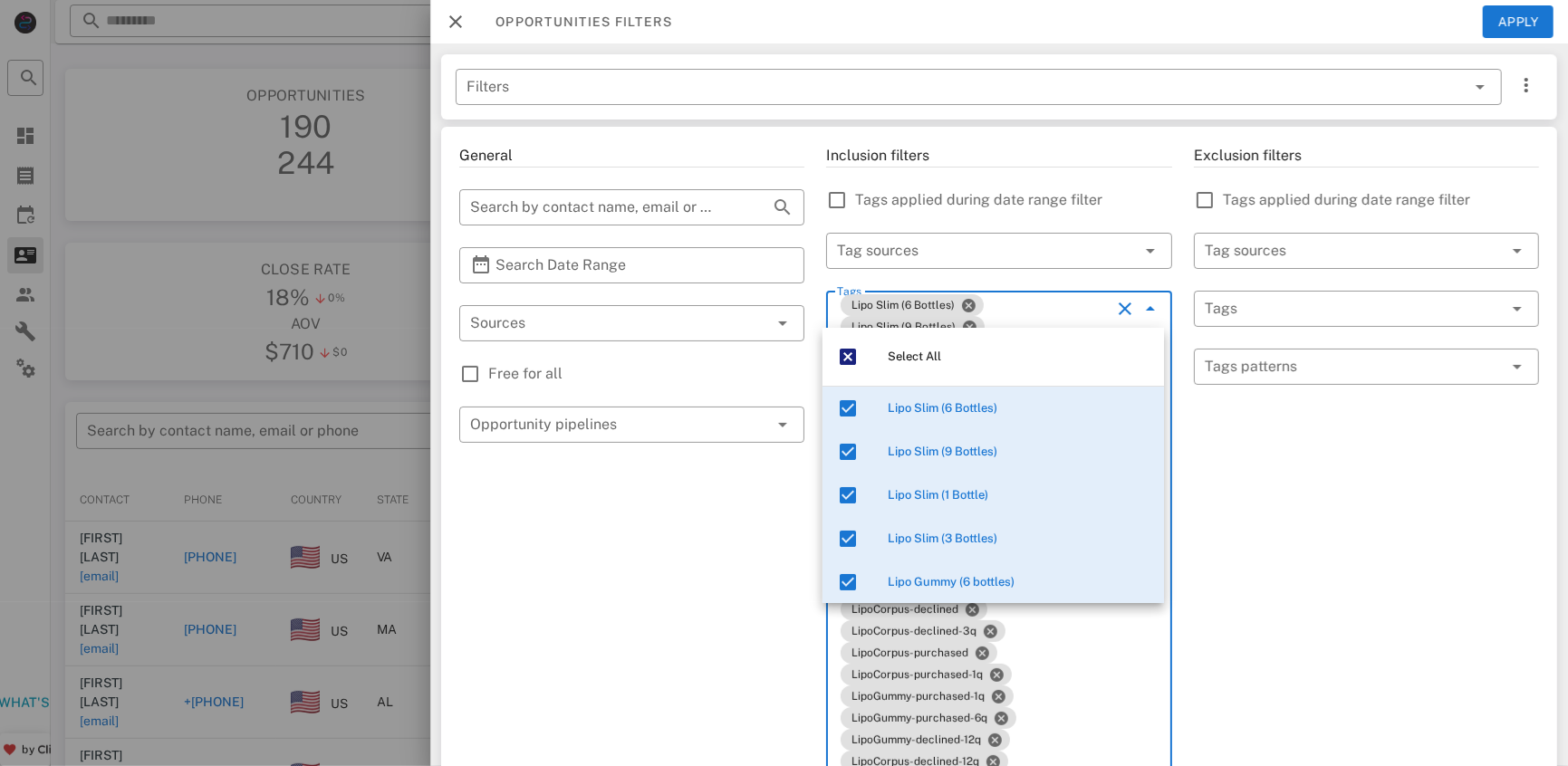 click on "Lipo Slim (6 Bottles) Lipo Slim (9 Bottles) Lipo Slim (1 Bottle) Lipo Slim (3 Bottles) Lipo Gummy (6 bottles) Lipo Gummy (3 bottles) Lipo Gummy (1 bottle) LipoGummy-purchased LipoGummy-purchased-3q LipoSlim - 9 Bottles - Exclusive Deal Lipo Corpus (3 Bottles) Lipo Corpus (6 bottles) LipoGummy-declined LipoGummy-declined-3q LipoCorpus-declined LipoCorpus-declined-3q LipoCorpus-purchased LipoCorpus-purchased-1q LipoGummy-purchased-1q LipoGummy-purchased-6q LipoGummy-declined-12q LipoCorpus-declined-12q LipoSlim-declined LipoSlim-declined-6q LipoGummy-purchased-12q LipoCorpus-purchased-12q LipoSlim-purchased LipoSlim-purchased-6q Lipo Corpus (1 Bottle) LipoSlim - 6 Bottles - Exclusive Deal LipoGummy-declined-1q LipoGummy-declined-2q LipoSlim - 3 Bottles - Exclusive Deal LipoGummy-declined-6q LipoSlim - 12 bottles - Exclusive Deal LipoSlim-declined-3q LipoSlim-purchased-3q LipoSlim-purchased-1q LipoGummy-purchased-2q LipoSlim-purchased-2q LipoCorpus-purchased-3q LipoSlim-declined-2q LipoCorpus-declined-1q ****" at bounding box center [973, 2427] 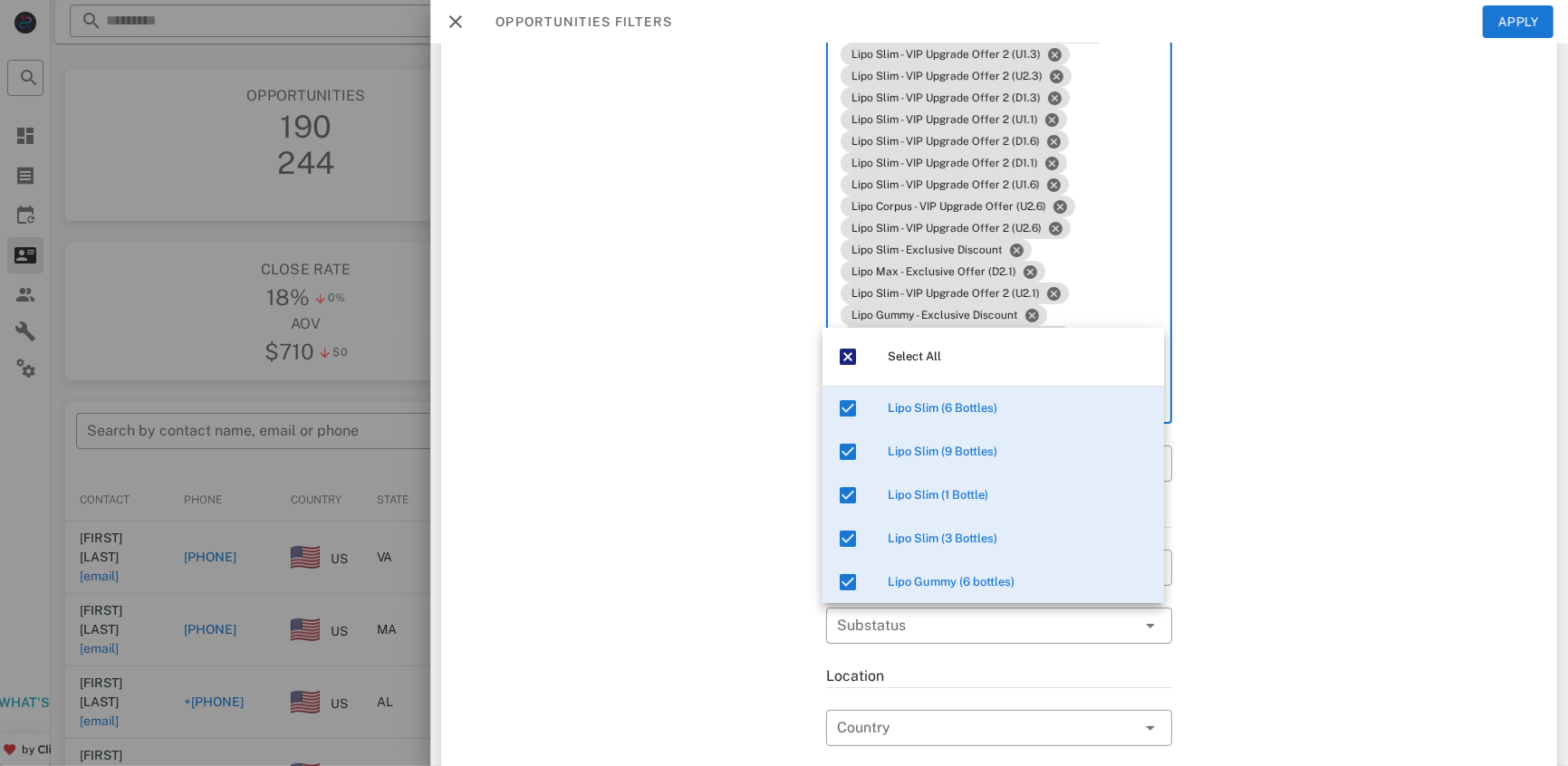click on "Exclusion filters Tags applied during date range filter ​ Tag sources ​ Tags ​ Tags patterns" at bounding box center [1366, -1380] 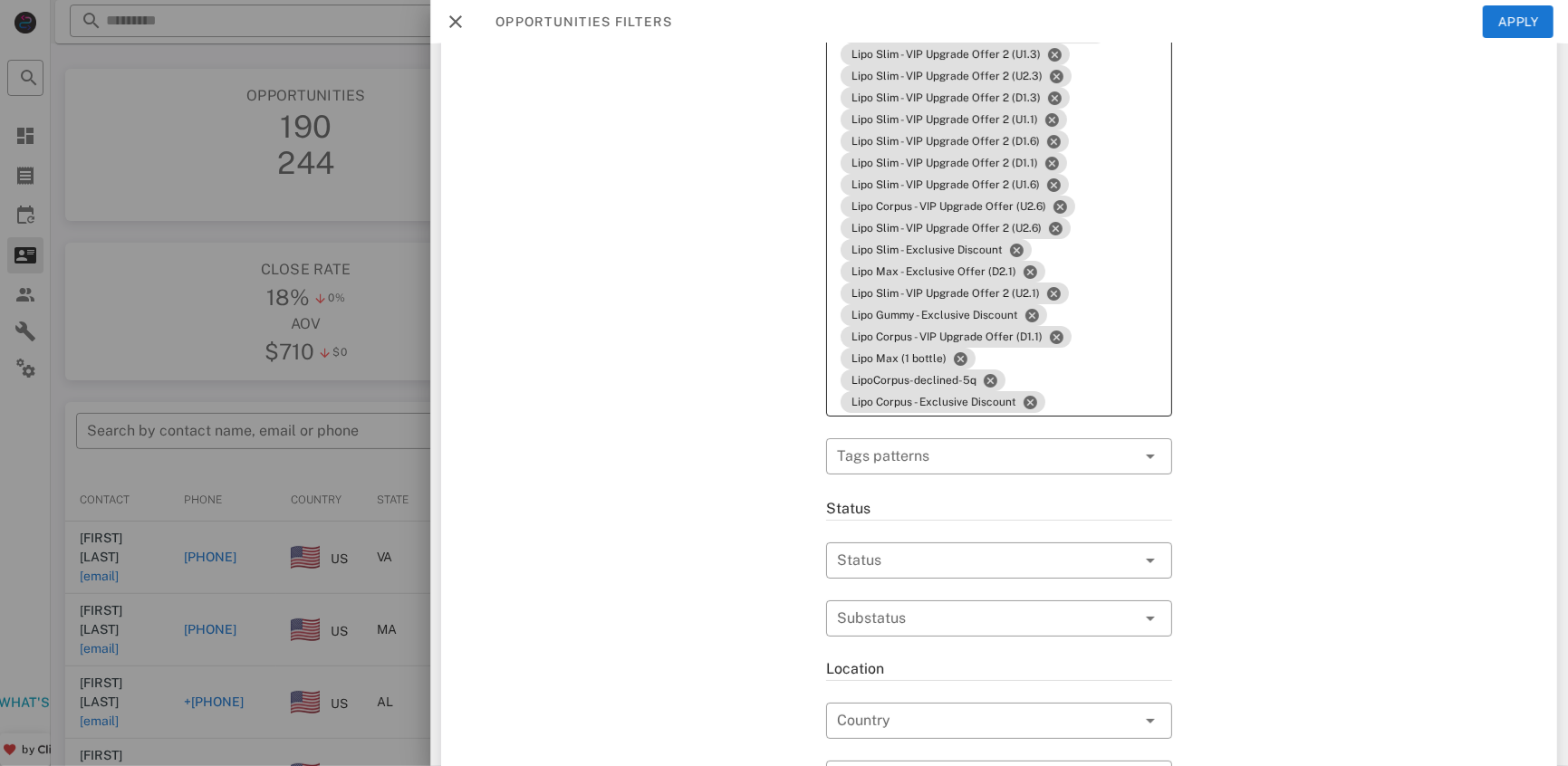 click on "Tags Lipo Slim (6 Bottles) Lipo Slim (9 Bottles) Lipo Slim (1 Bottle) Lipo Slim (3 Bottles) Lipo Gummy (6 bottles) Lipo Gummy (3 bottles) Lipo Gummy (1 bottle) LipoGummy-purchased LipoGummy-purchased-3q LipoSlim - 9 Bottles - Exclusive Deal Lipo Corpus (3 Bottles) Lipo Corpus (6 bottles) LipoGummy-declined LipoGummy-declined-3q LipoCorpus-declined LipoCorpus-declined-3q LipoCorpus-purchased LipoCorpus-purchased-1q LipoGummy-purchased-1q LipoGummy-purchased-6q LipoGummy-declined-12q LipoCorpus-declined-12q LipoSlim-declined LipoSlim-declined-6q LipoGummy-purchased-12q LipoCorpus-purchased-12q LipoSlim-purchased LipoSlim-purchased-6q Lipo Corpus (1 Bottle) LipoSlim - 6 Bottles - Exclusive Deal LipoGummy-declined-1q LipoGummy-declined-2q LipoSlim - 3 Bottles - Exclusive Deal LipoGummy-declined-6q LipoSlim - 12 bottles - Exclusive Deal LipoSlim-declined-3q LipoSlim-purchased-3q LipoSlim-purchased-1q LipoGummy-purchased-2q LipoSlim-purchased-2q LipoCorpus-purchased-3q LipoSlim-declined-2q LipoCorpus-declined-1q" at bounding box center (998, -1717) 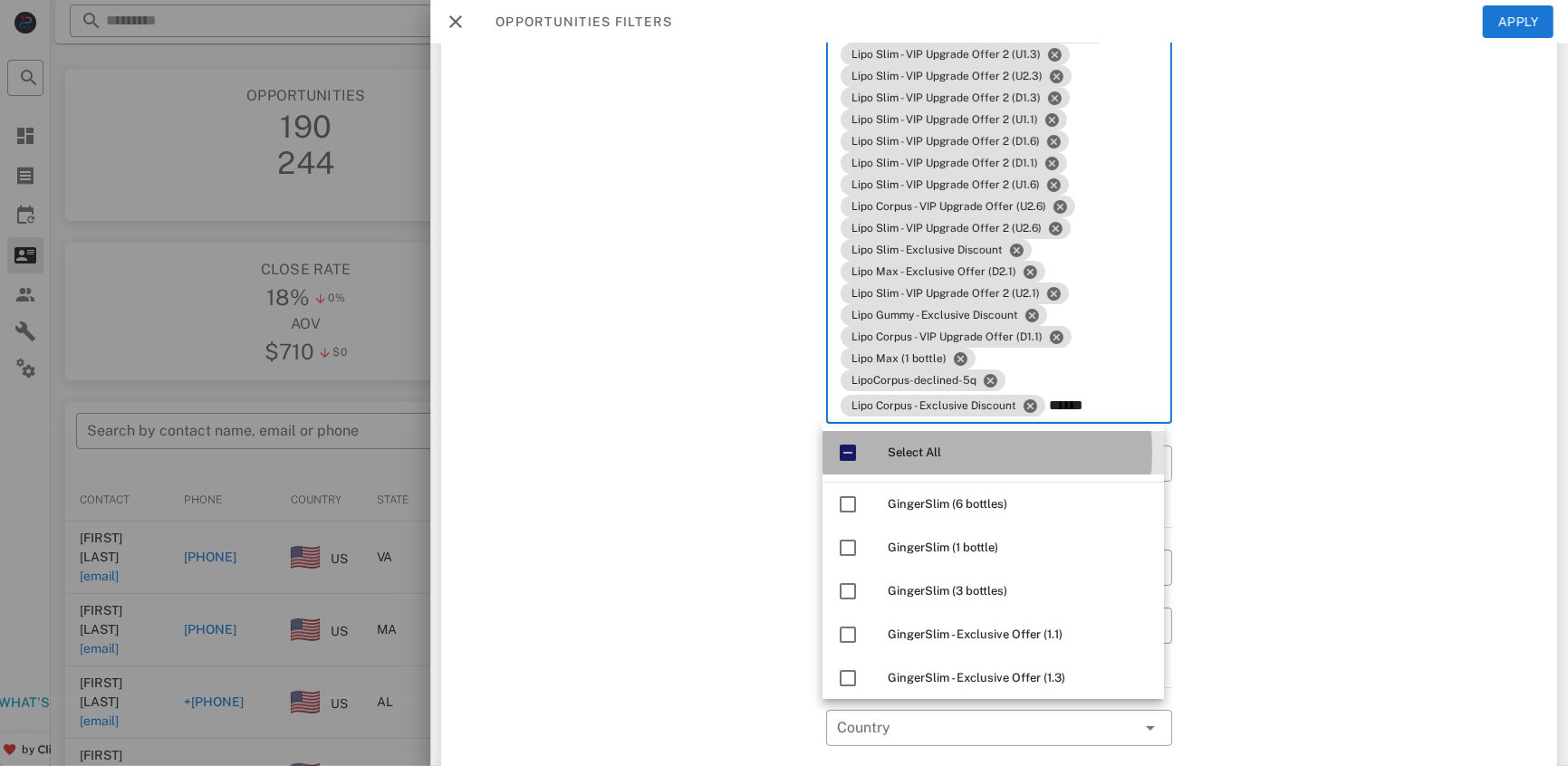 click at bounding box center [848, 453] 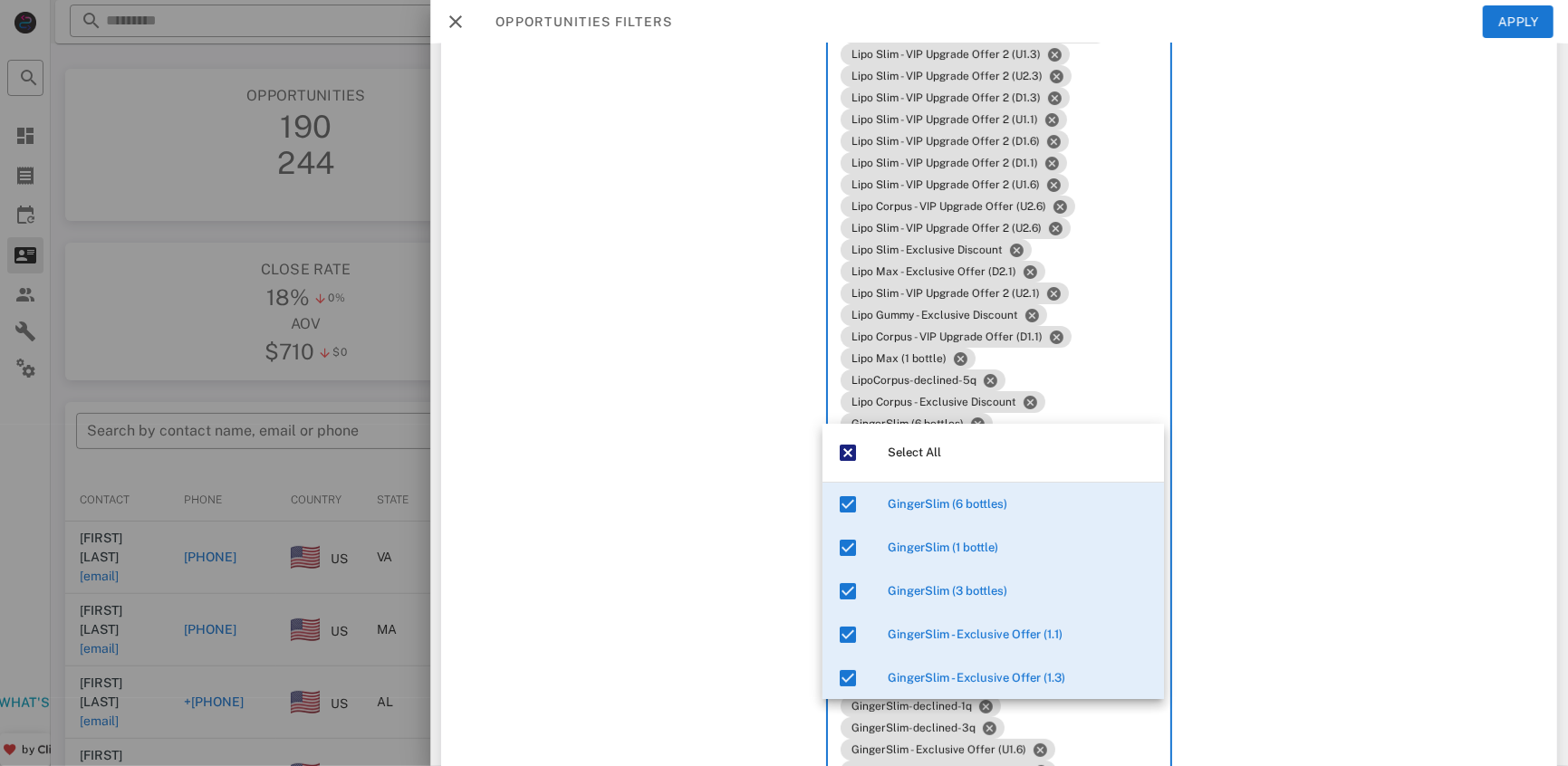 click on "Exclusion filters Tags applied during date range filter ​ Tag sources ​ Tags ​ Tags patterns" at bounding box center [1366, -847] 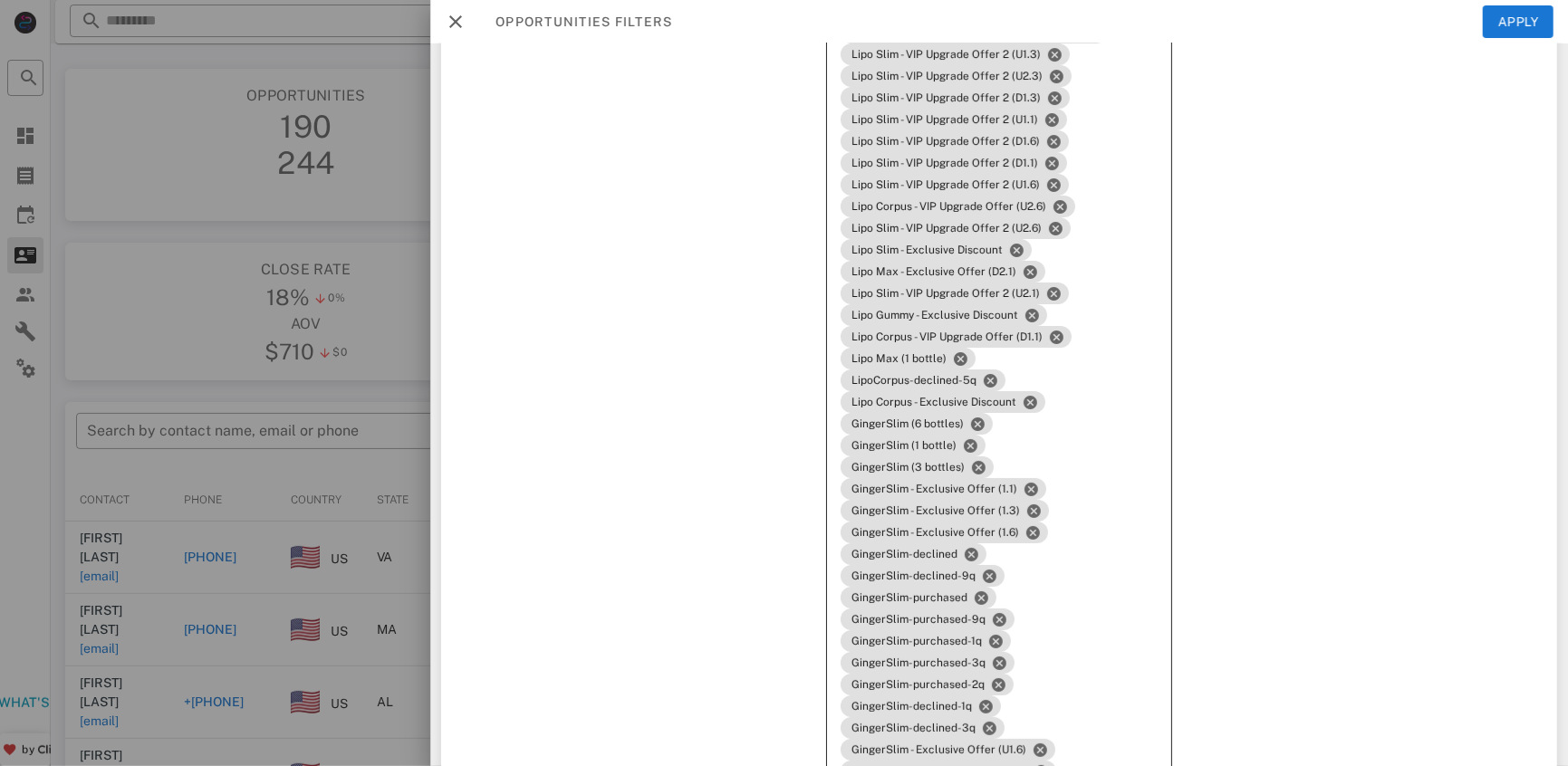 click on "Tags Lipo Slim (6 Bottles) Lipo Slim (9 Bottles) Lipo Slim (1 Bottle) Lipo Slim (3 Bottles) Lipo Gummy (6 bottles) Lipo Gummy (3 bottles) Lipo Gummy (1 bottle) LipoGummy-purchased LipoGummy-purchased-3q LipoSlim - 9 Bottles - Exclusive Deal Lipo Corpus (3 Bottles) Lipo Corpus (6 bottles) LipoGummy-declined LipoGummy-declined-3q LipoCorpus-declined LipoCorpus-declined-3q LipoCorpus-purchased LipoCorpus-purchased-1q LipoGummy-purchased-1q LipoGummy-purchased-6q LipoGummy-declined-12q LipoCorpus-declined-12q LipoSlim-declined LipoSlim-declined-6q LipoGummy-purchased-12q LipoCorpus-purchased-12q LipoSlim-purchased LipoSlim-purchased-6q Lipo Corpus (1 Bottle) LipoSlim - 6 Bottles - Exclusive Deal LipoGummy-declined-1q LipoGummy-declined-2q LipoSlim - 3 Bottles - Exclusive Deal LipoGummy-declined-6q LipoSlim - 12 bottles - Exclusive Deal LipoSlim-declined-3q LipoSlim-purchased-3q LipoSlim-purchased-1q LipoGummy-purchased-2q LipoSlim-purchased-2q LipoCorpus-purchased-3q LipoSlim-declined-2q LipoCorpus-declined-1q" at bounding box center [998, -1195] 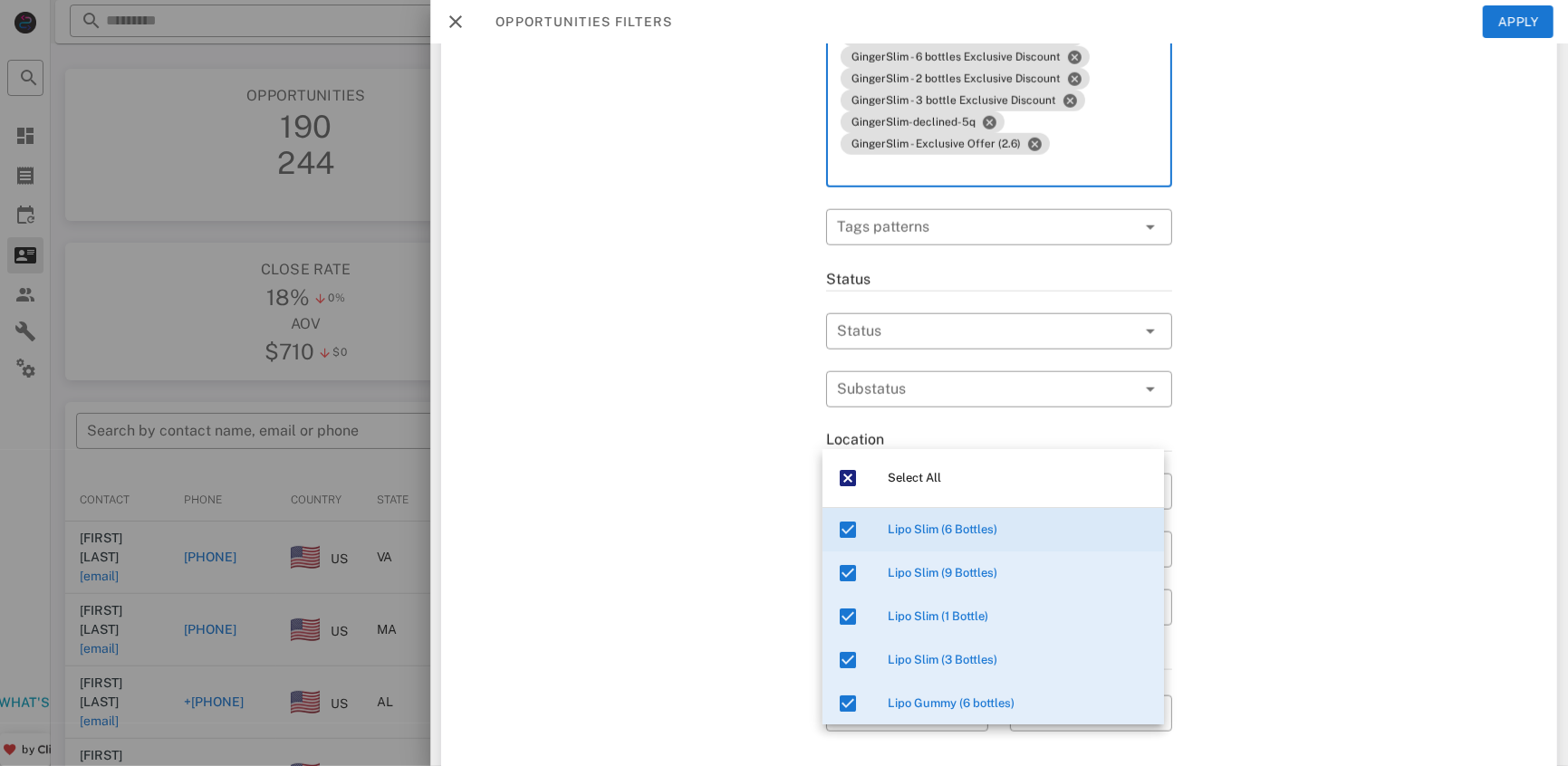 scroll, scrollTop: 5446, scrollLeft: 0, axis: vertical 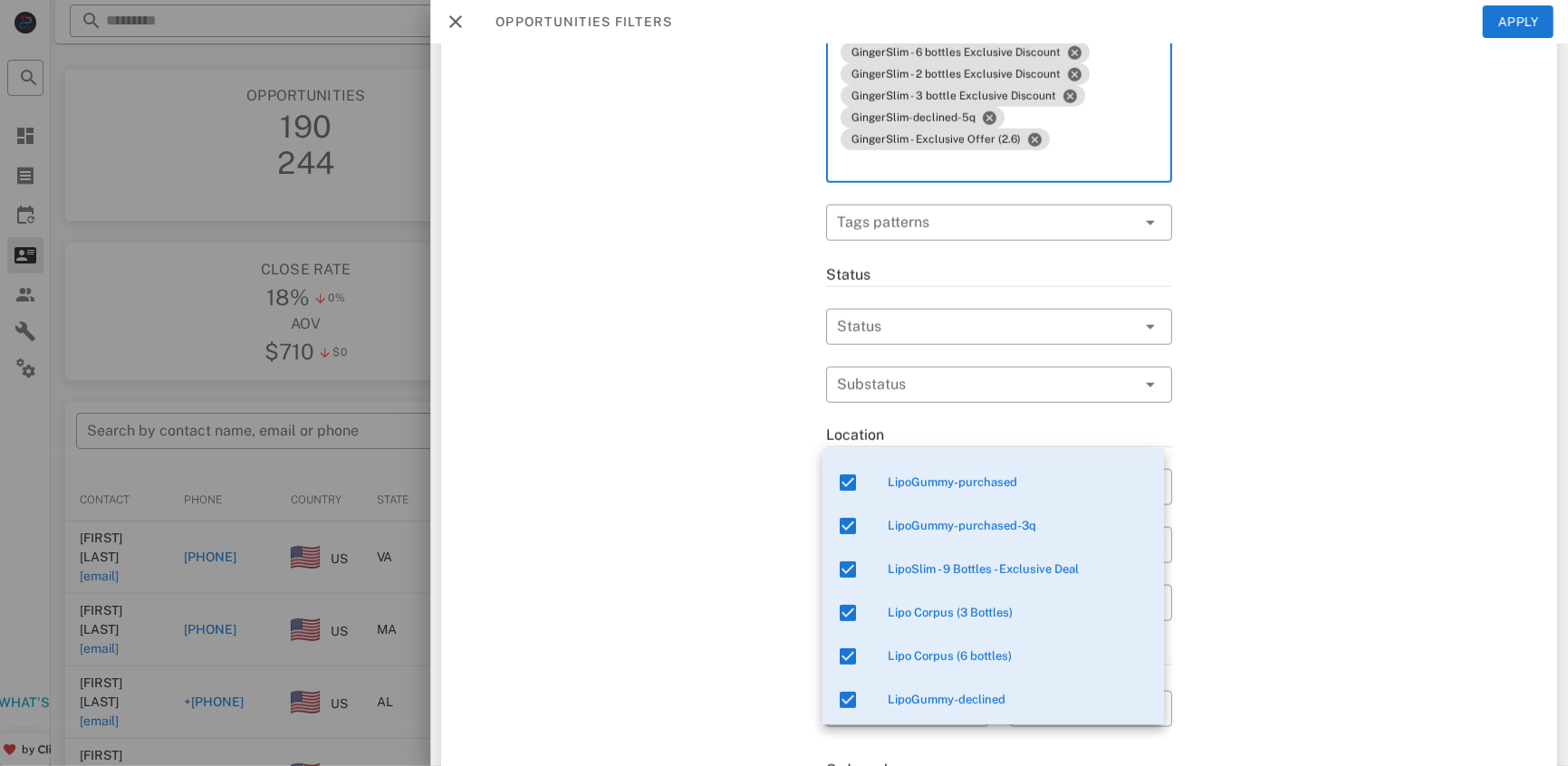 click on "General ​ Search by contact name, email or phone ​ Search Date Range ​ Sources Free for all ​ Opportunity pipelines" at bounding box center [631, -2153] 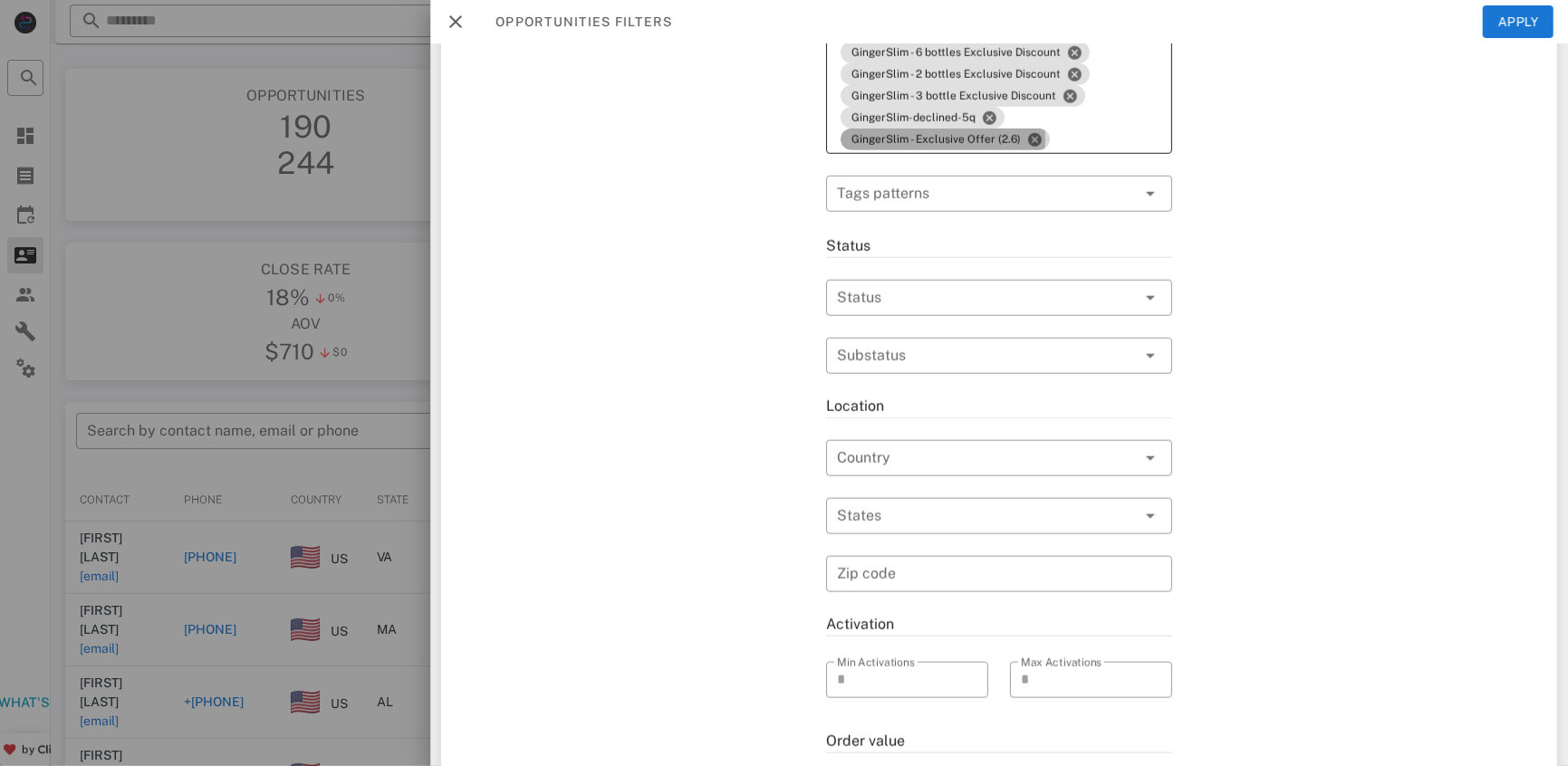click on "GingerSlim - Exclusive Offer (2.6)" at bounding box center [945, 139] 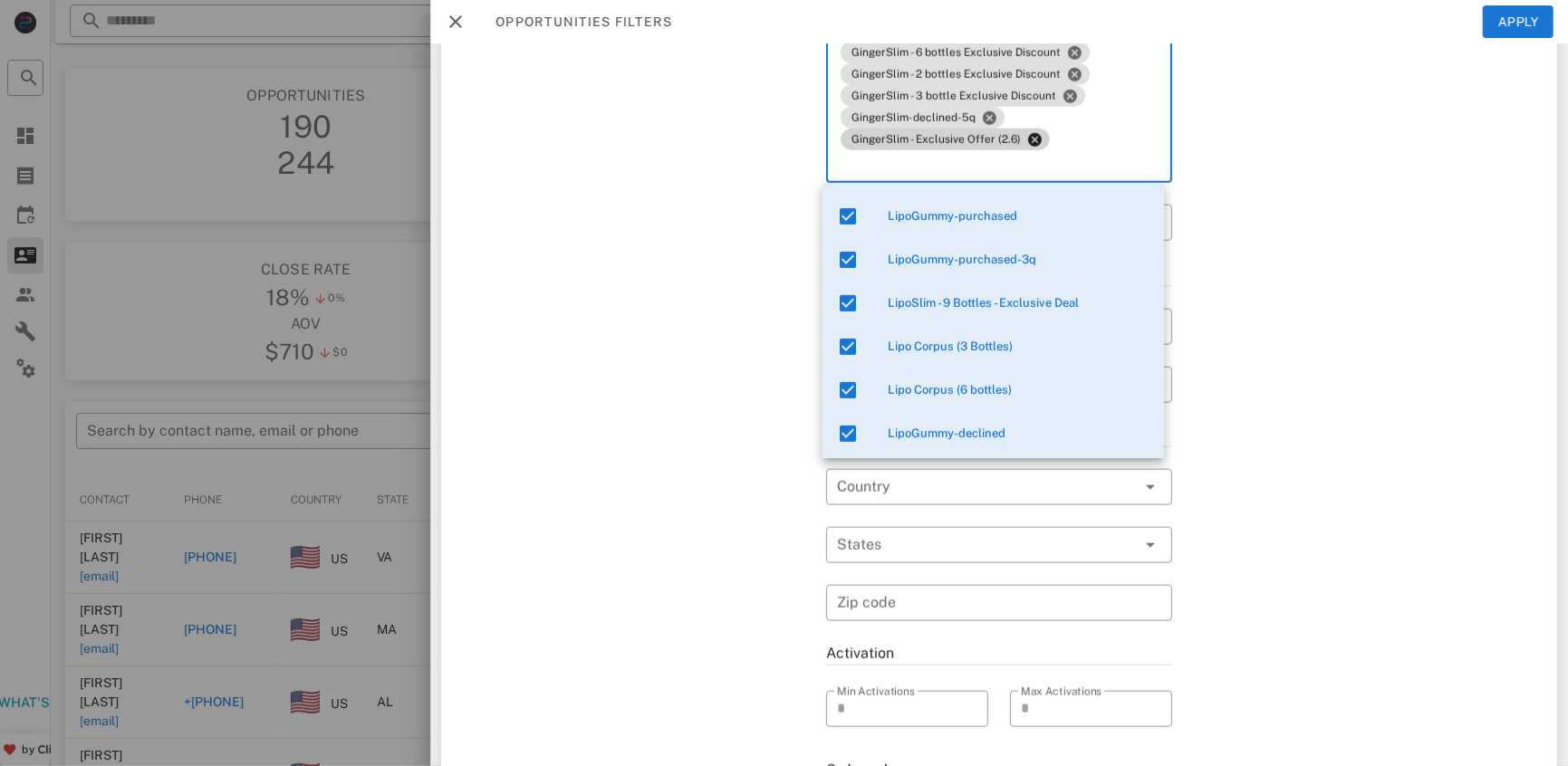click on "Tags" at bounding box center [973, 165] 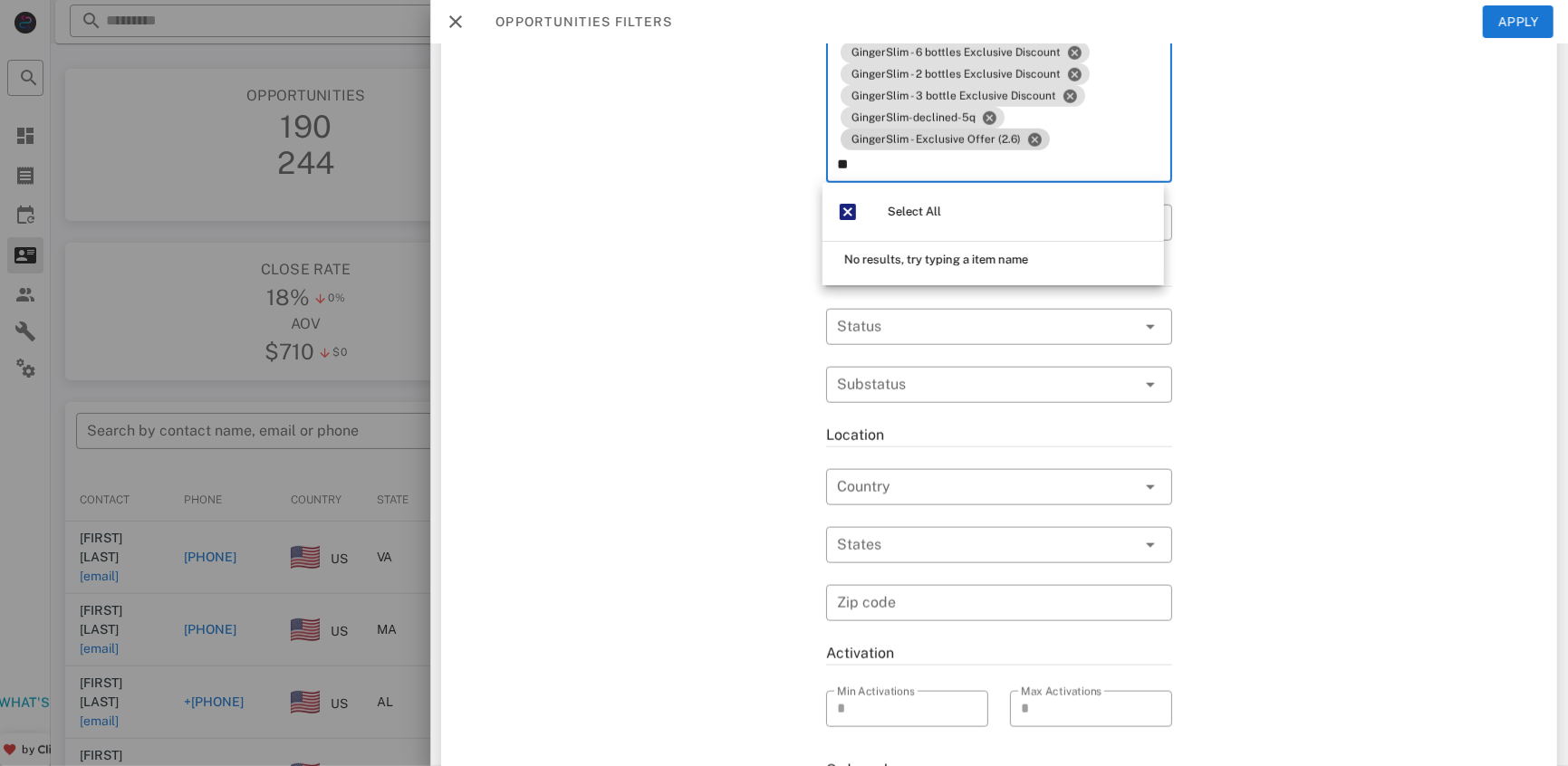 scroll, scrollTop: 0, scrollLeft: 0, axis: both 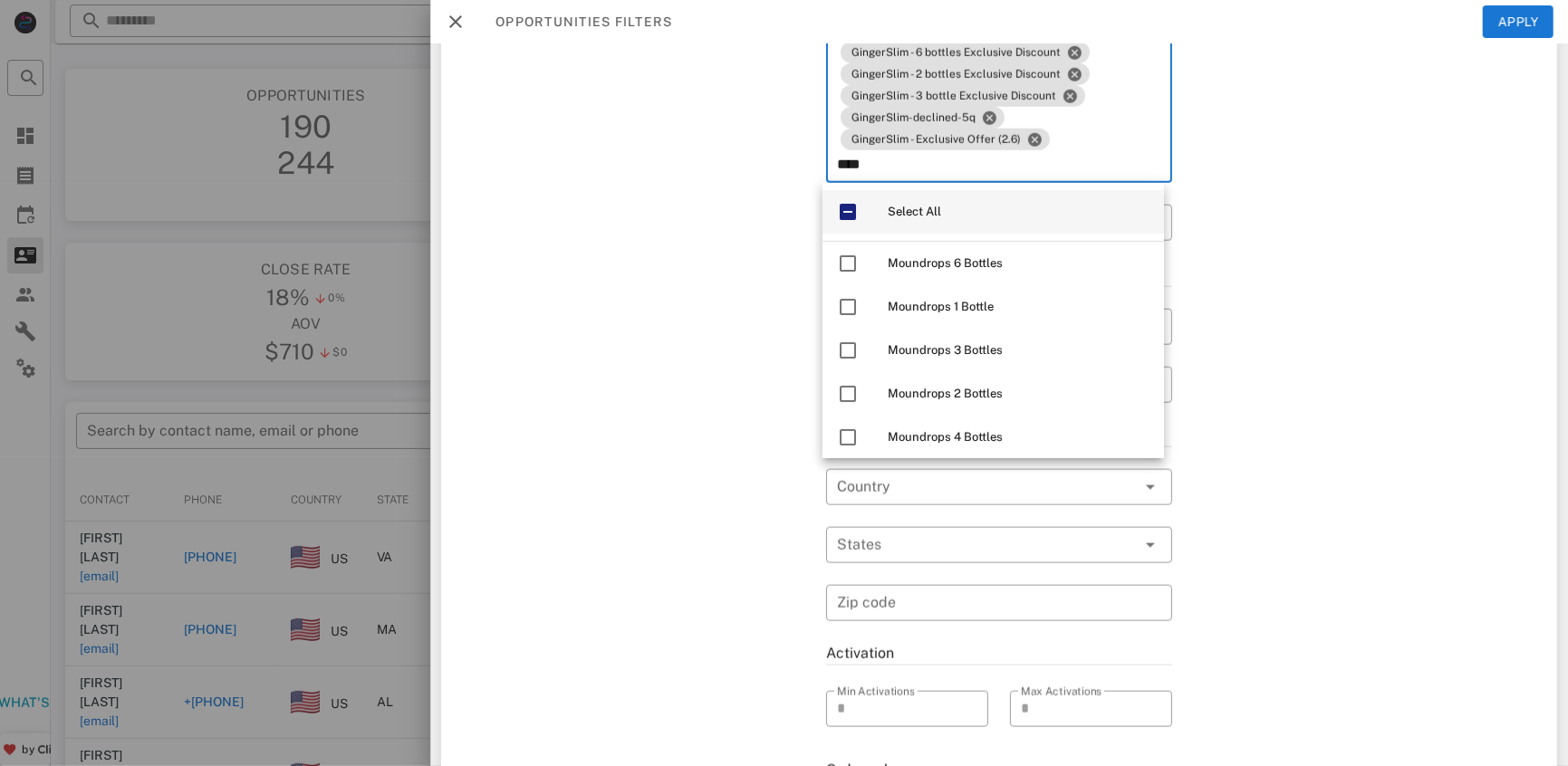 type on "****" 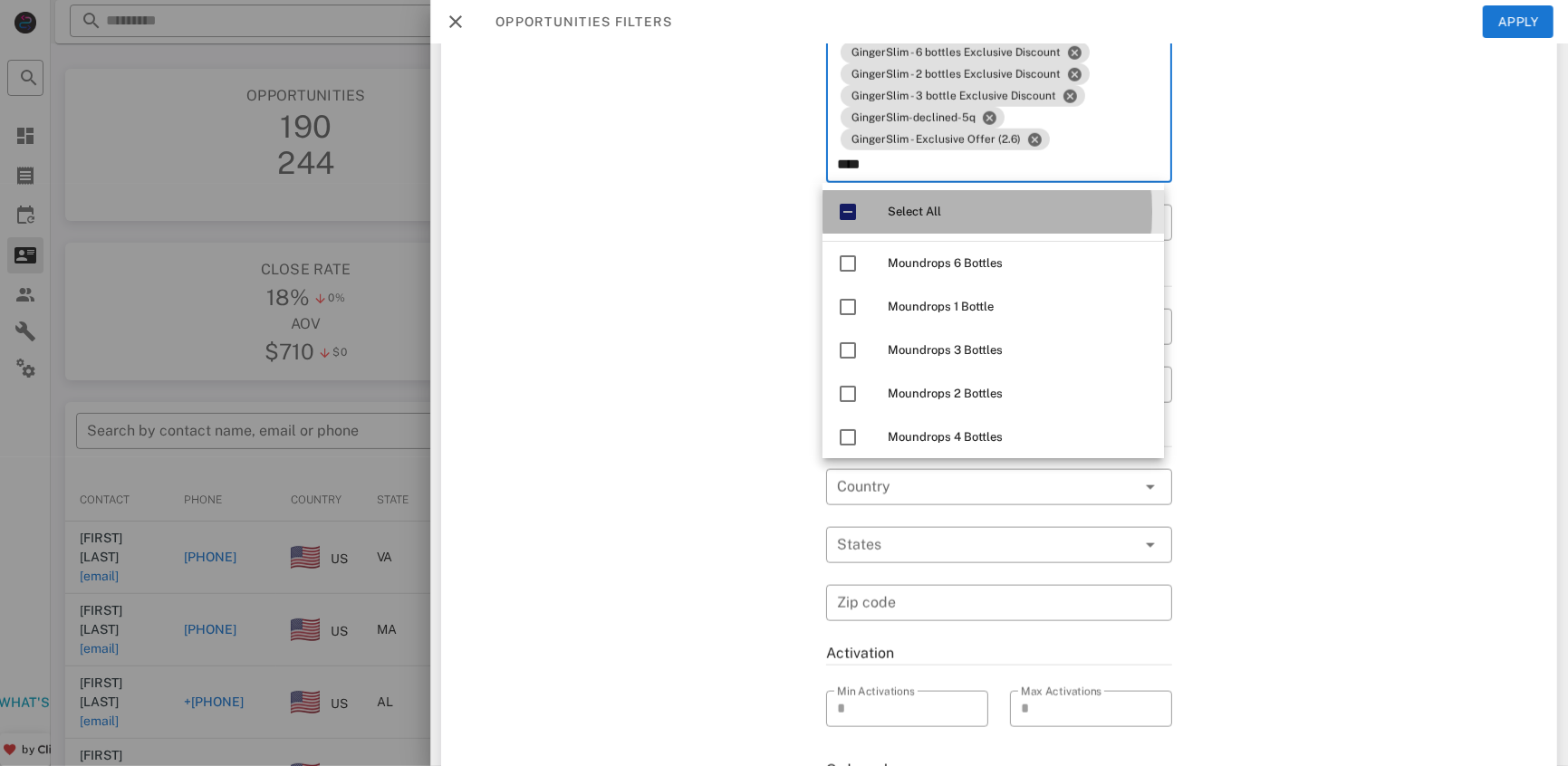 click at bounding box center (848, 212) 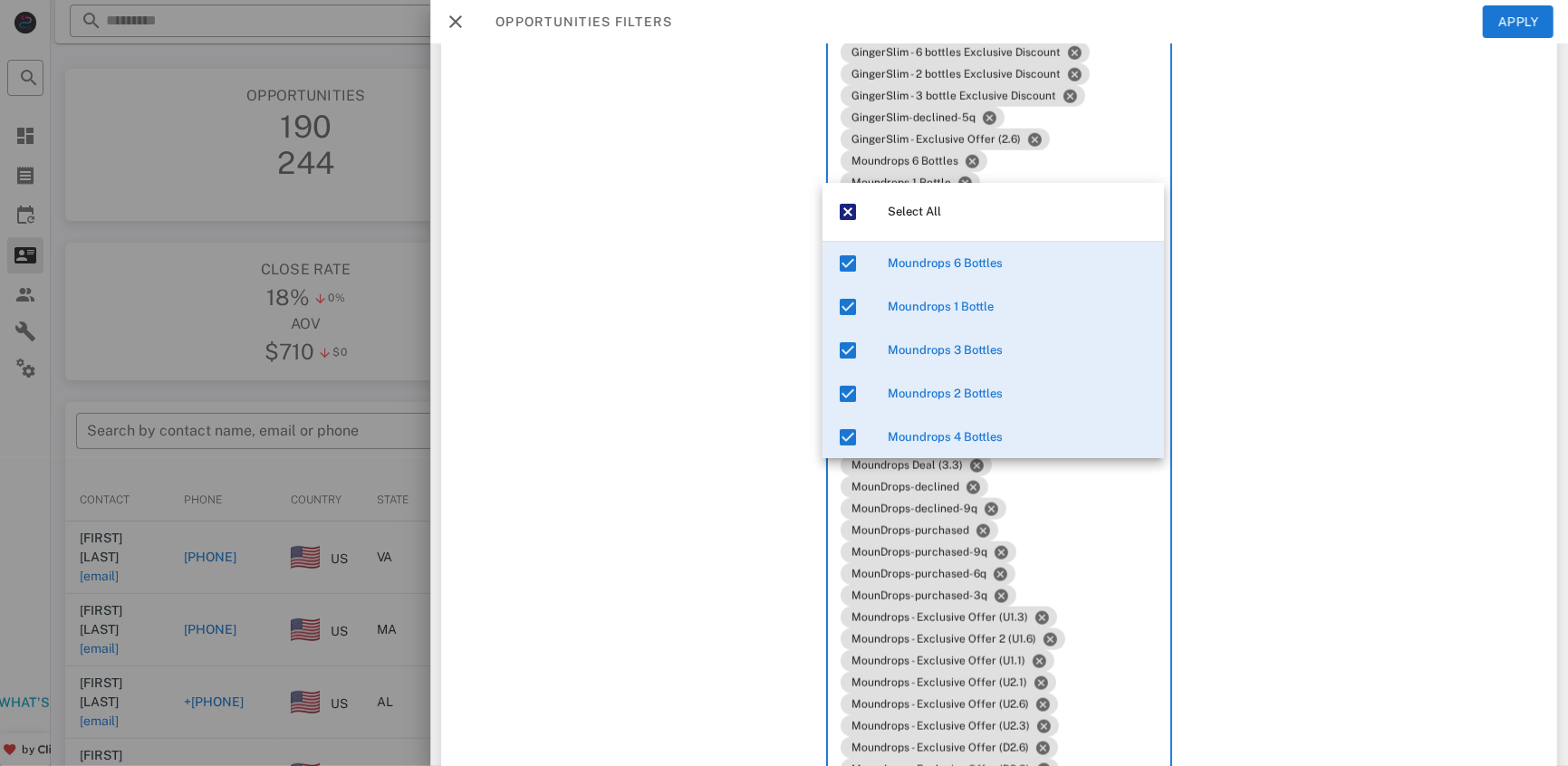 click on "Exclusion filters Tags applied during date range filter ​ Tag sources ​ Tags ​ Tags patterns" at bounding box center (1366, -1436) 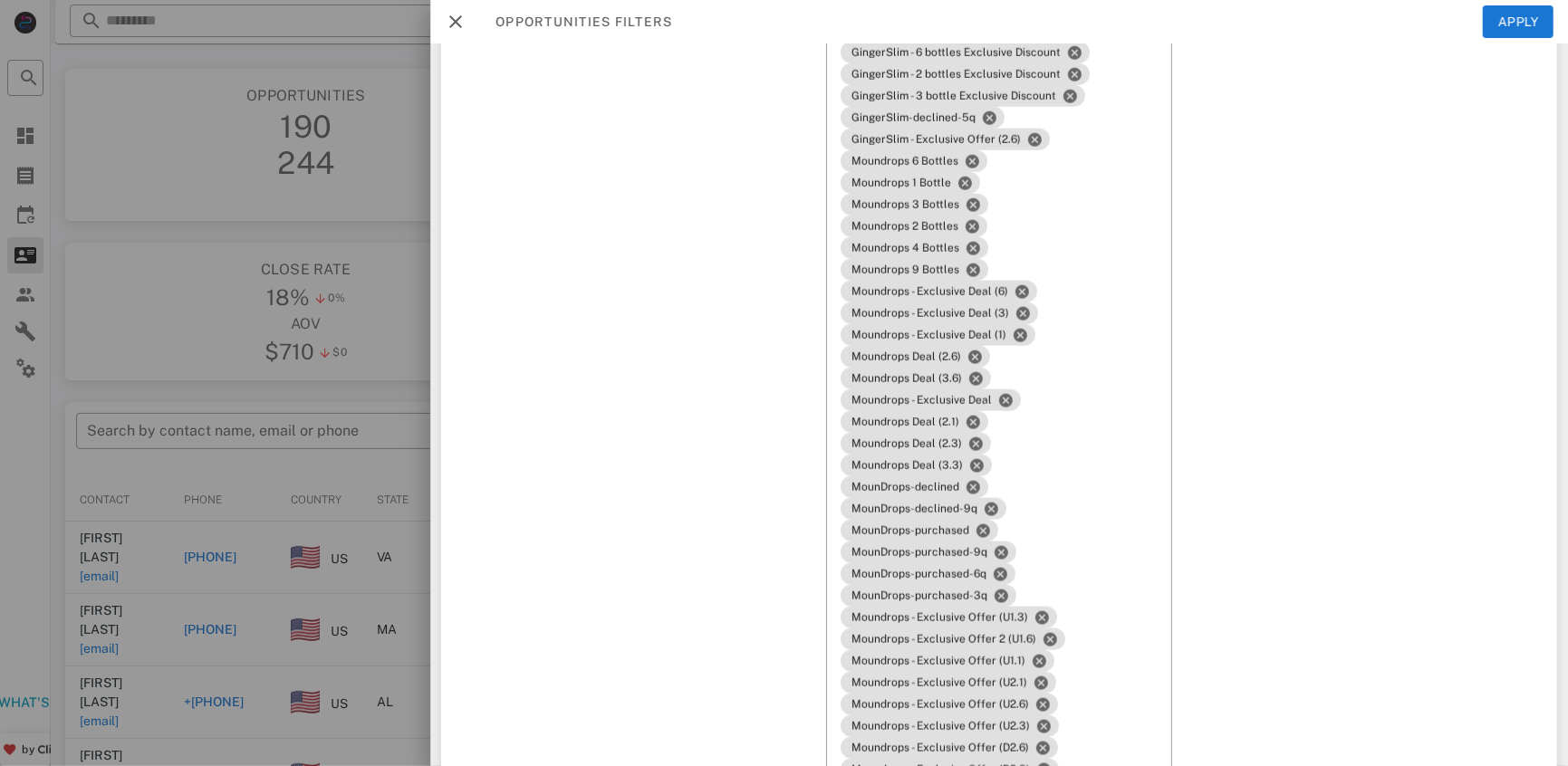 click on "Exclusion filters Tags applied during date range filter ​ Tag sources ​ Tags ​ Tags patterns" at bounding box center [1366, -1440] 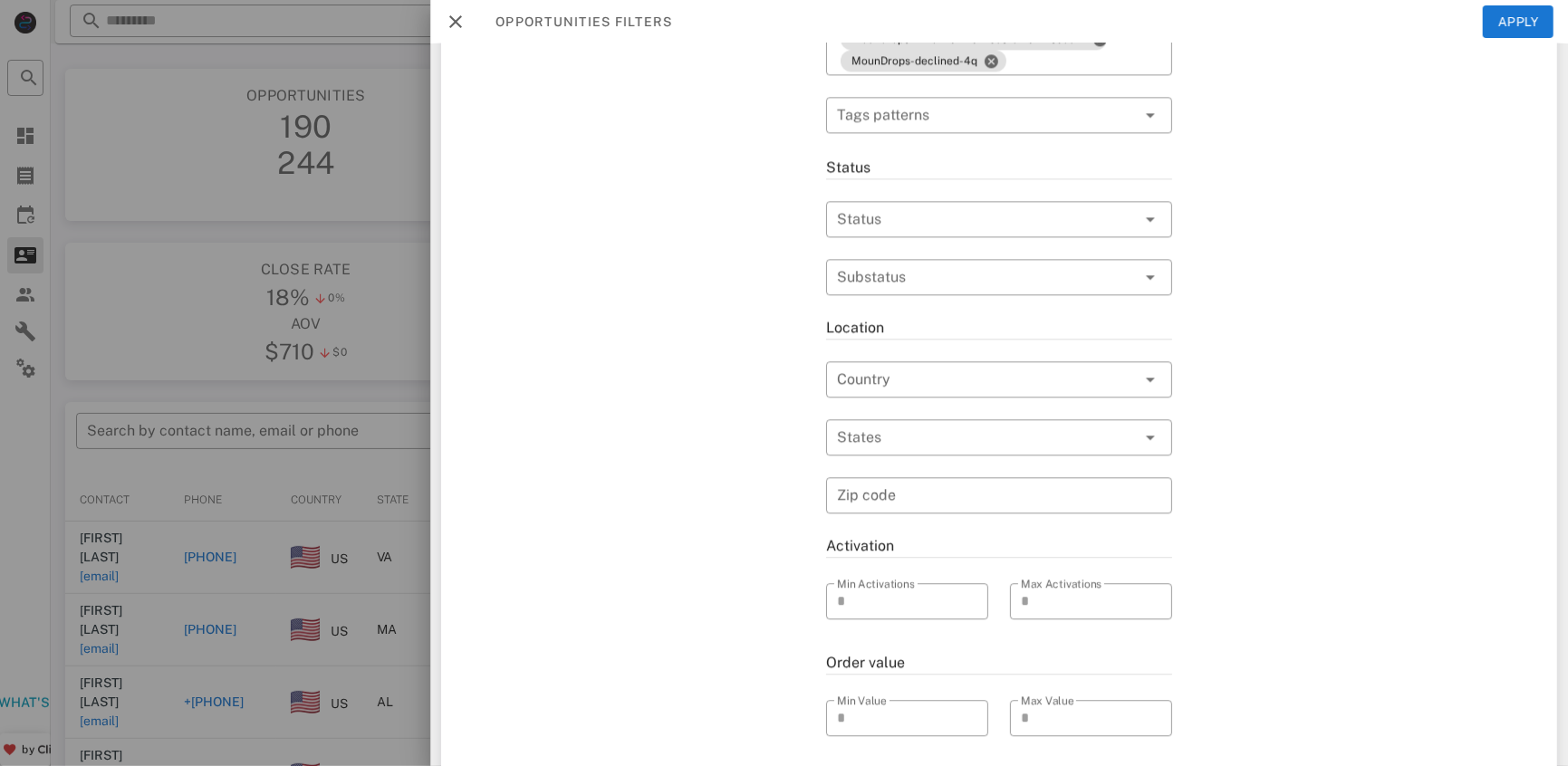 scroll, scrollTop: 6988, scrollLeft: 0, axis: vertical 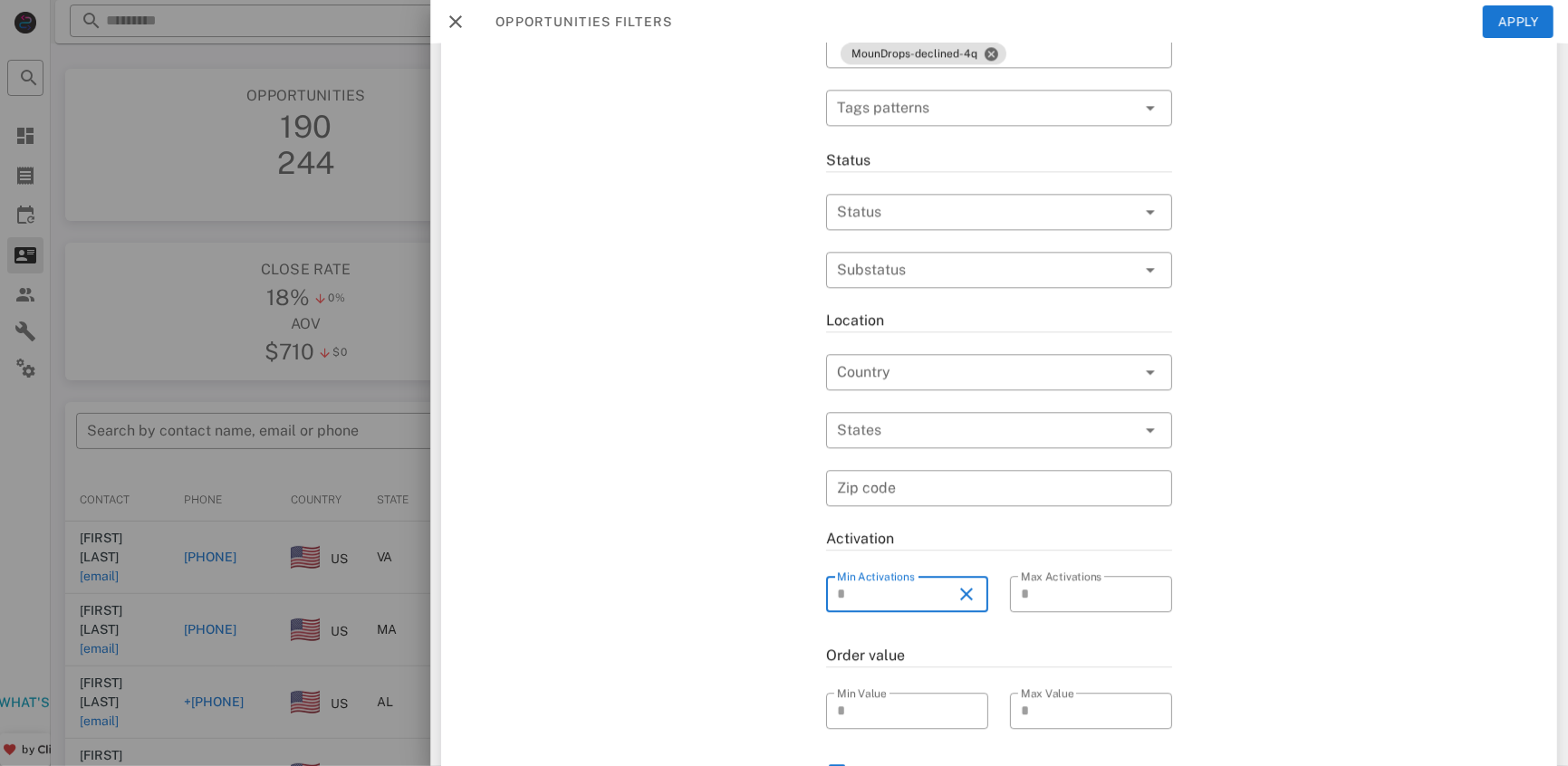 type on "*" 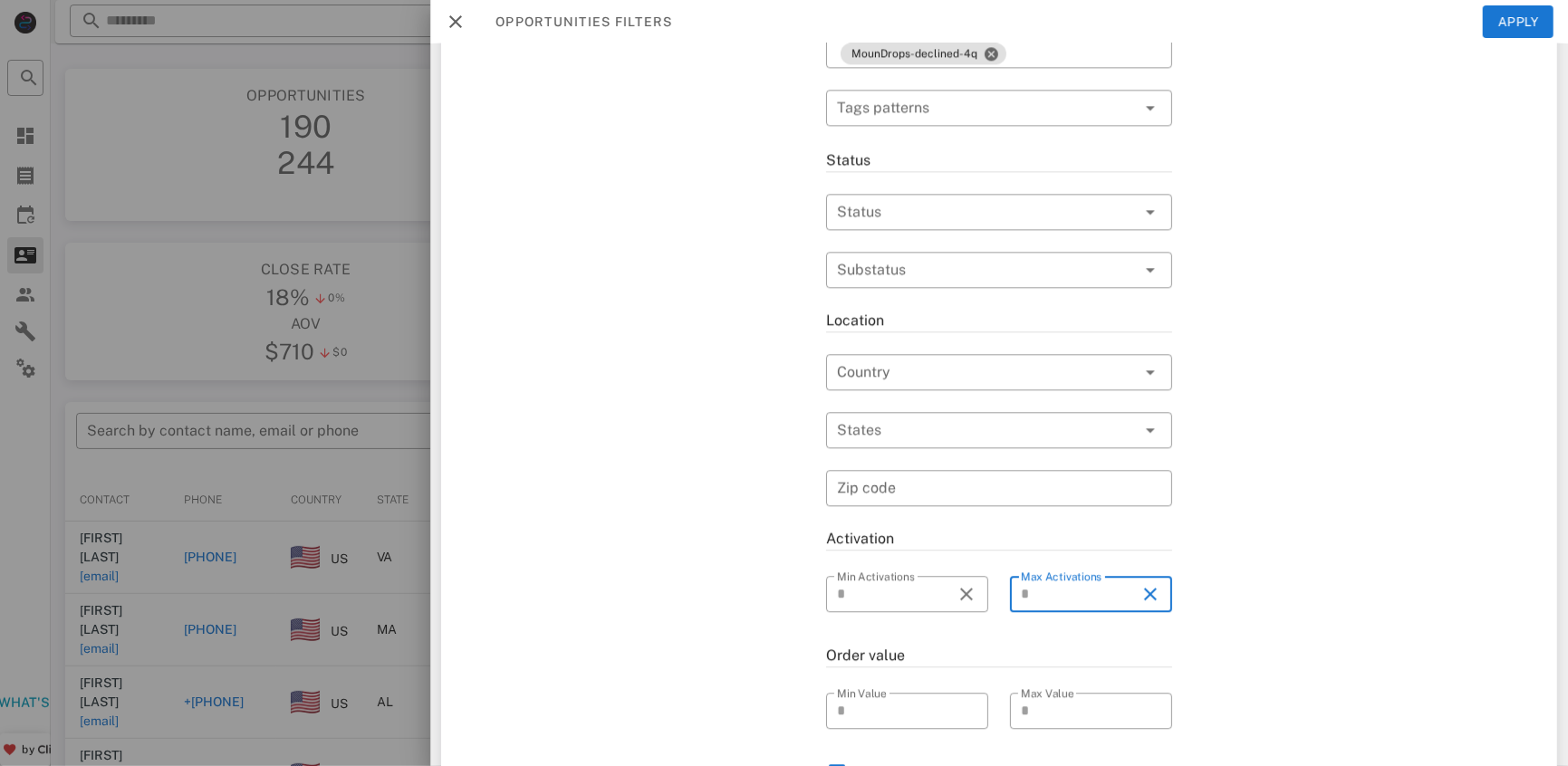 click on "*" at bounding box center (1078, 594) 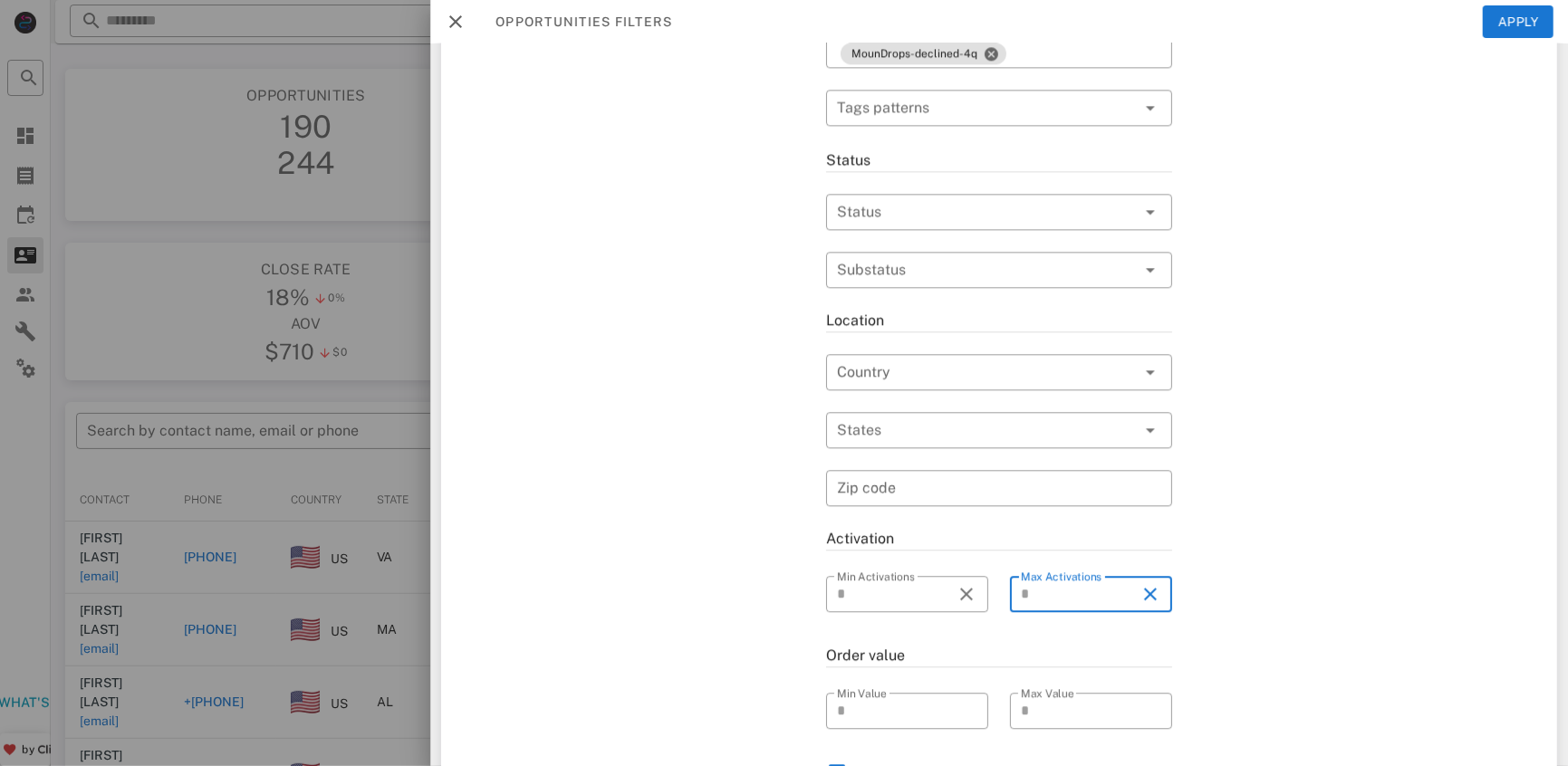 click on "*" at bounding box center (1078, 594) 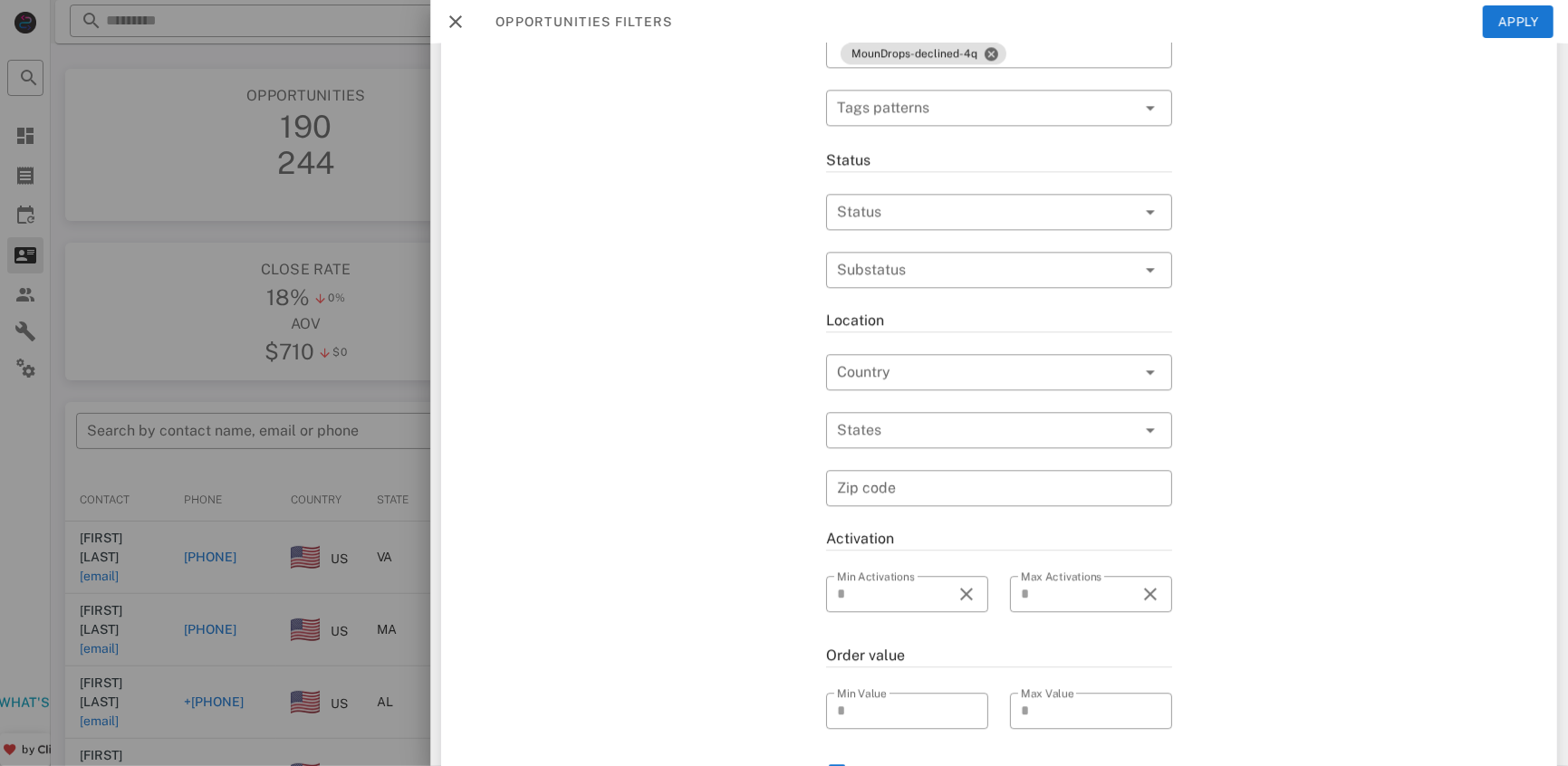 click on "General ​ Search by contact name, email or phone ​ Search Date Range ​ Sources Free for all ​ Opportunity pipelines" at bounding box center [631, -2982] 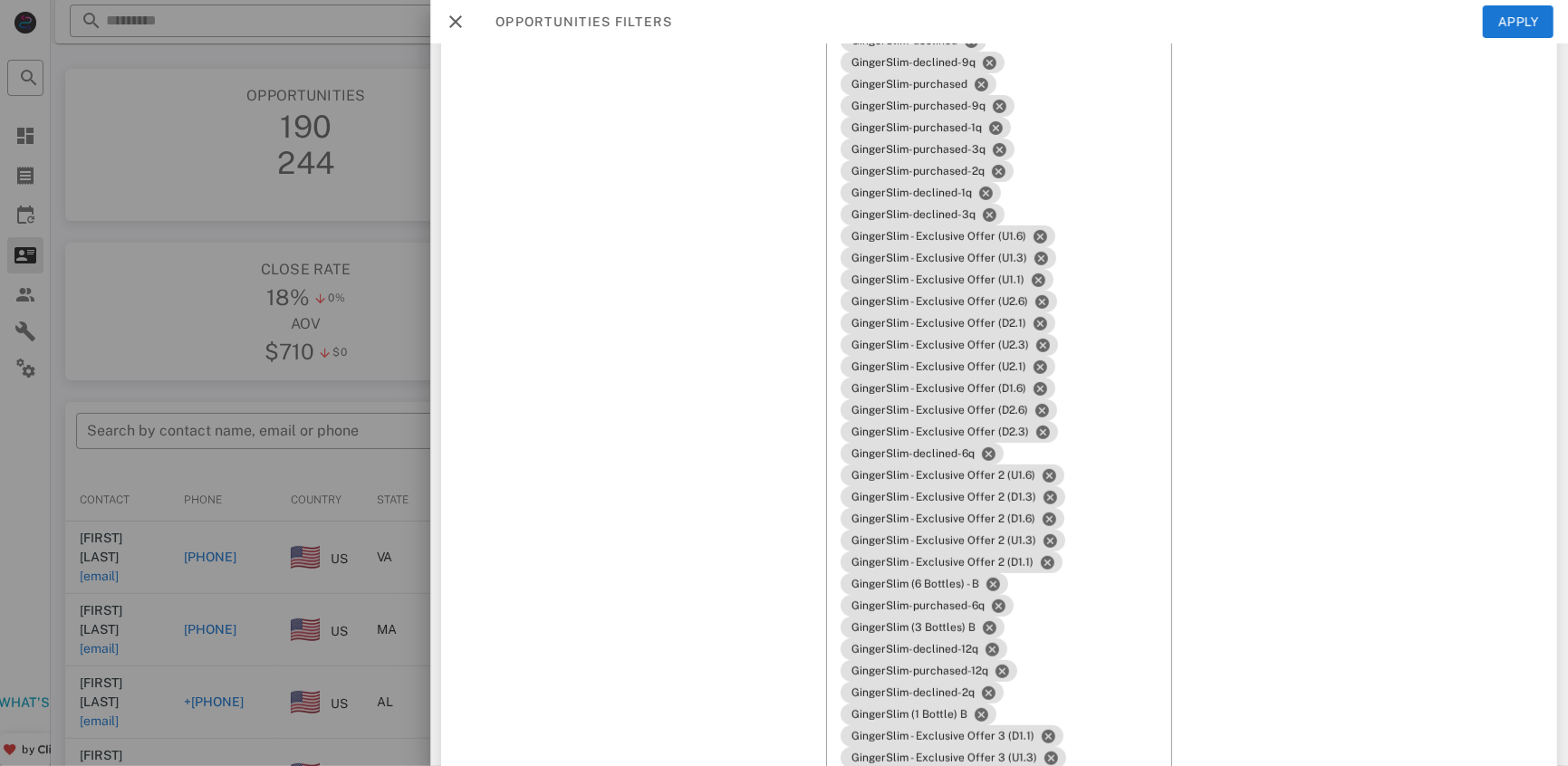 scroll, scrollTop: 4651, scrollLeft: 0, axis: vertical 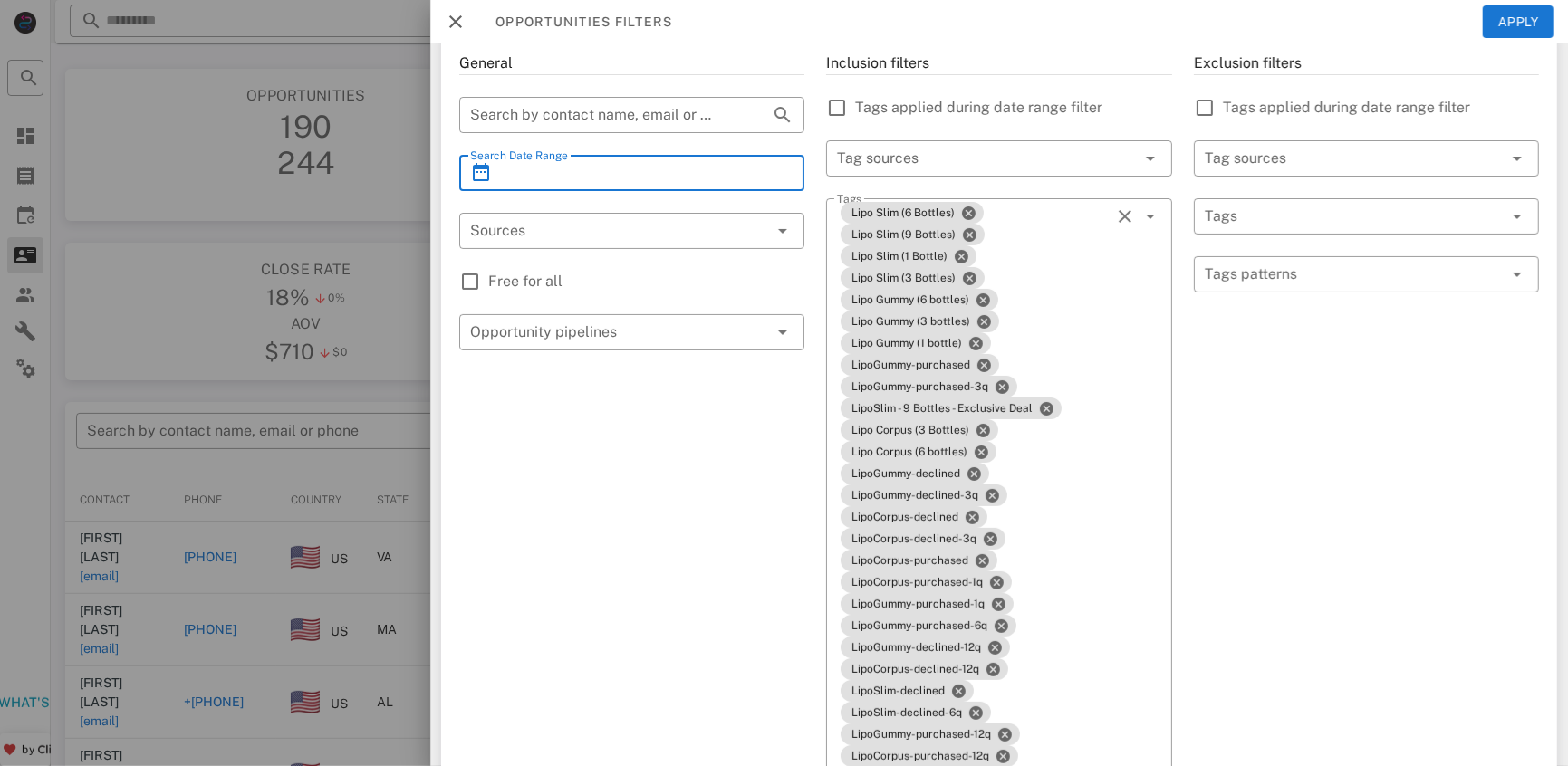 click on "Search Date Range" at bounding box center [631, 173] 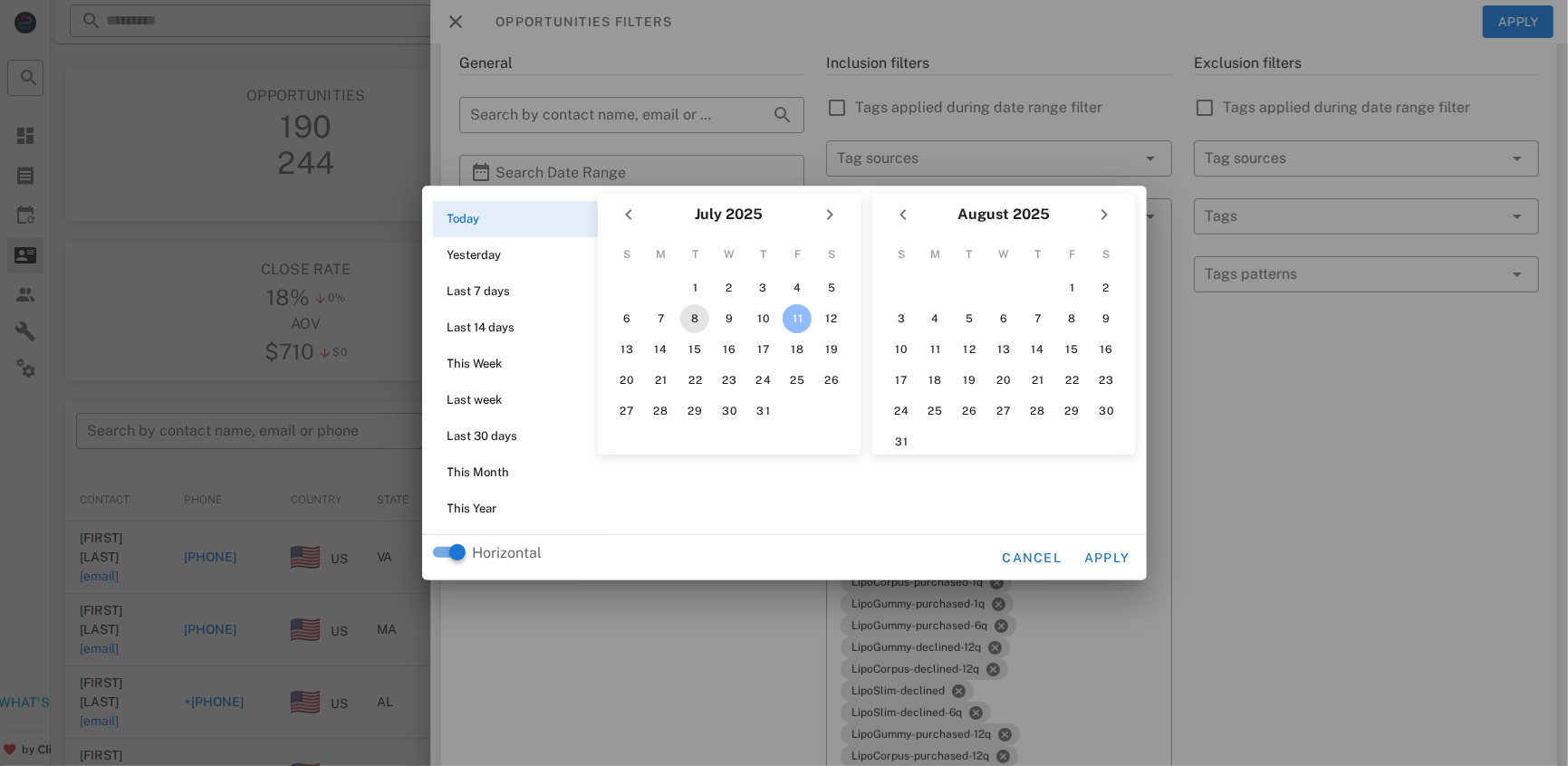 click on "8" at bounding box center [695, 319] 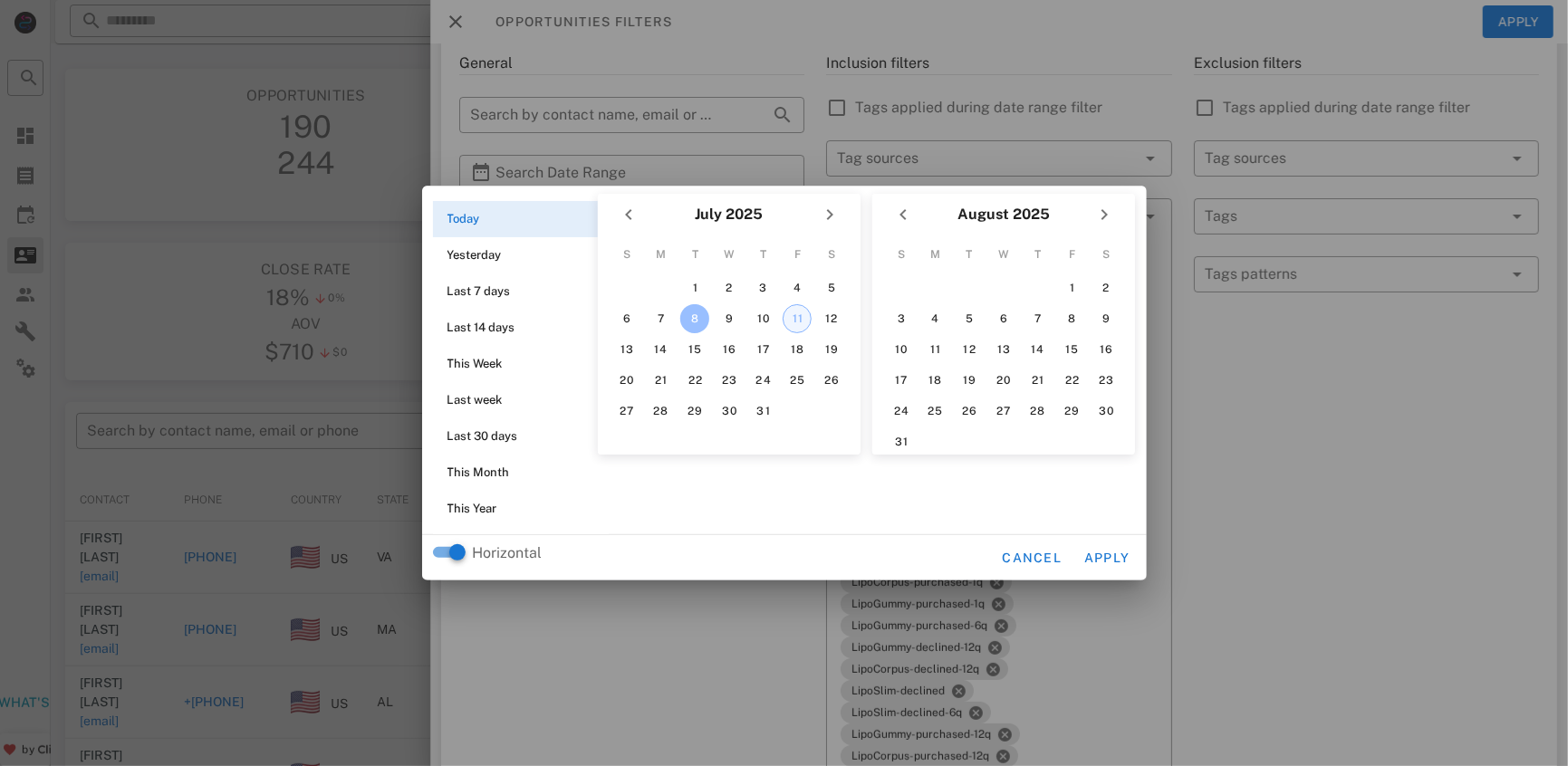 click on "11" at bounding box center [797, 319] 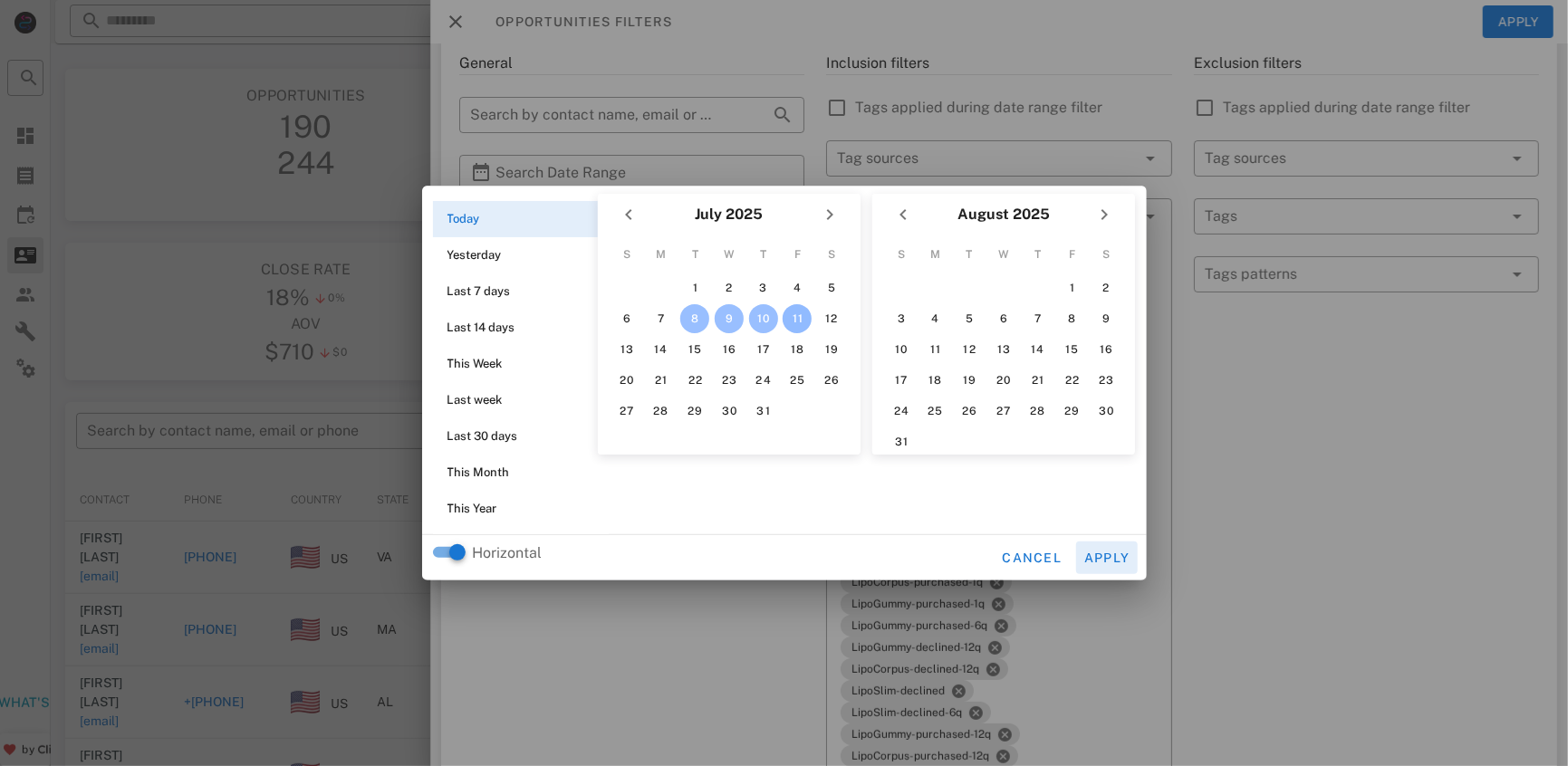 click on "Apply" at bounding box center (1107, 558) 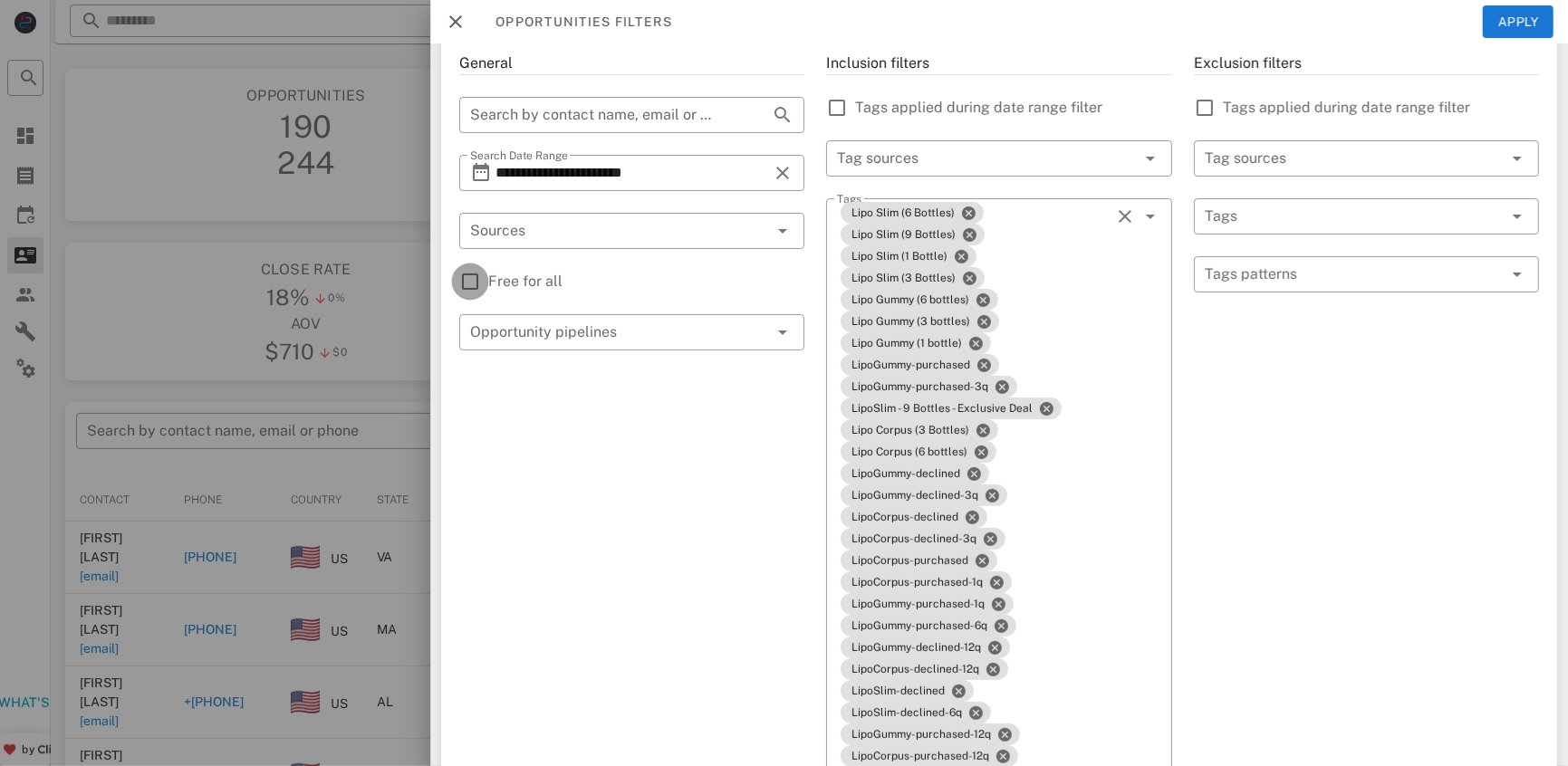 click at bounding box center (470, 282) 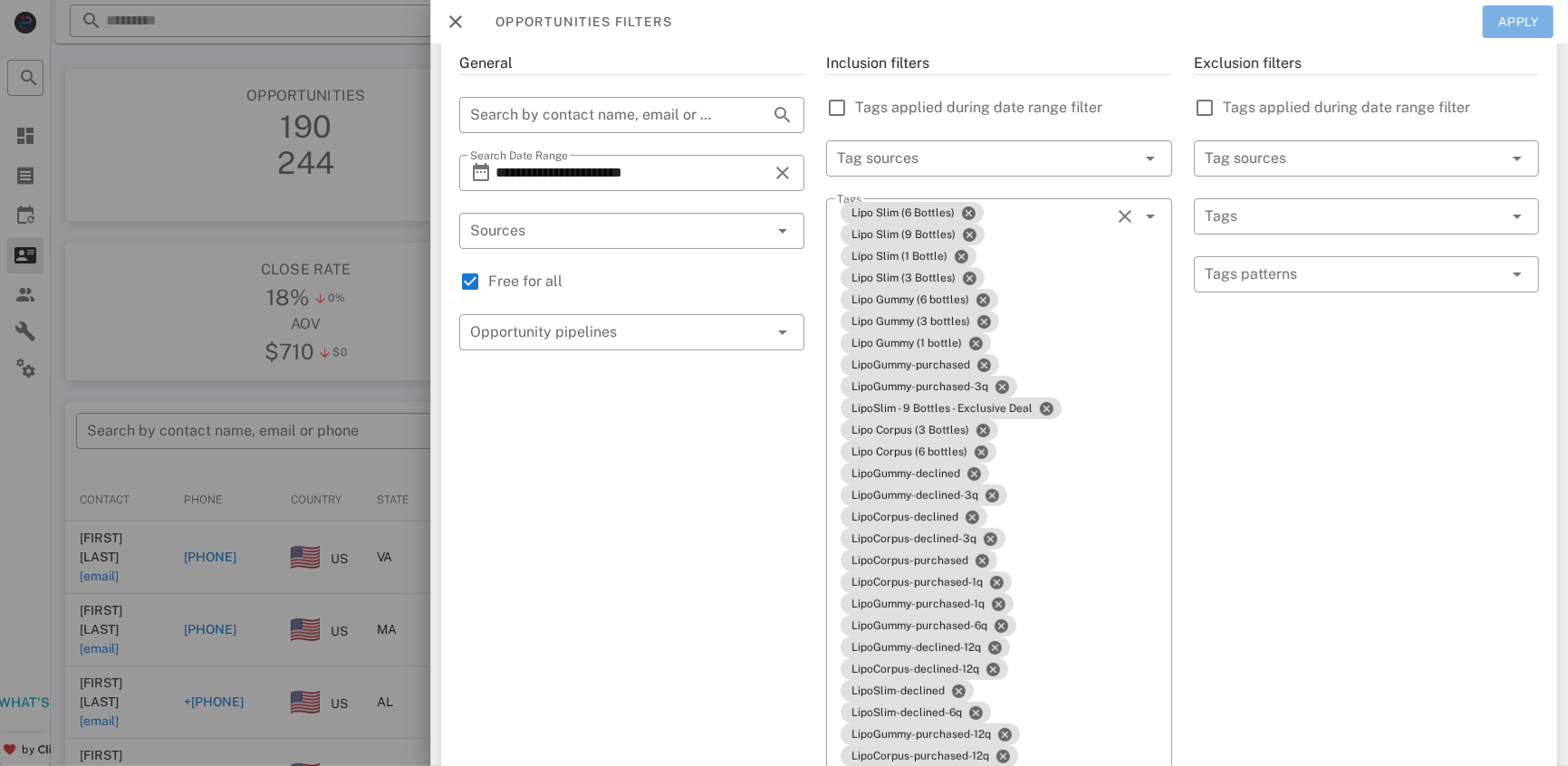 click on "Apply" at bounding box center [1518, 22] 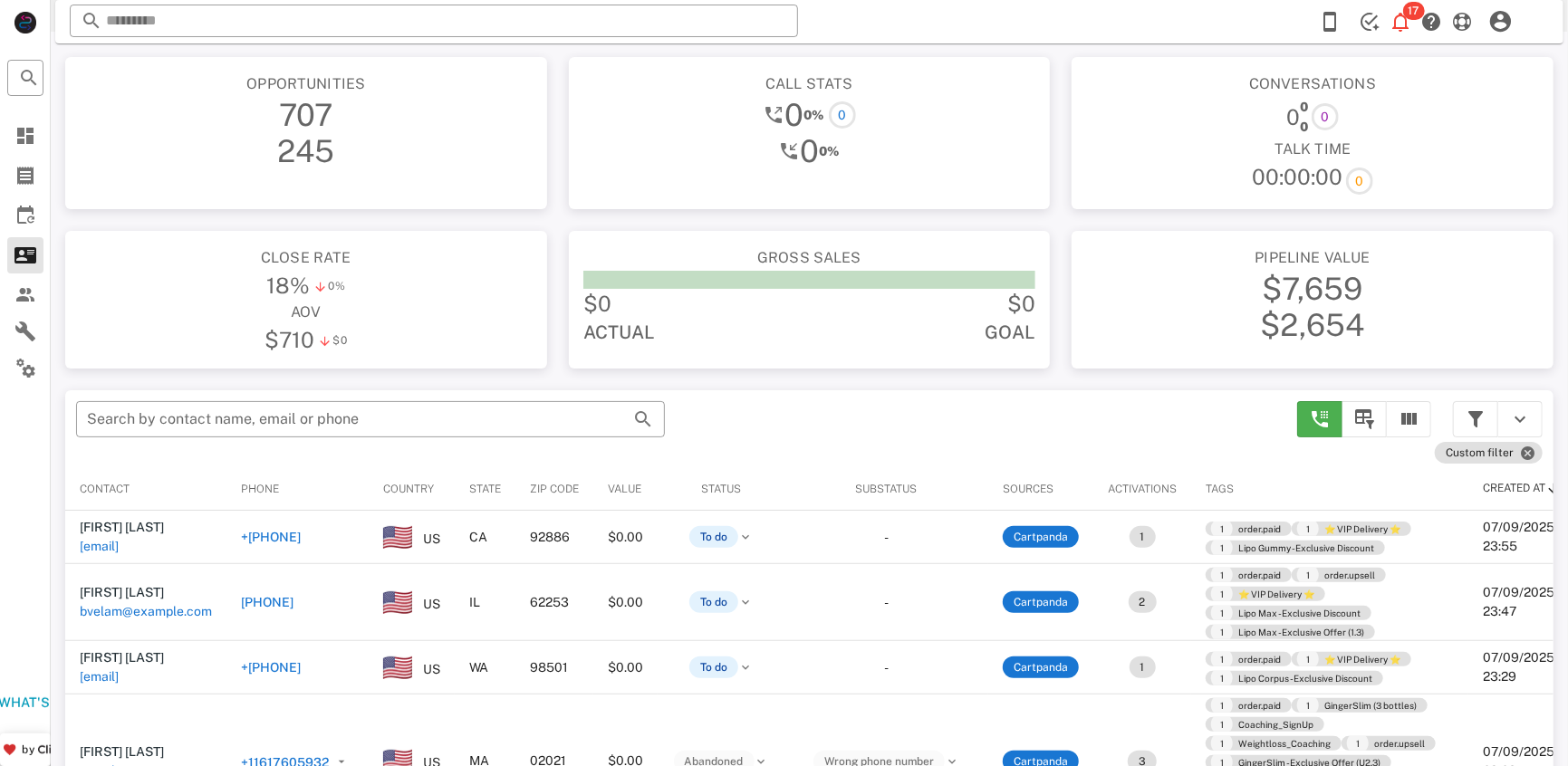 scroll, scrollTop: 60, scrollLeft: 0, axis: vertical 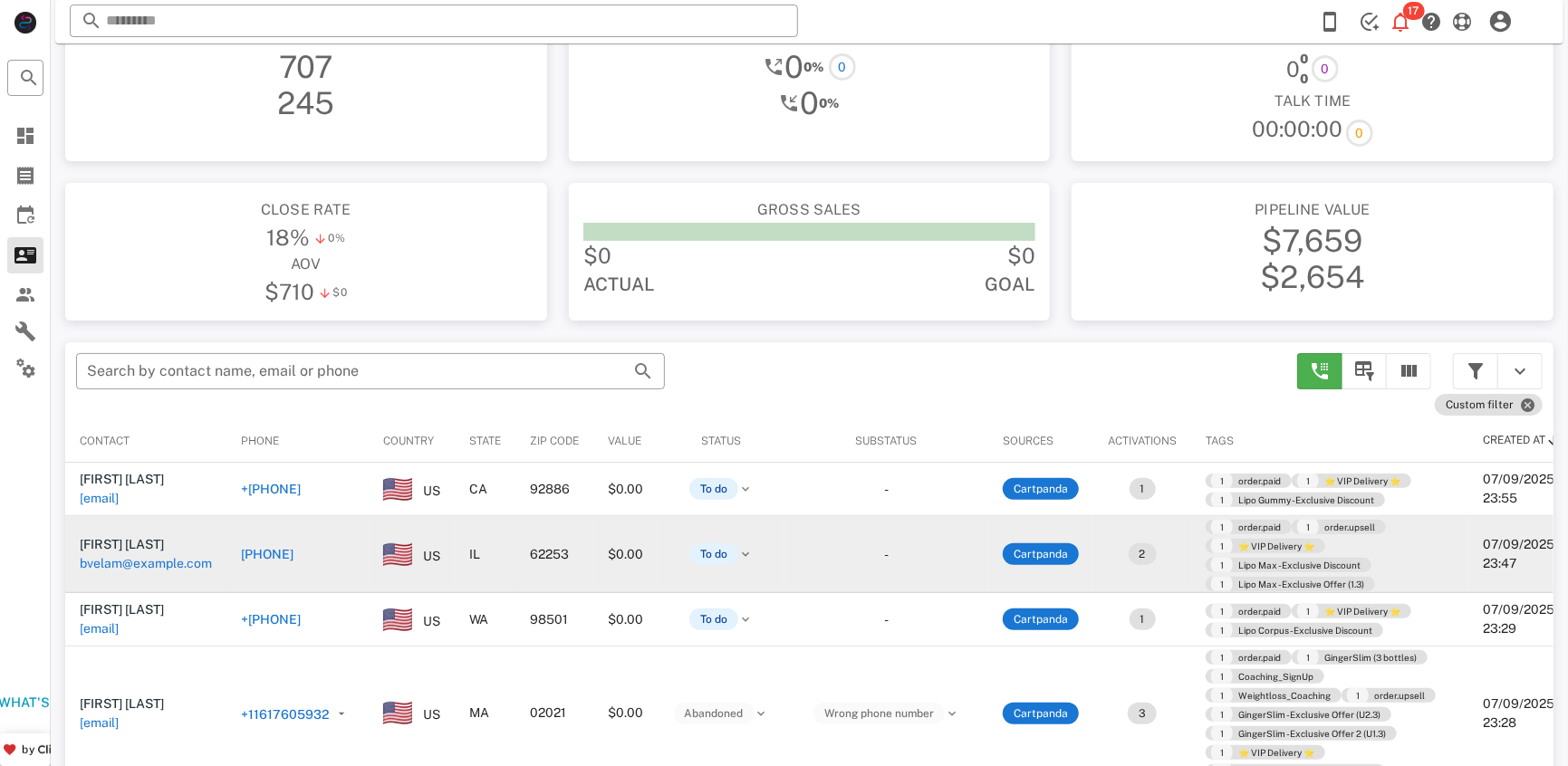click on "[PHONE]" at bounding box center (267, 554) 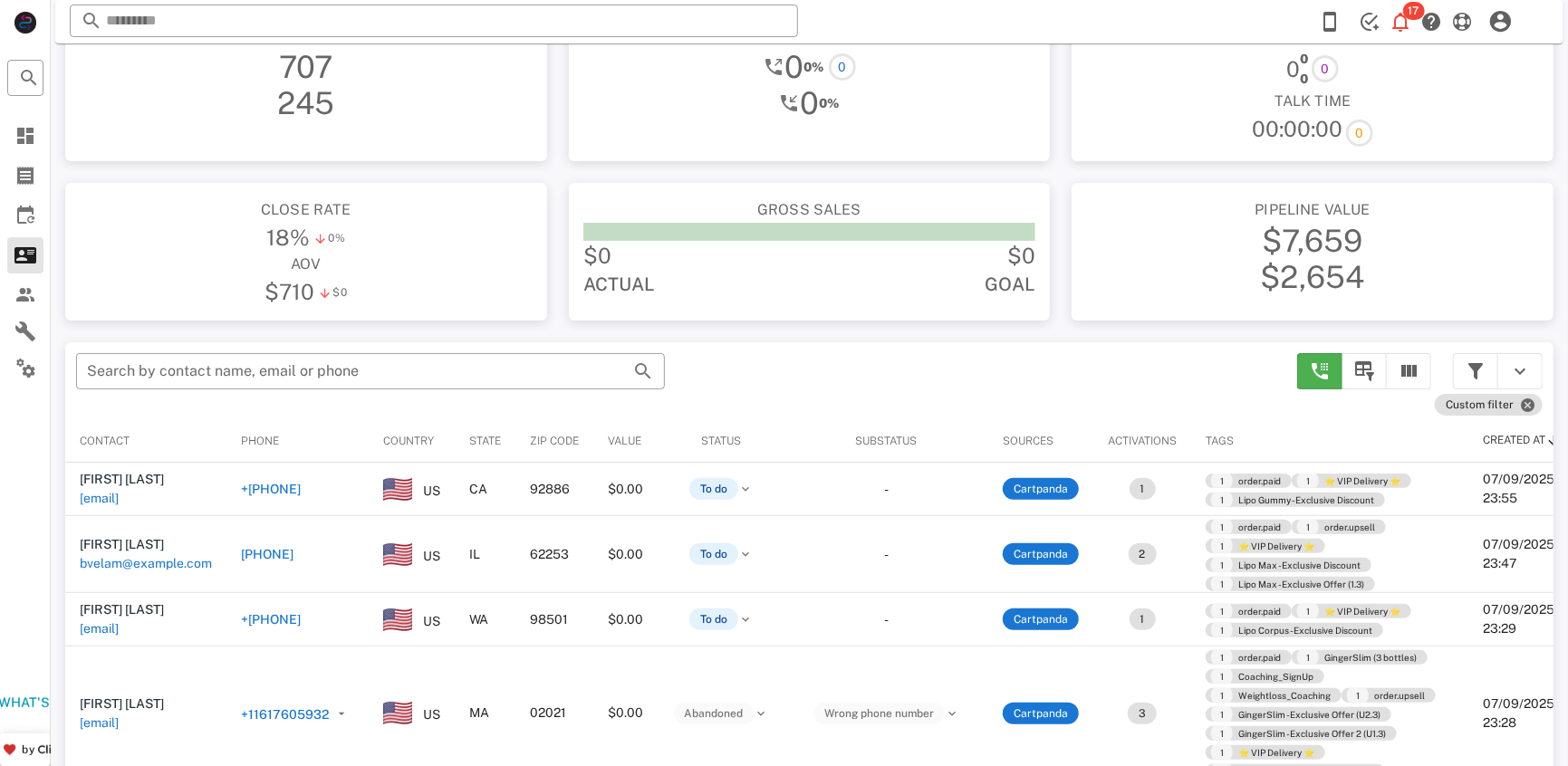 type on "**********" 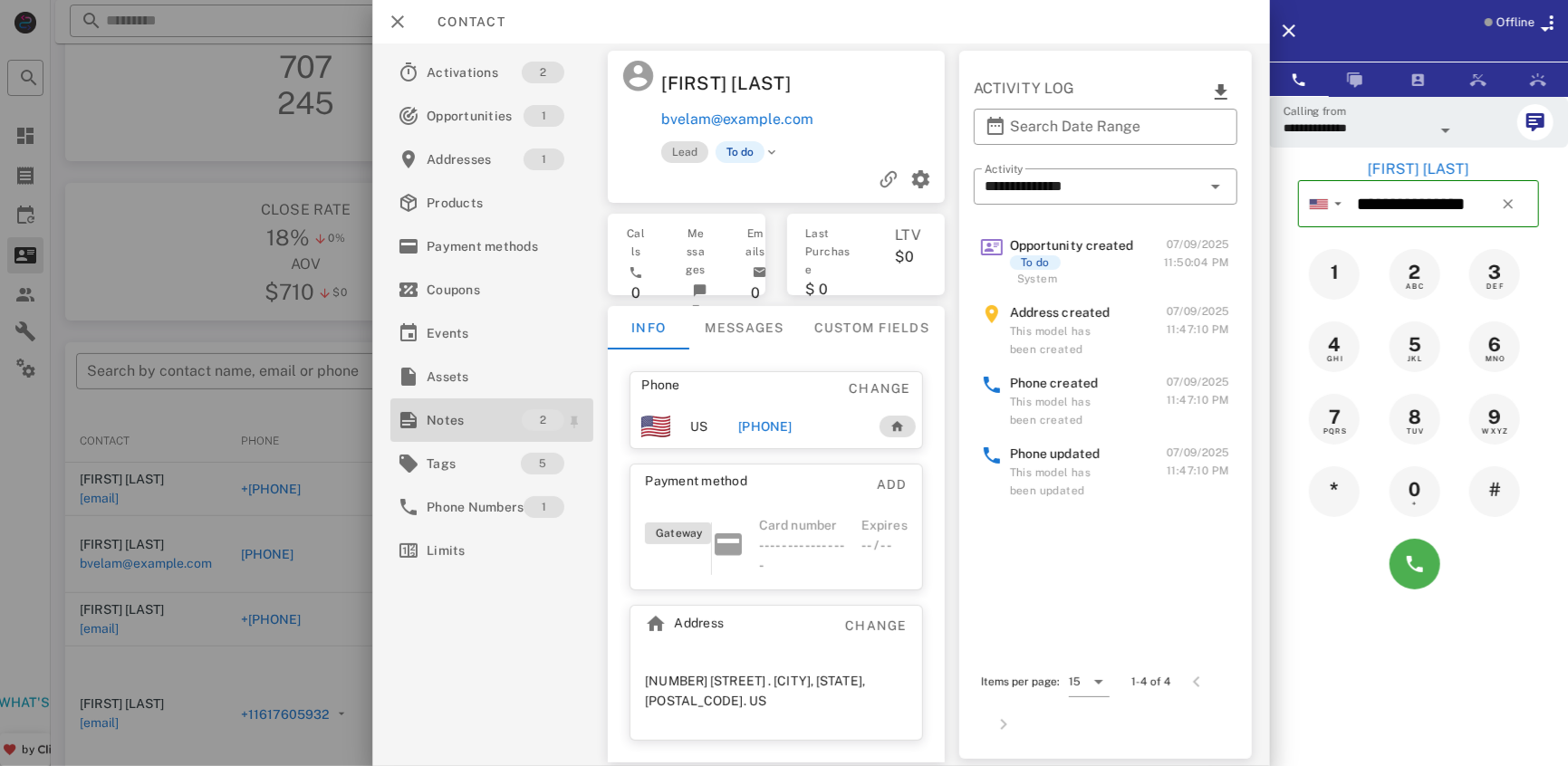 click on "Notes" at bounding box center [474, 420] 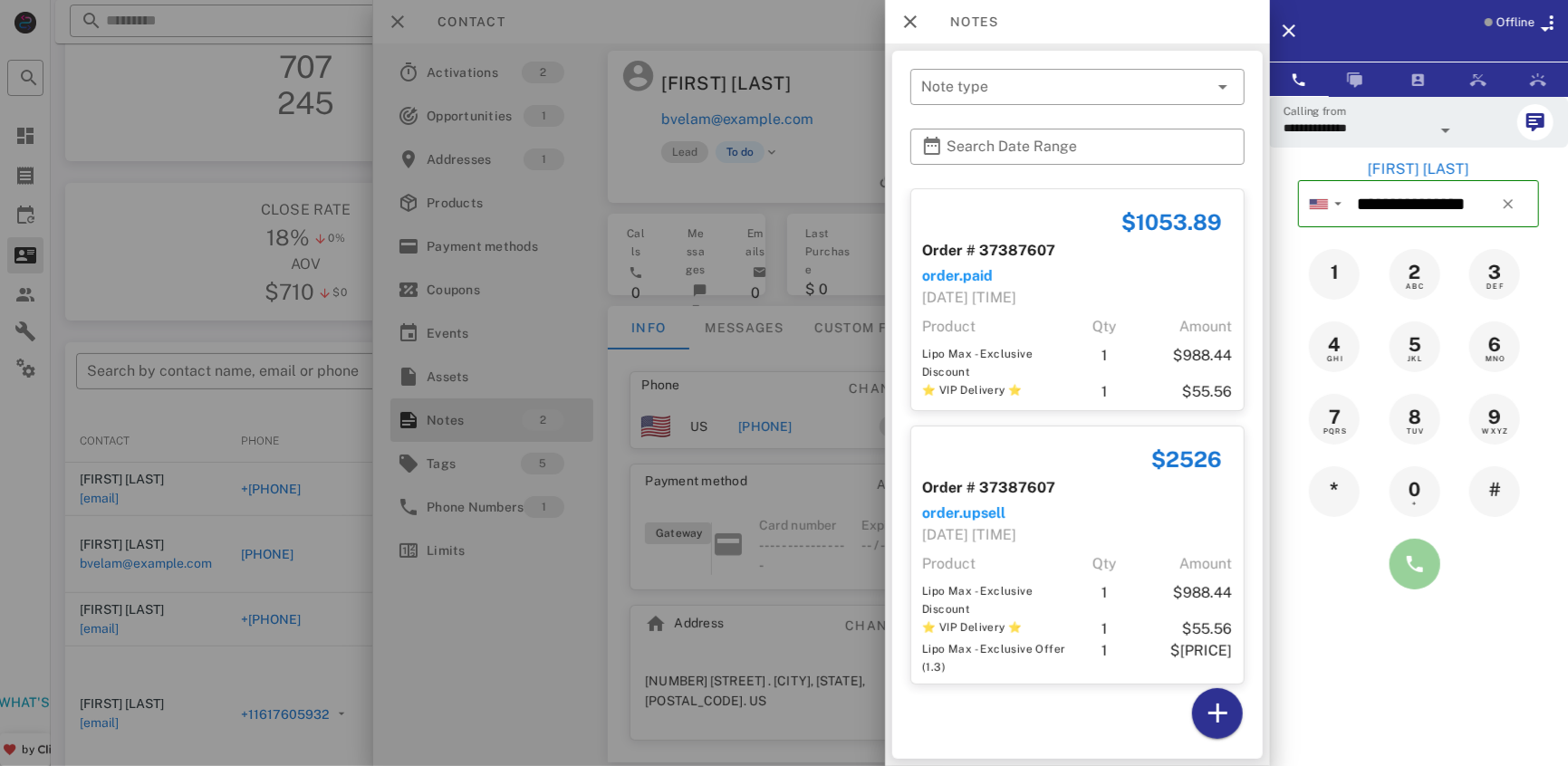 click at bounding box center (1415, 564) 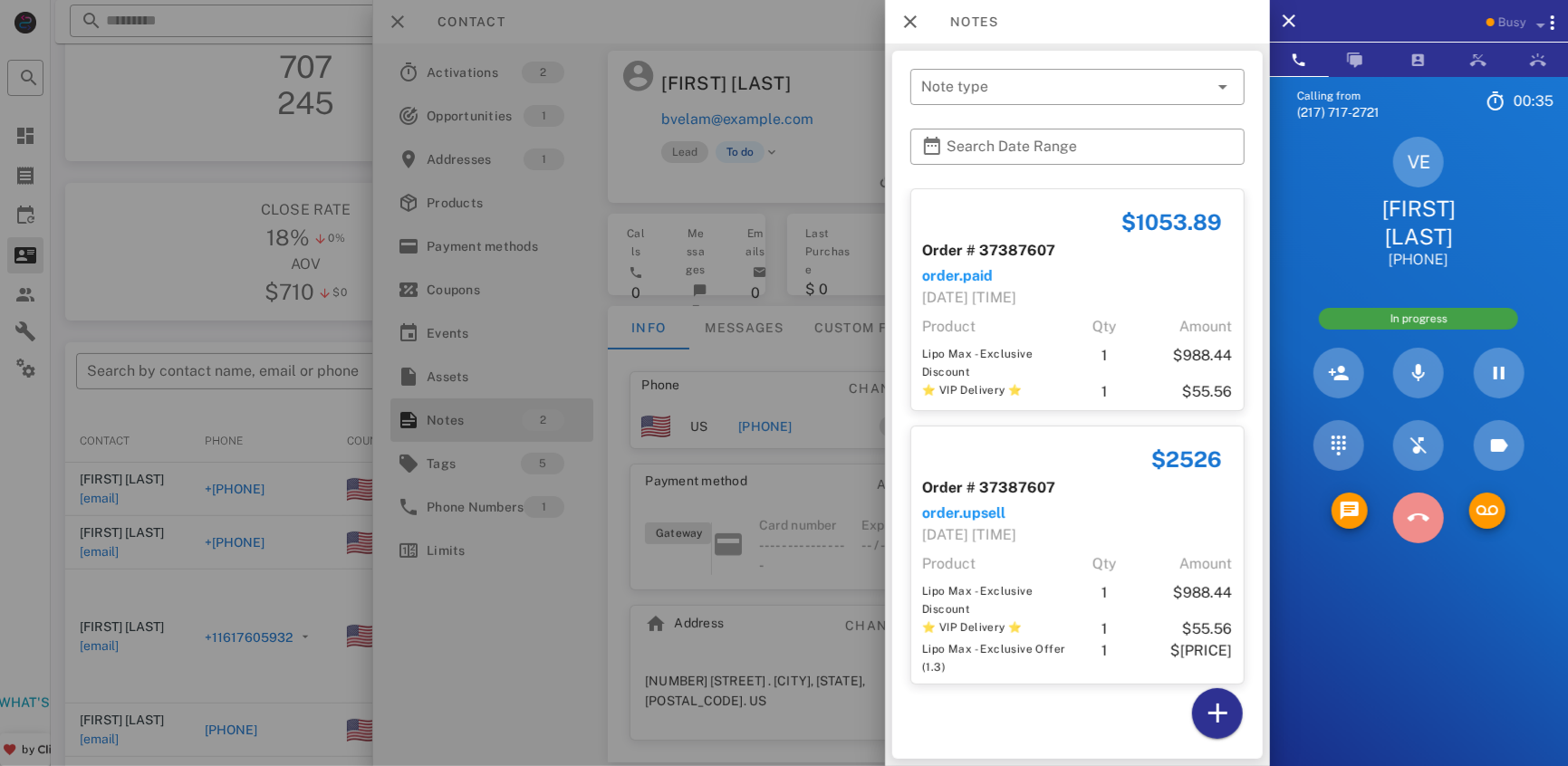 click at bounding box center [1419, 518] 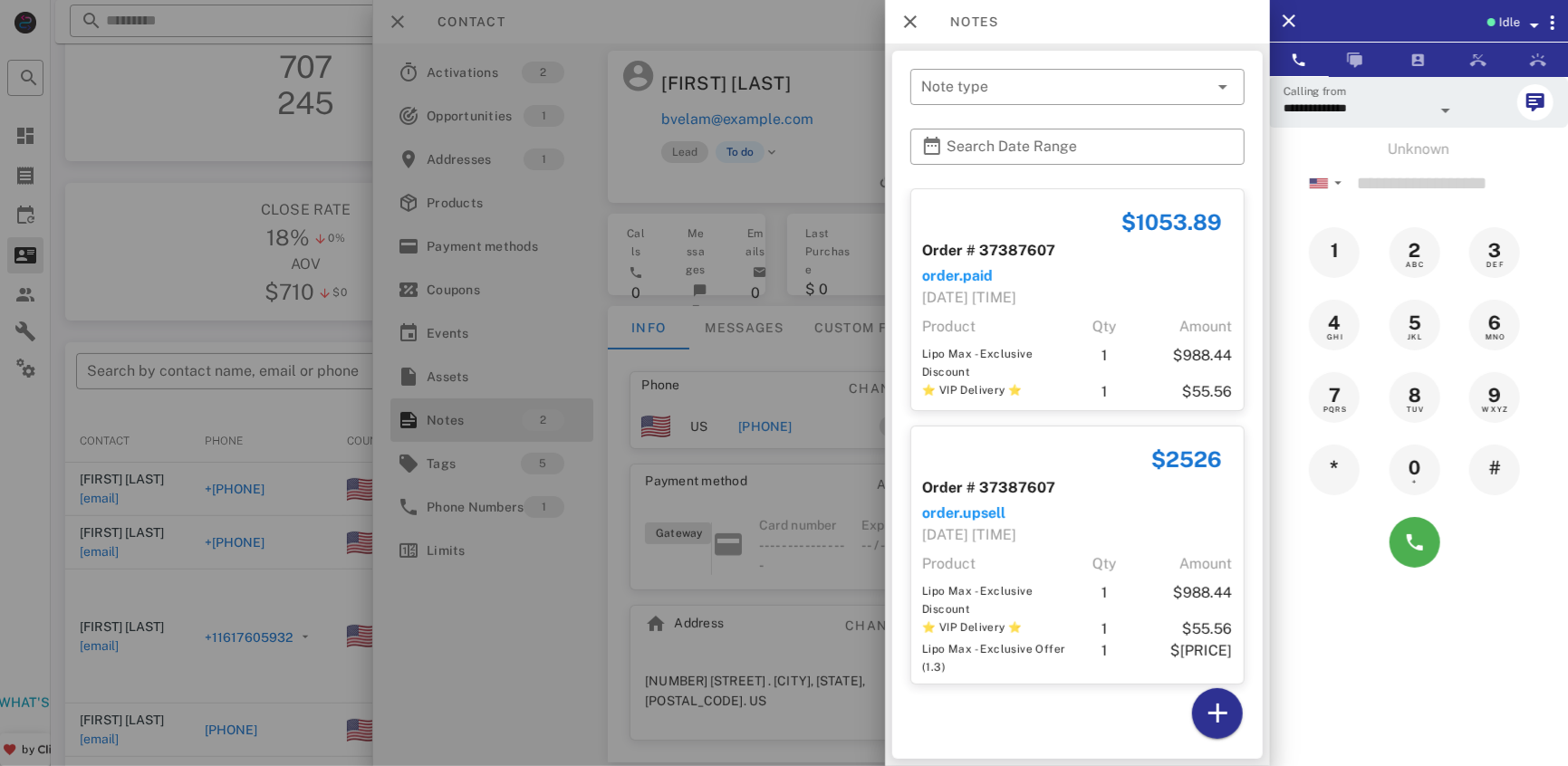 click at bounding box center [784, 383] 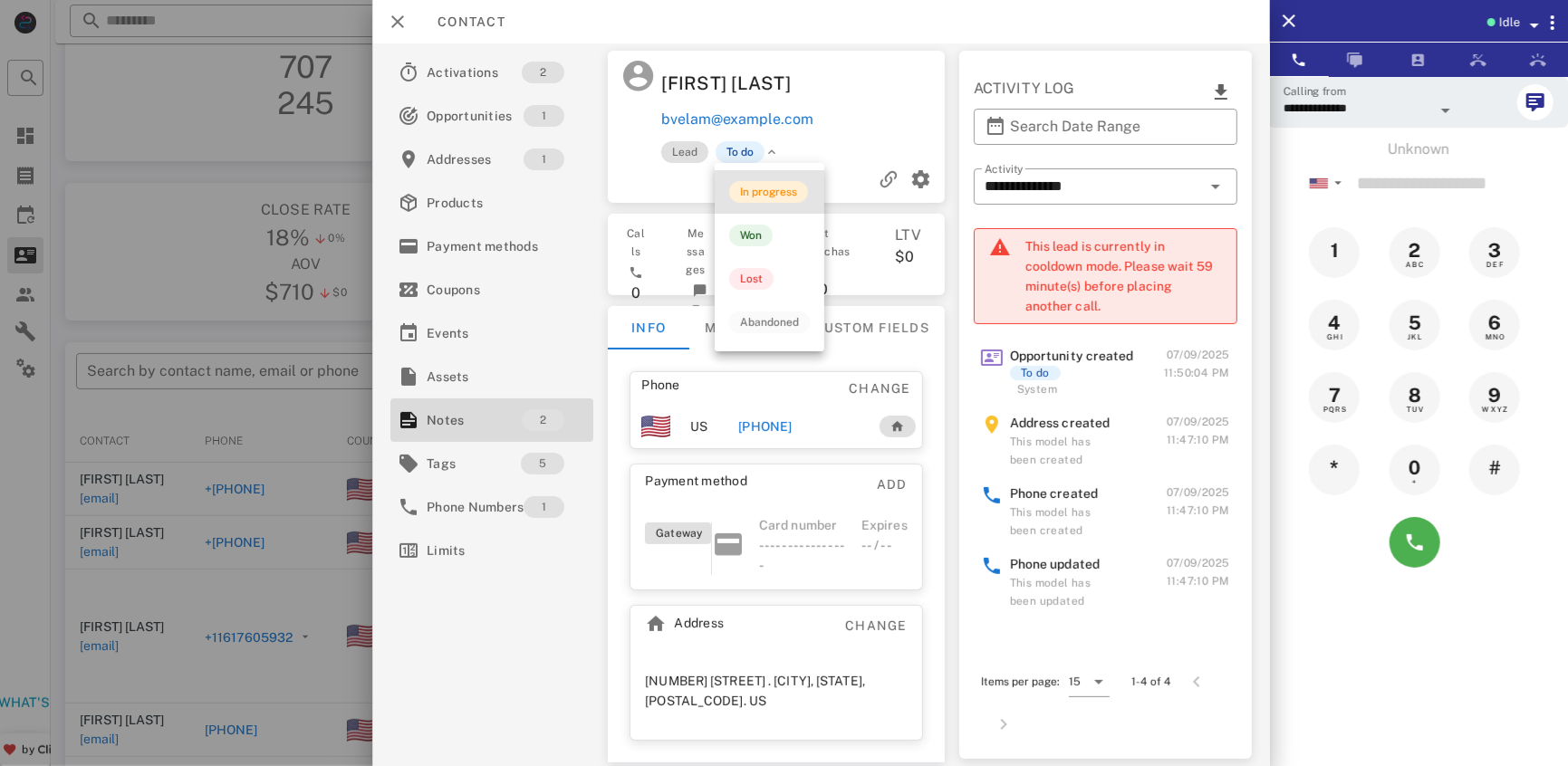 click on "In progress" at bounding box center (768, 192) 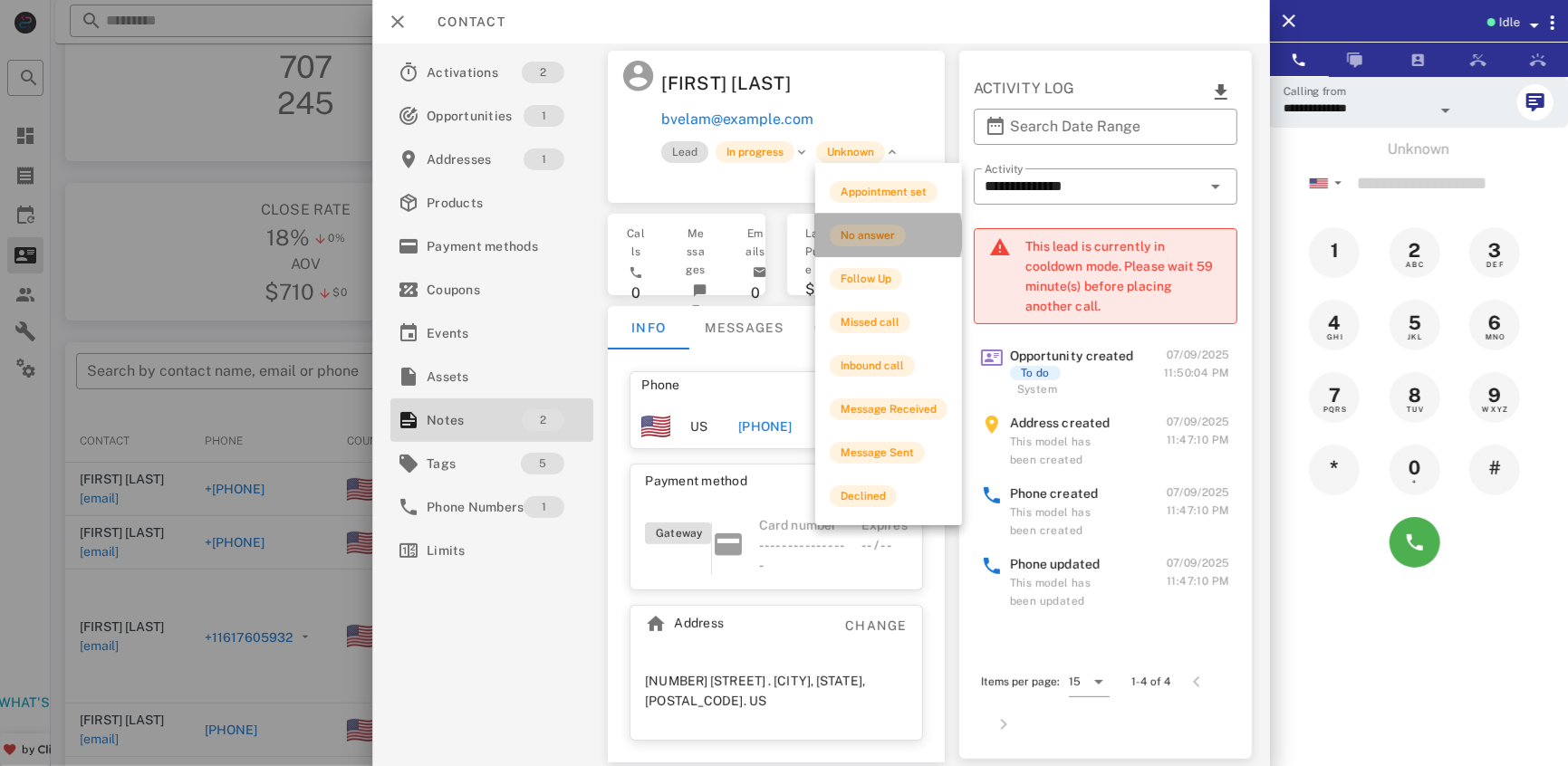 click on "No answer" at bounding box center [868, 235] 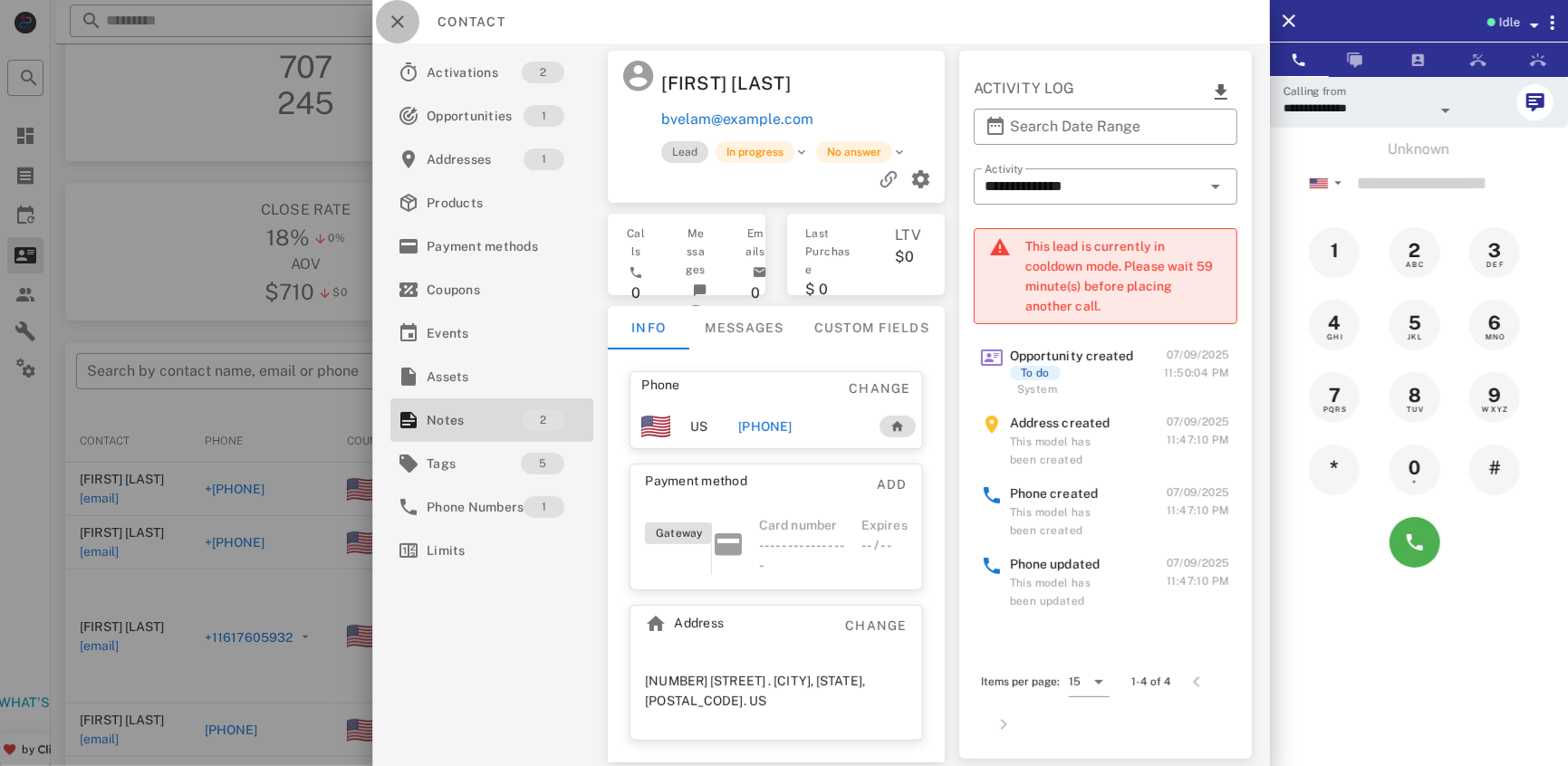 click at bounding box center [398, 22] 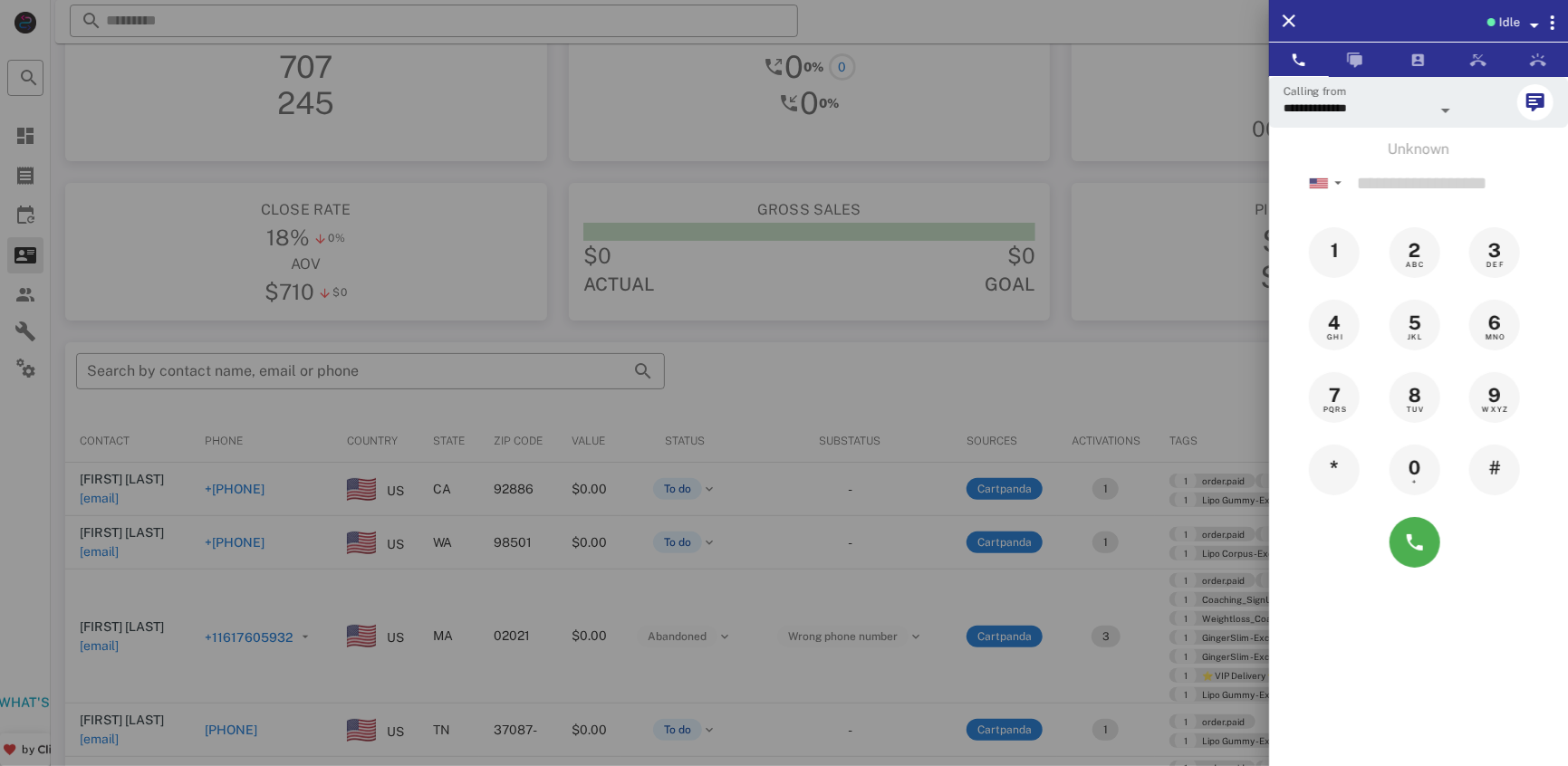 click at bounding box center [784, 383] 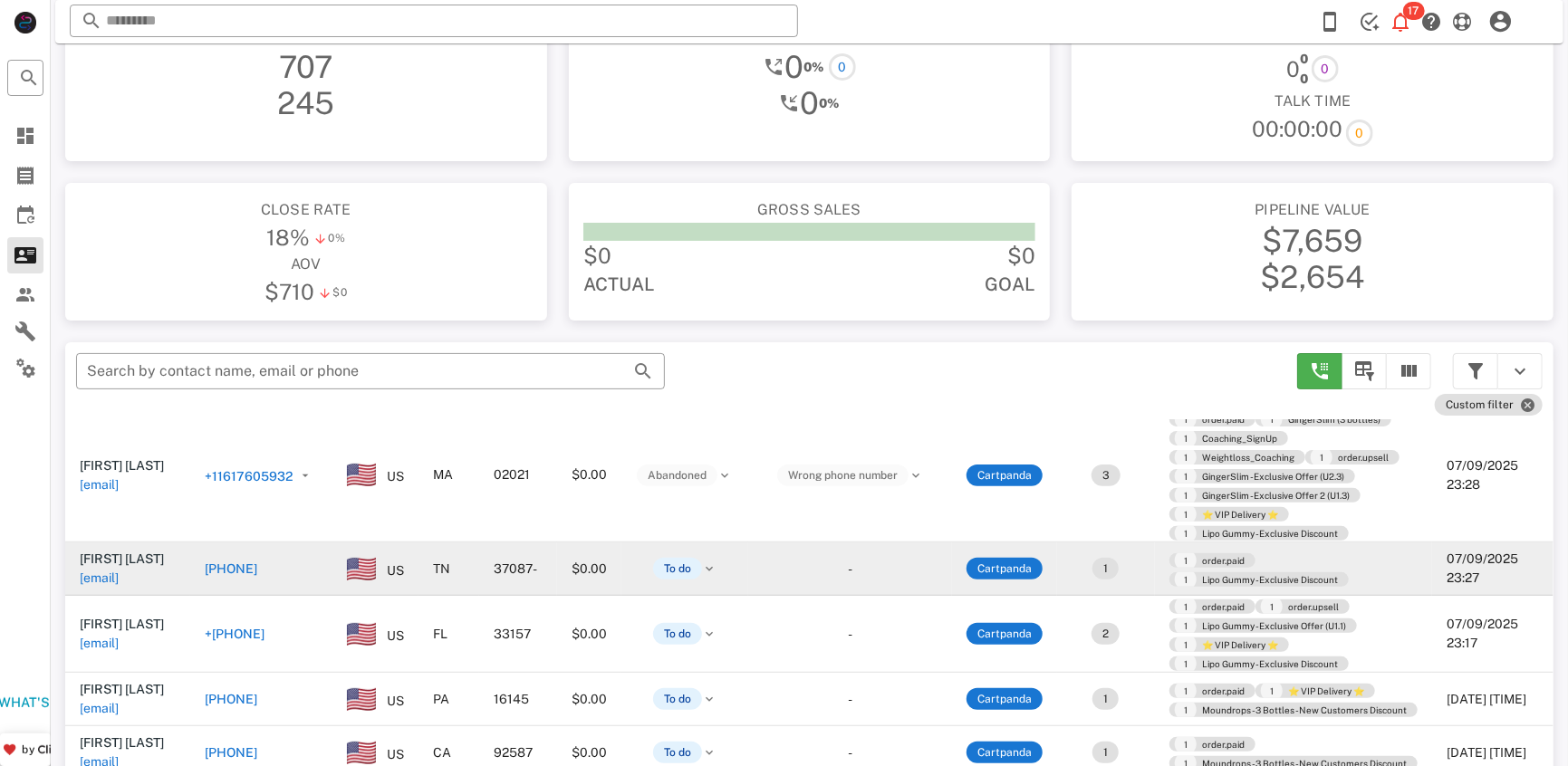 scroll, scrollTop: 168, scrollLeft: 0, axis: vertical 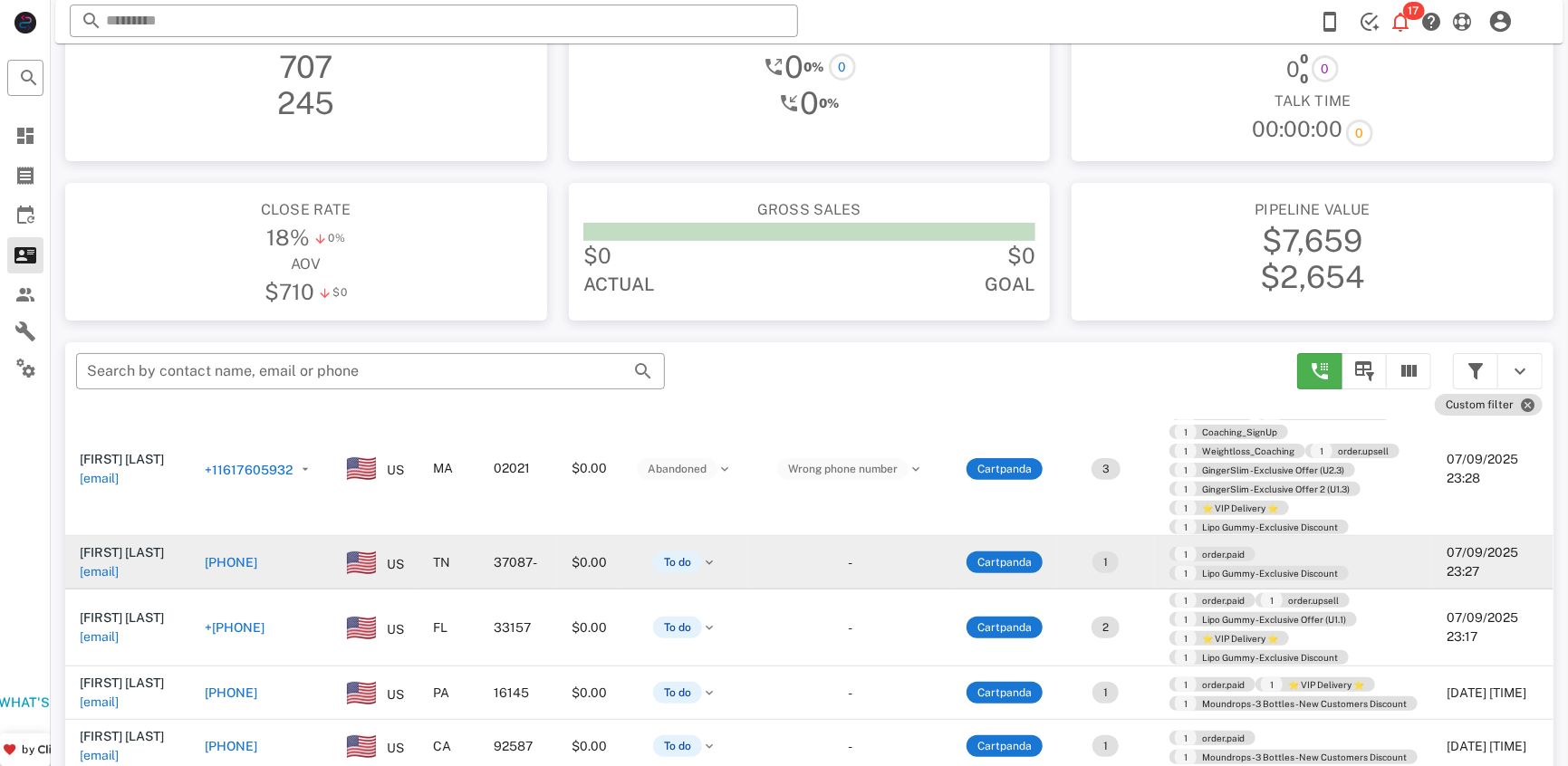 click on "[PHONE]" at bounding box center [231, 562] 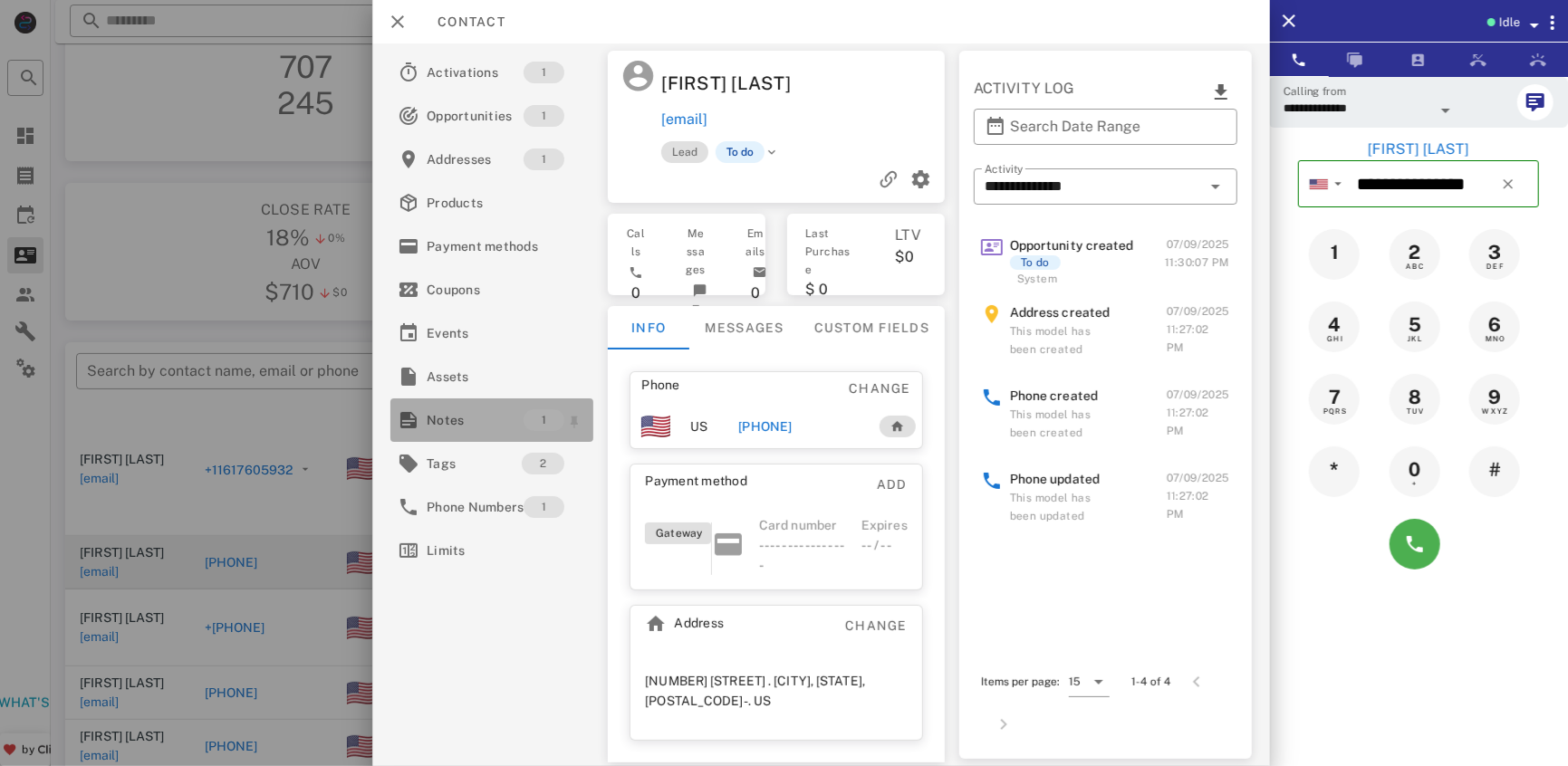 click on "Notes" at bounding box center (475, 420) 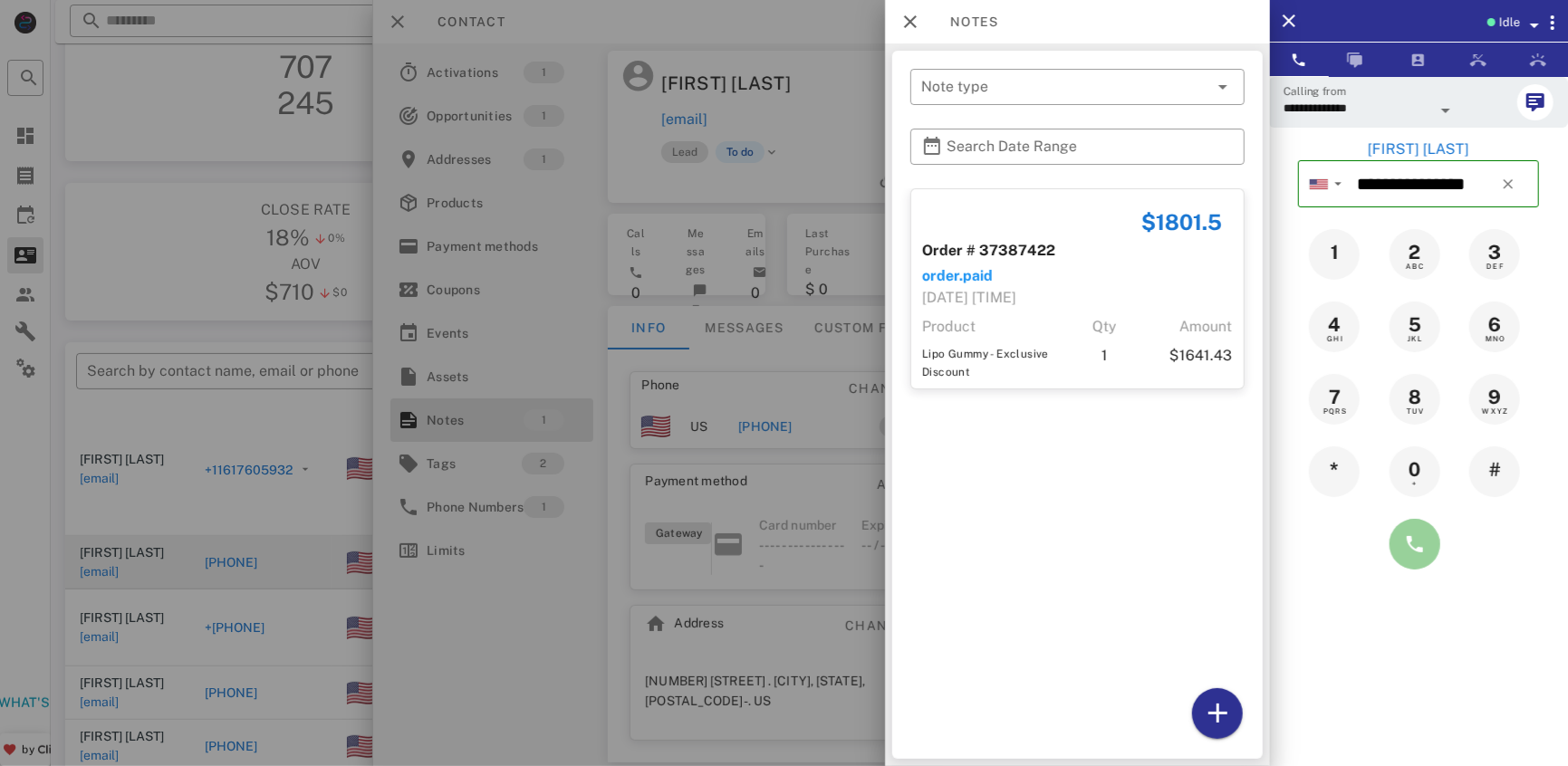 click at bounding box center (1415, 544) 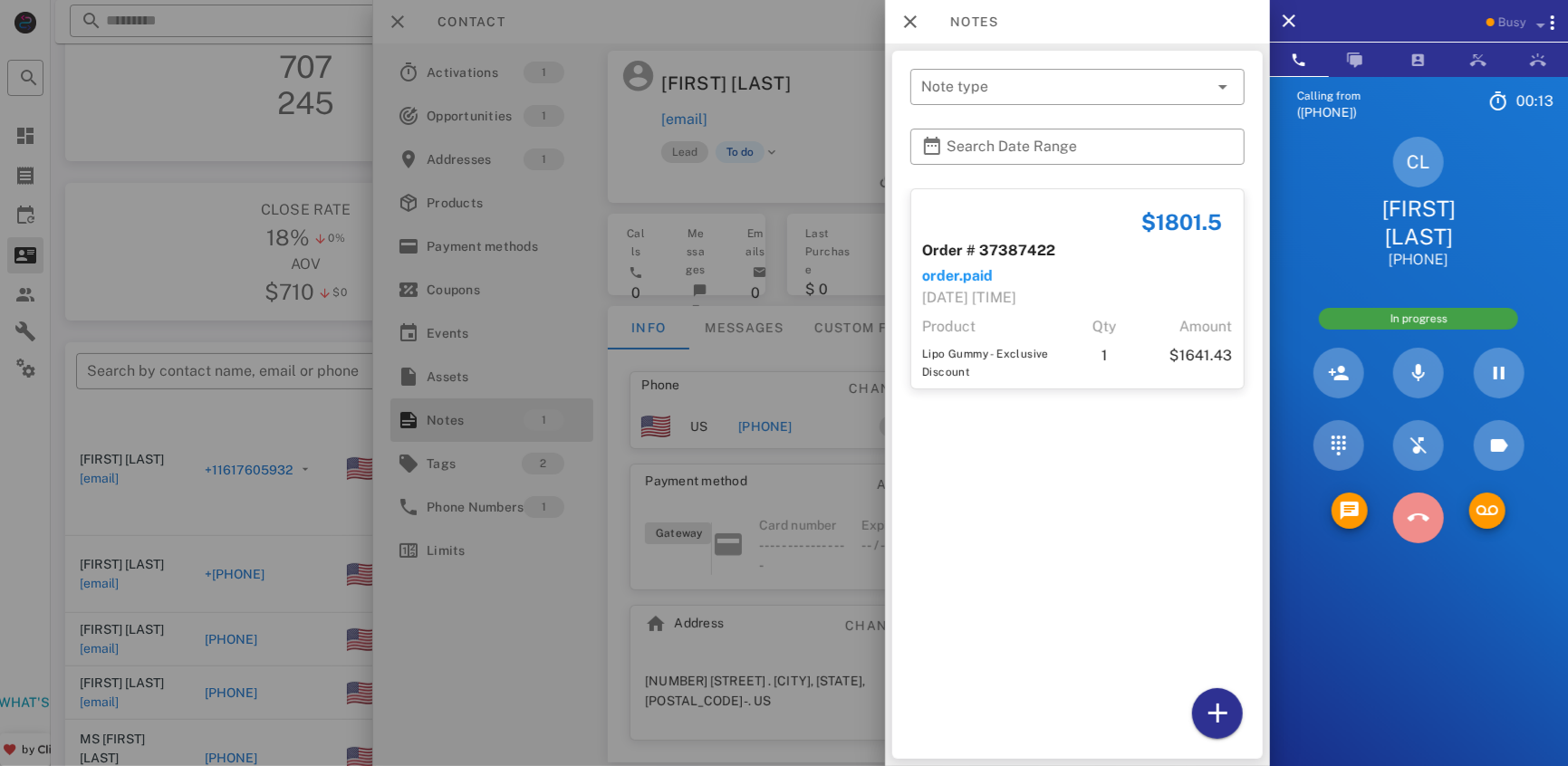 click at bounding box center (1419, 518) 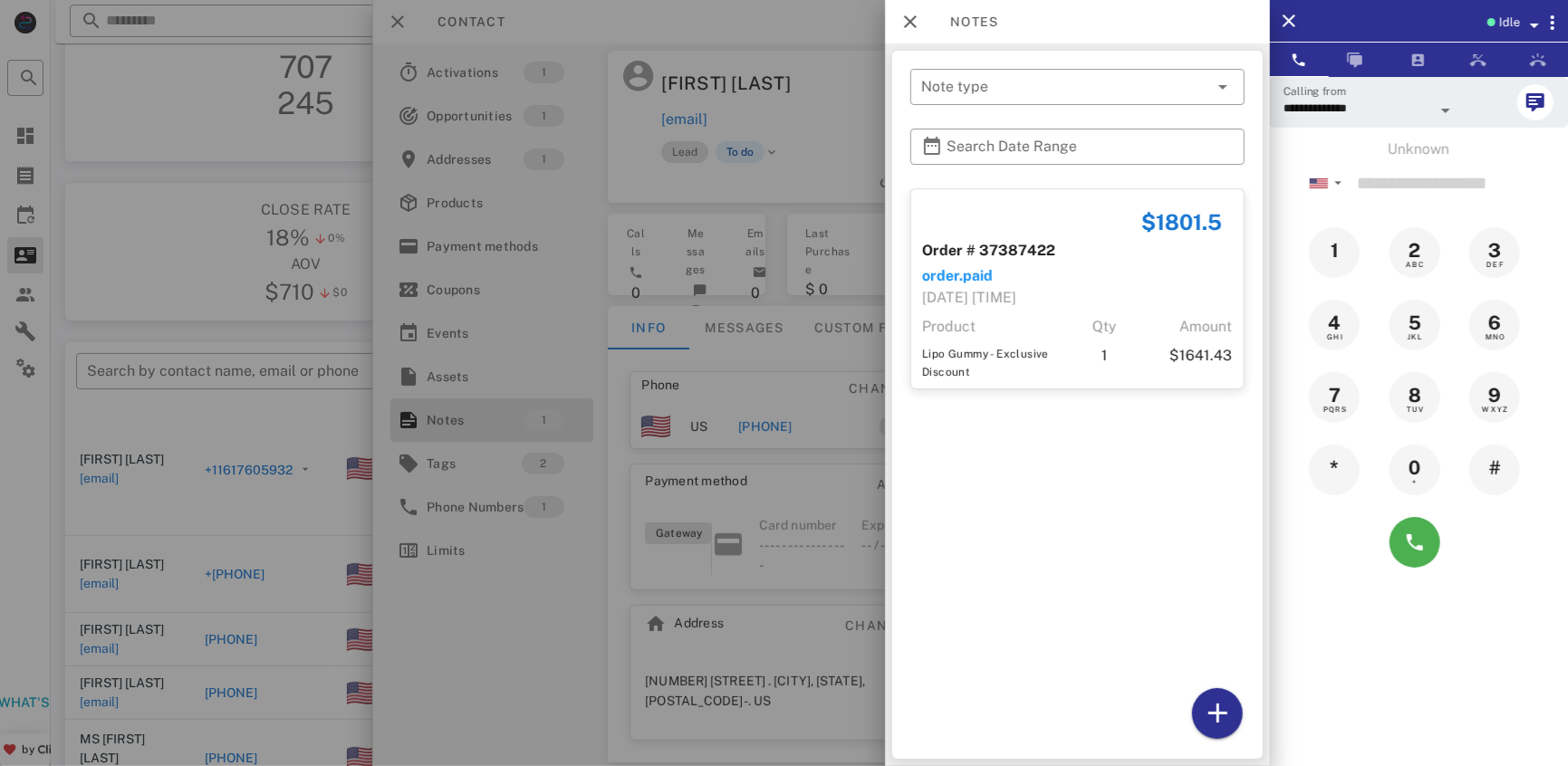 click at bounding box center (784, 383) 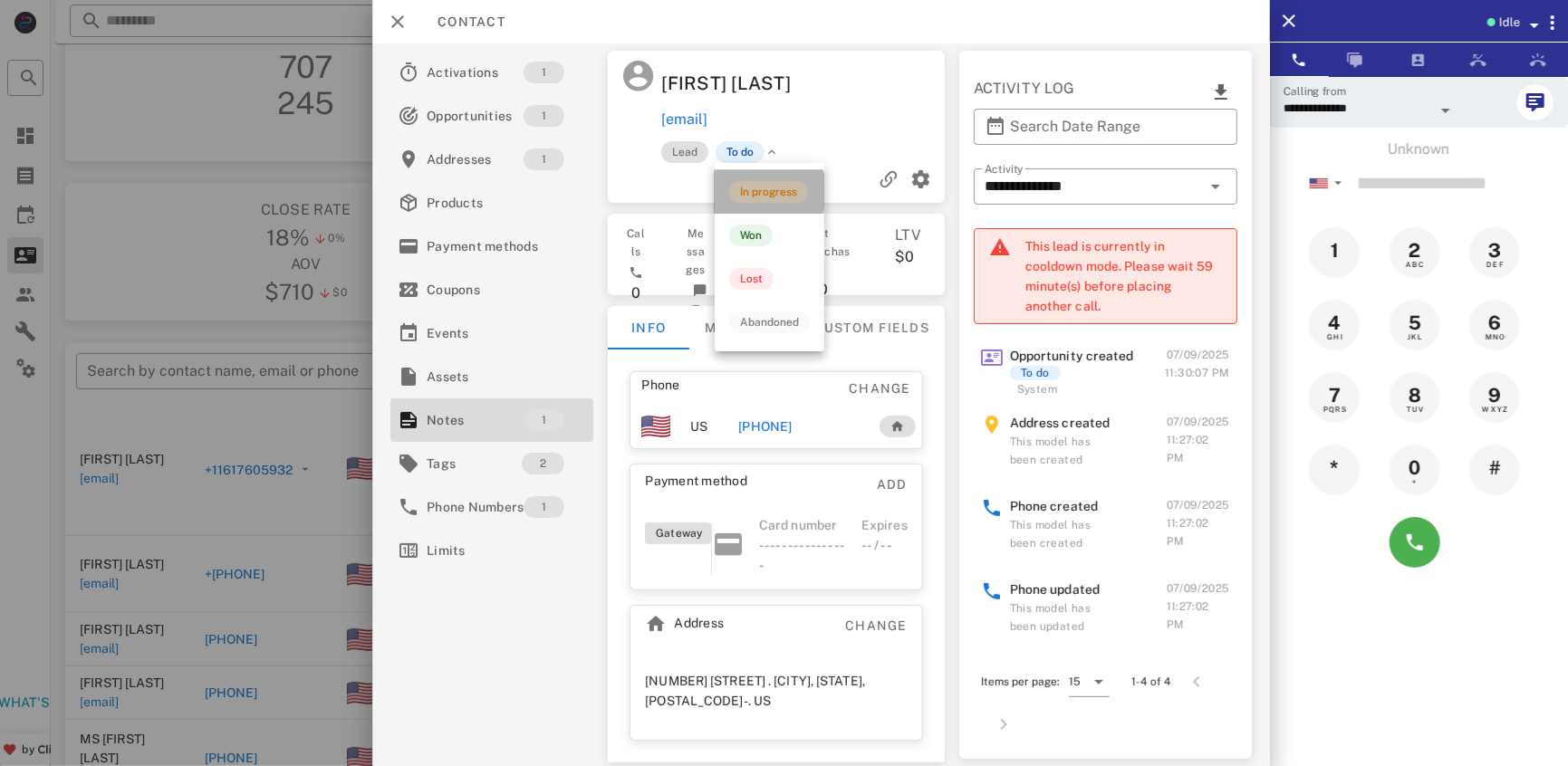 click on "In progress" at bounding box center (768, 192) 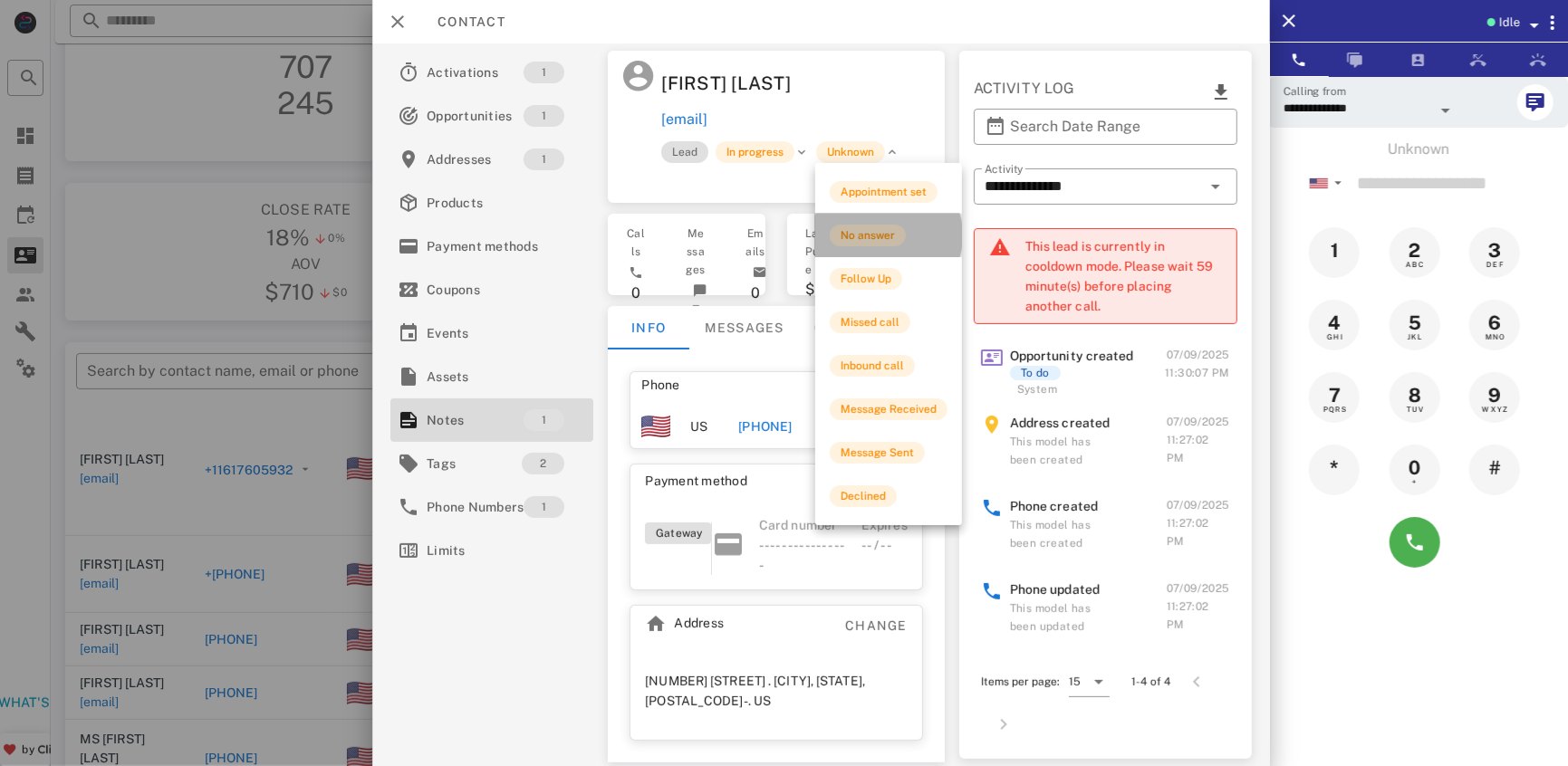 click on "No answer" at bounding box center (868, 235) 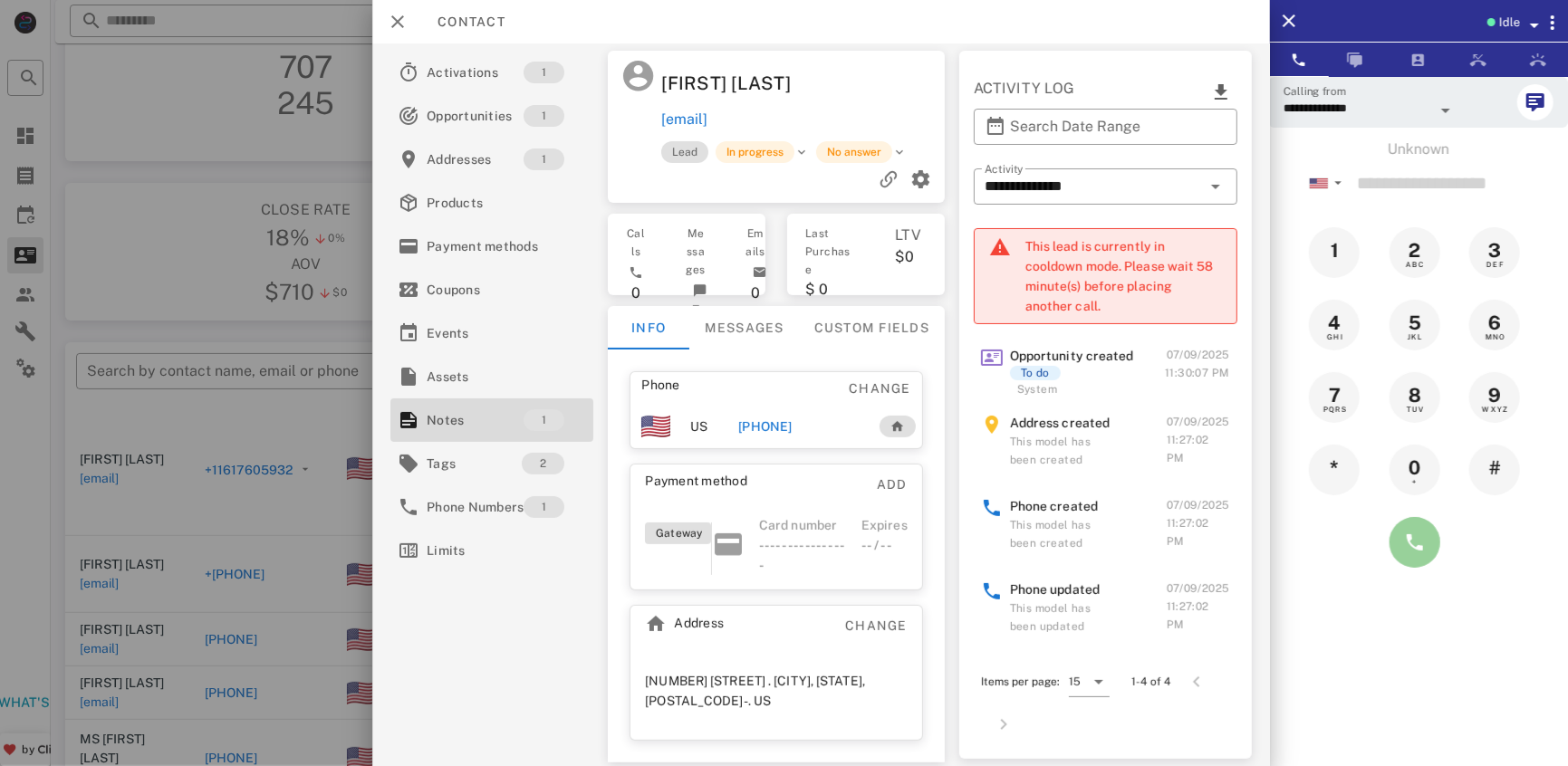 click at bounding box center [1415, 542] 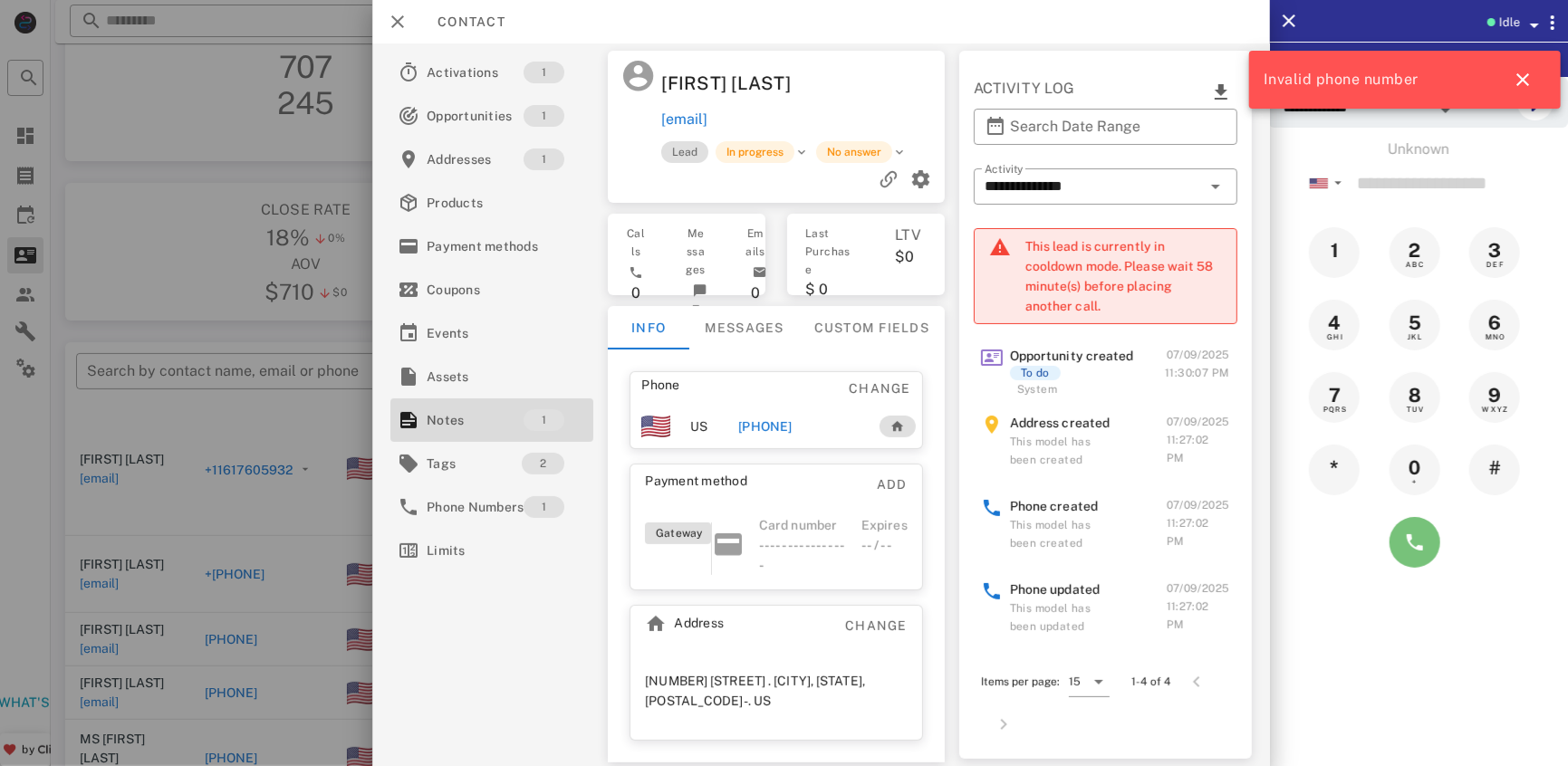 click at bounding box center (1415, 542) 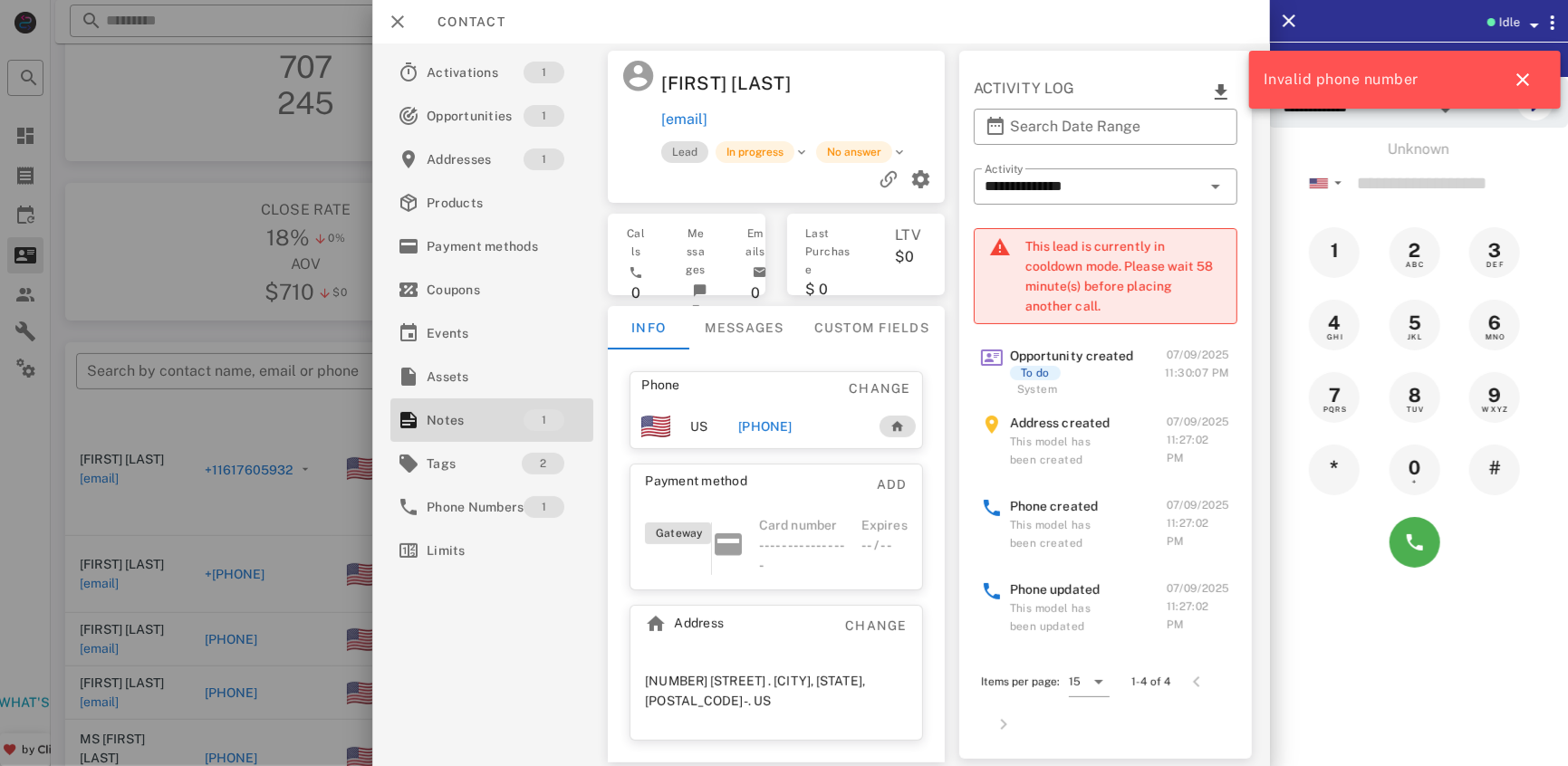 click on "[PHONE]" at bounding box center (765, 426) 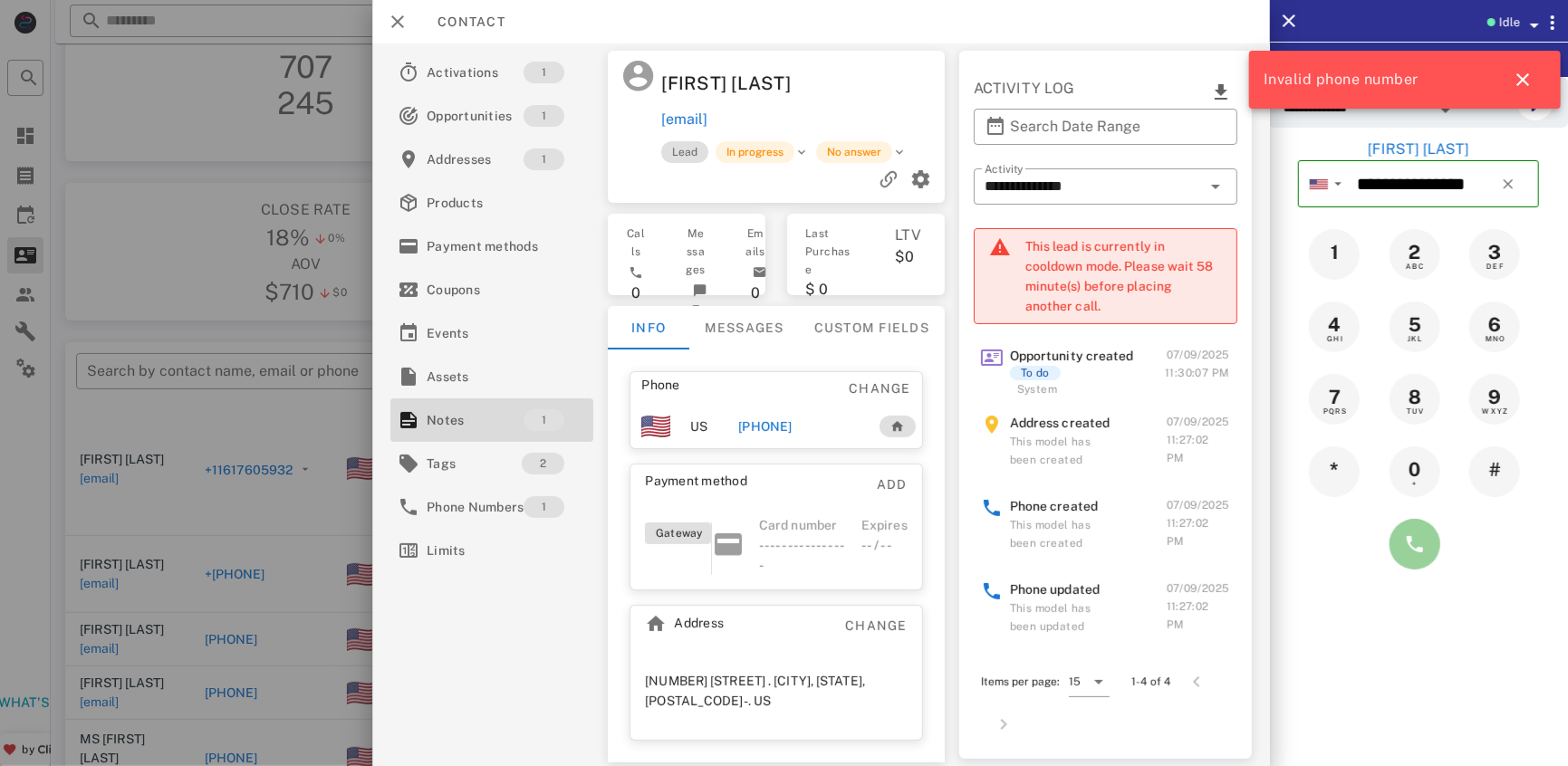 click at bounding box center [1415, 544] 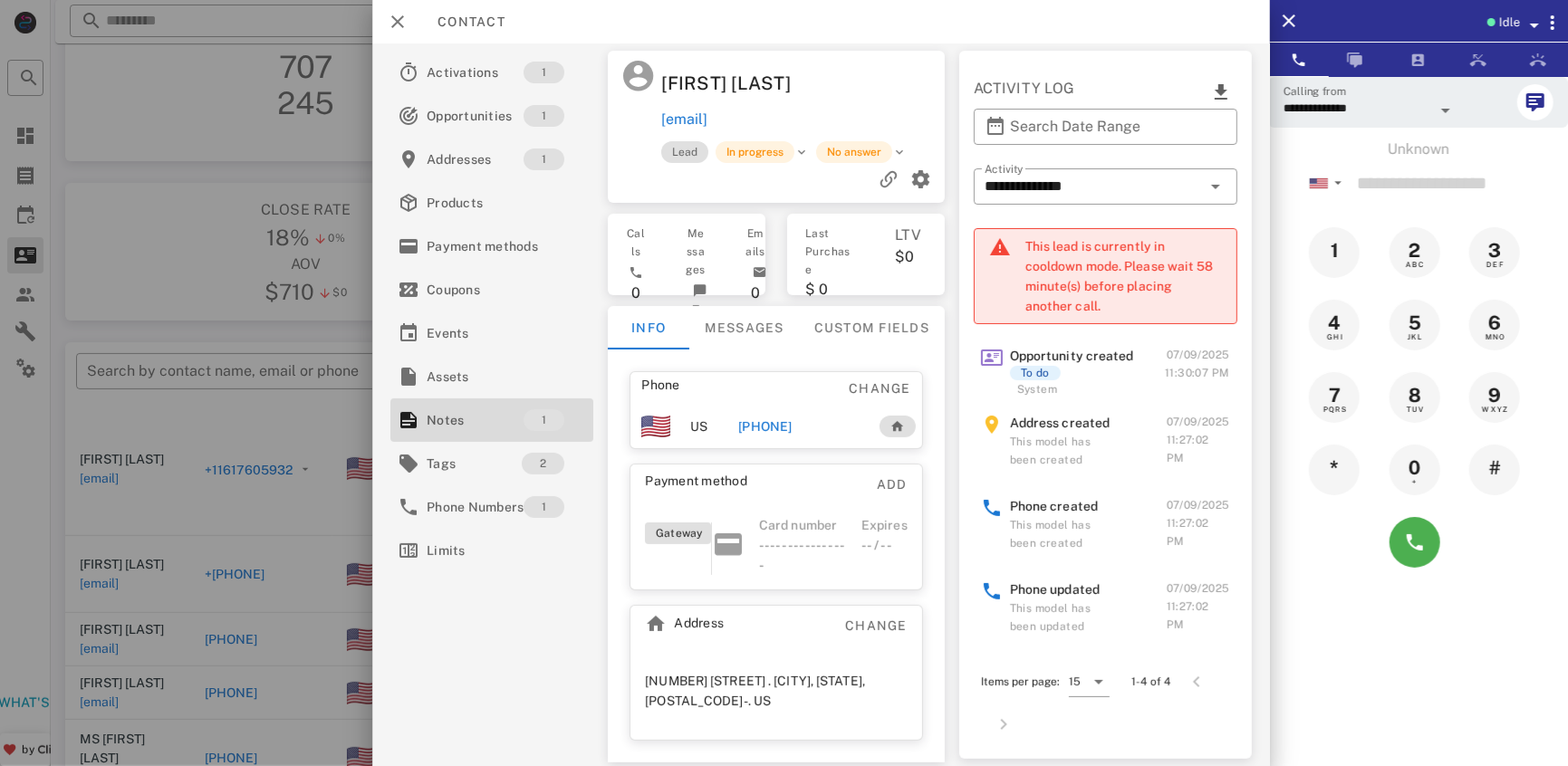 click on "[PHONE]" at bounding box center [765, 426] 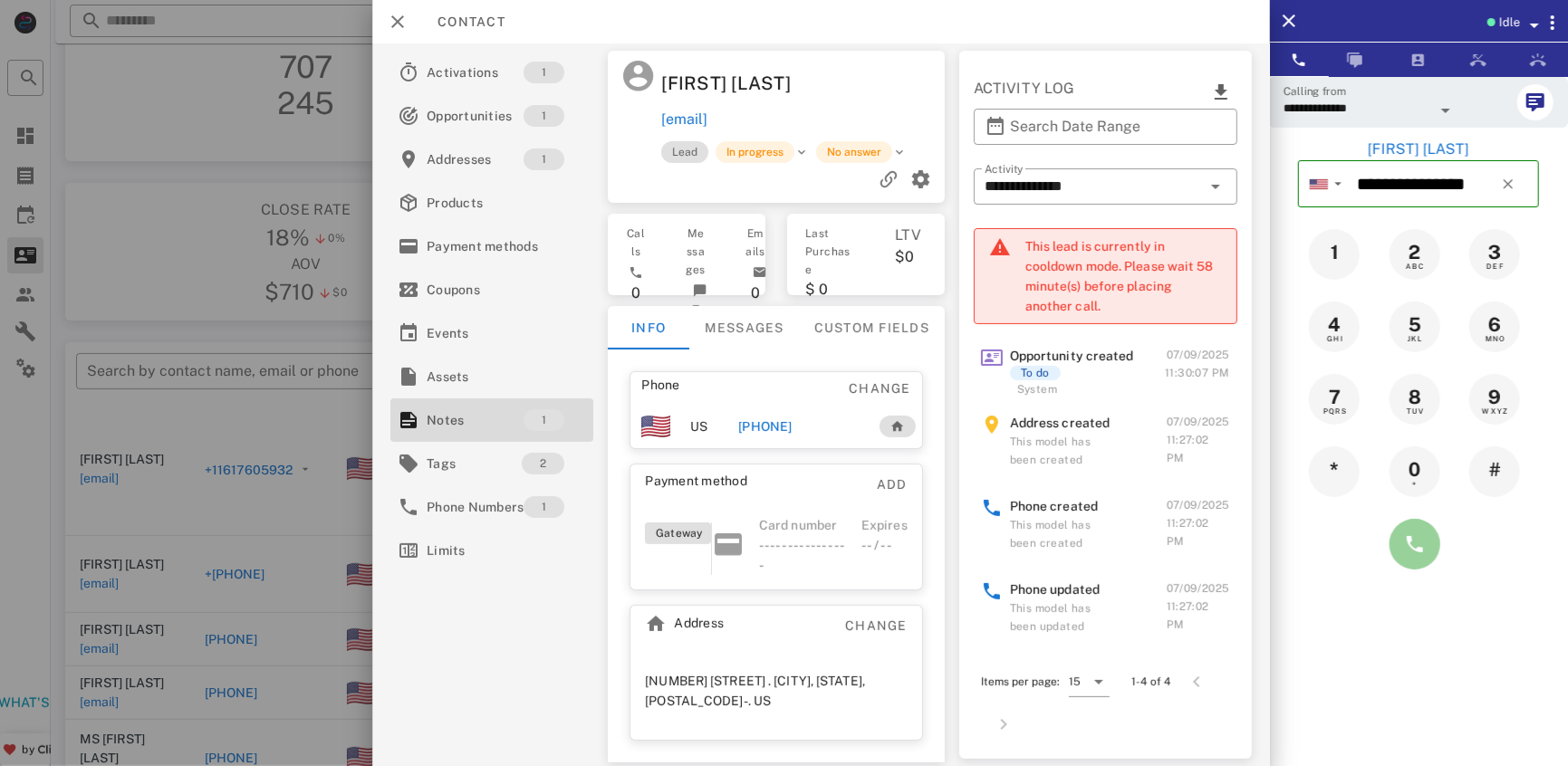 click at bounding box center (1415, 544) 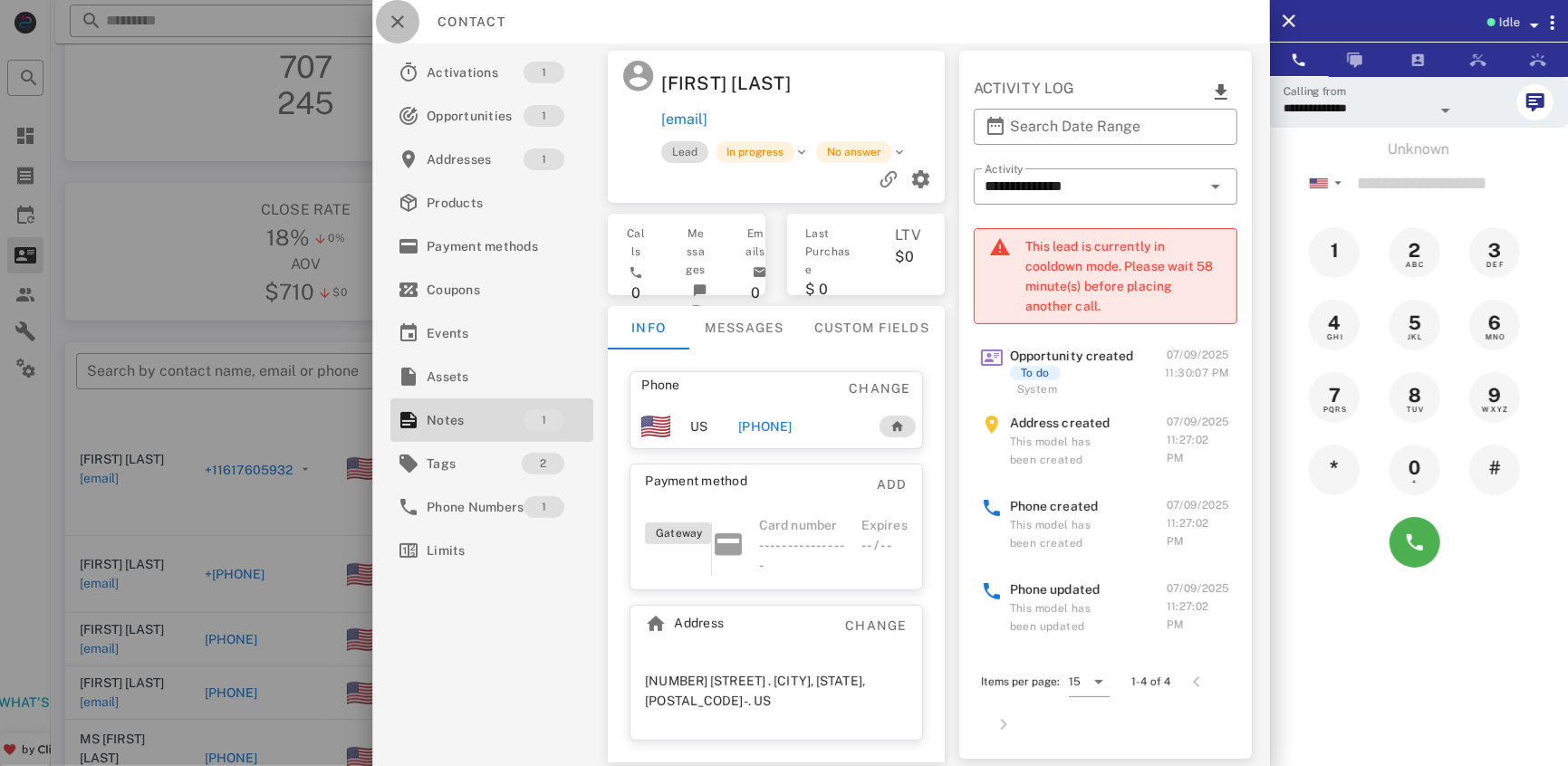 click at bounding box center (398, 22) 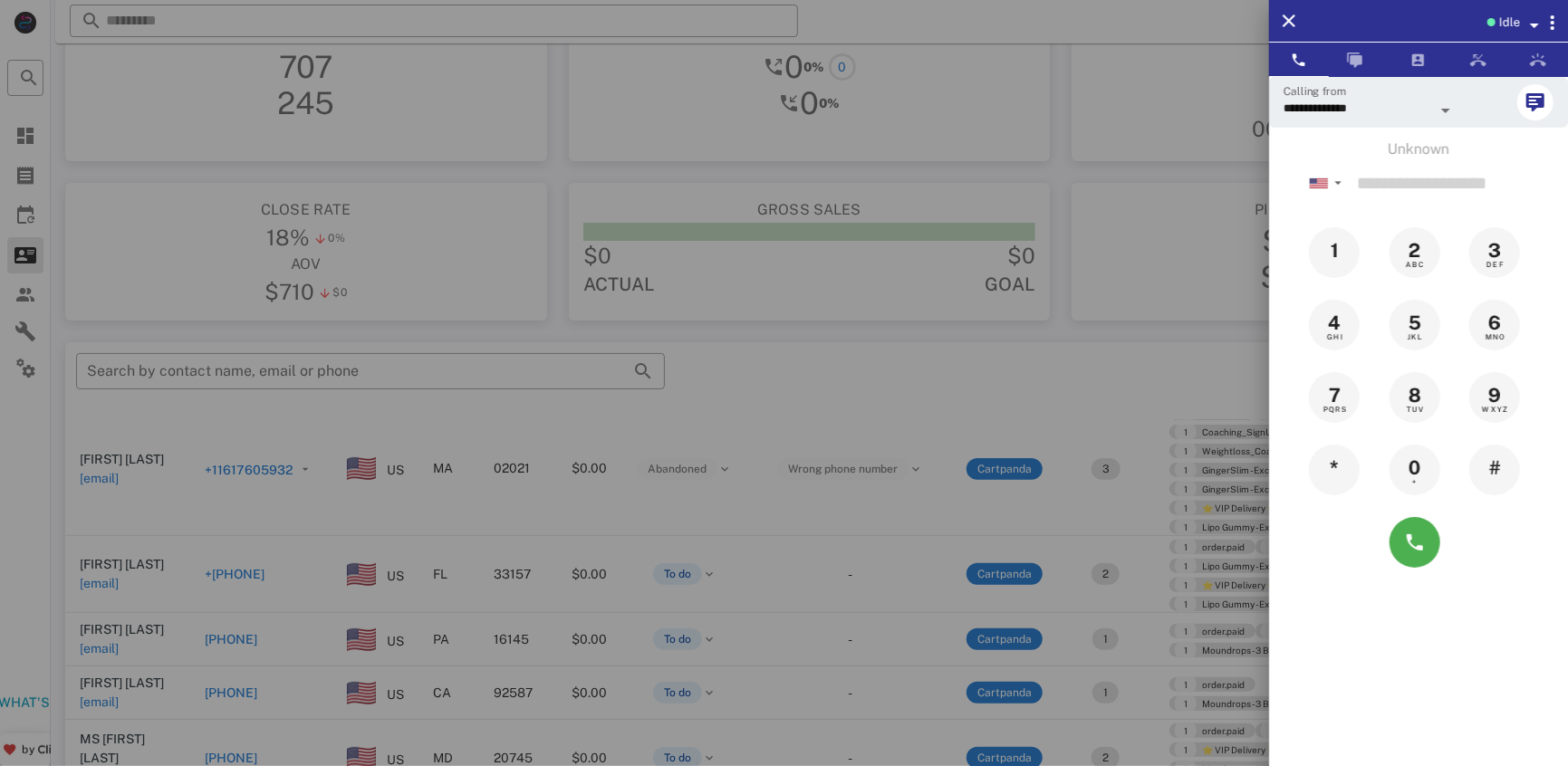 click at bounding box center [784, 383] 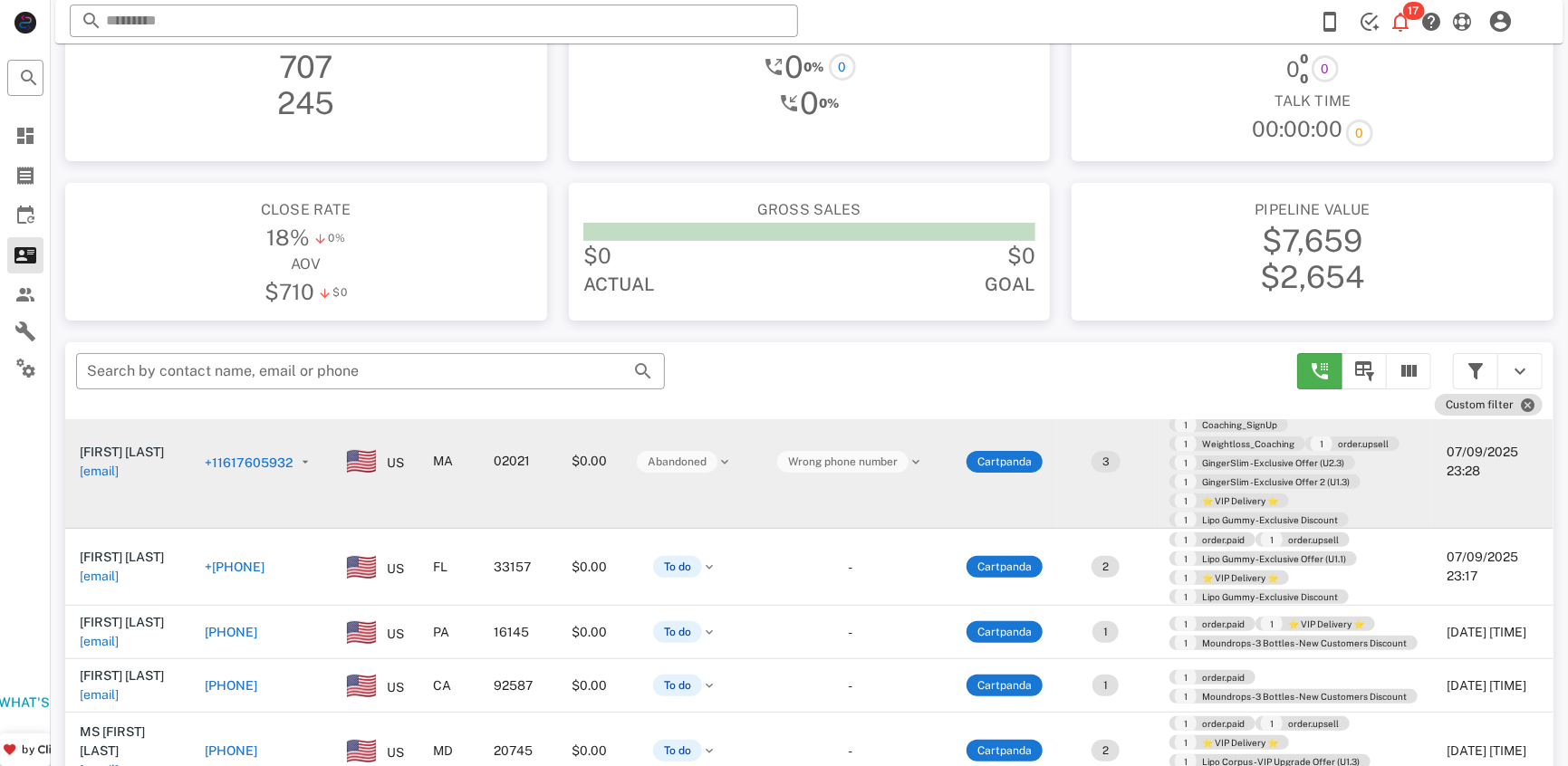 scroll, scrollTop: 177, scrollLeft: 0, axis: vertical 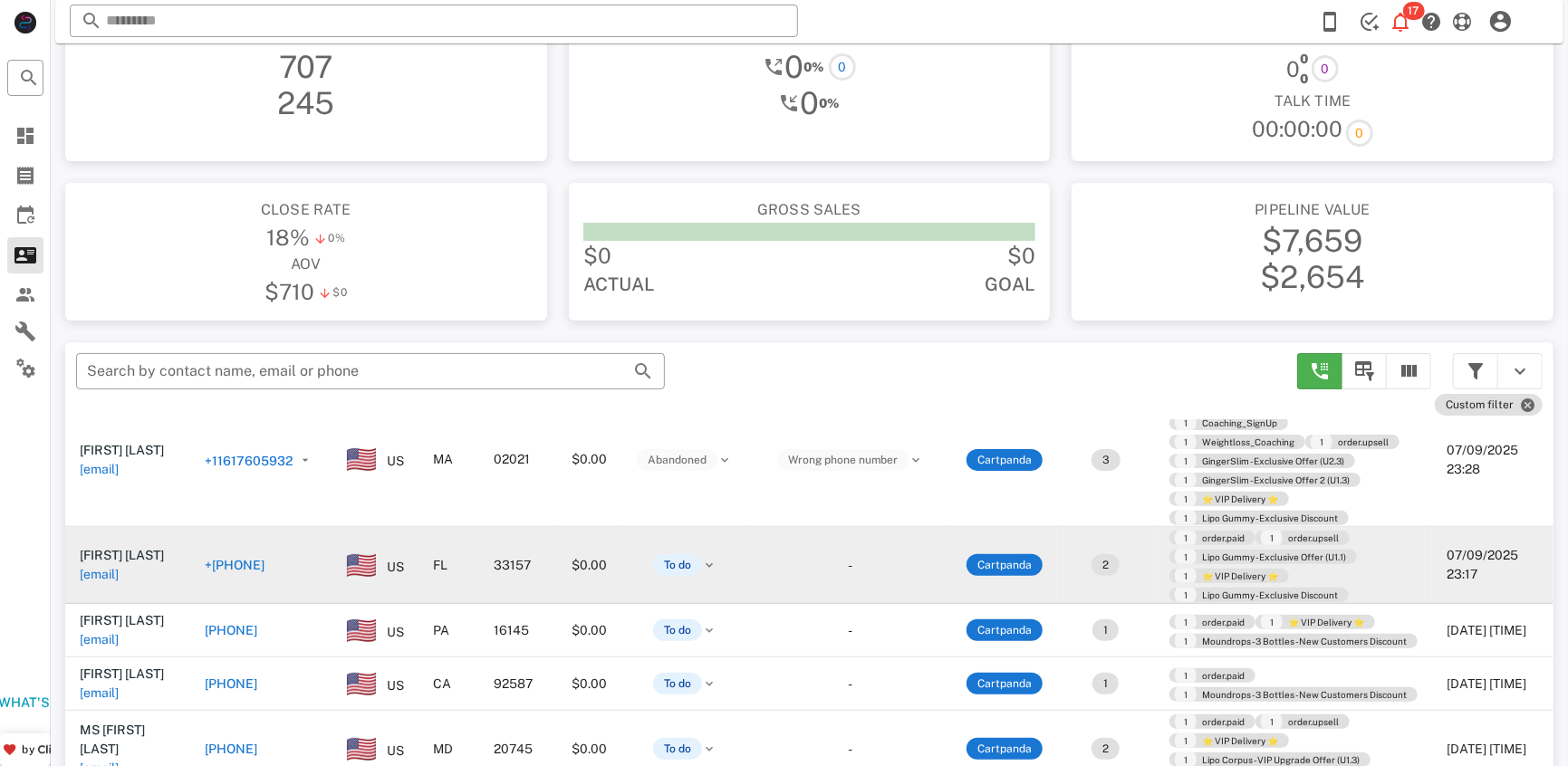 click on "+[PHONE]" at bounding box center [235, 565] 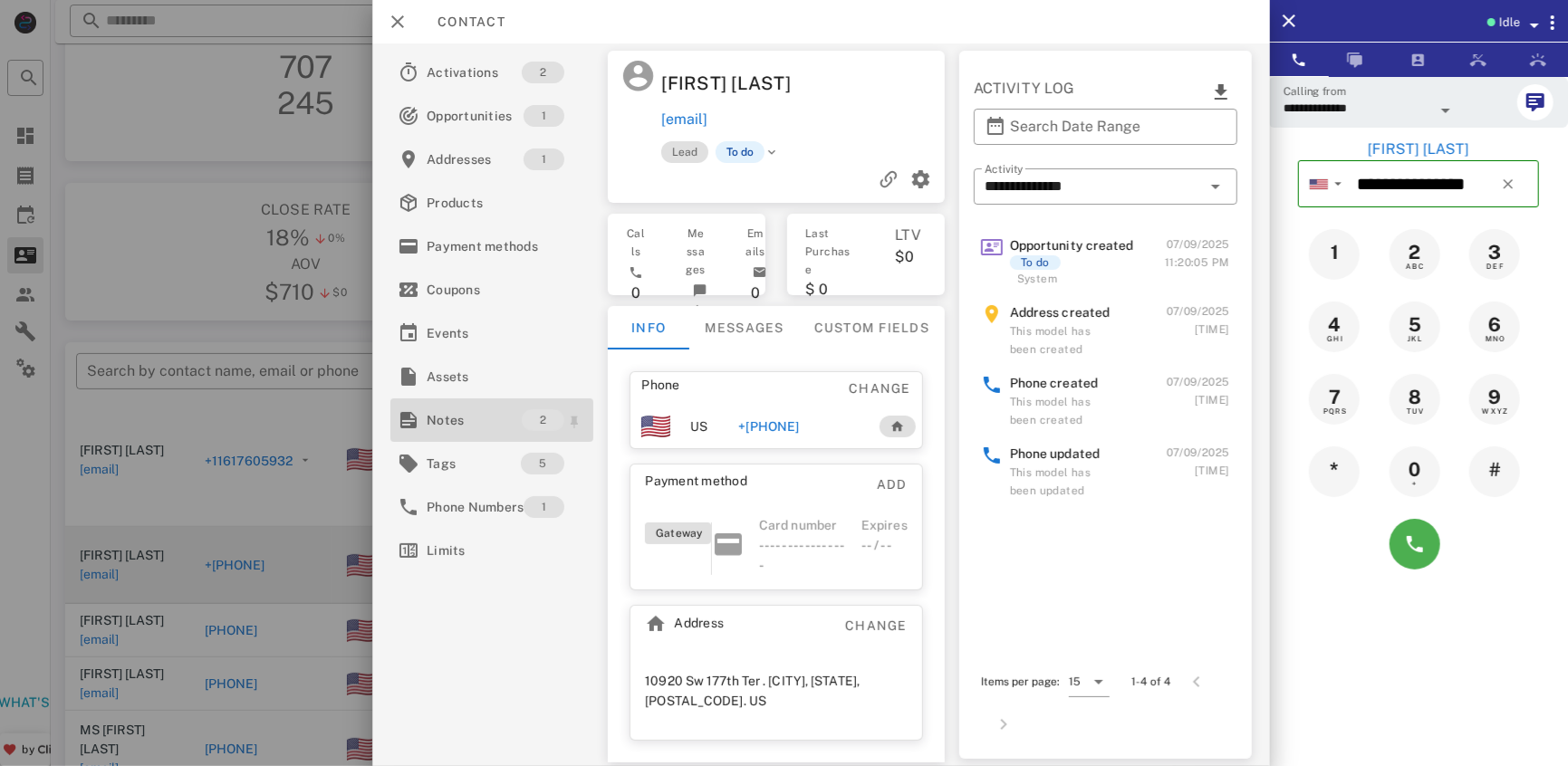 click on "Notes" at bounding box center (474, 420) 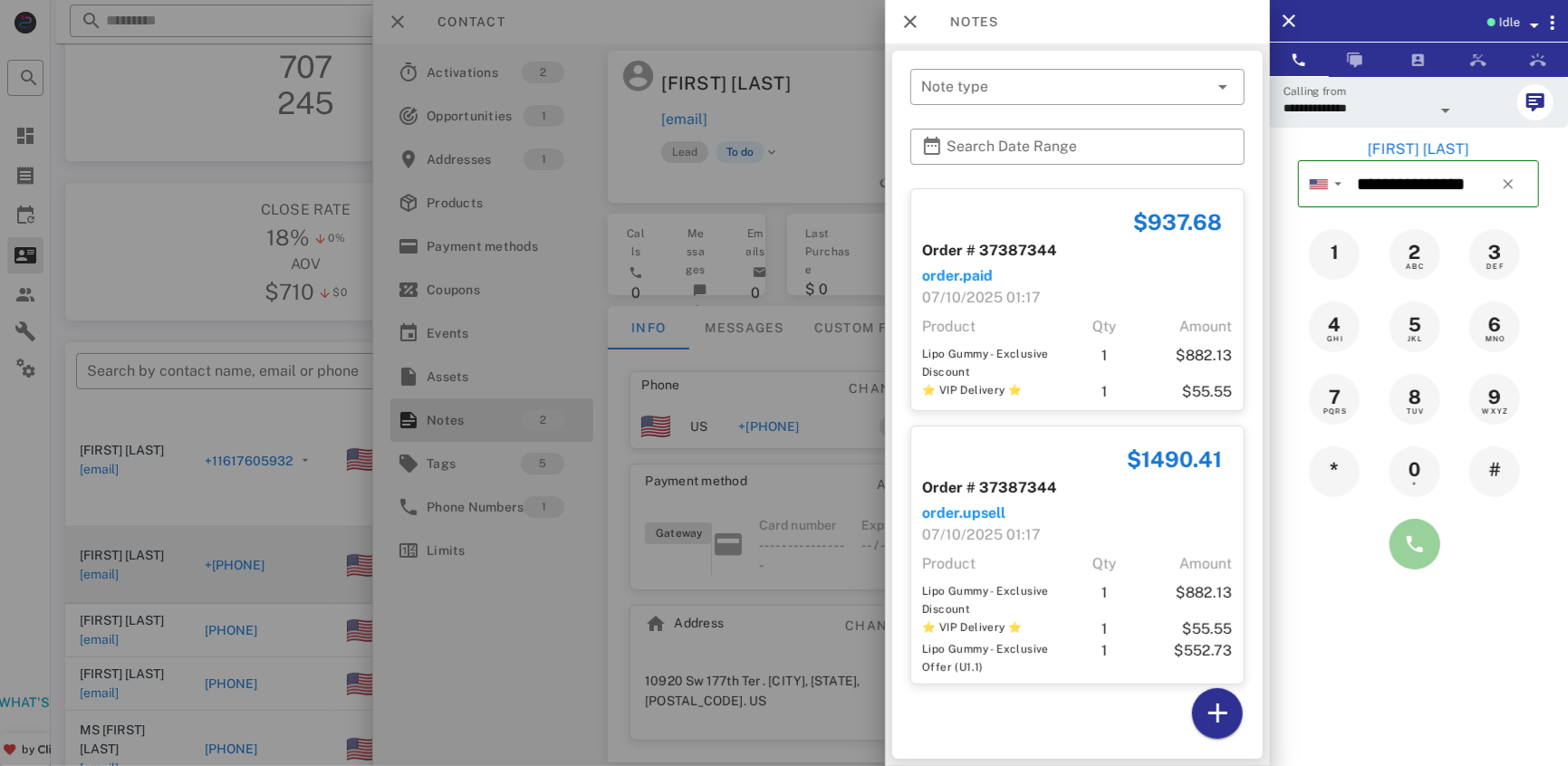 click at bounding box center (1415, 544) 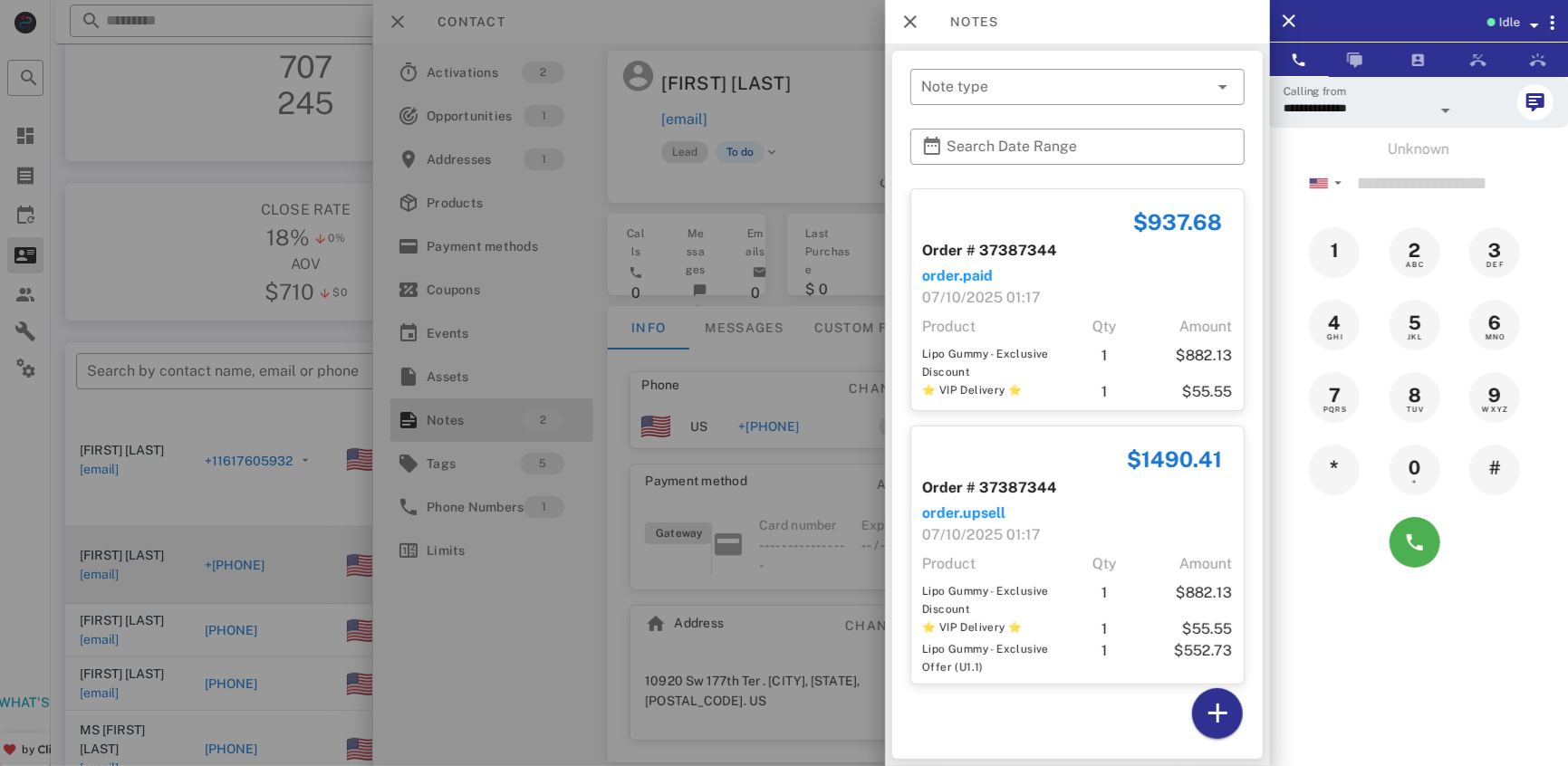 click at bounding box center [784, 383] 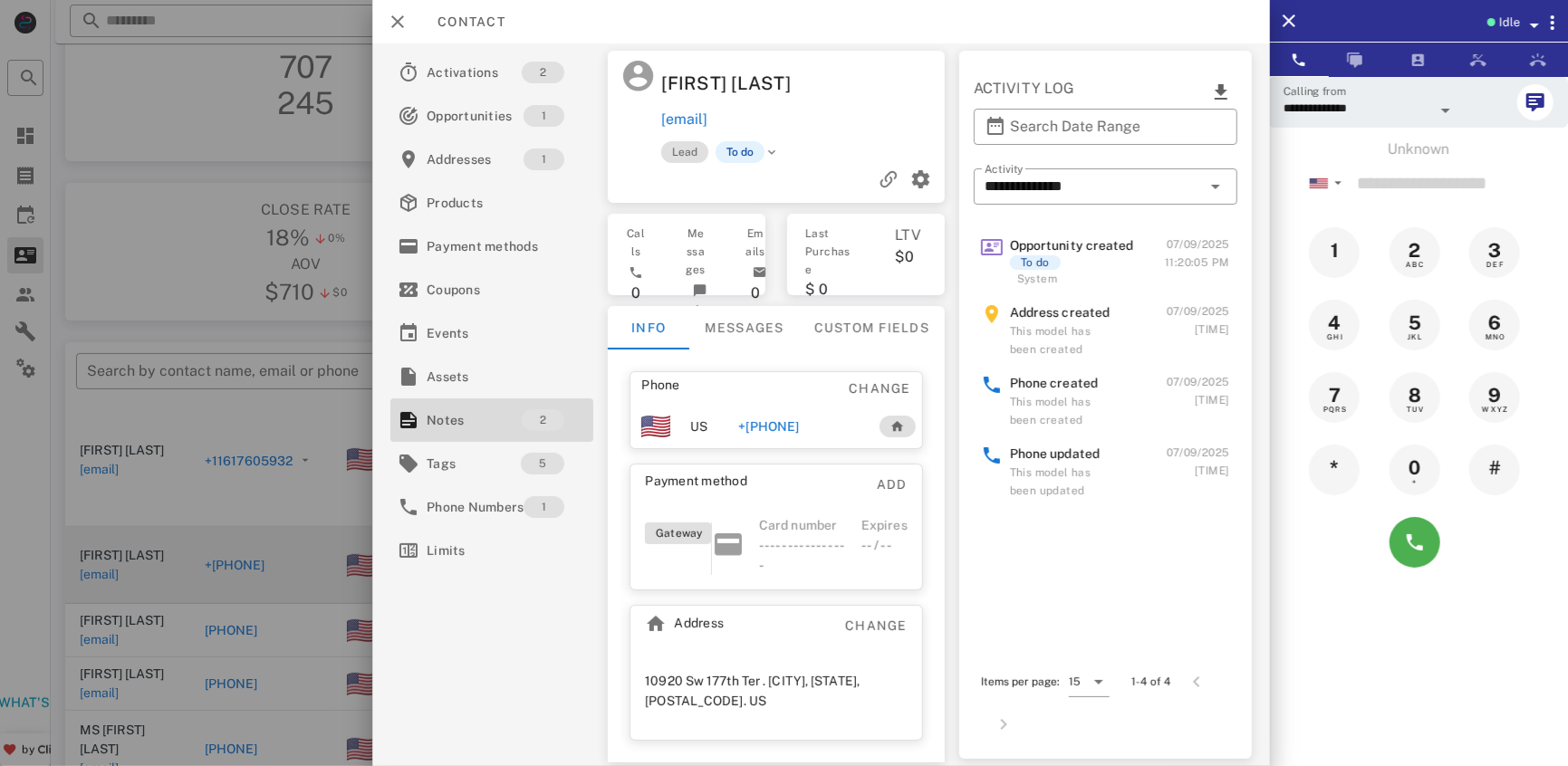 click on "+[PHONE]" at bounding box center [768, 426] 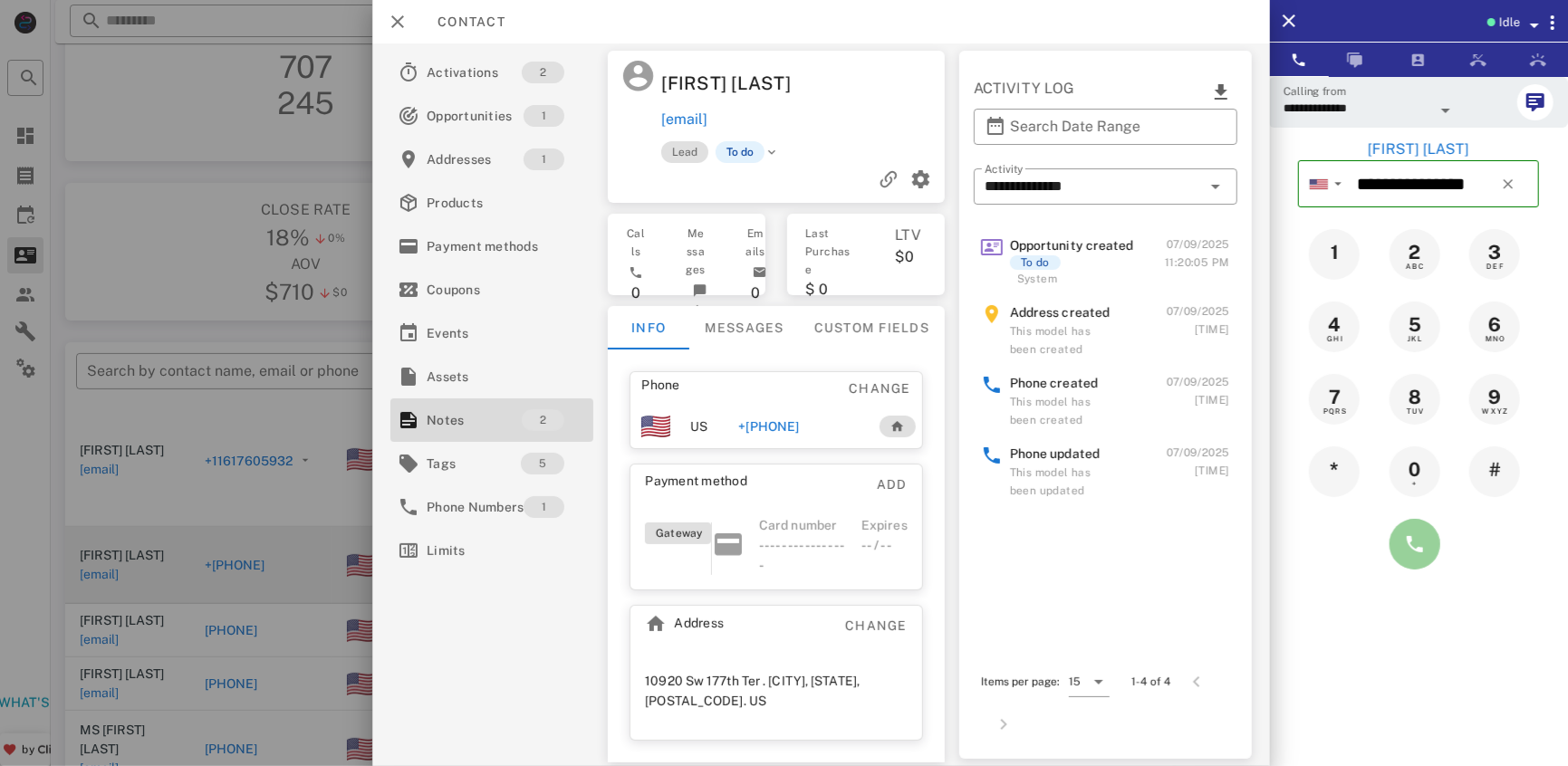 click at bounding box center [1415, 544] 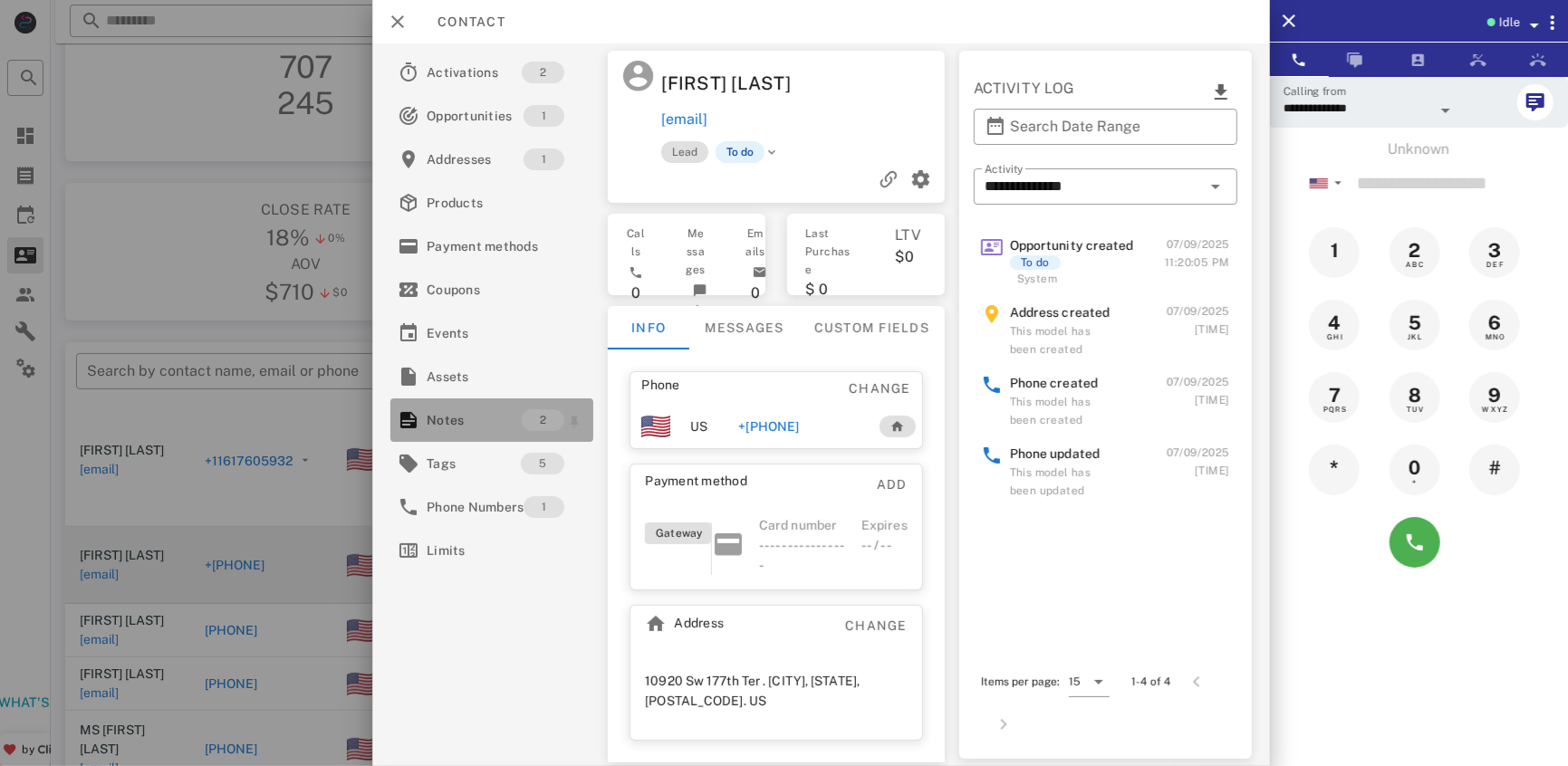 click on "Notes" at bounding box center [474, 420] 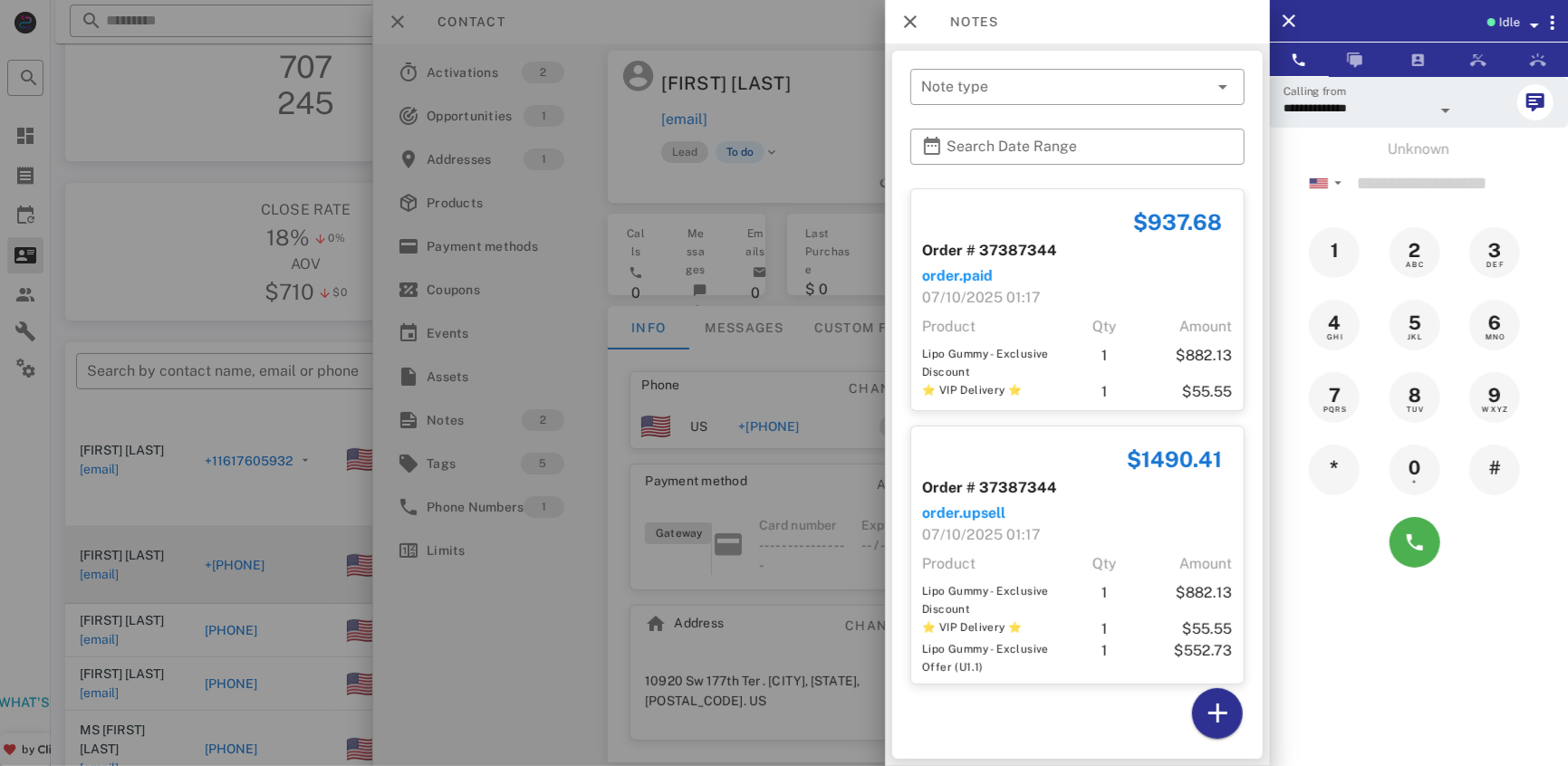 click at bounding box center (784, 383) 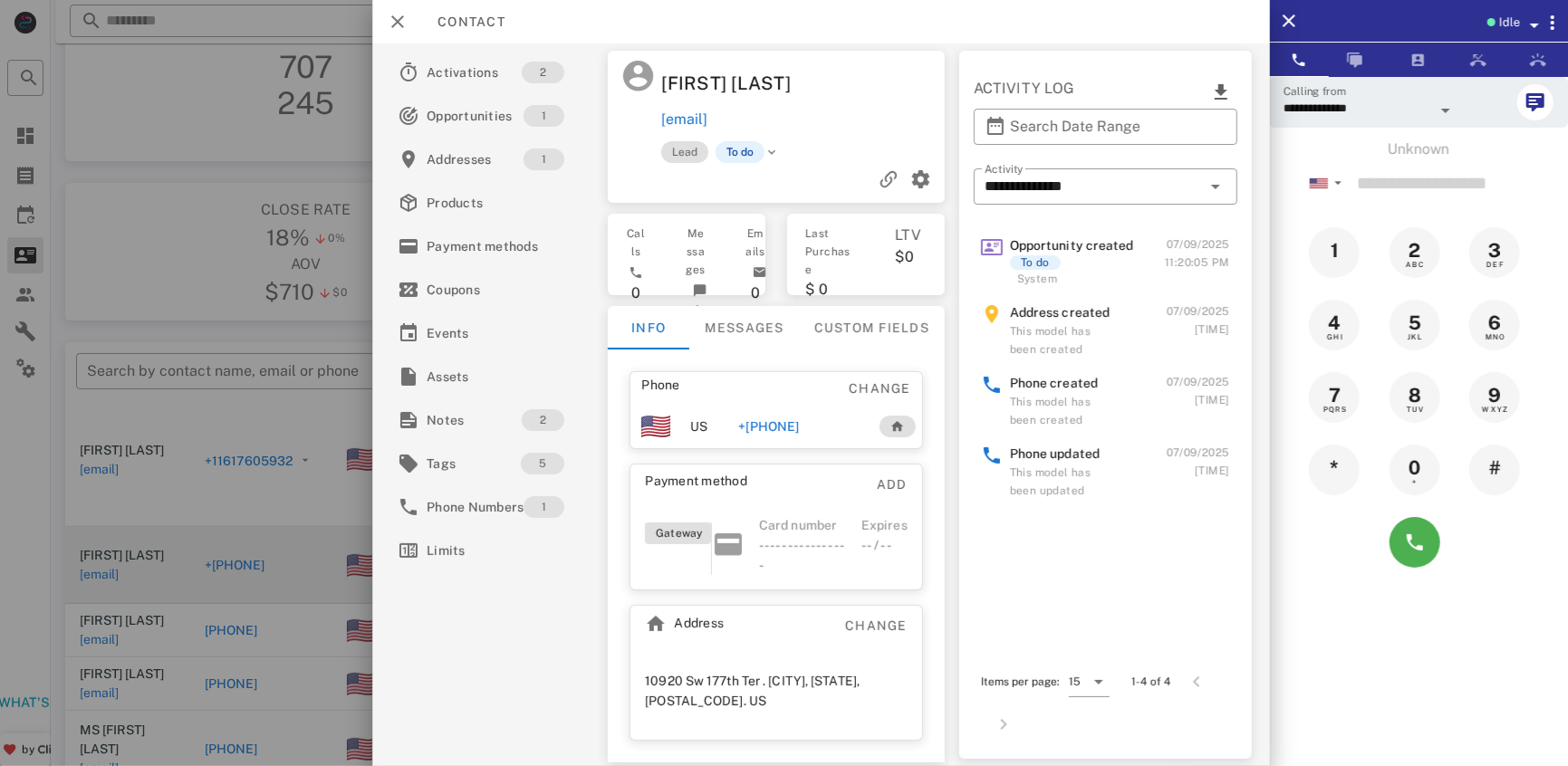 click on "+[PHONE]" at bounding box center (768, 426) 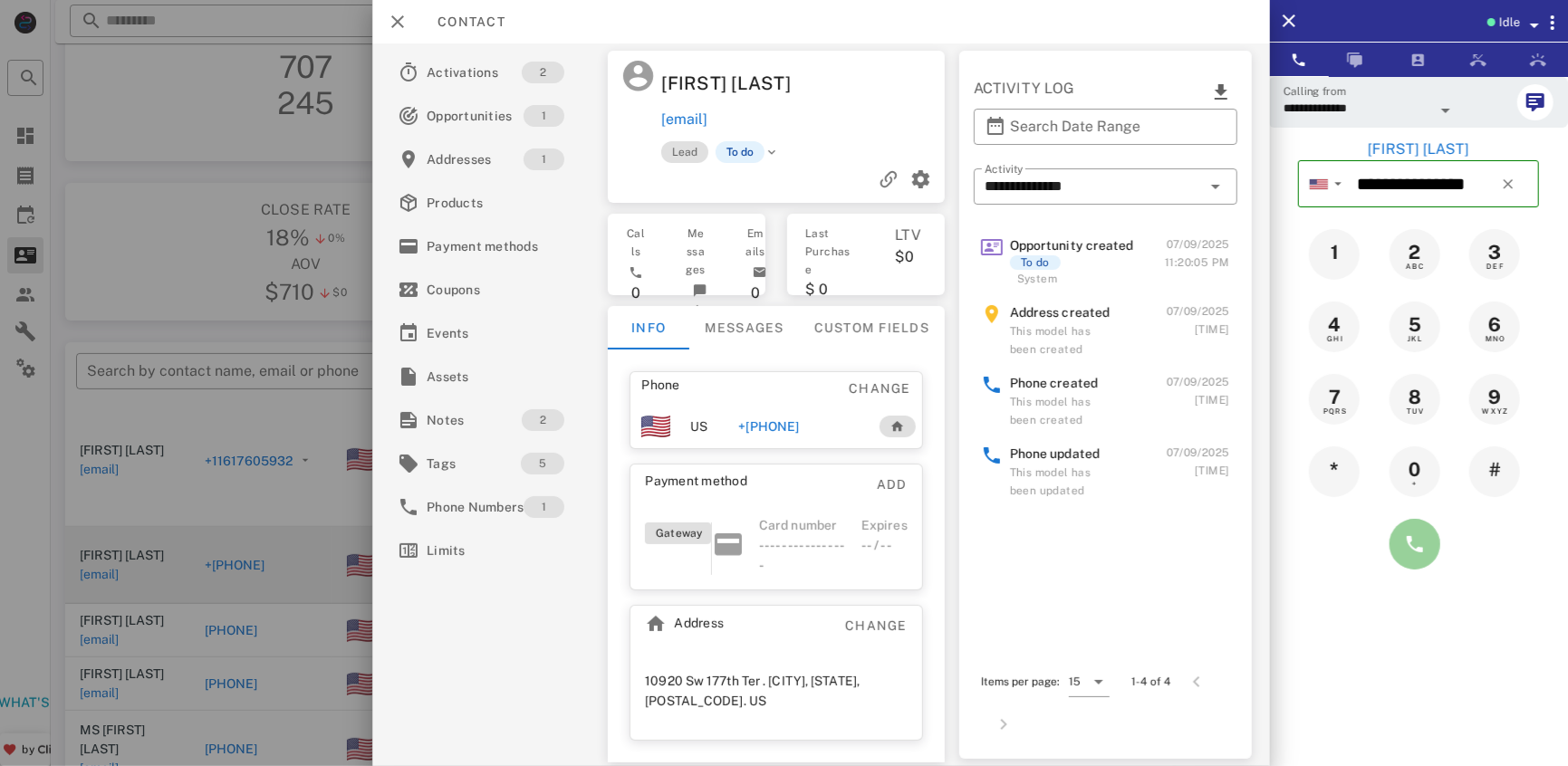 click at bounding box center (1415, 544) 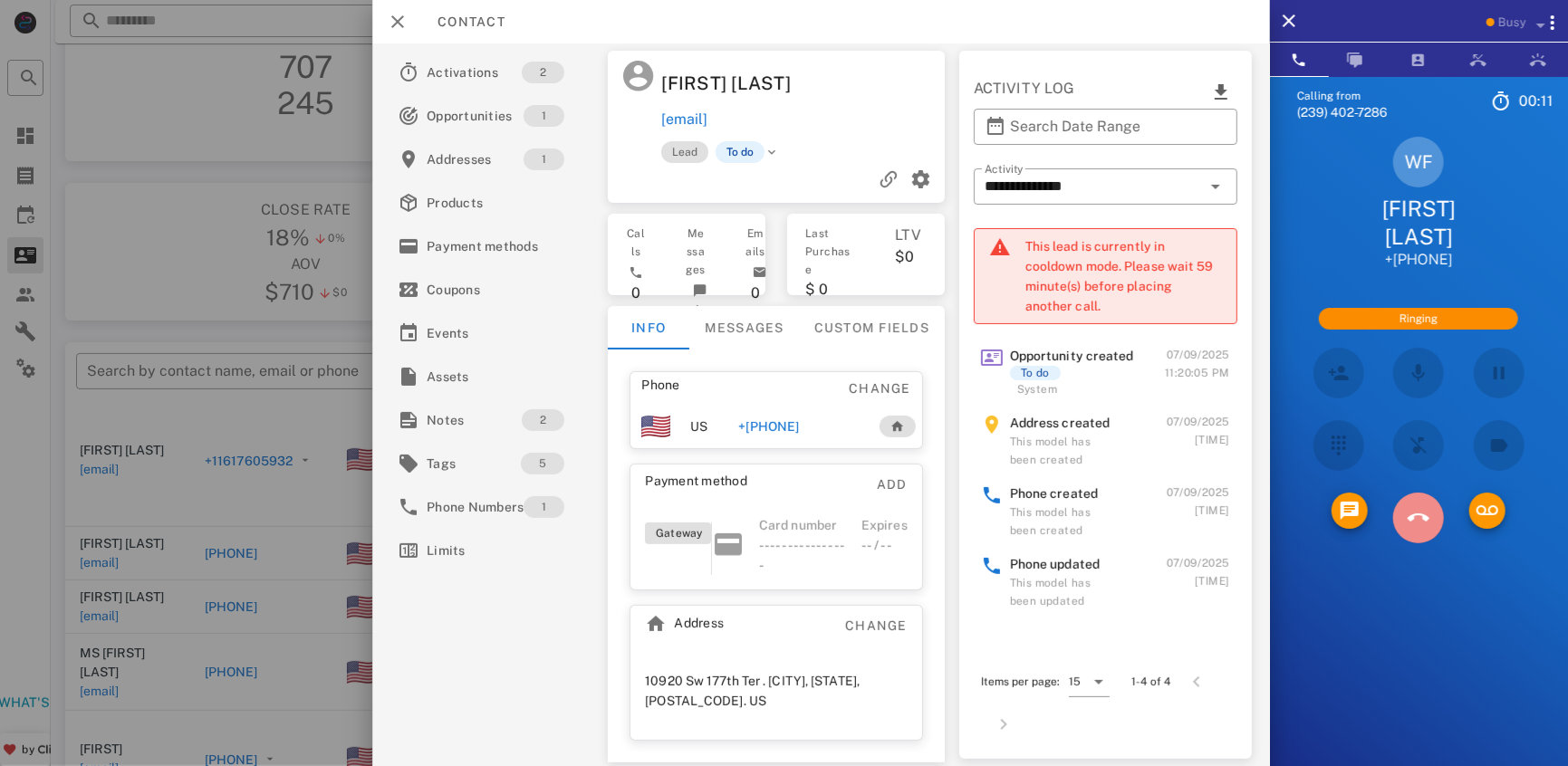 click at bounding box center [1419, 518] 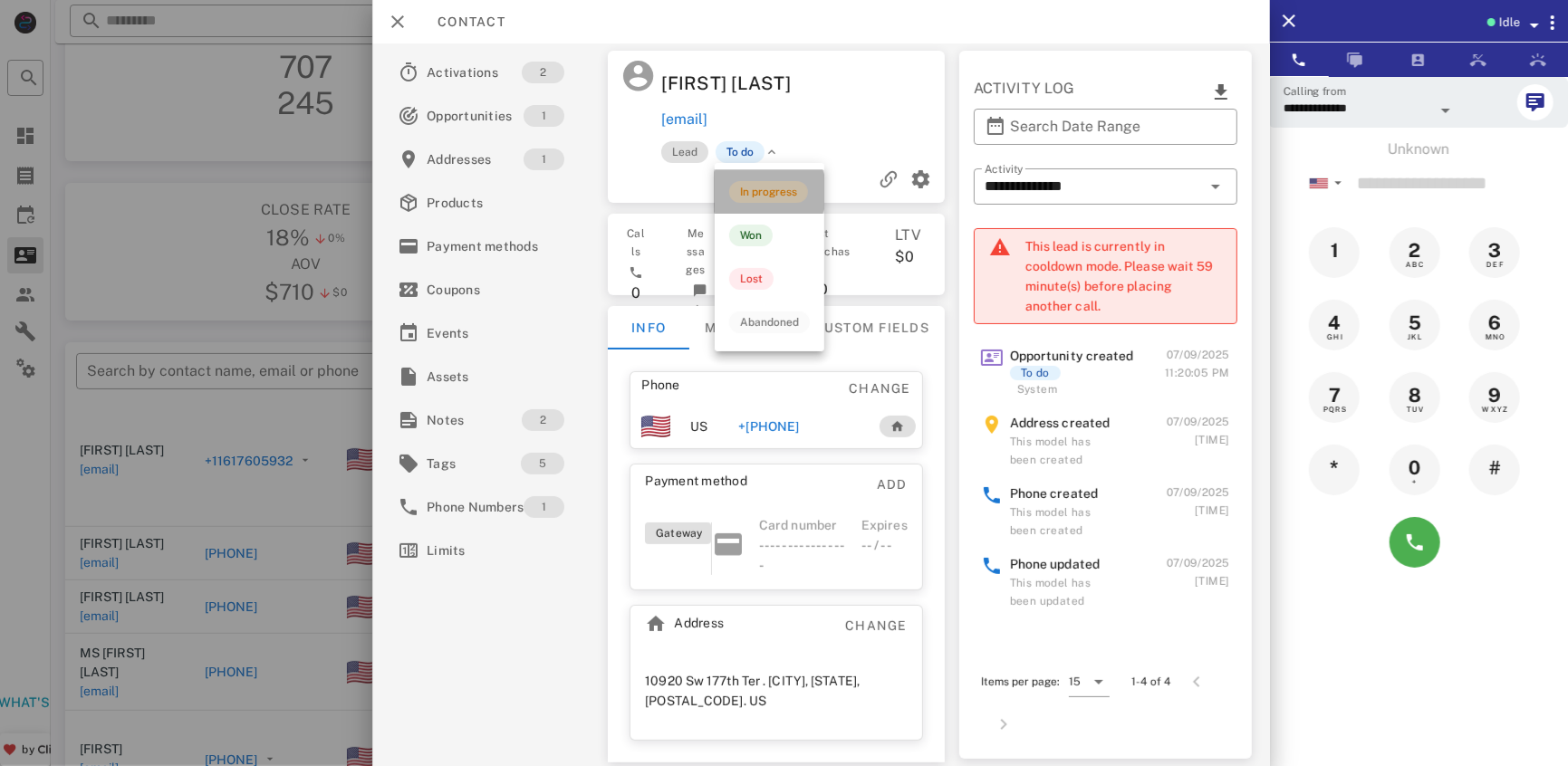 click on "In progress" at bounding box center [768, 192] 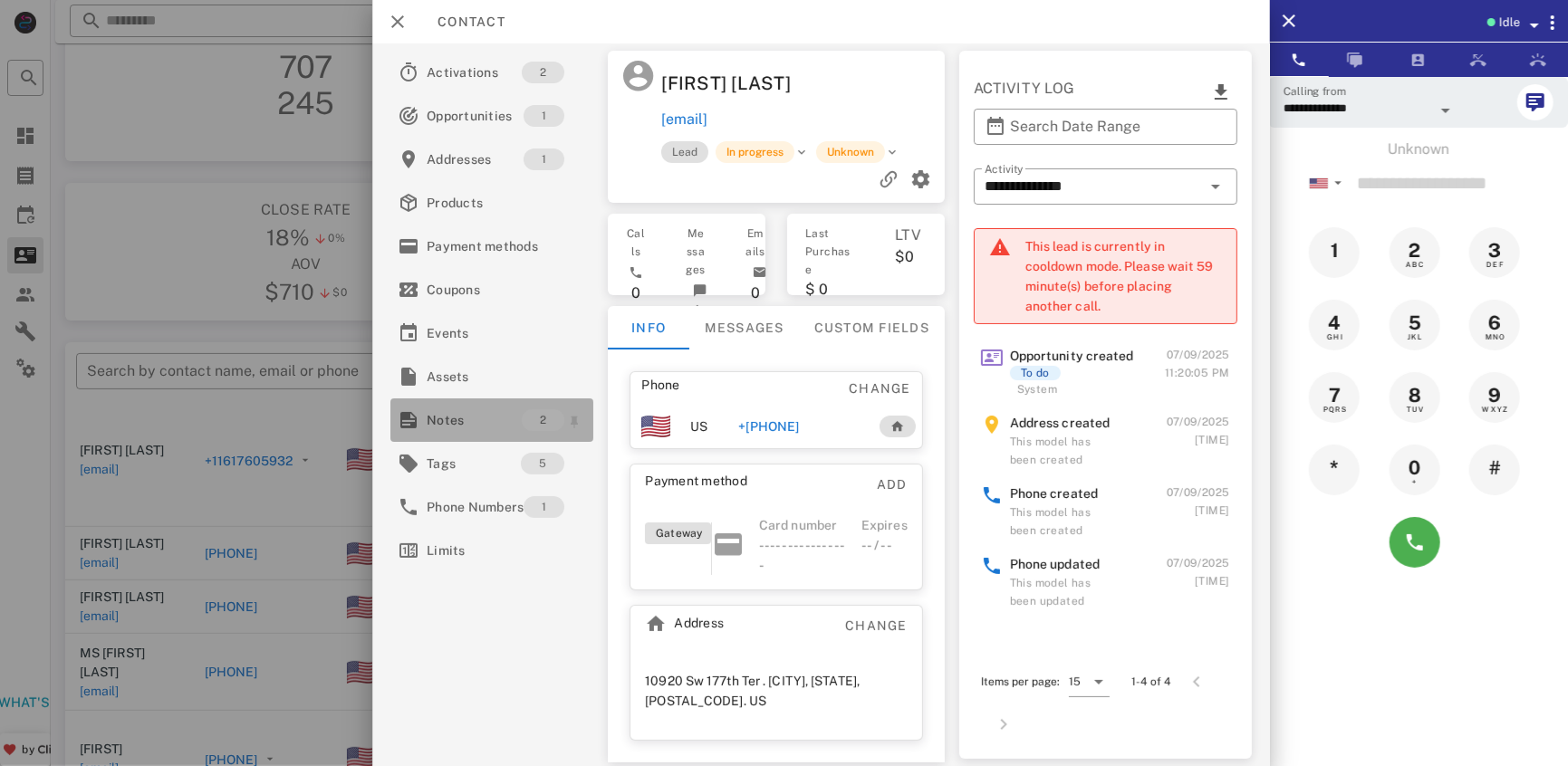 click on "Notes" at bounding box center (474, 420) 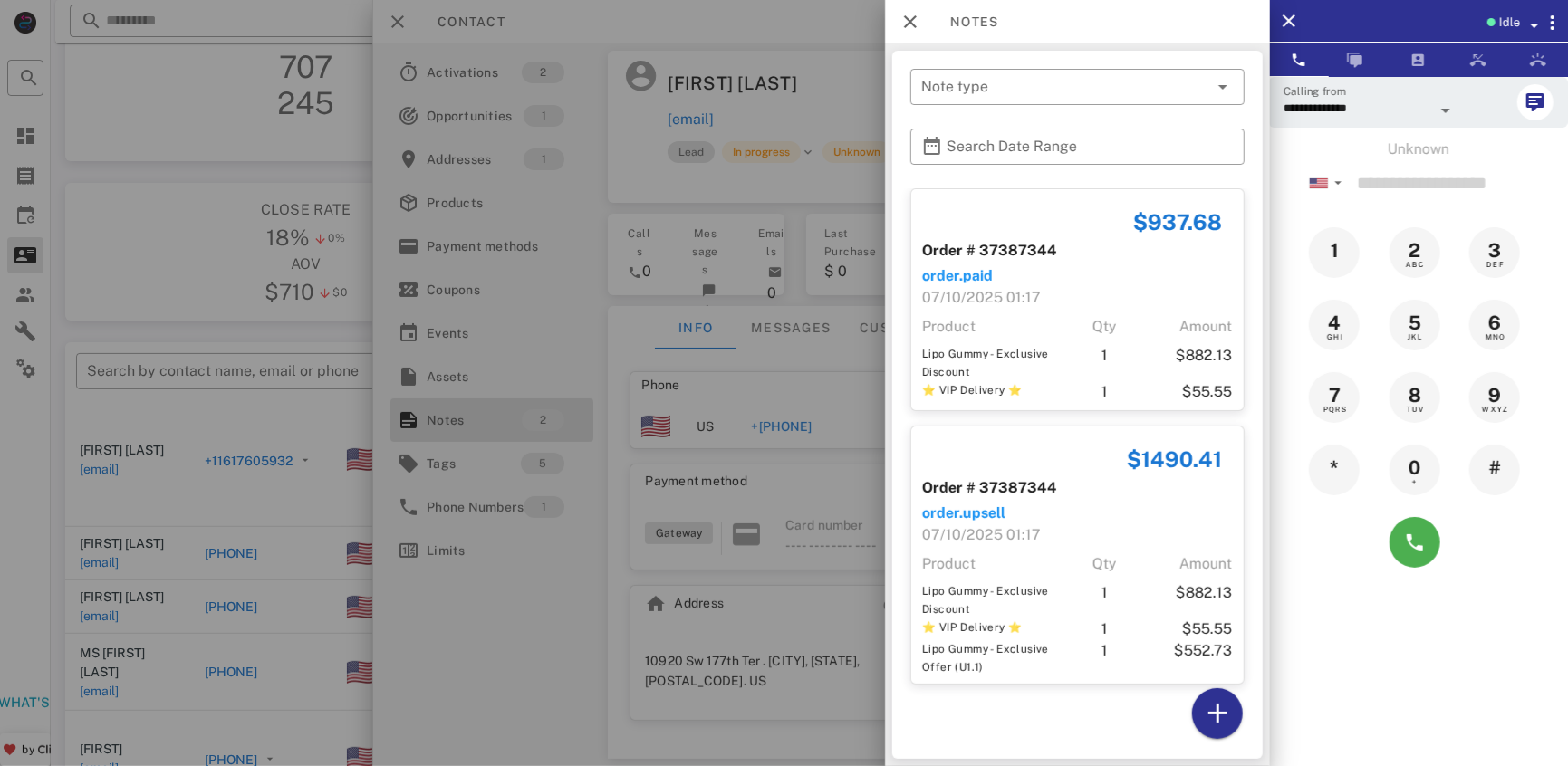 click at bounding box center [784, 383] 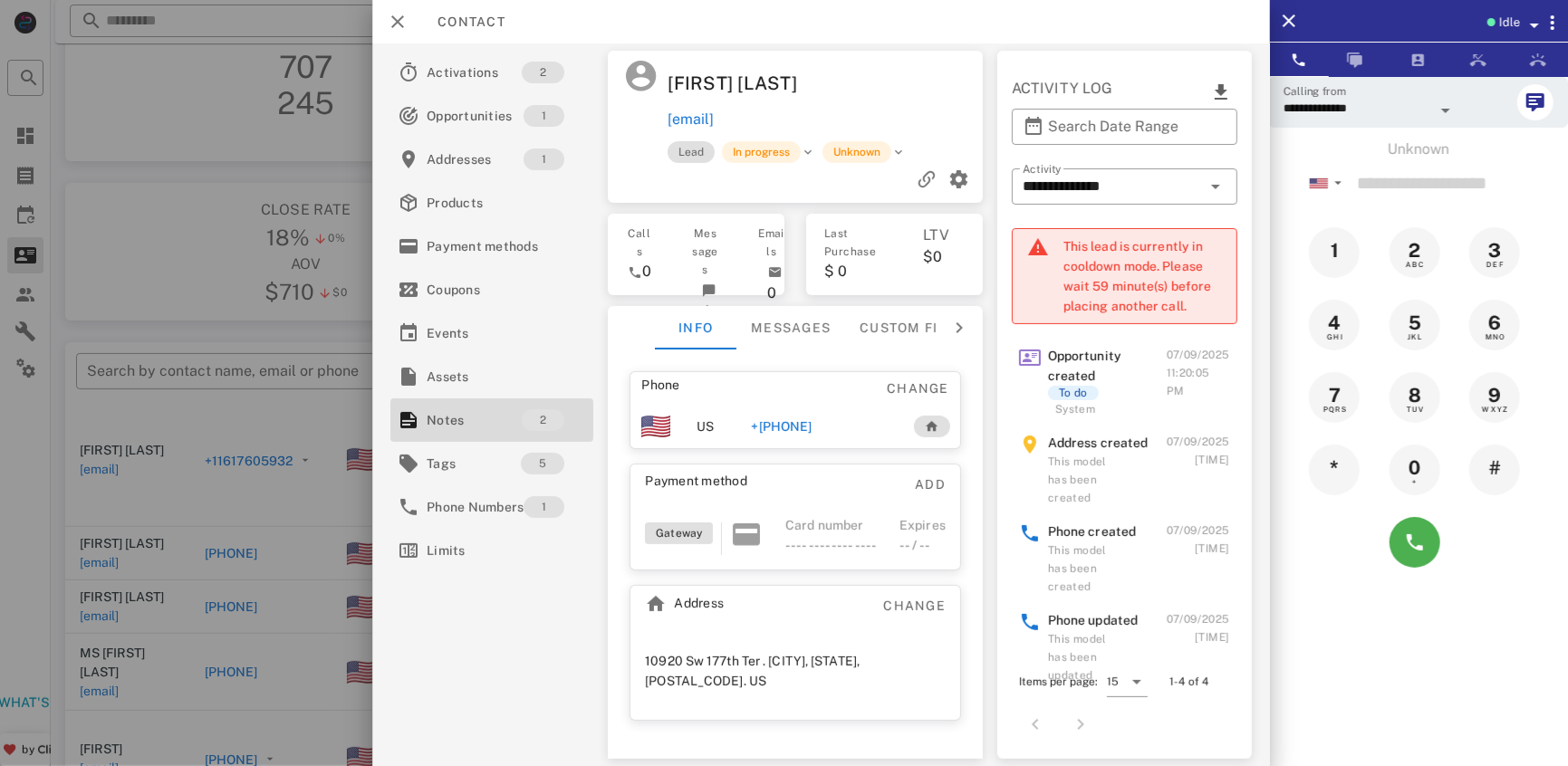 click on "+[PHONE]" at bounding box center [781, 426] 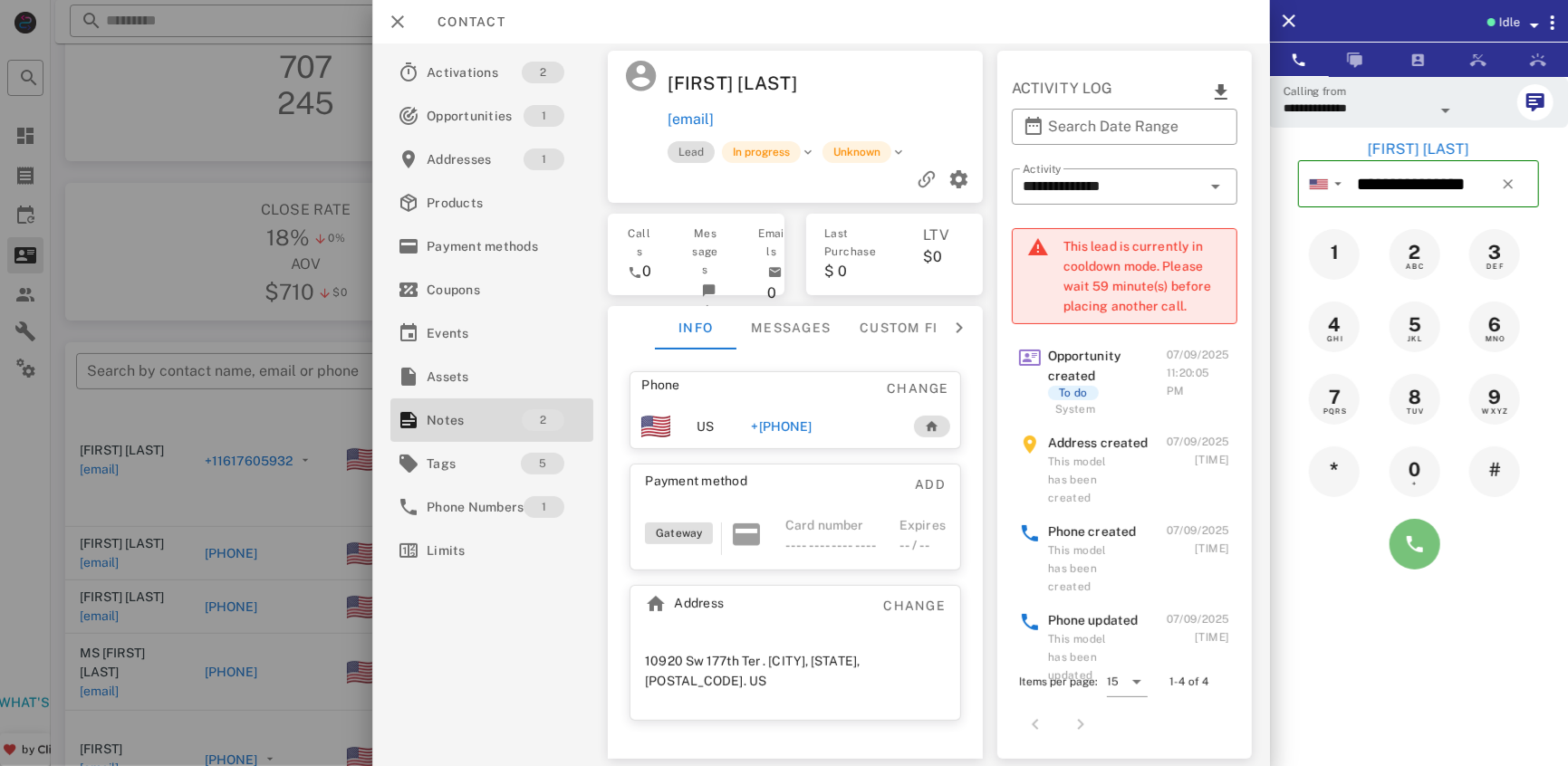click at bounding box center (1415, 544) 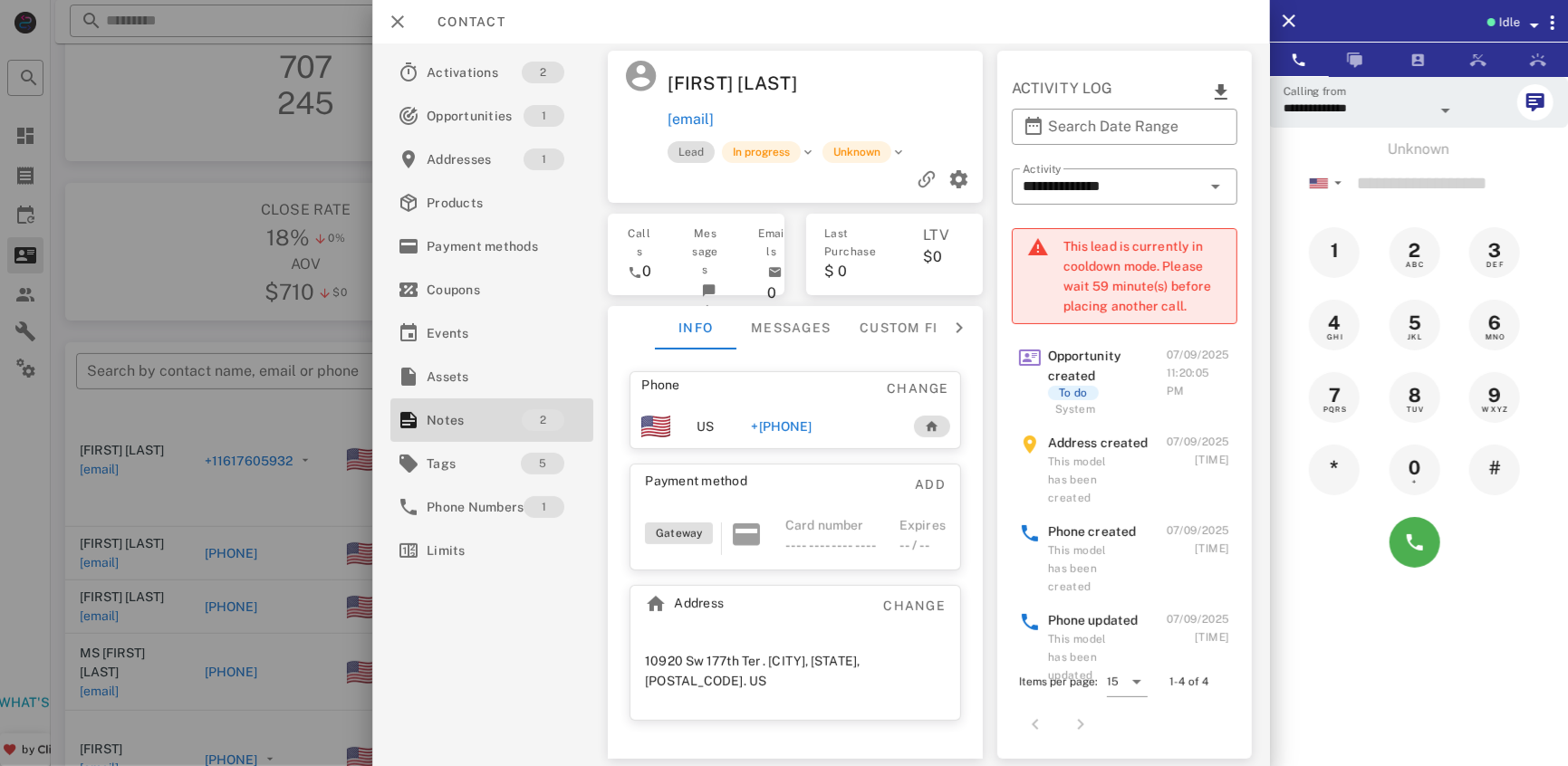 click on "+[PHONE]" at bounding box center (781, 426) 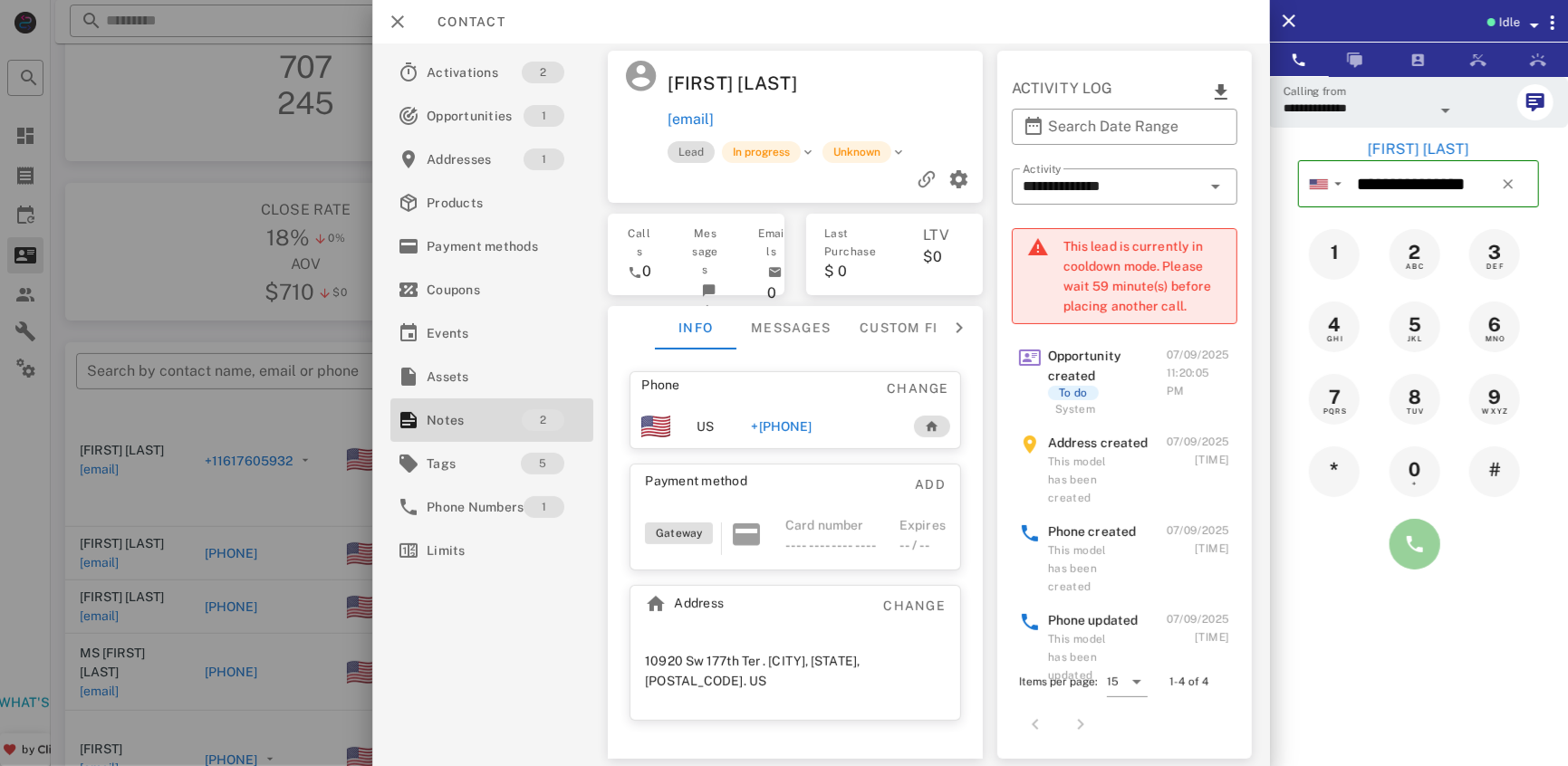 click at bounding box center [1415, 544] 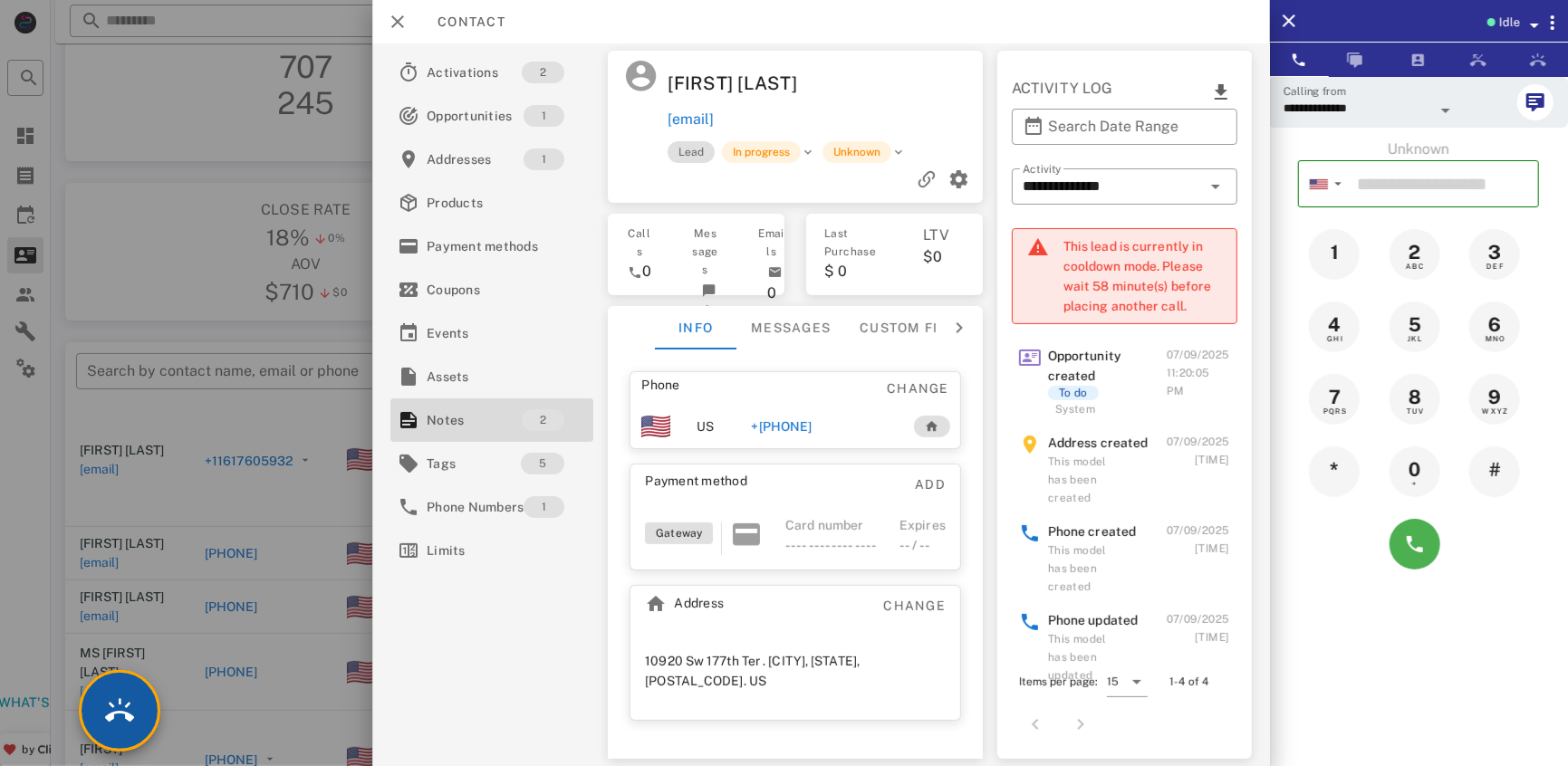 click at bounding box center [120, 711] 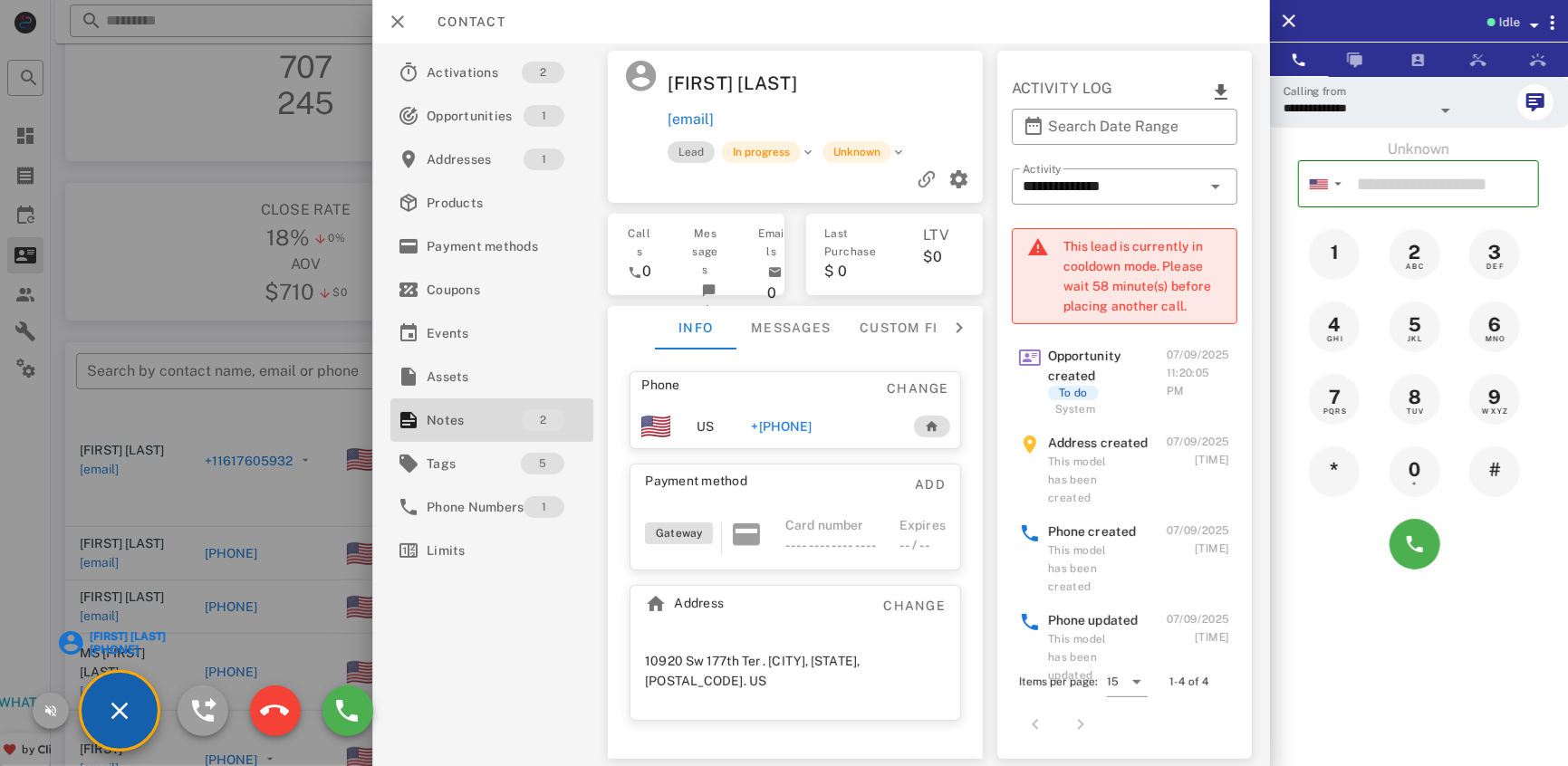 drag, startPoint x: 821, startPoint y: 427, endPoint x: 801, endPoint y: 426, distance: 20.024984 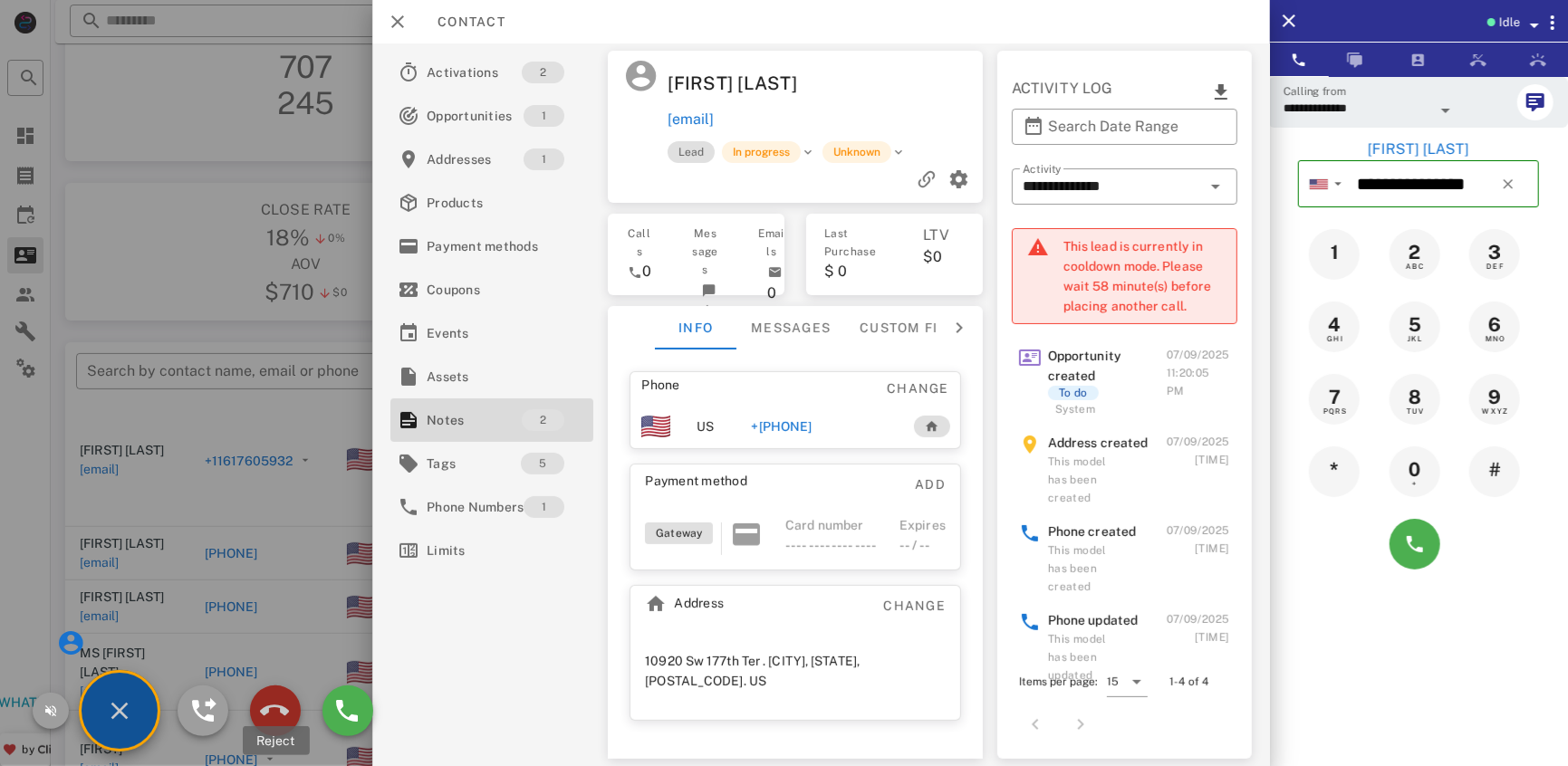 click at bounding box center [275, 711] 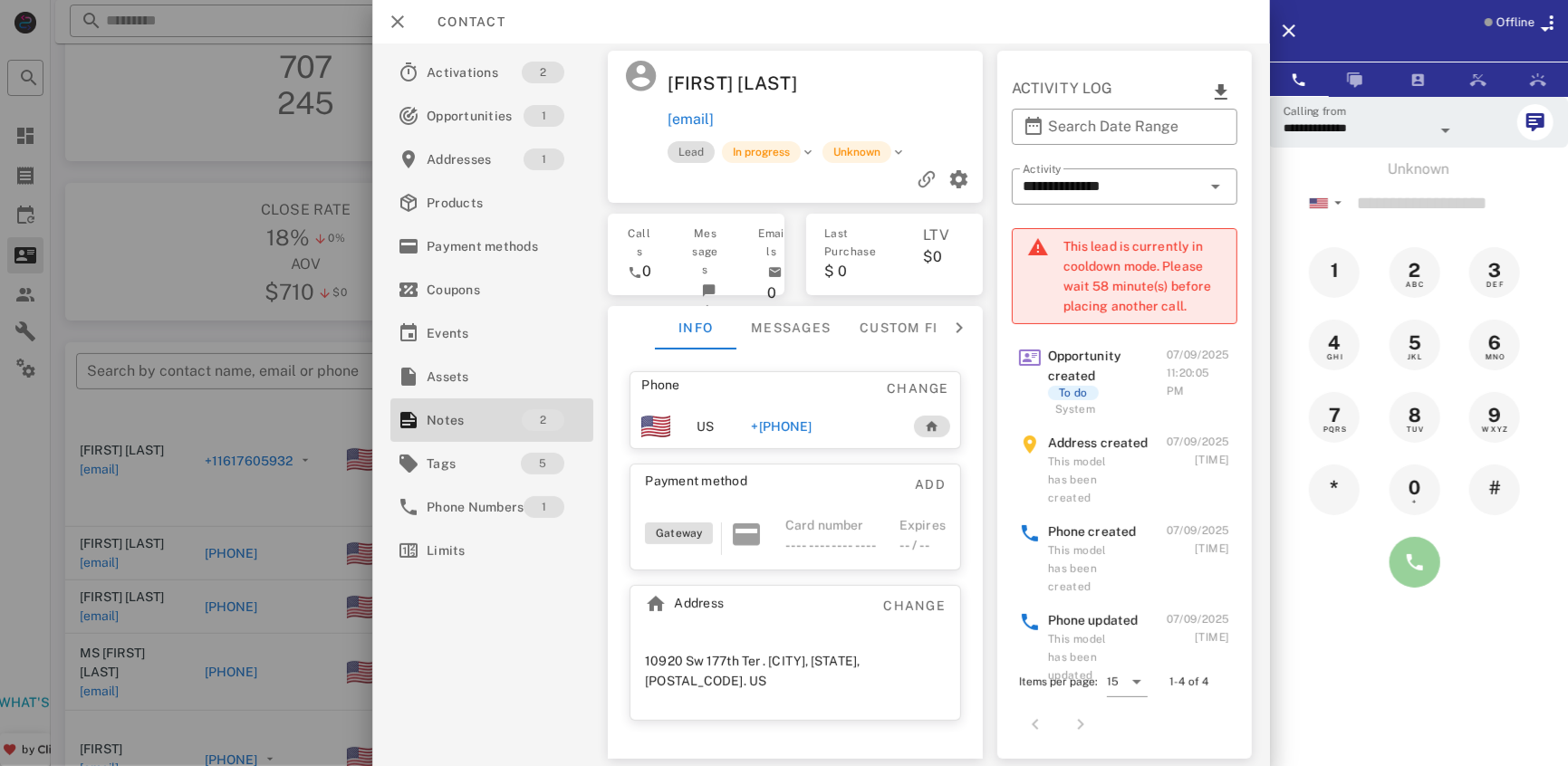 click at bounding box center (1415, 562) 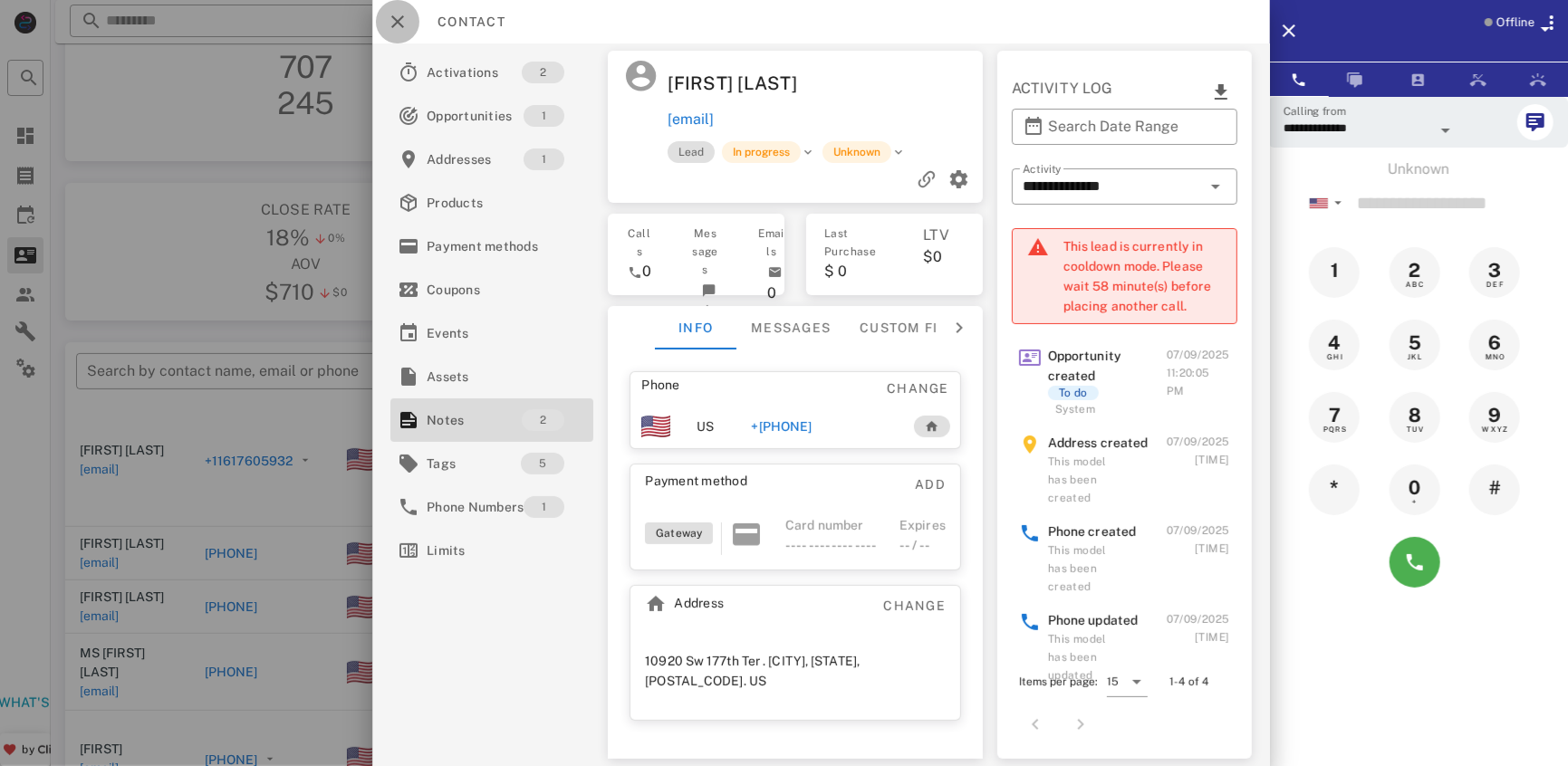 click at bounding box center [398, 22] 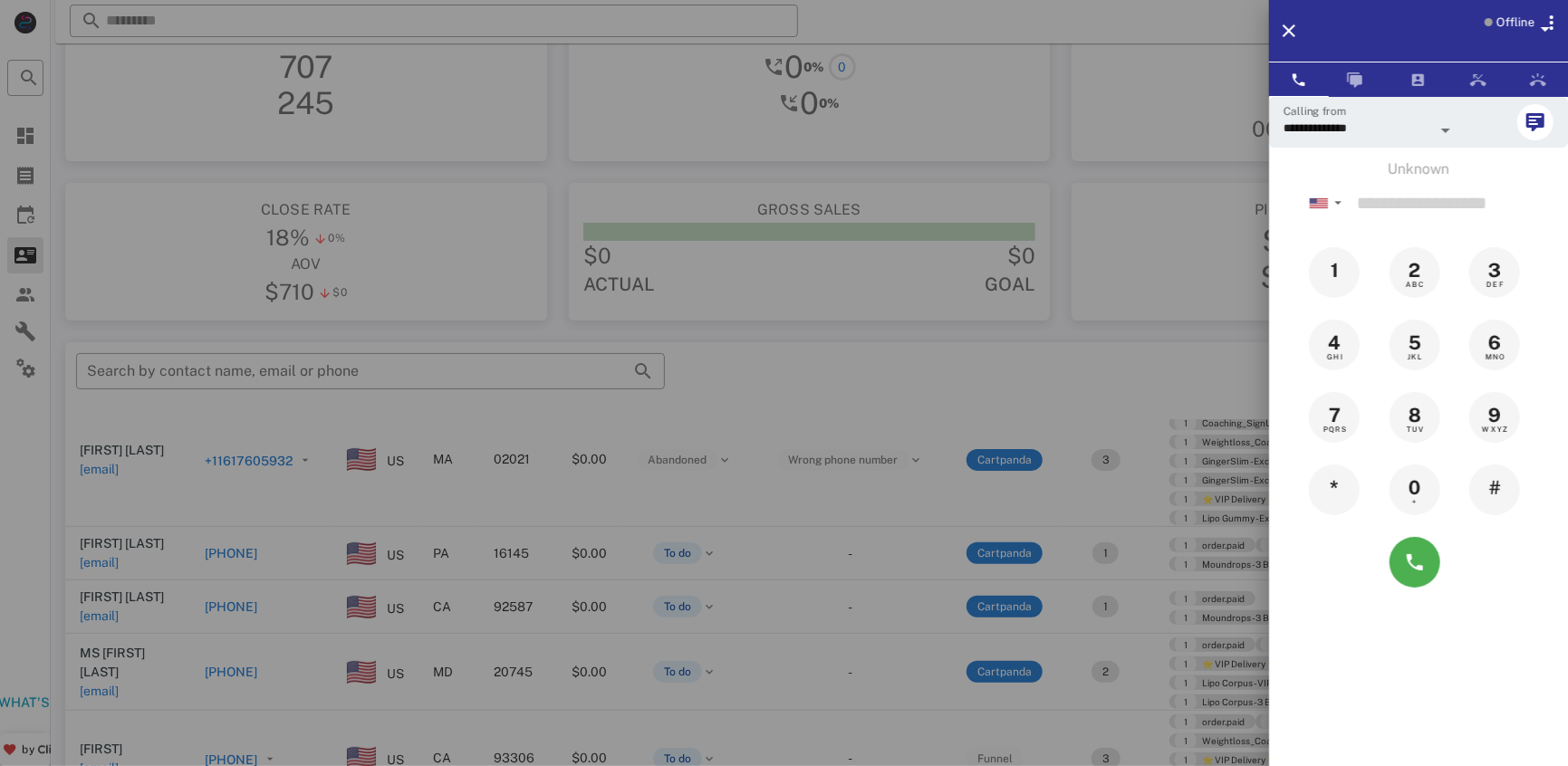 click at bounding box center (784, 383) 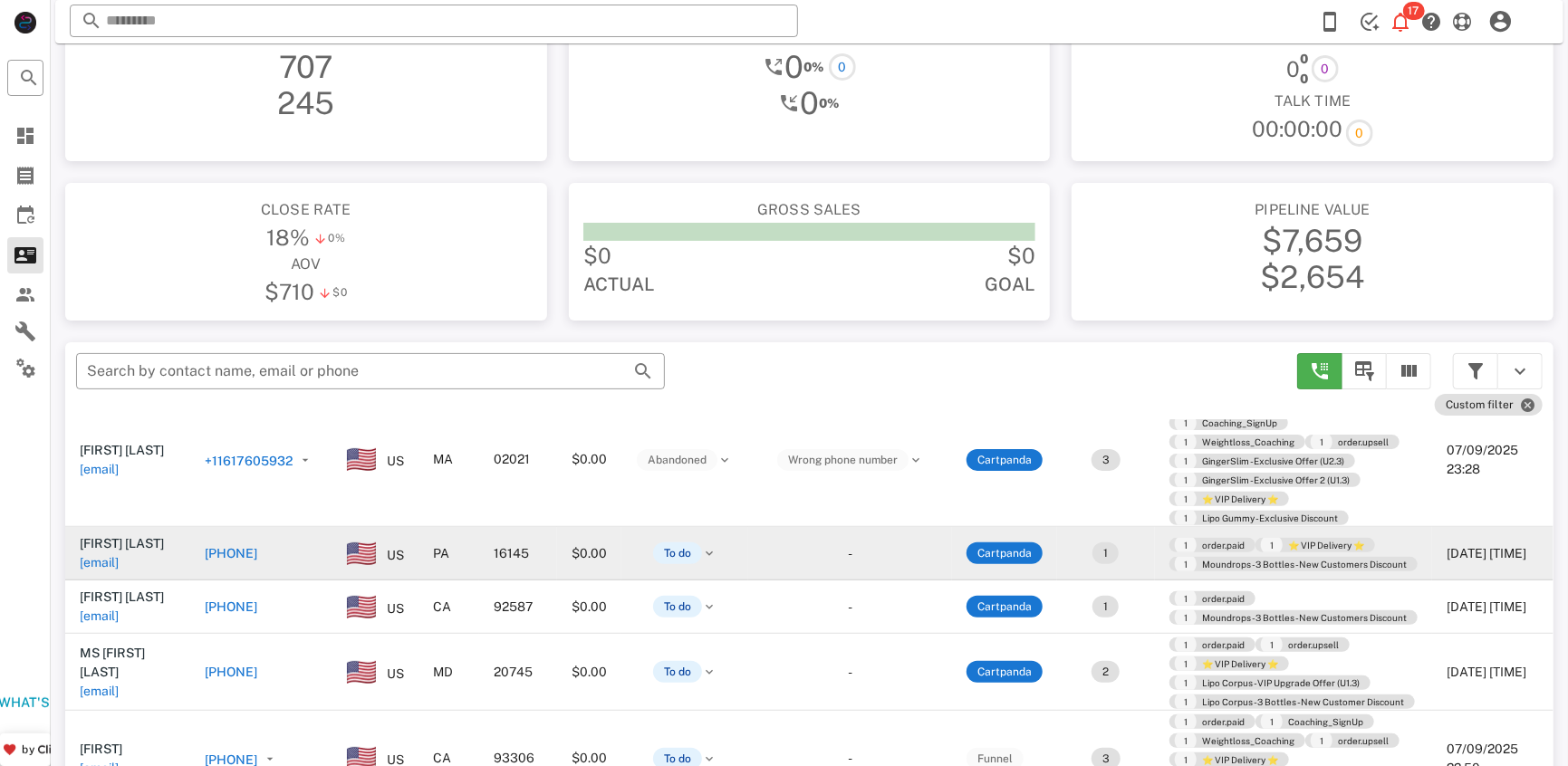 click on "[PHONE]" at bounding box center [231, 553] 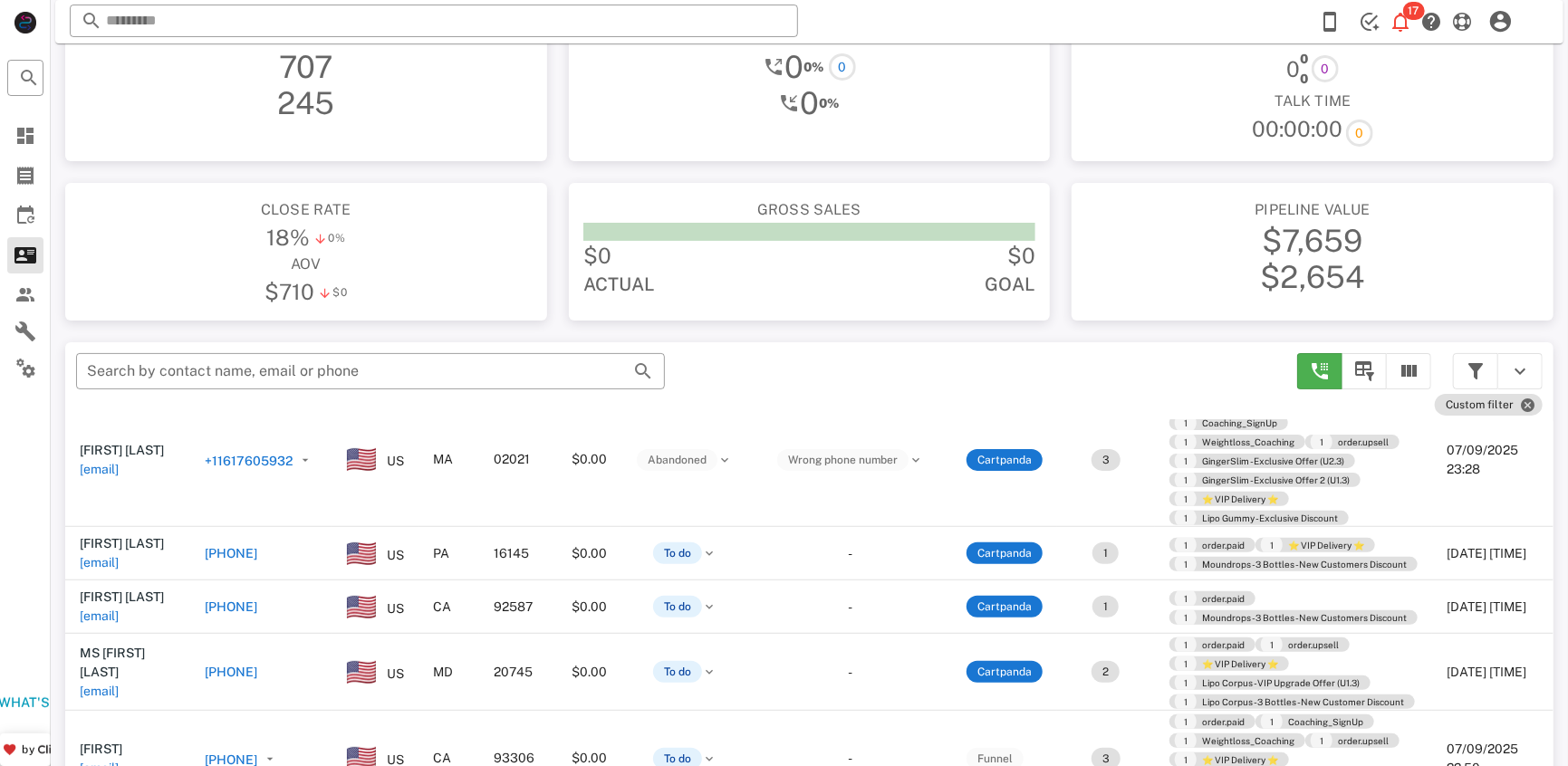 type on "**********" 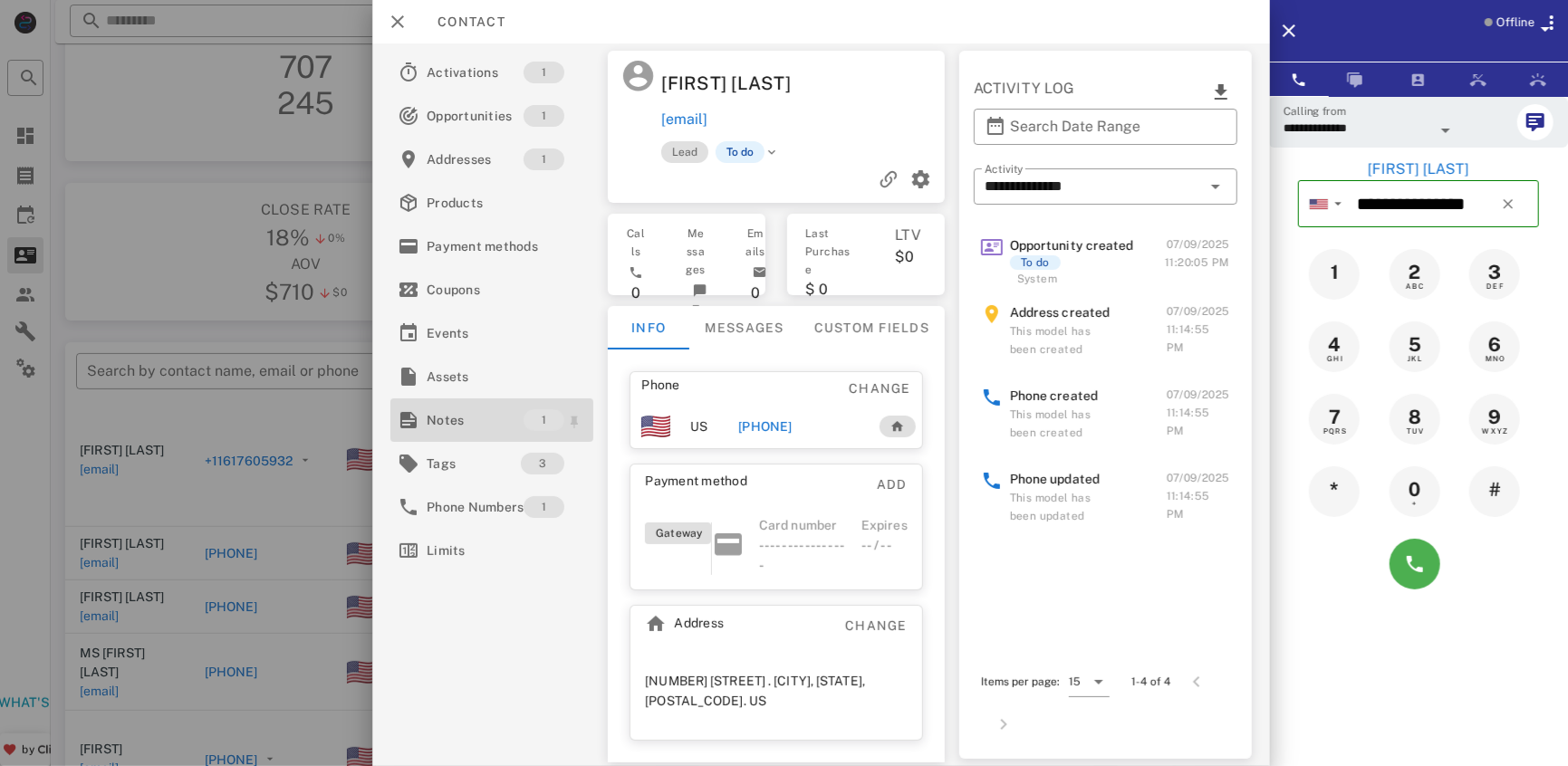 click on "Notes" at bounding box center (475, 420) 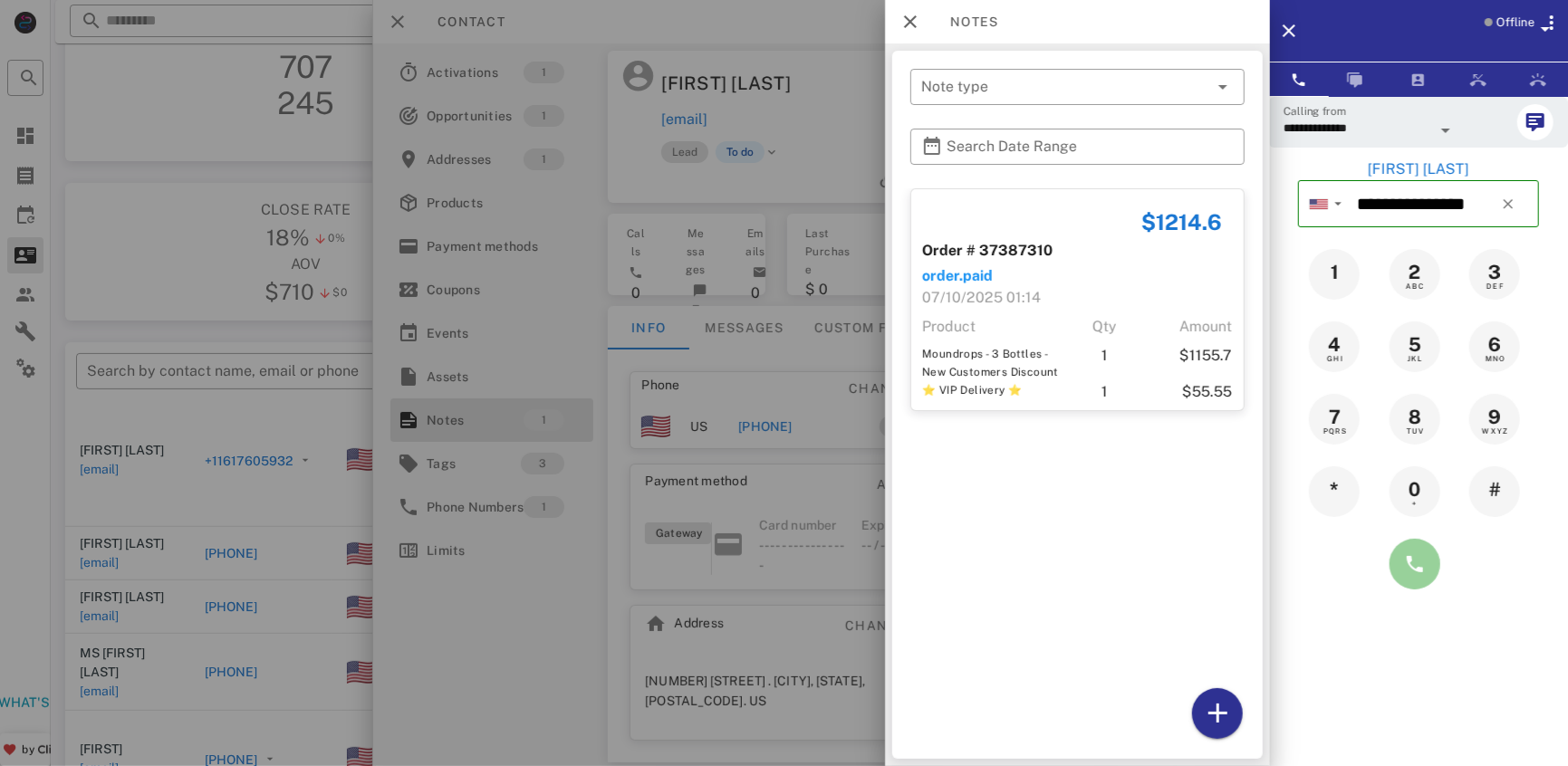 click at bounding box center [1415, 564] 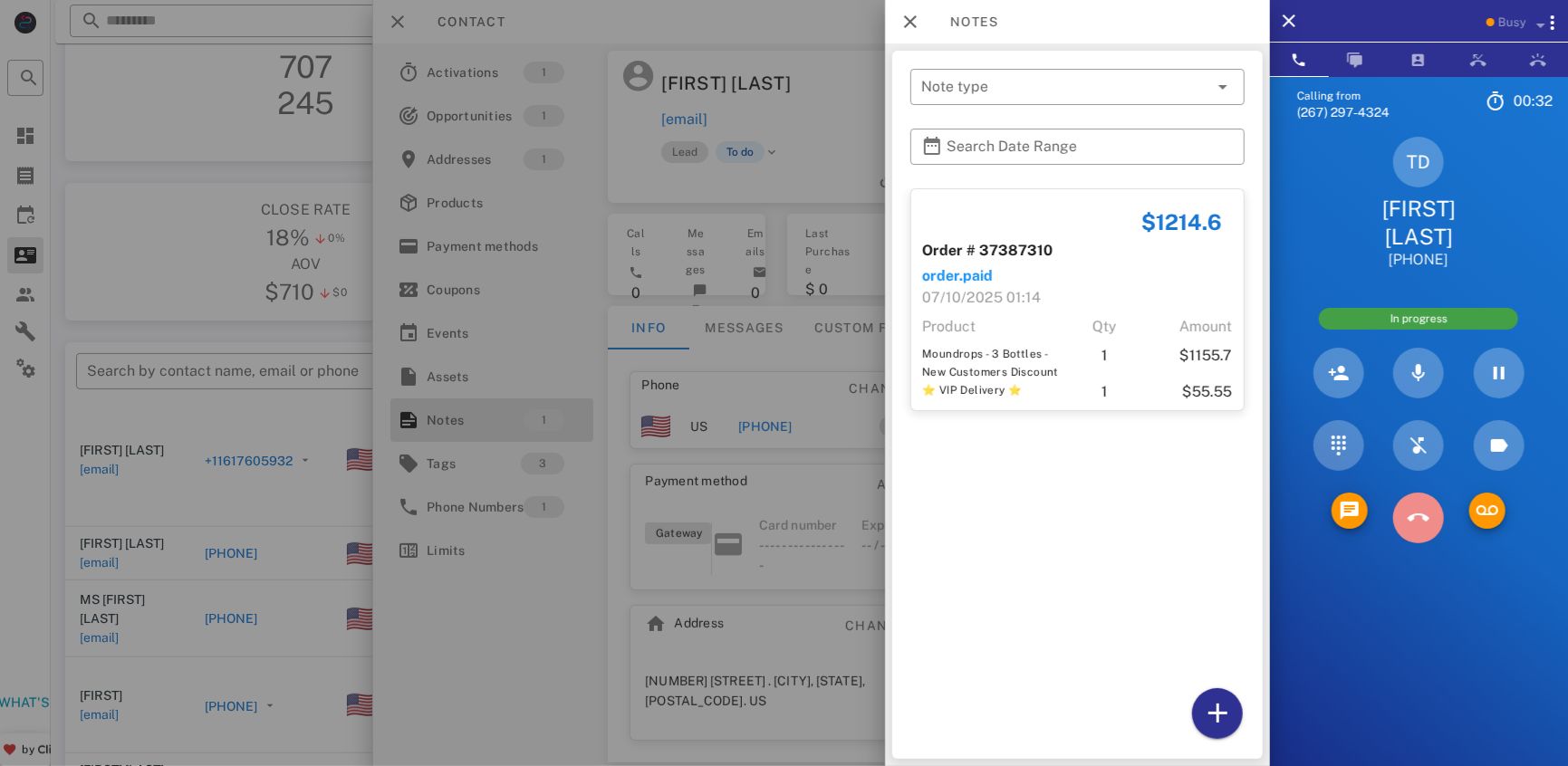 click at bounding box center [1419, 518] 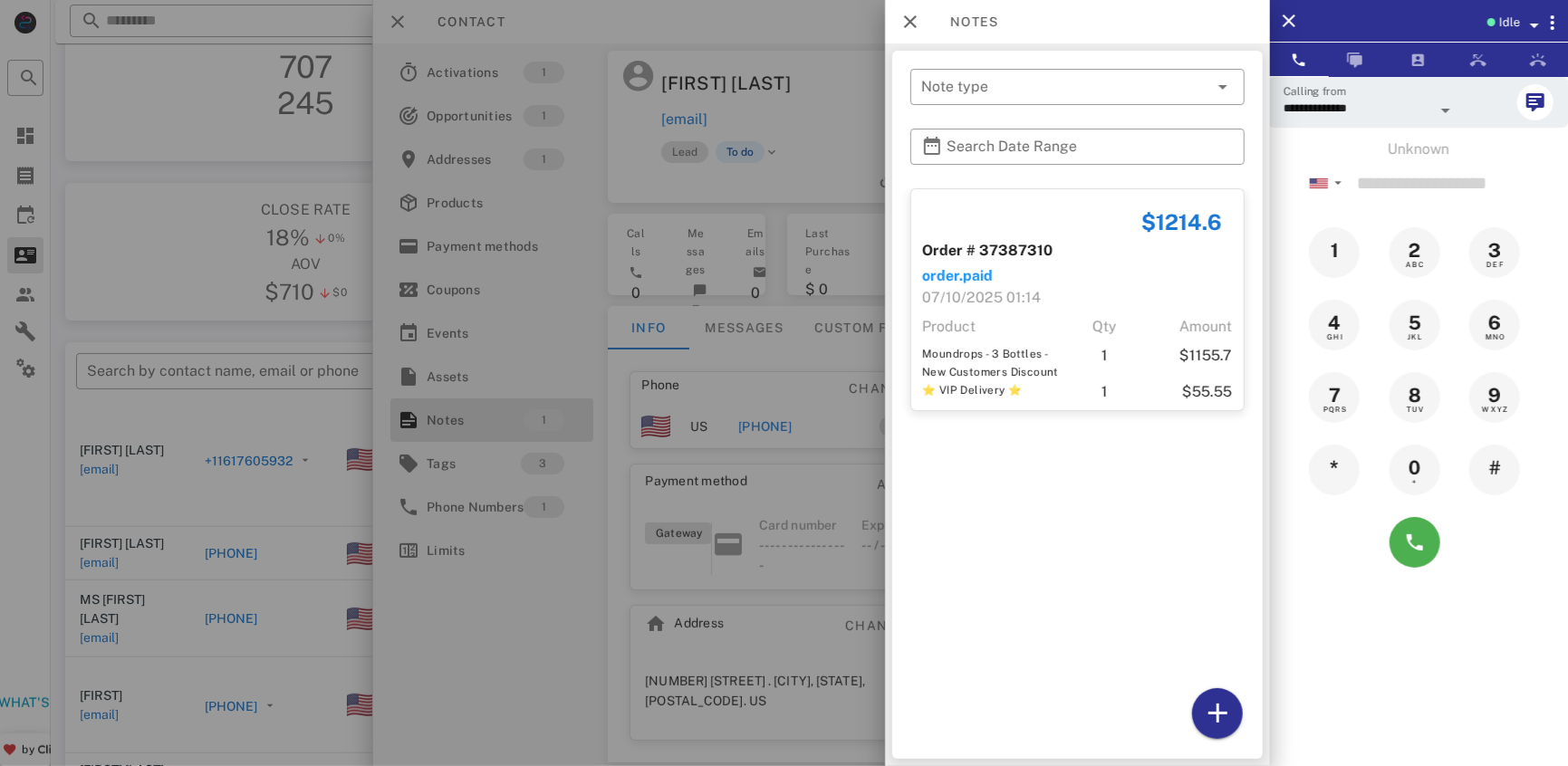 click at bounding box center (784, 383) 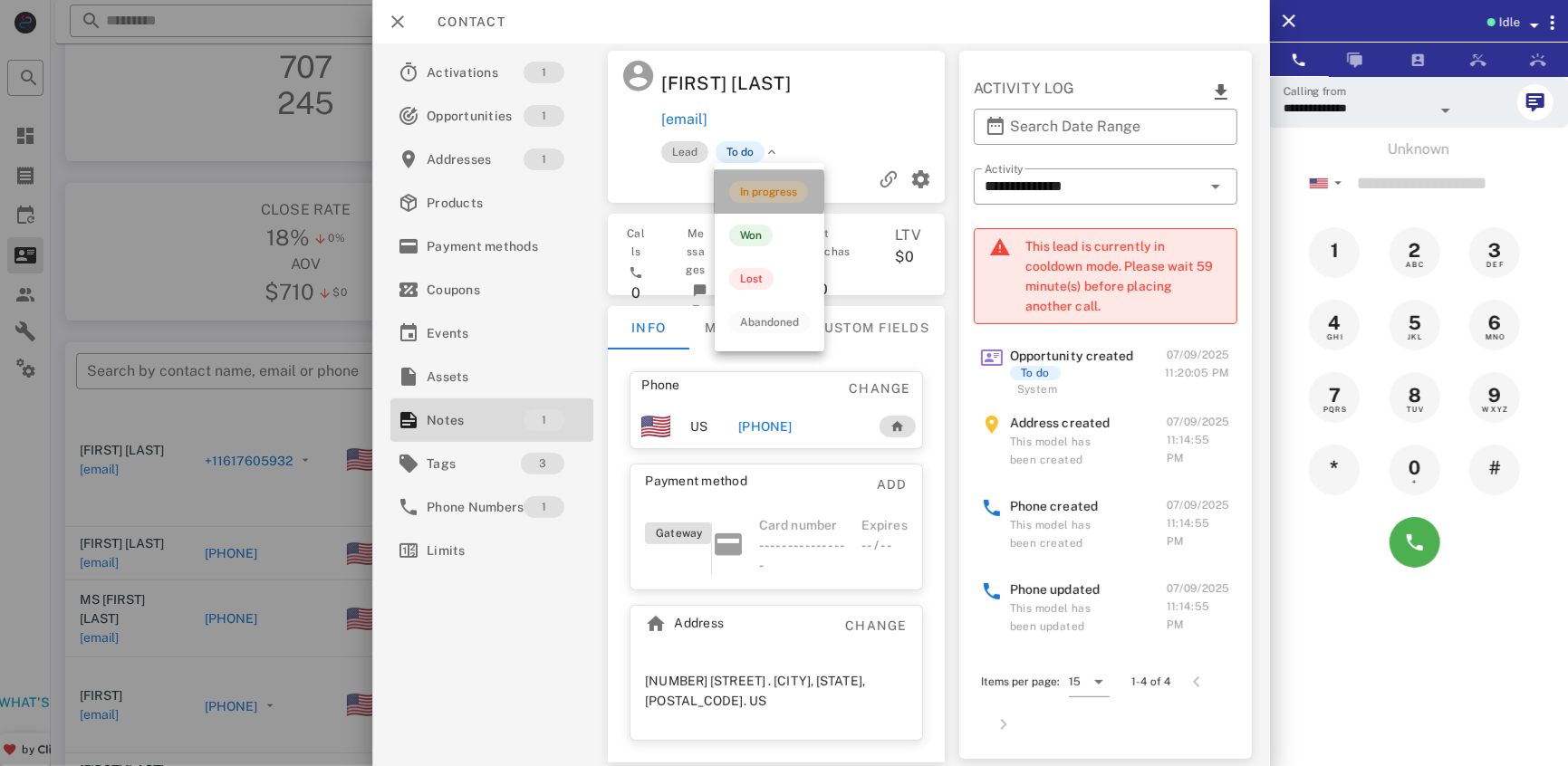 click on "In progress" at bounding box center (768, 192) 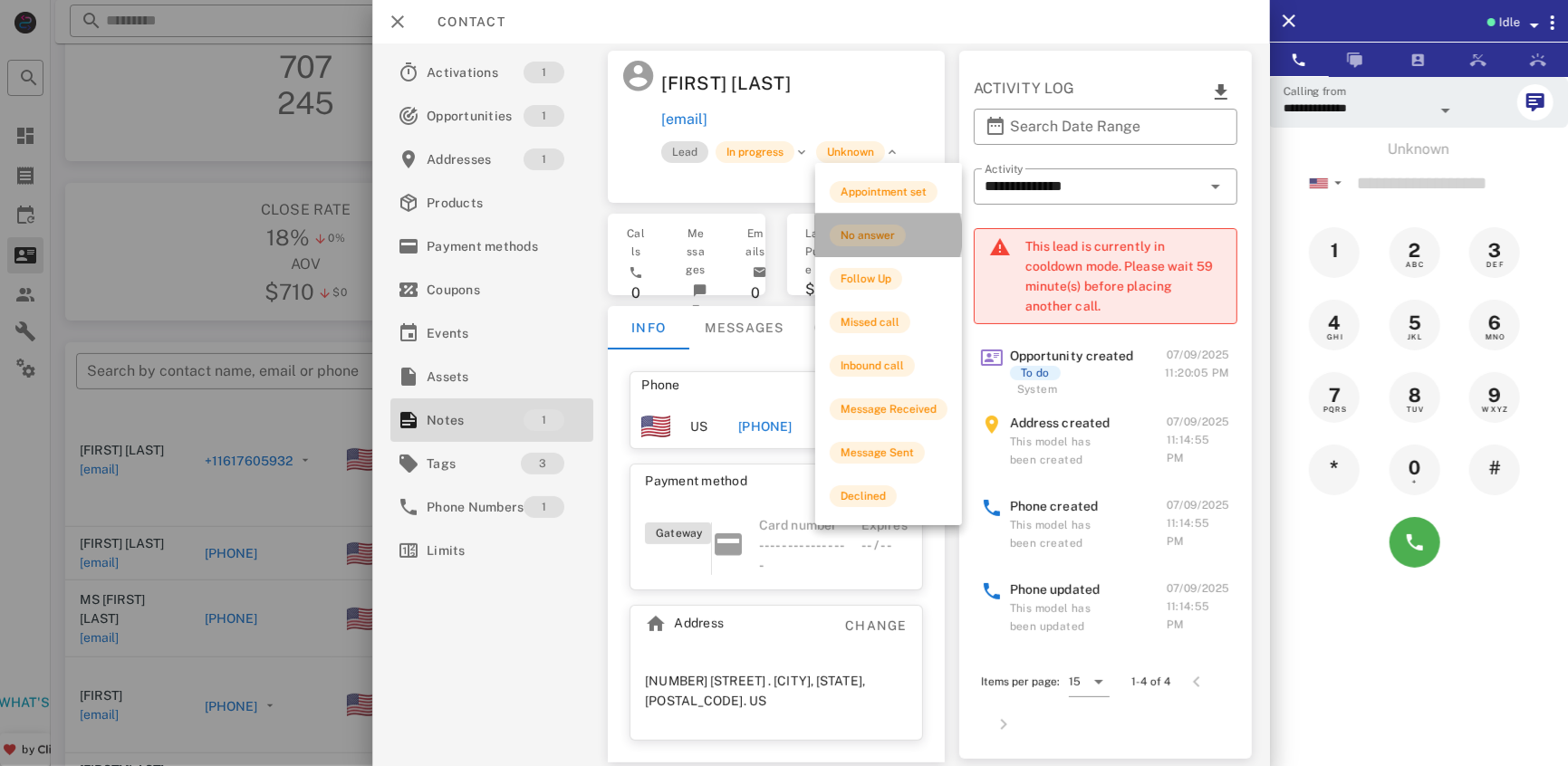 click on "No answer" at bounding box center (868, 235) 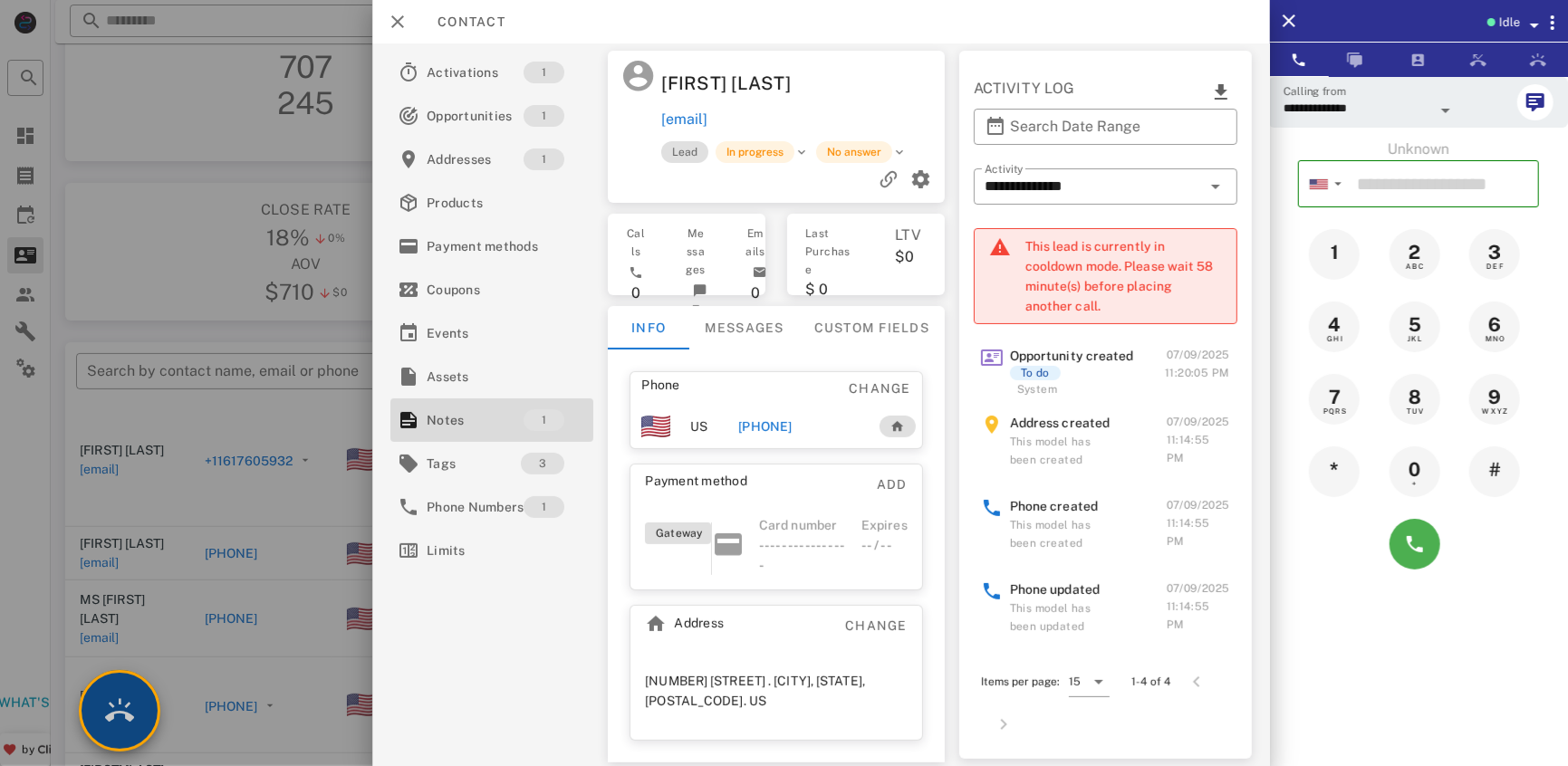 click at bounding box center [120, 711] 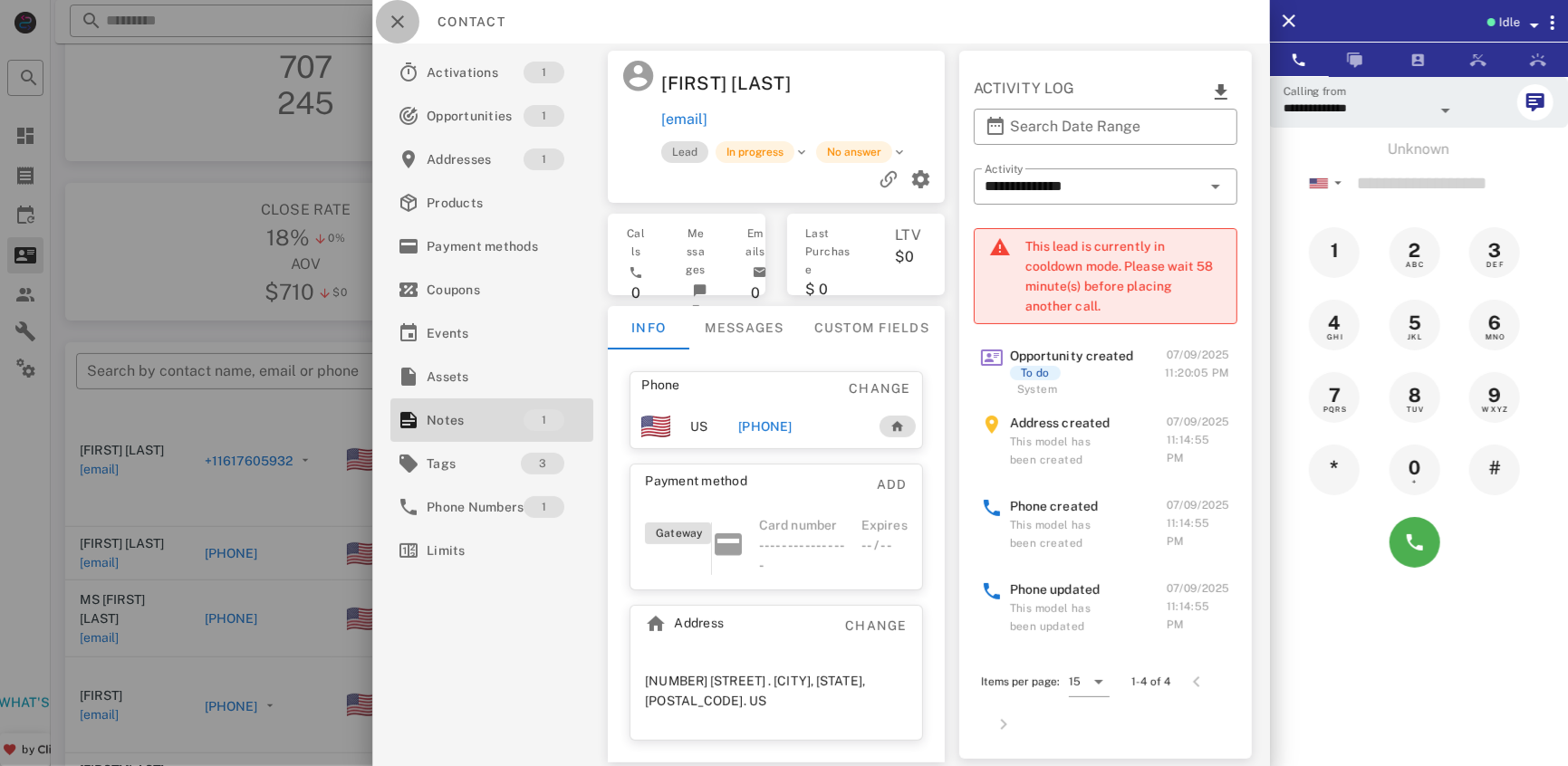 click at bounding box center [398, 22] 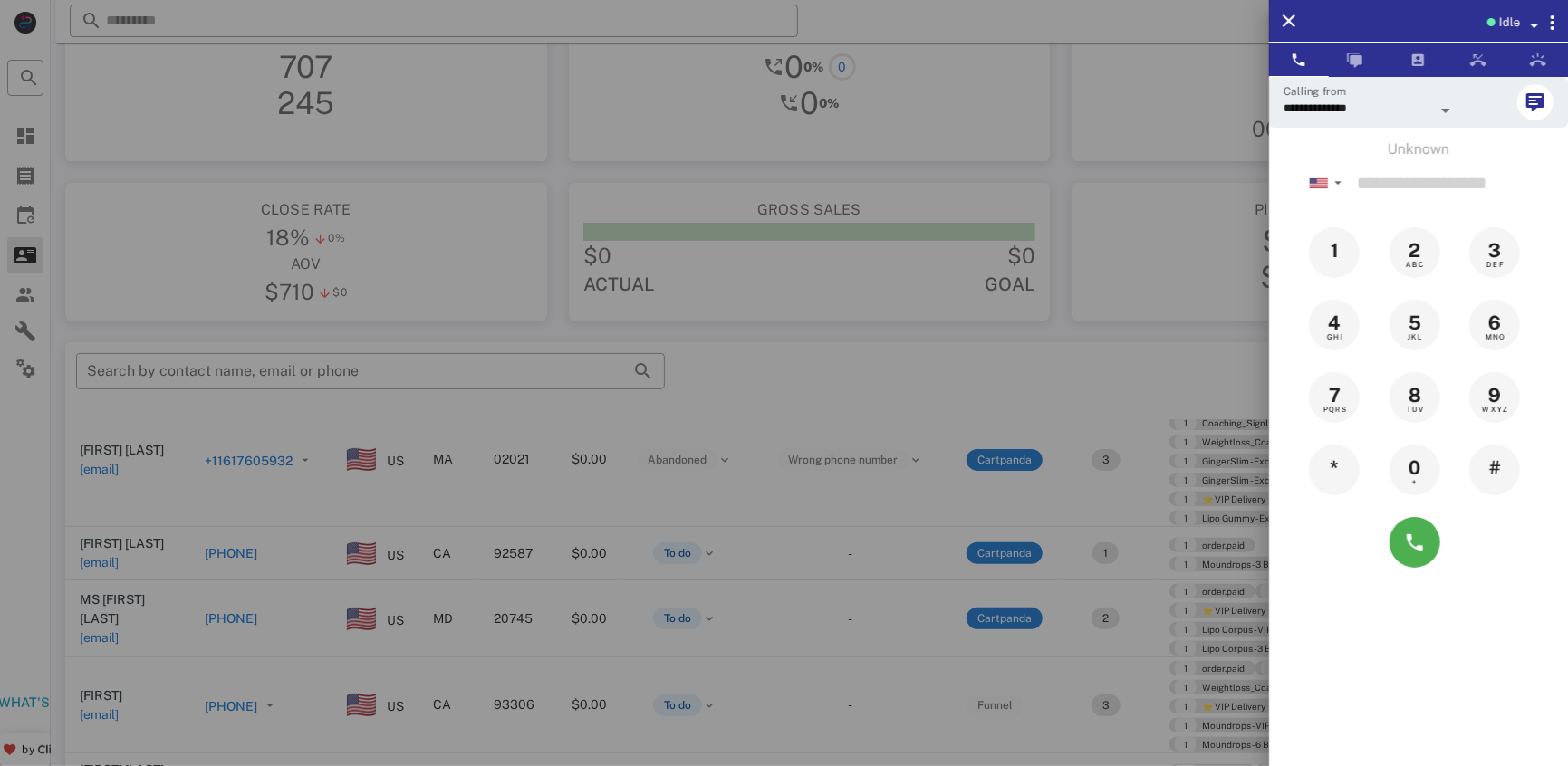 click at bounding box center [784, 383] 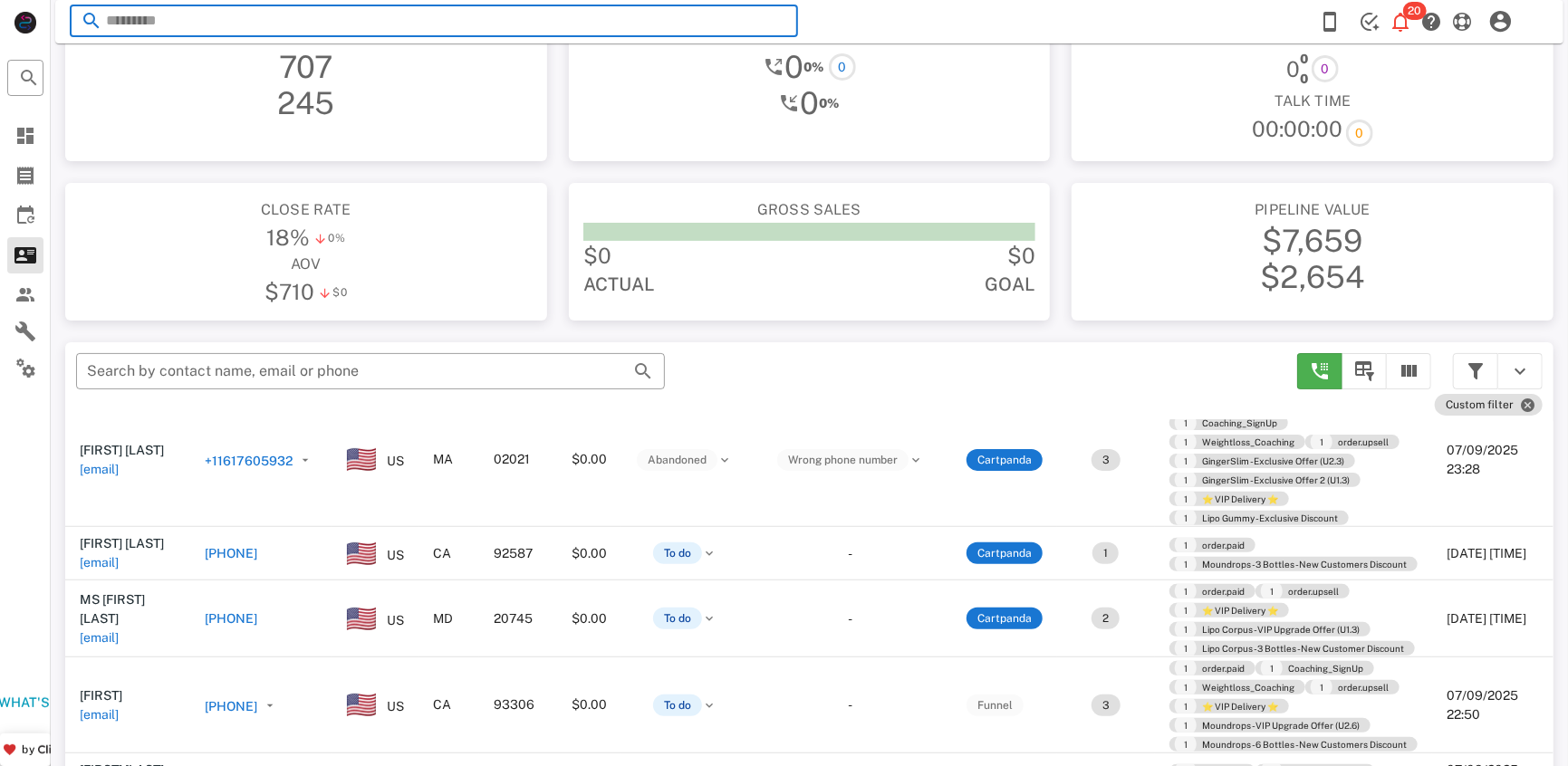 click at bounding box center (434, 21) 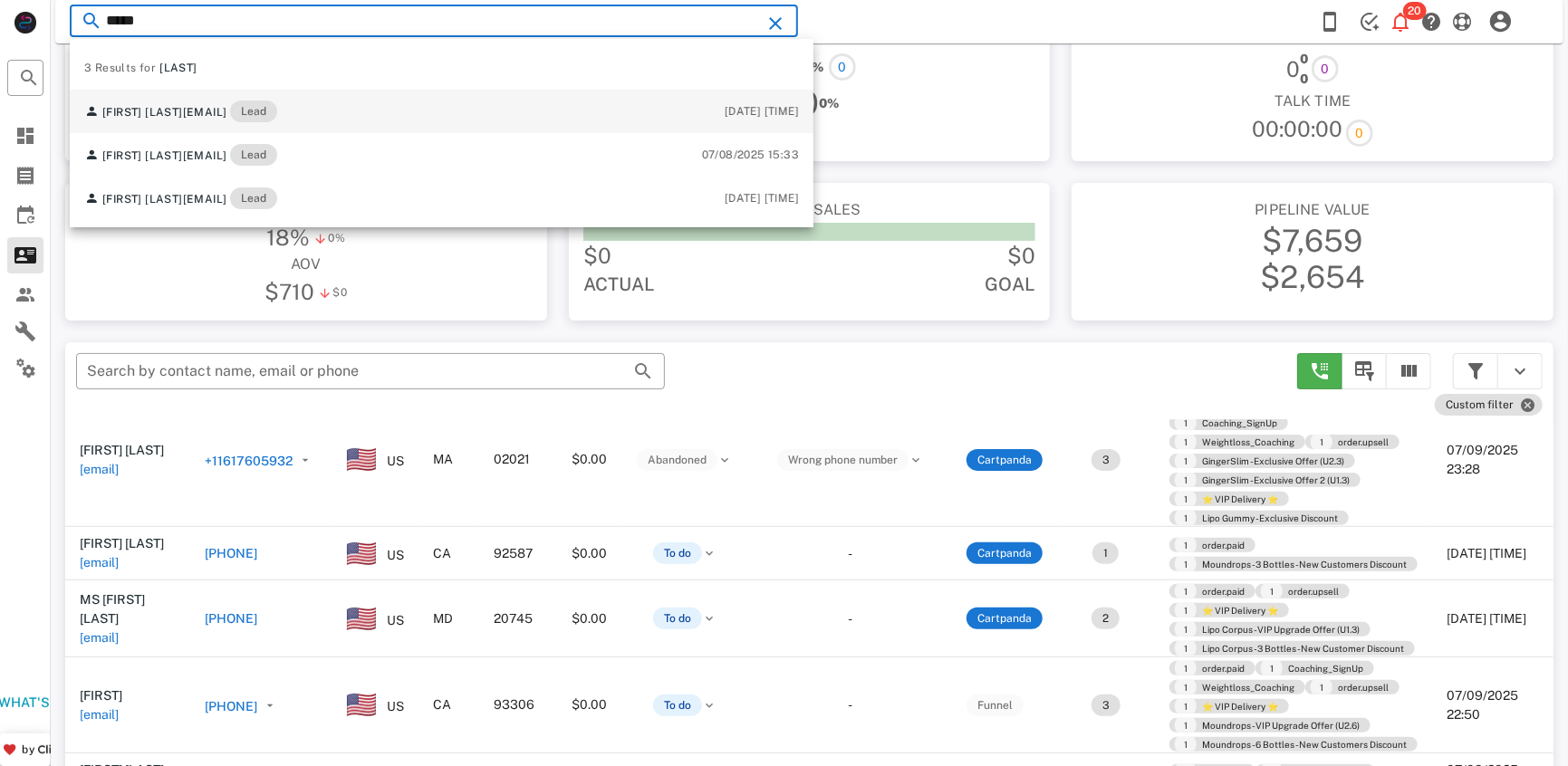 type on "*****" 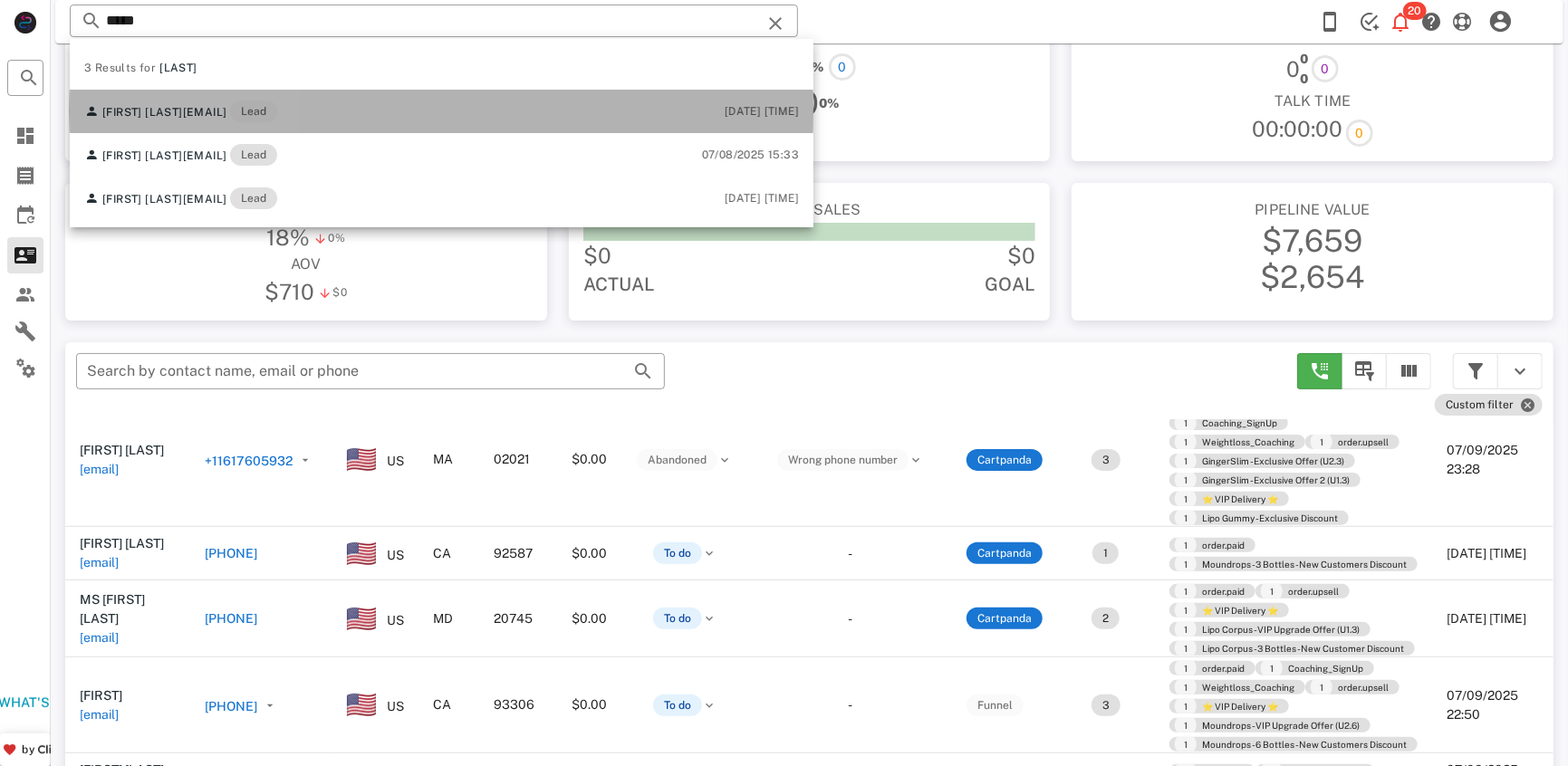 click on "[EMAIL]" at bounding box center (205, 112) 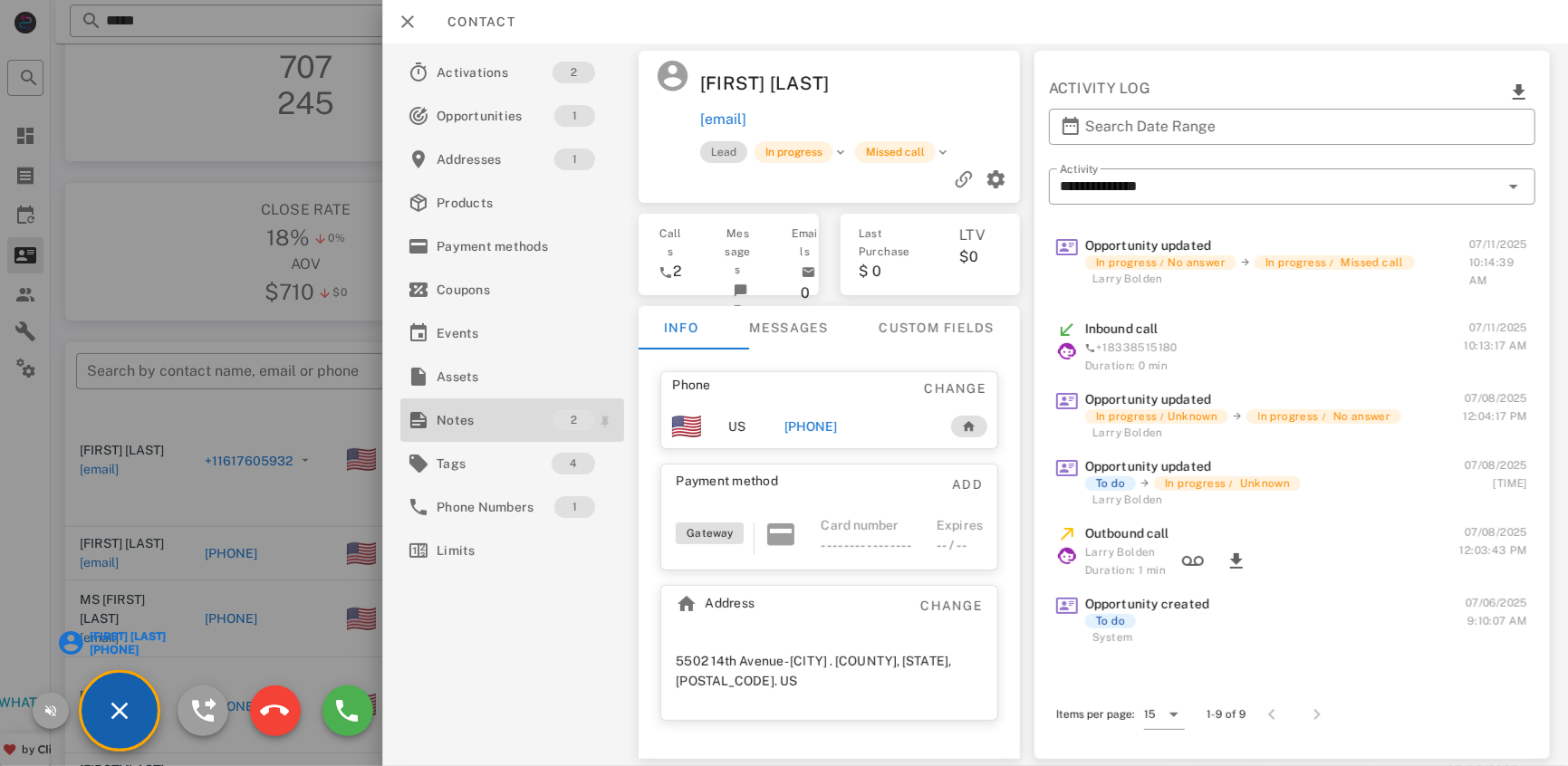 click on "Notes" at bounding box center [495, 420] 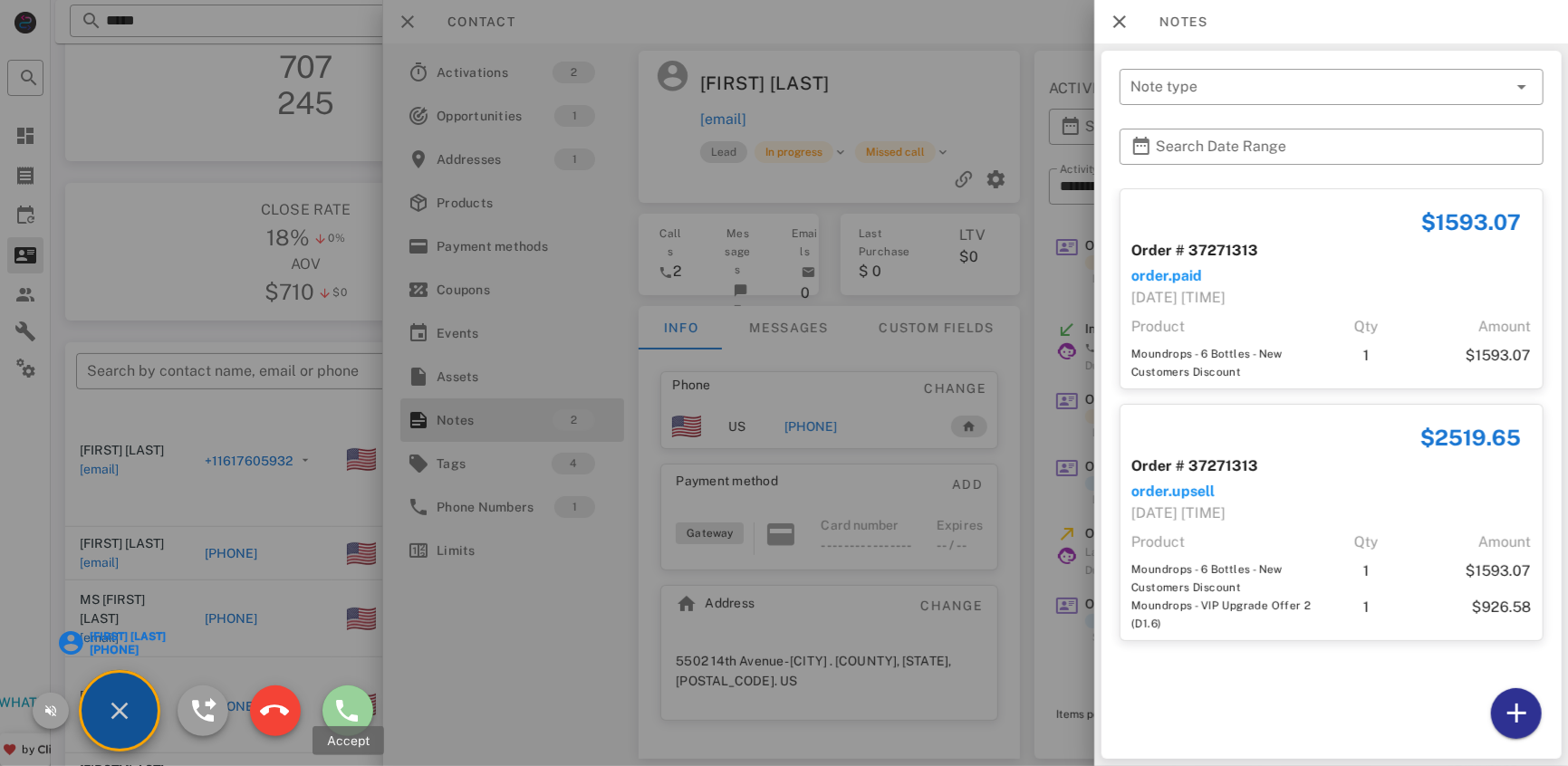 click at bounding box center [348, 711] 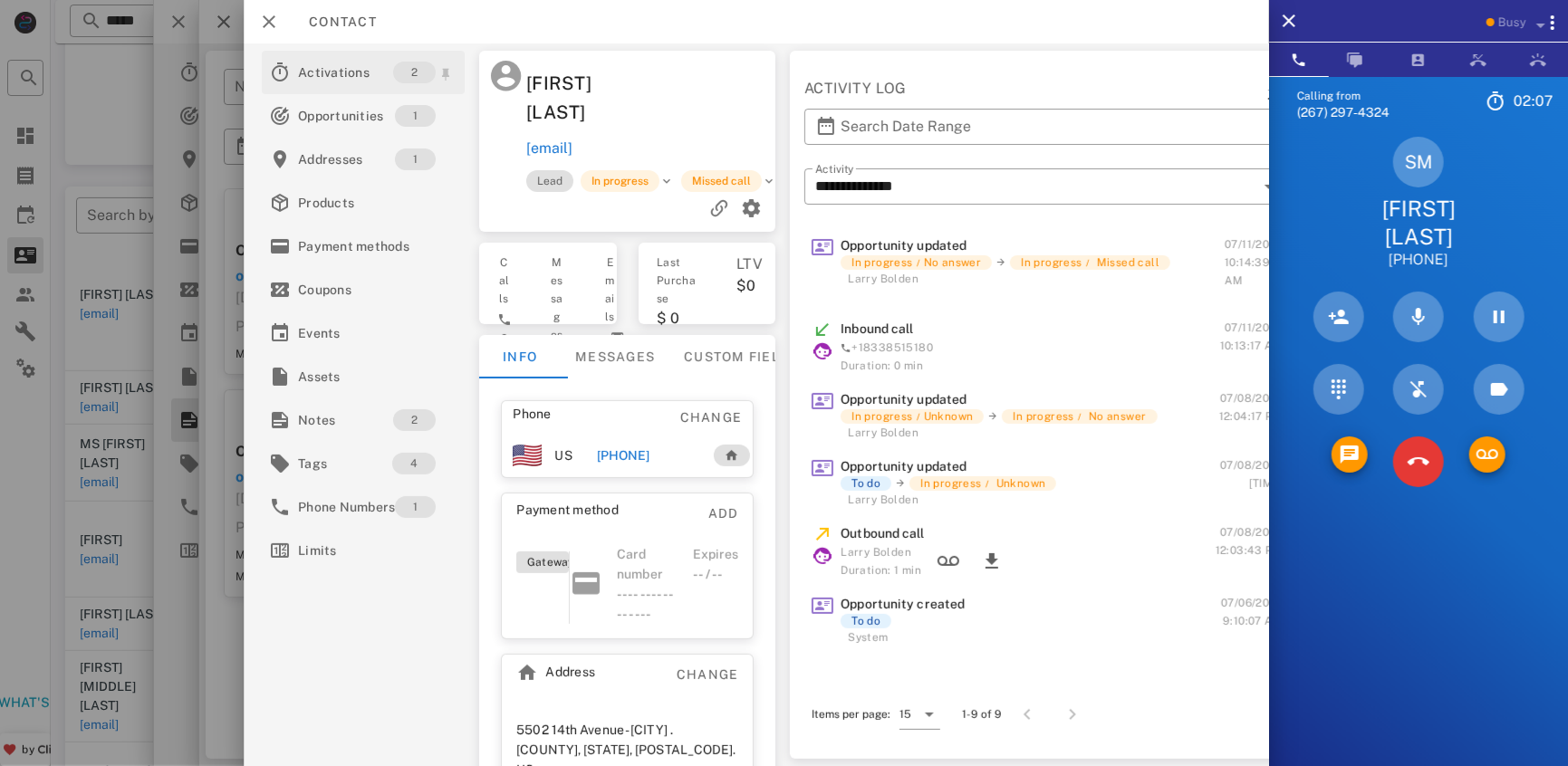 scroll, scrollTop: 289, scrollLeft: 0, axis: vertical 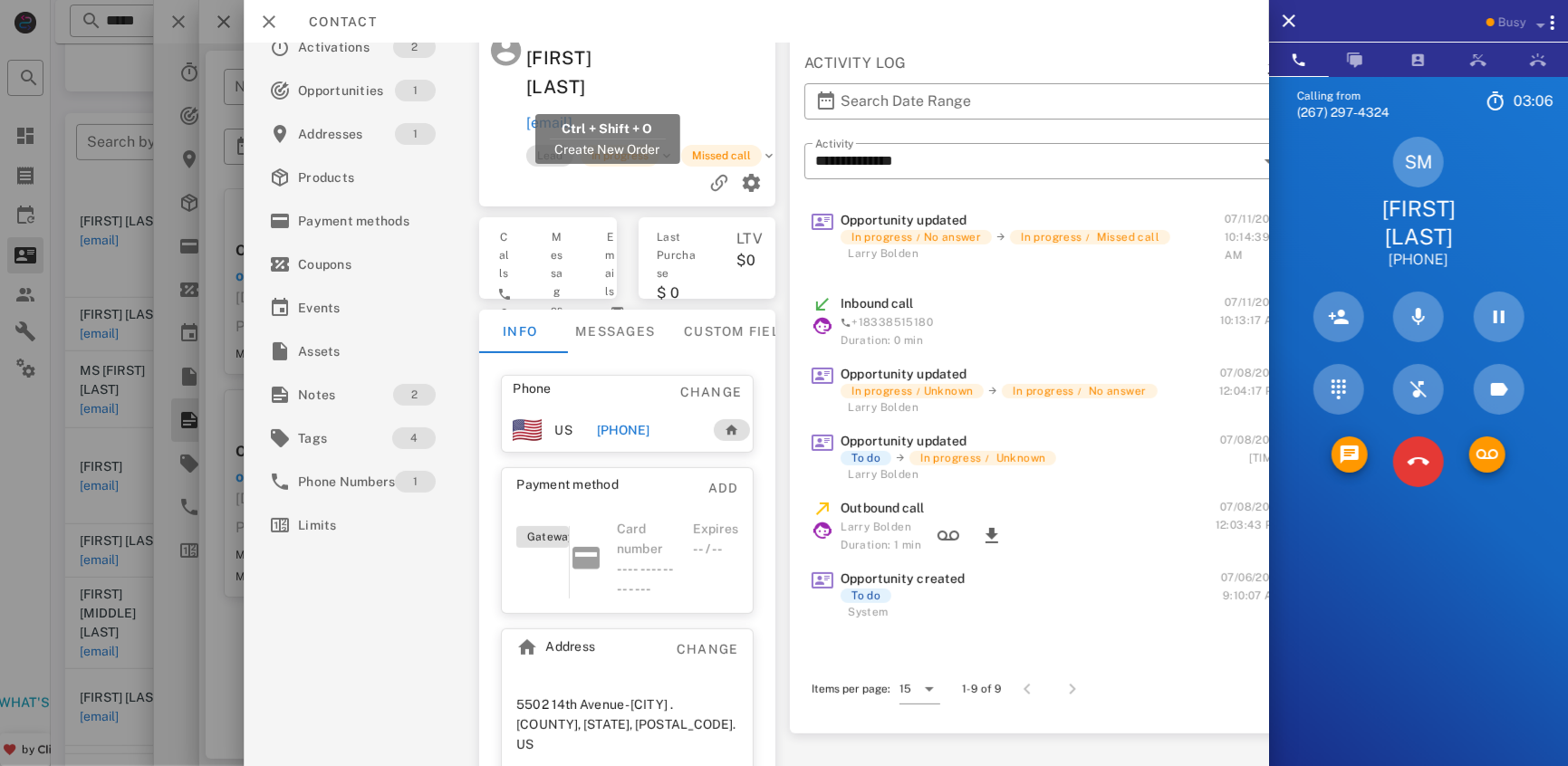click on "[EMAIL]" at bounding box center [549, 123] 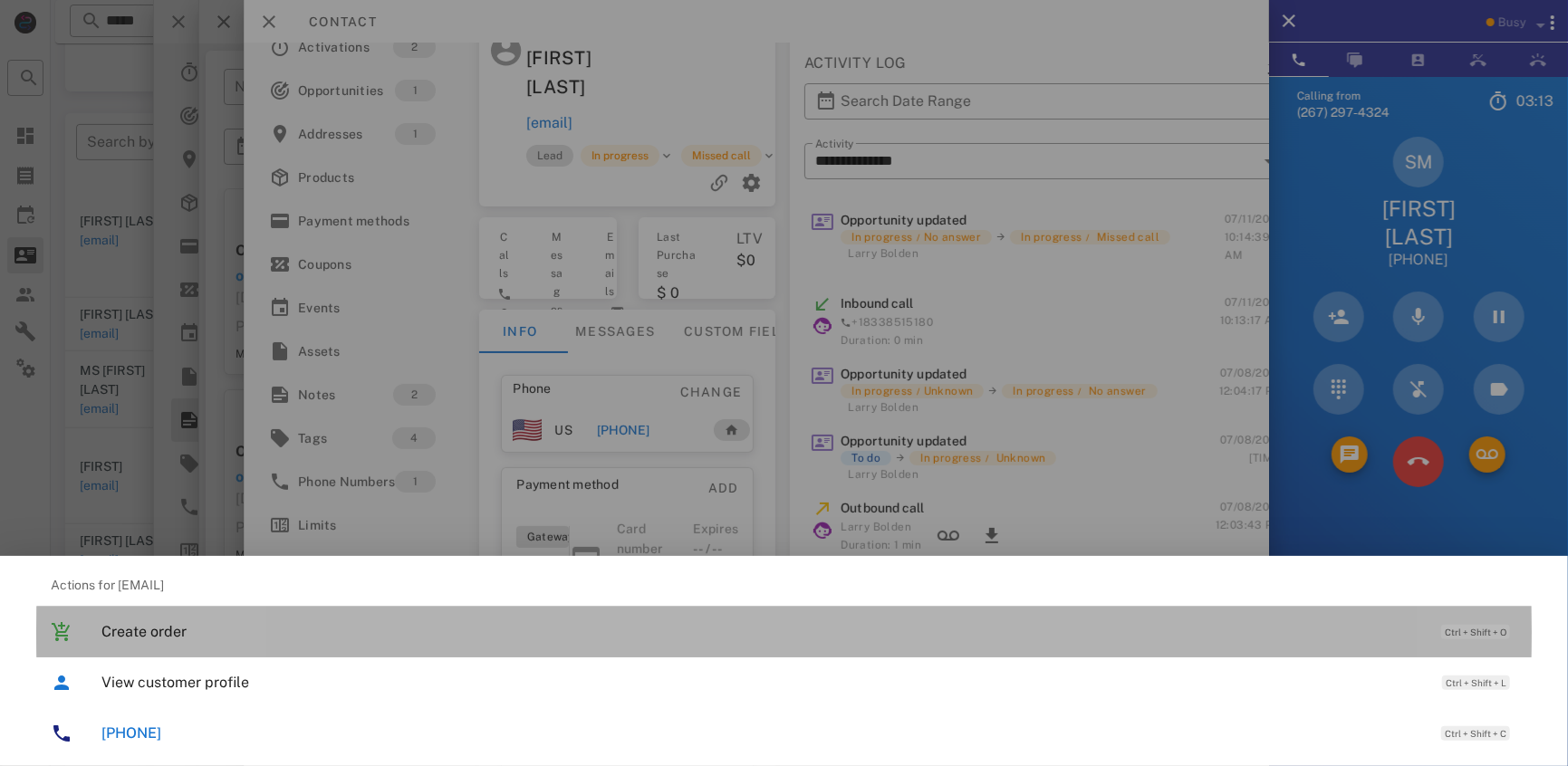 click on "Create order" at bounding box center [762, 631] 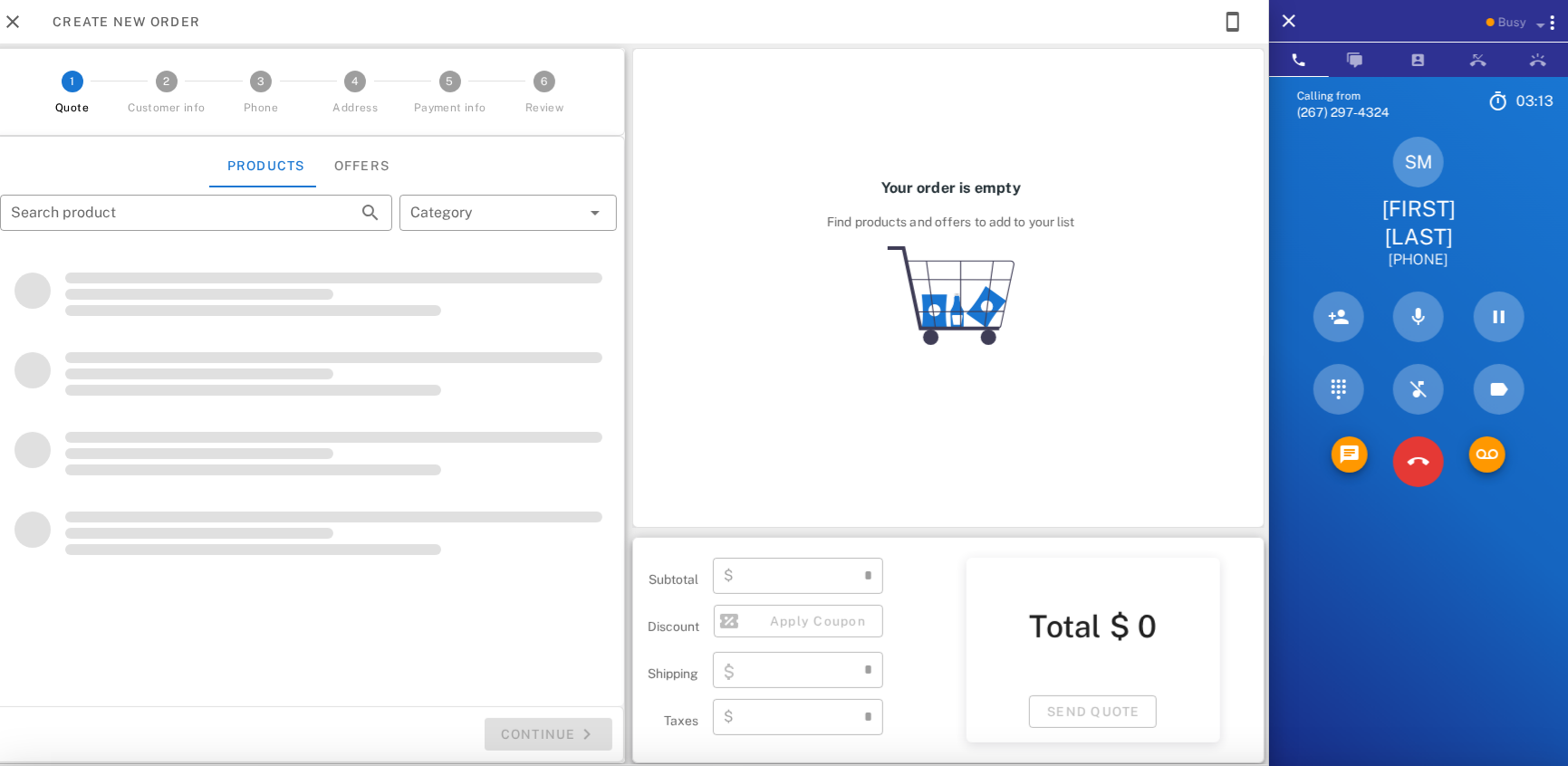 scroll, scrollTop: 0, scrollLeft: 0, axis: both 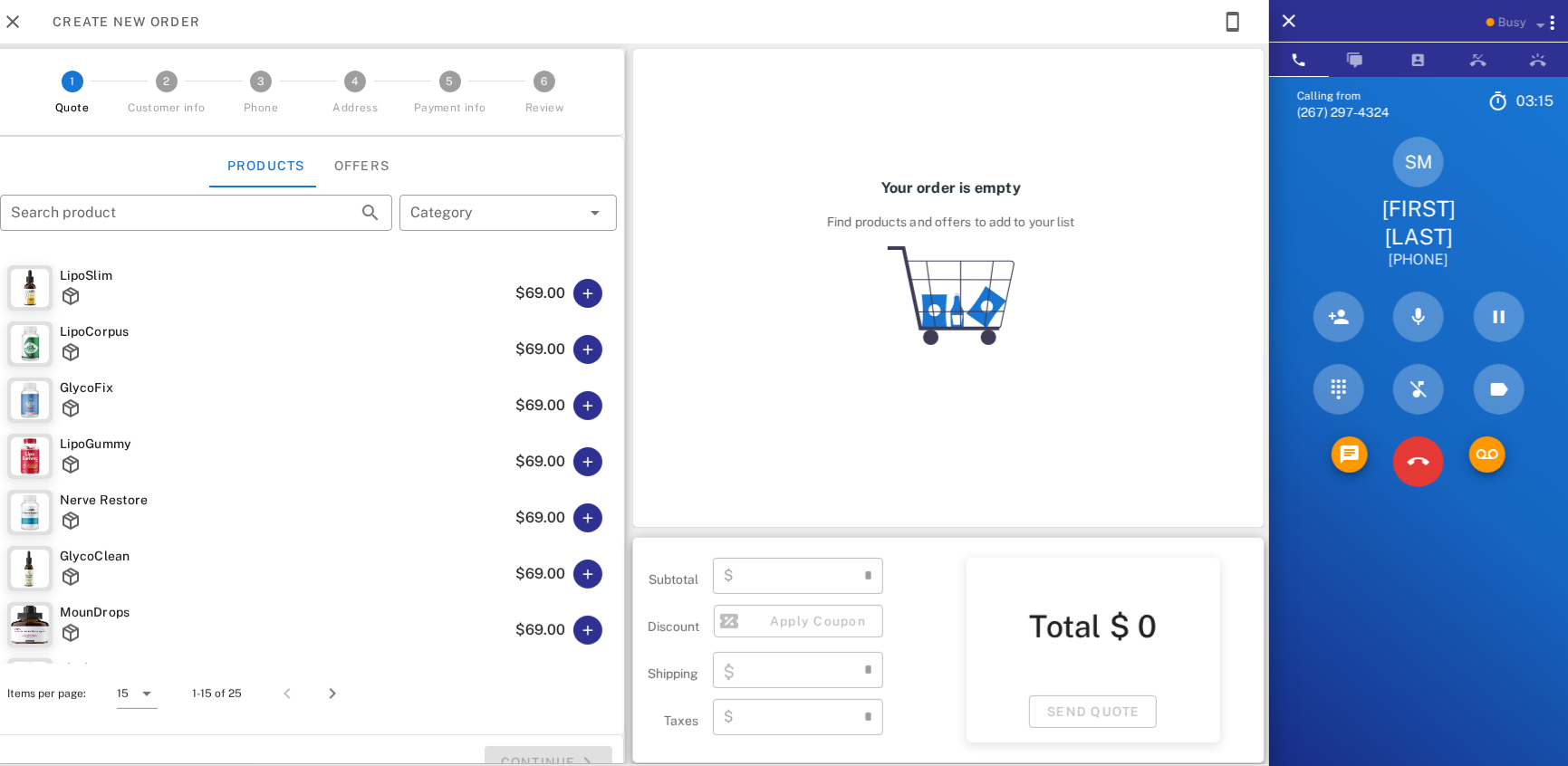 type on "**********" 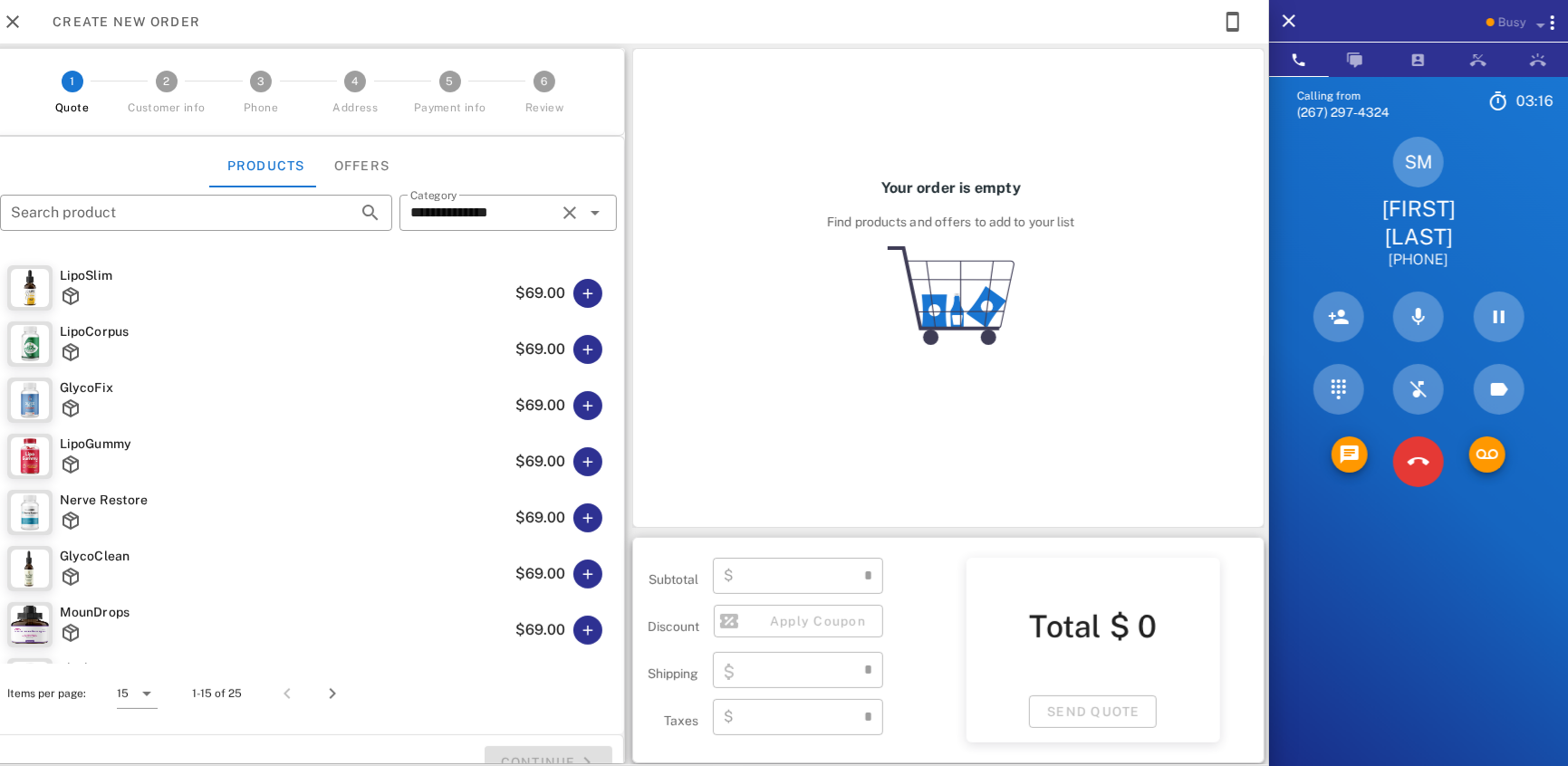 type on "****" 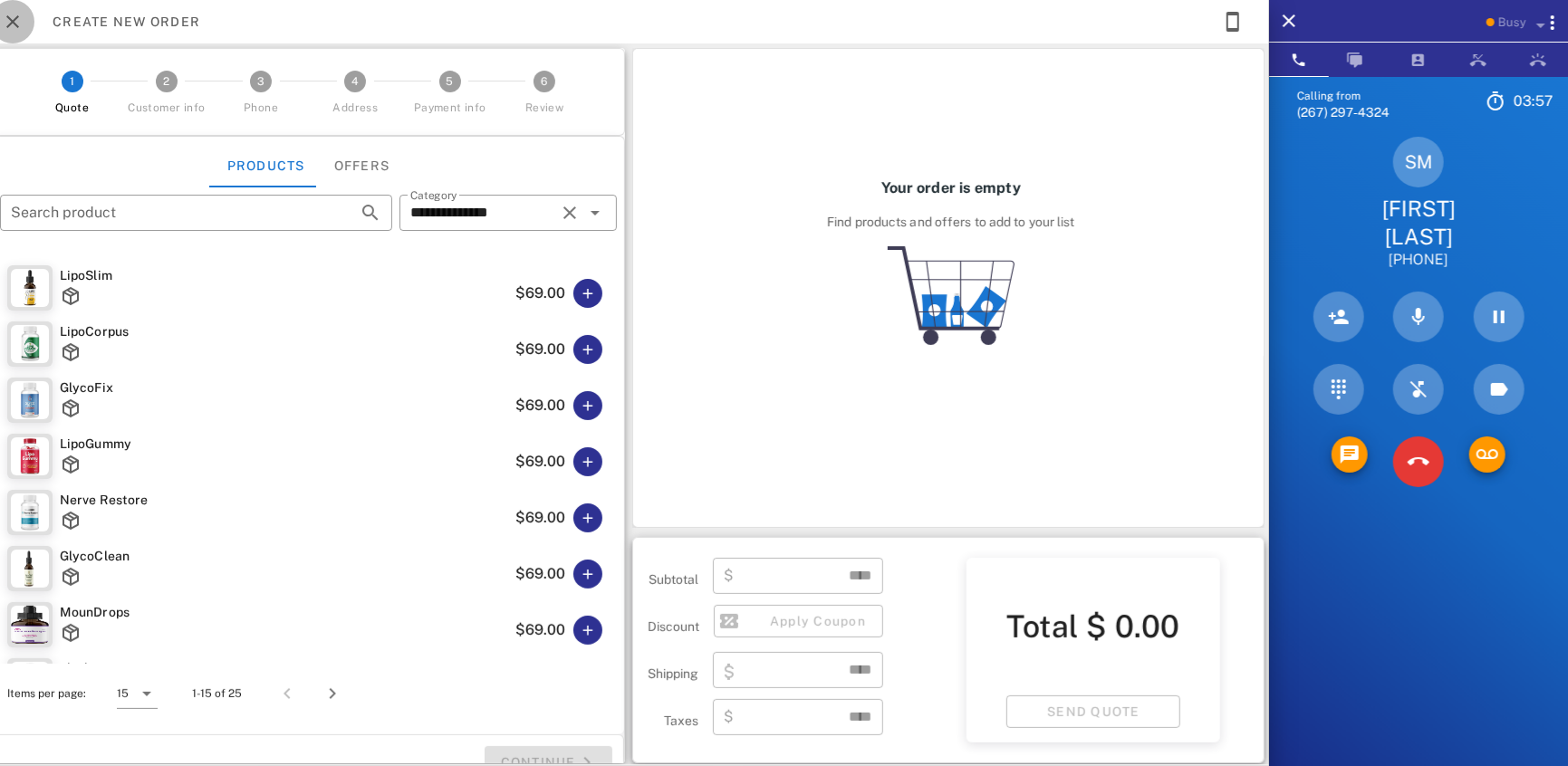 click at bounding box center (13, 22) 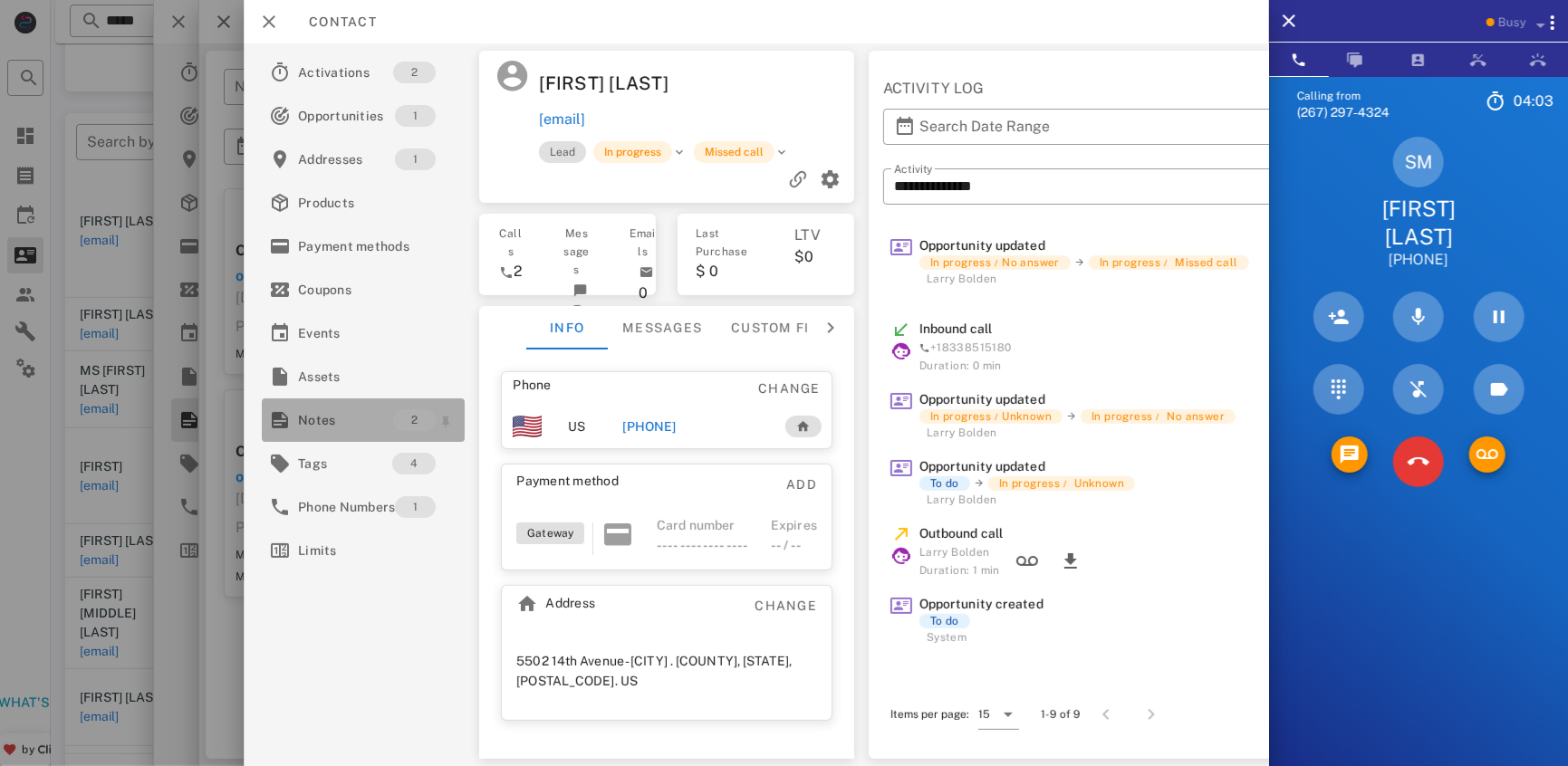 drag, startPoint x: 360, startPoint y: 430, endPoint x: 356, endPoint y: 419, distance: 11.7047 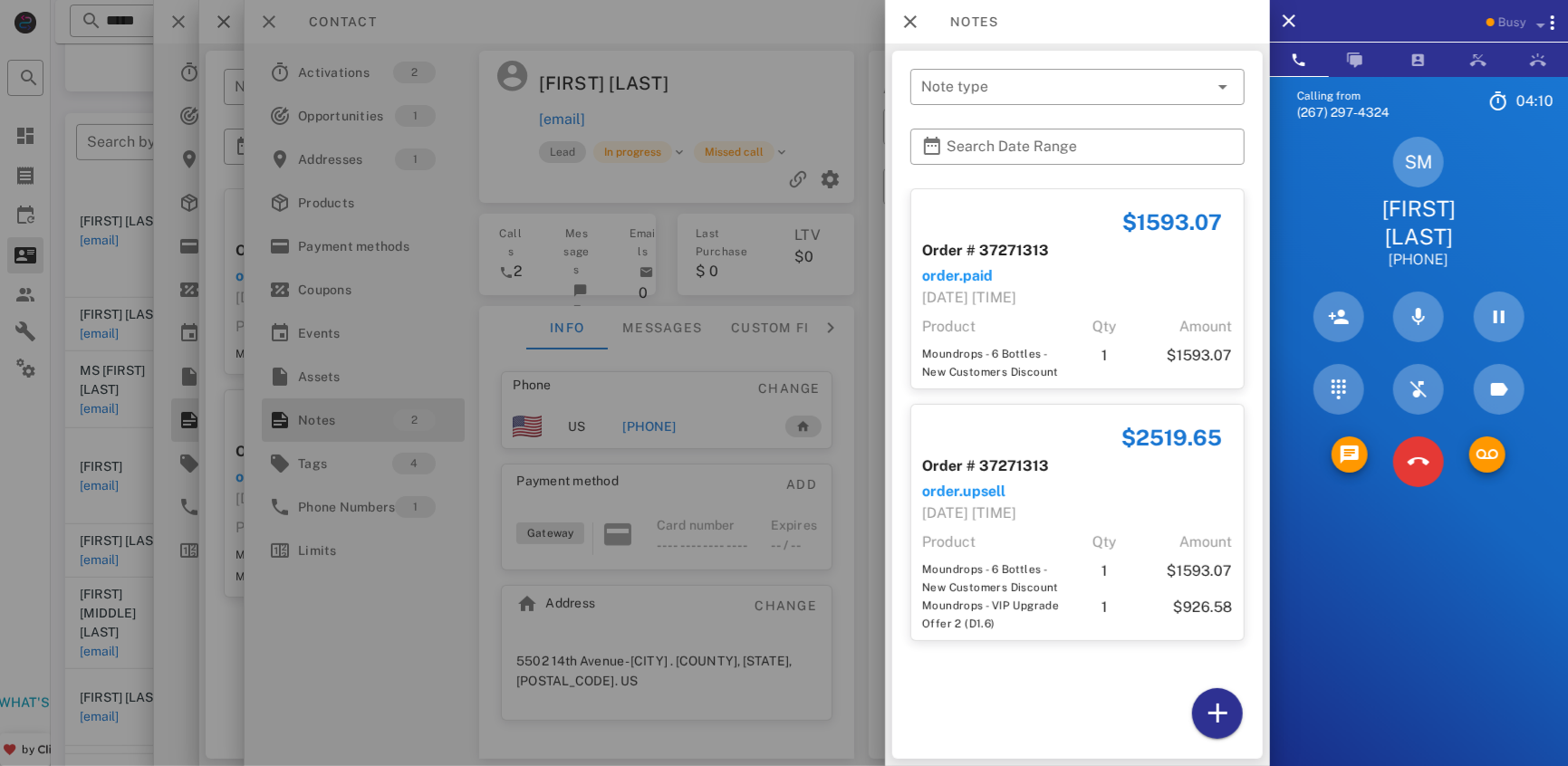 click at bounding box center [784, 383] 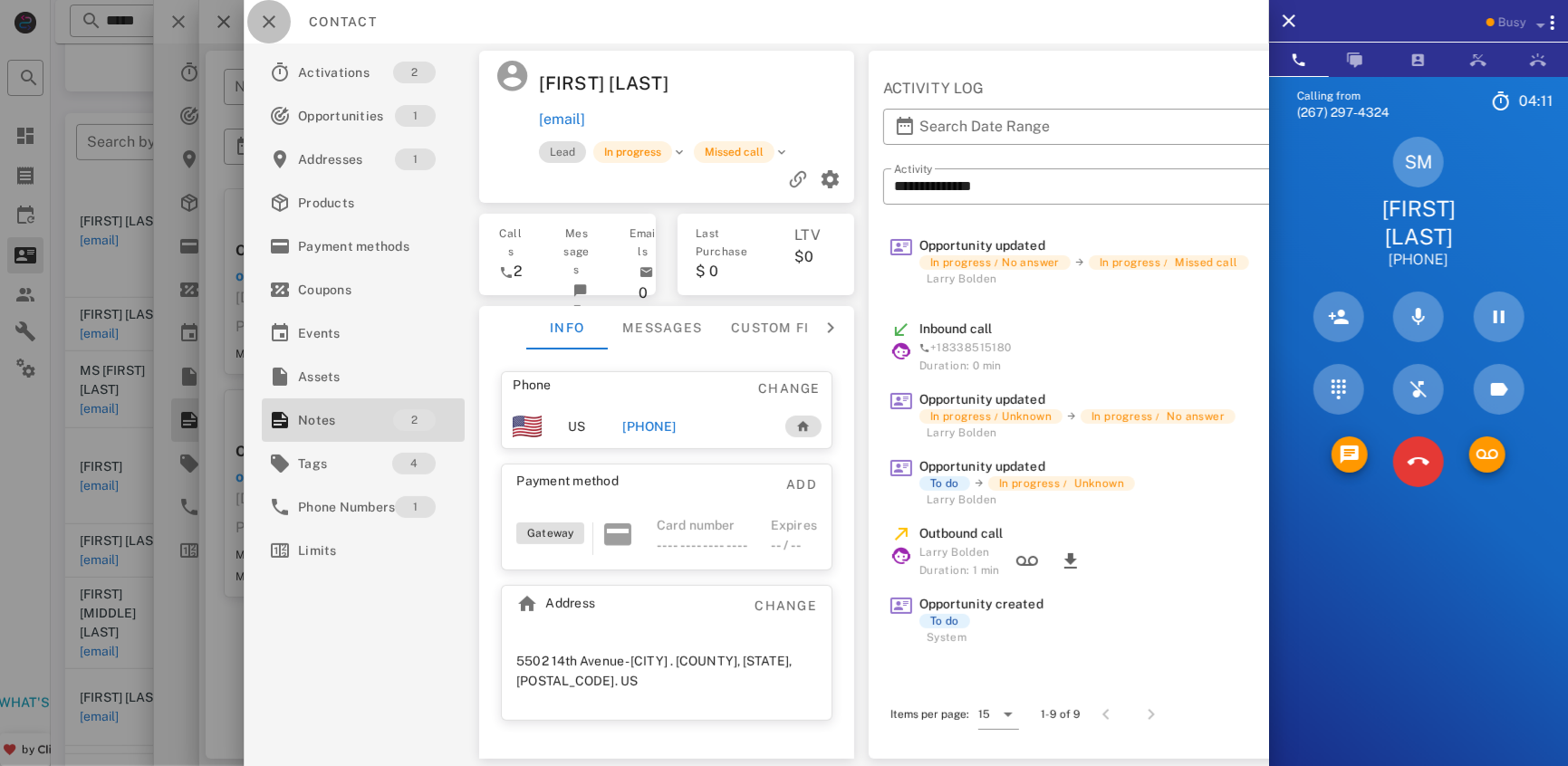 click at bounding box center [269, 22] 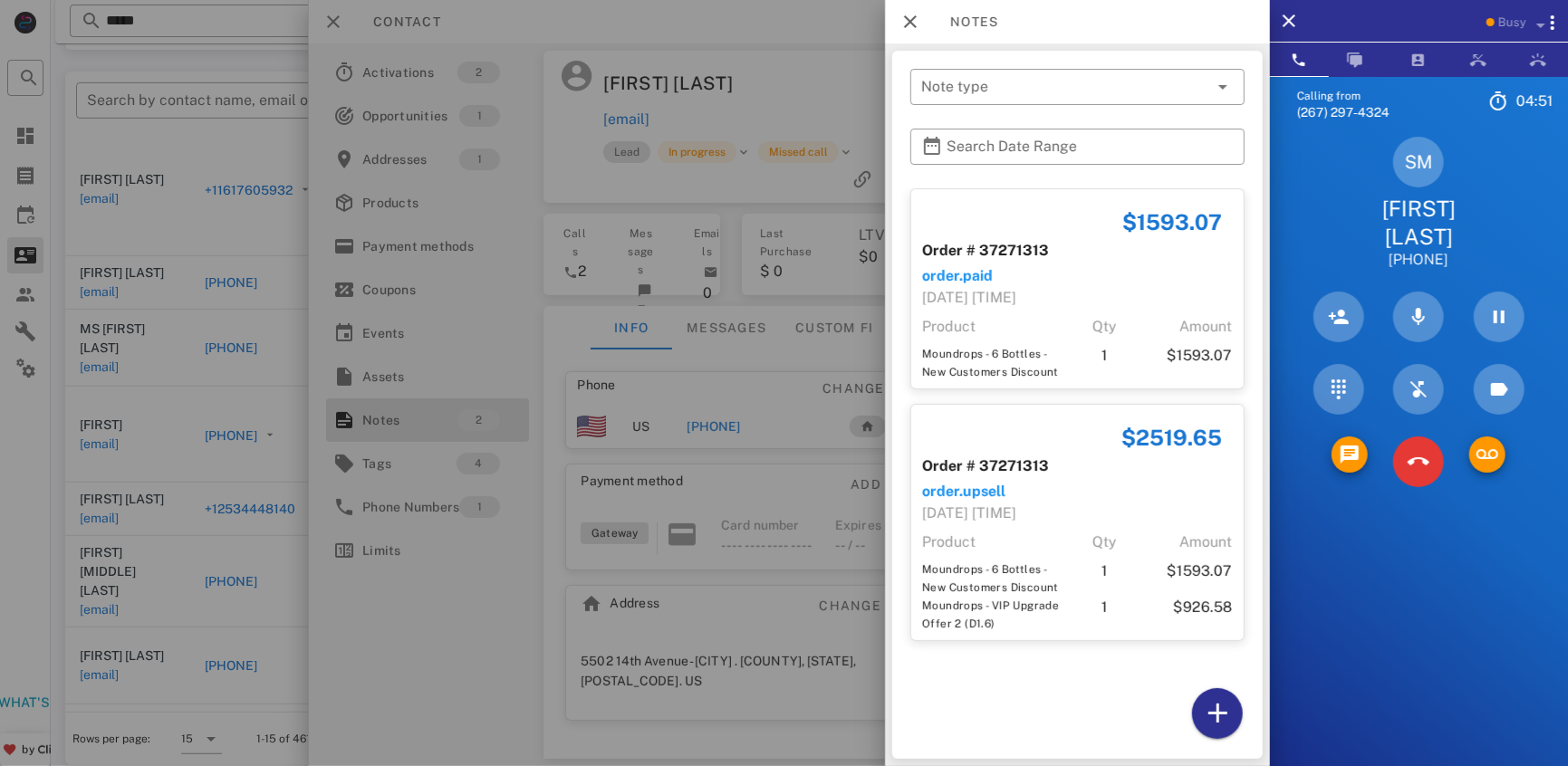 scroll, scrollTop: 343, scrollLeft: 0, axis: vertical 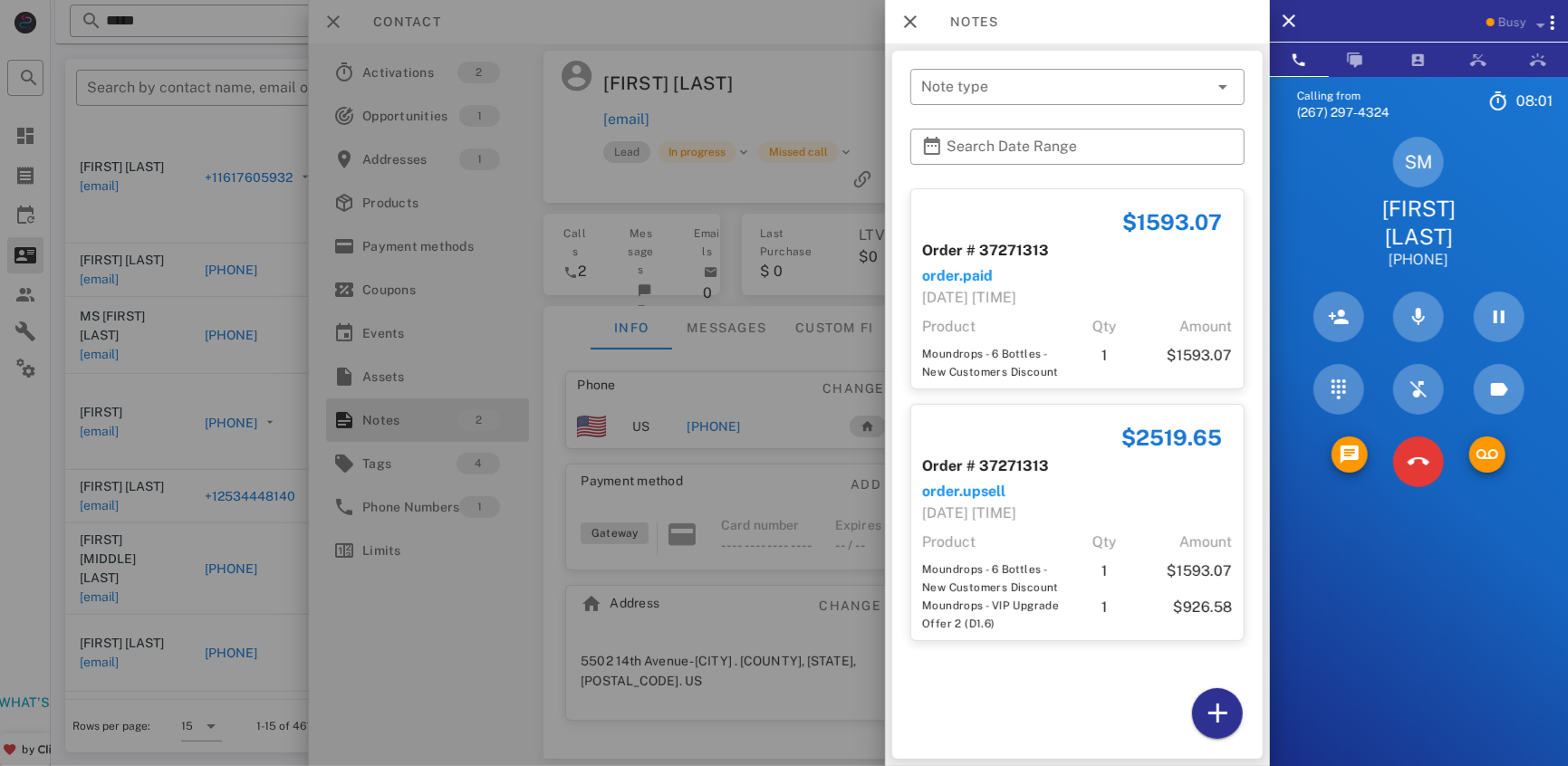 click at bounding box center [784, 383] 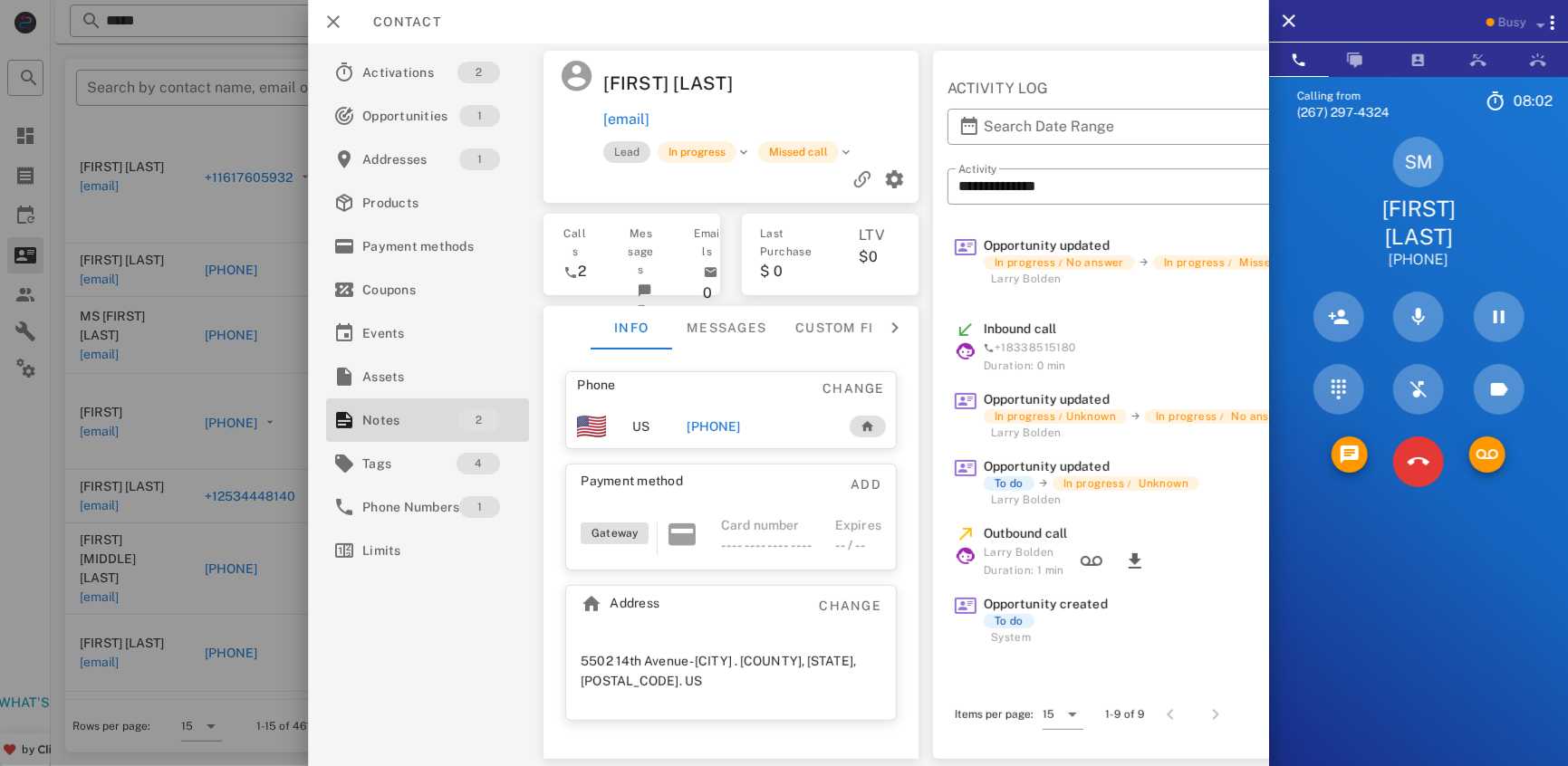 drag, startPoint x: 593, startPoint y: 103, endPoint x: 574, endPoint y: 117, distance: 23.600847 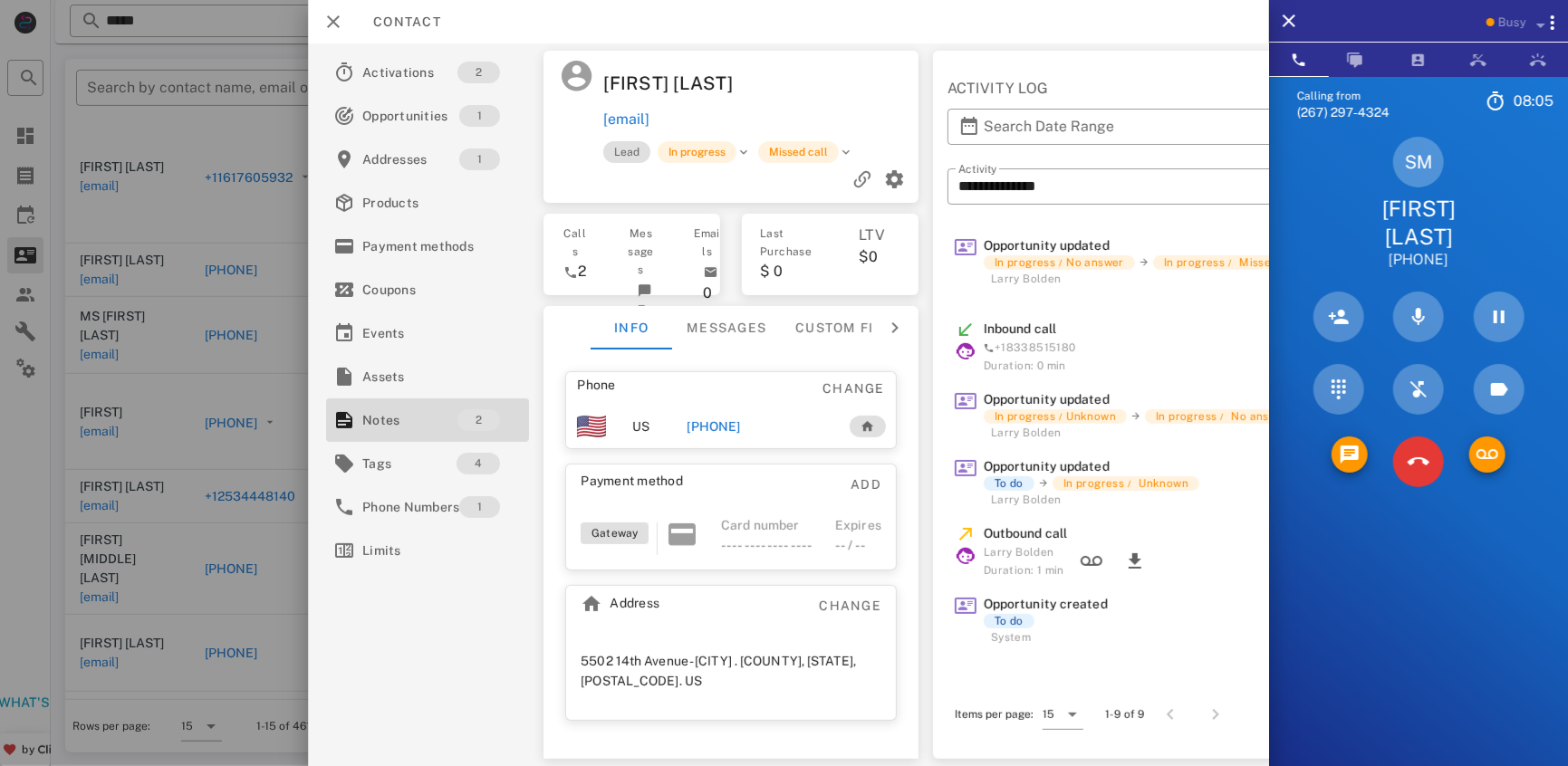 click on "[EMAIL]" at bounding box center (626, 120) 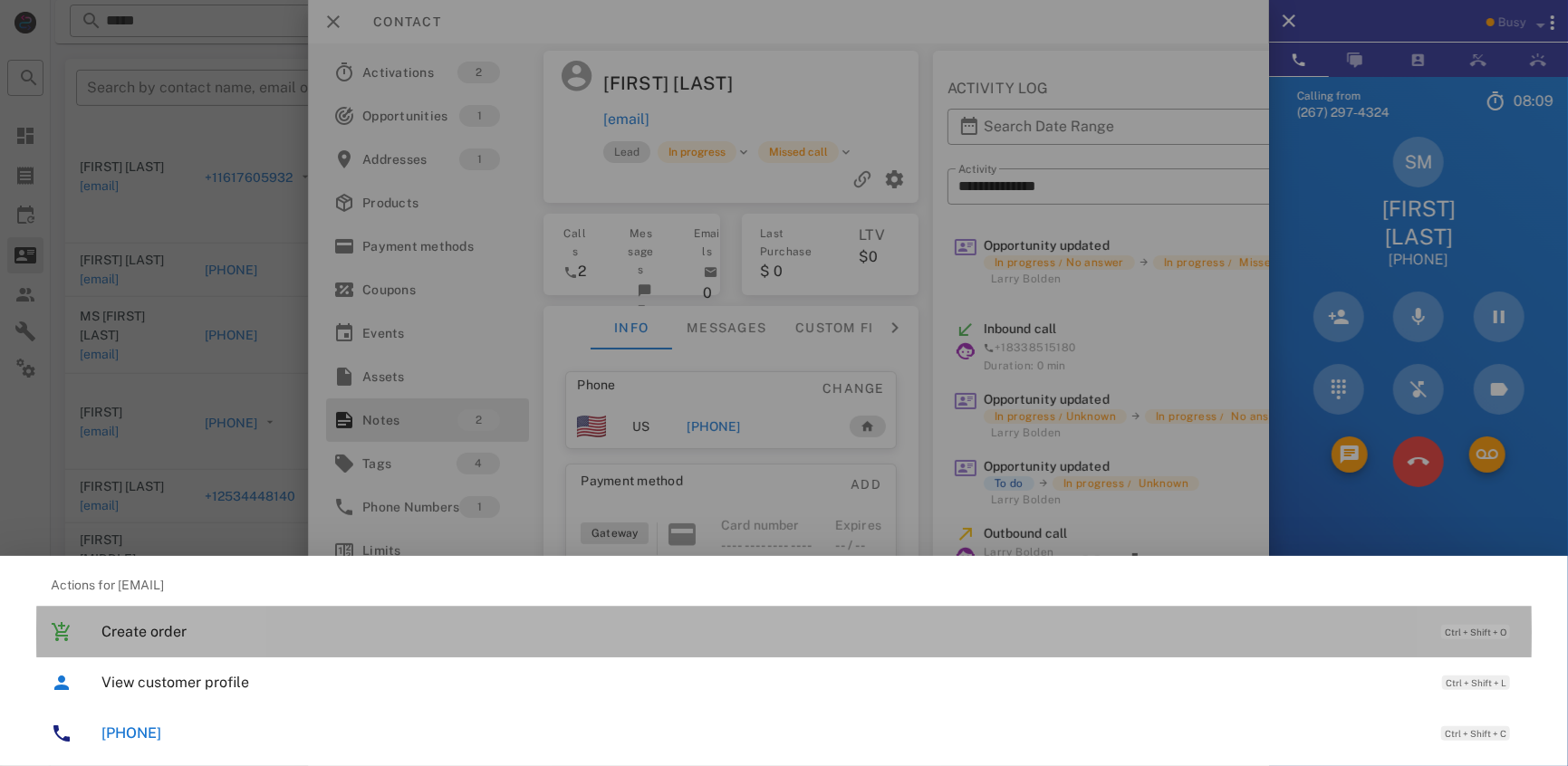 click on "Create order" at bounding box center (762, 631) 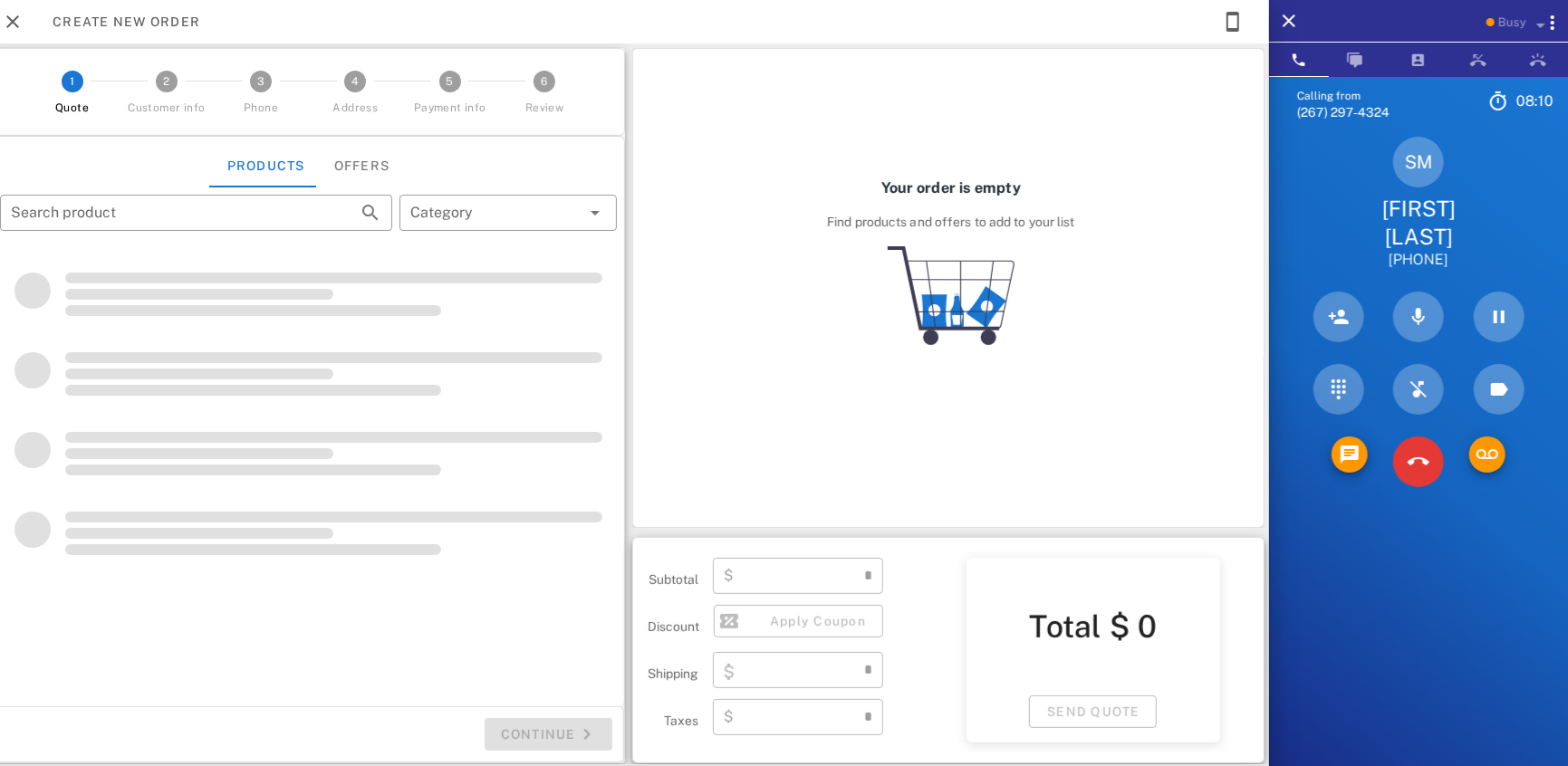 type on "**********" 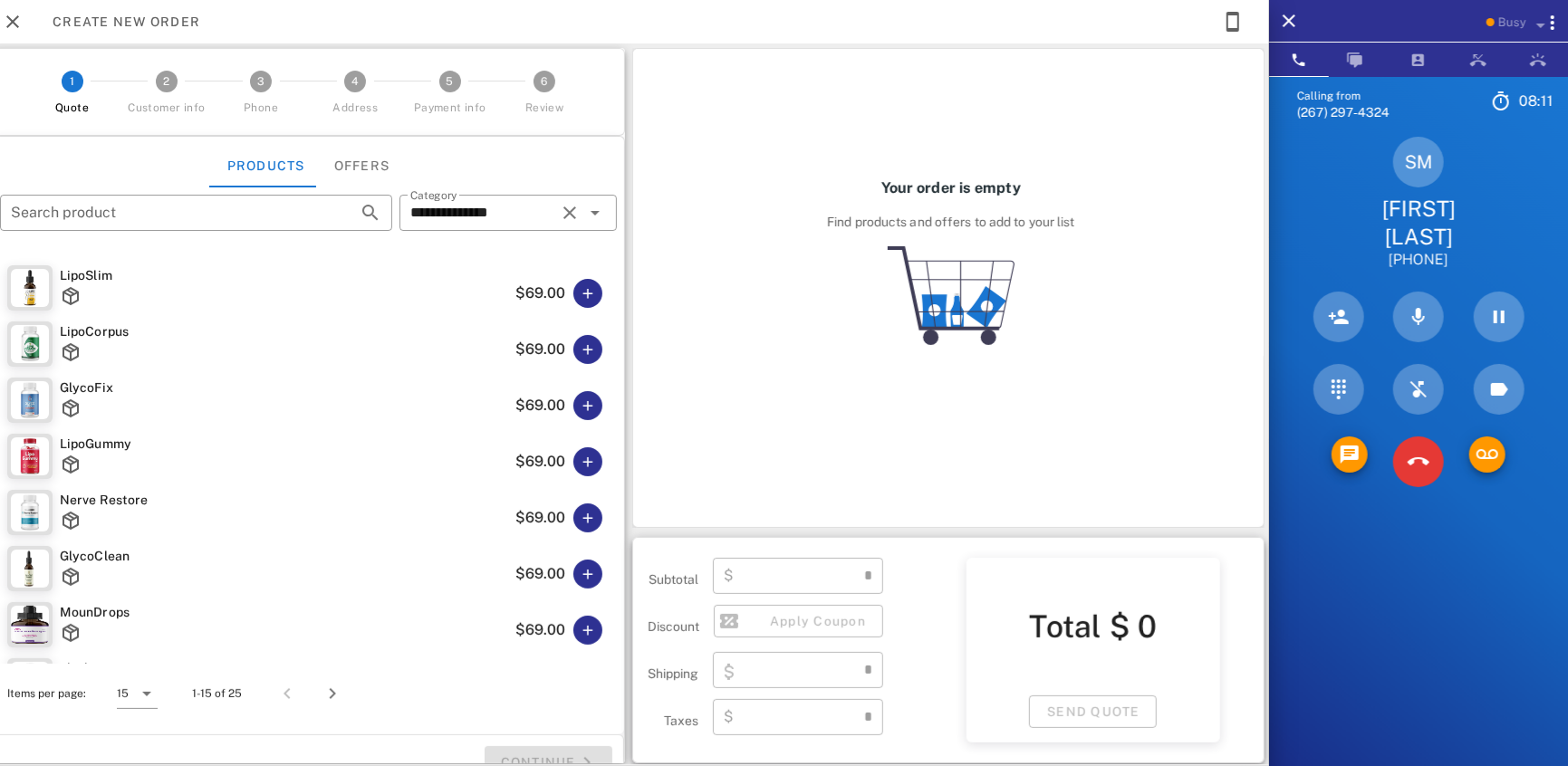 type on "****" 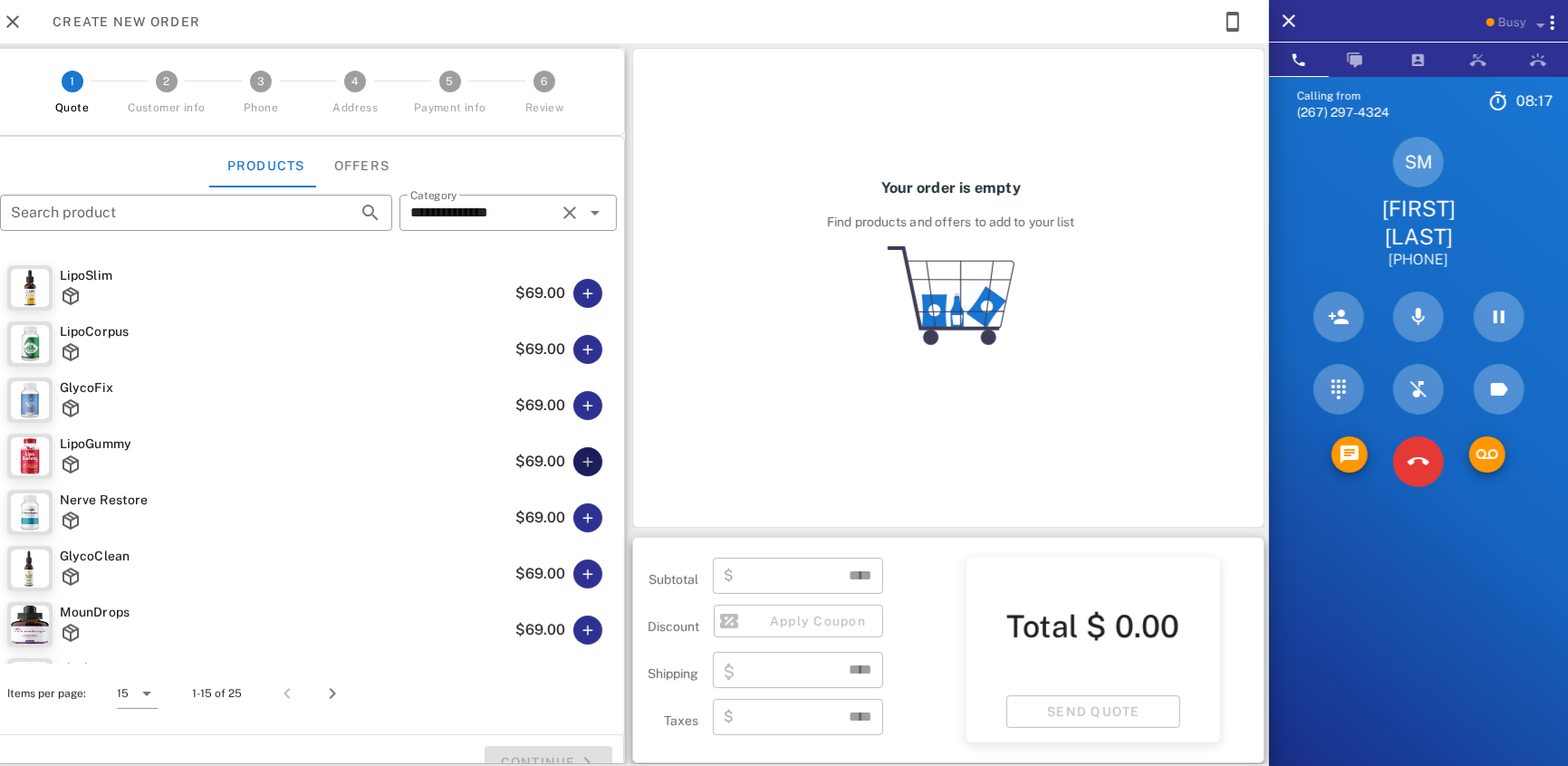 click at bounding box center (588, 462) 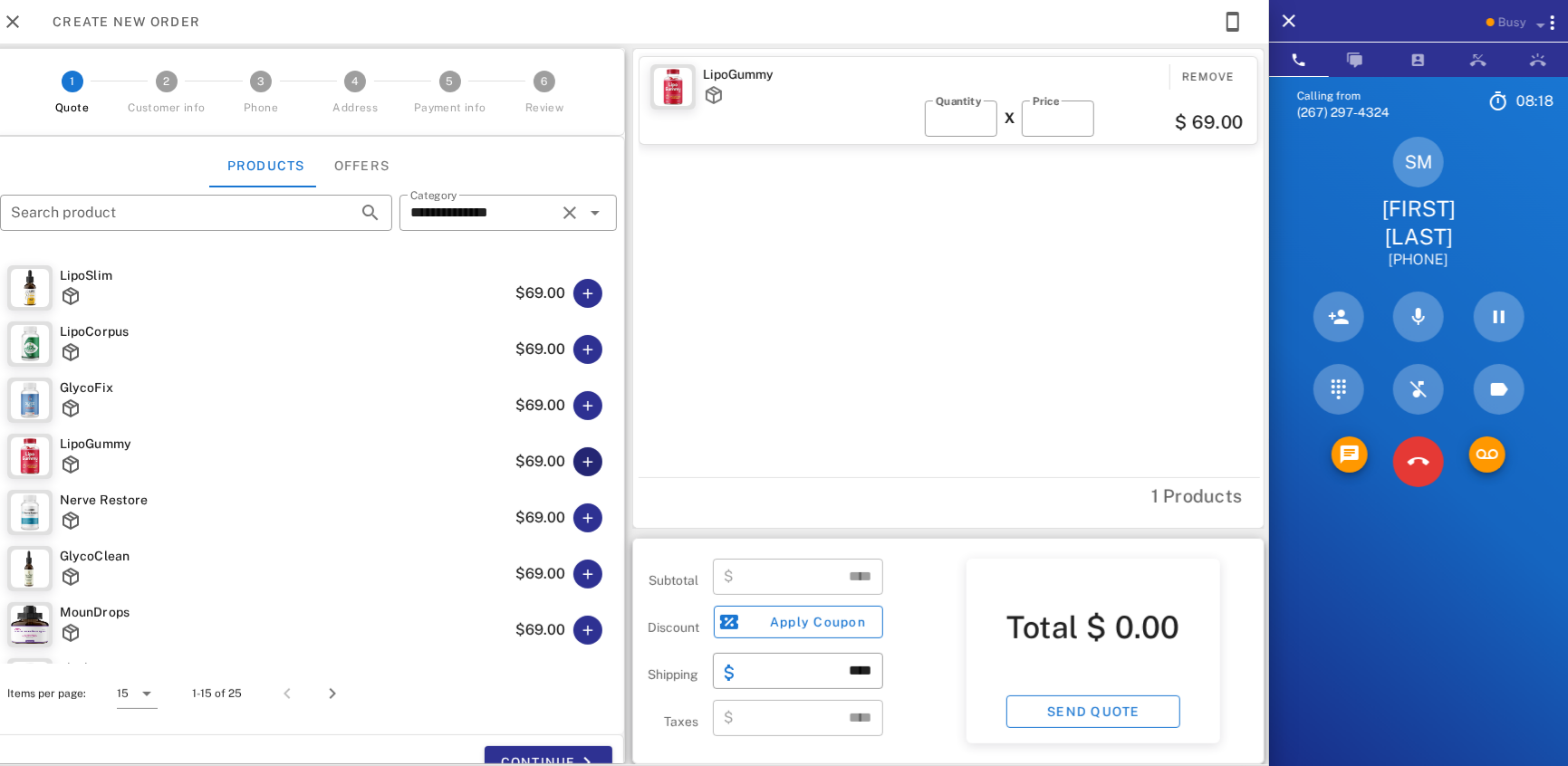 type on "*****" 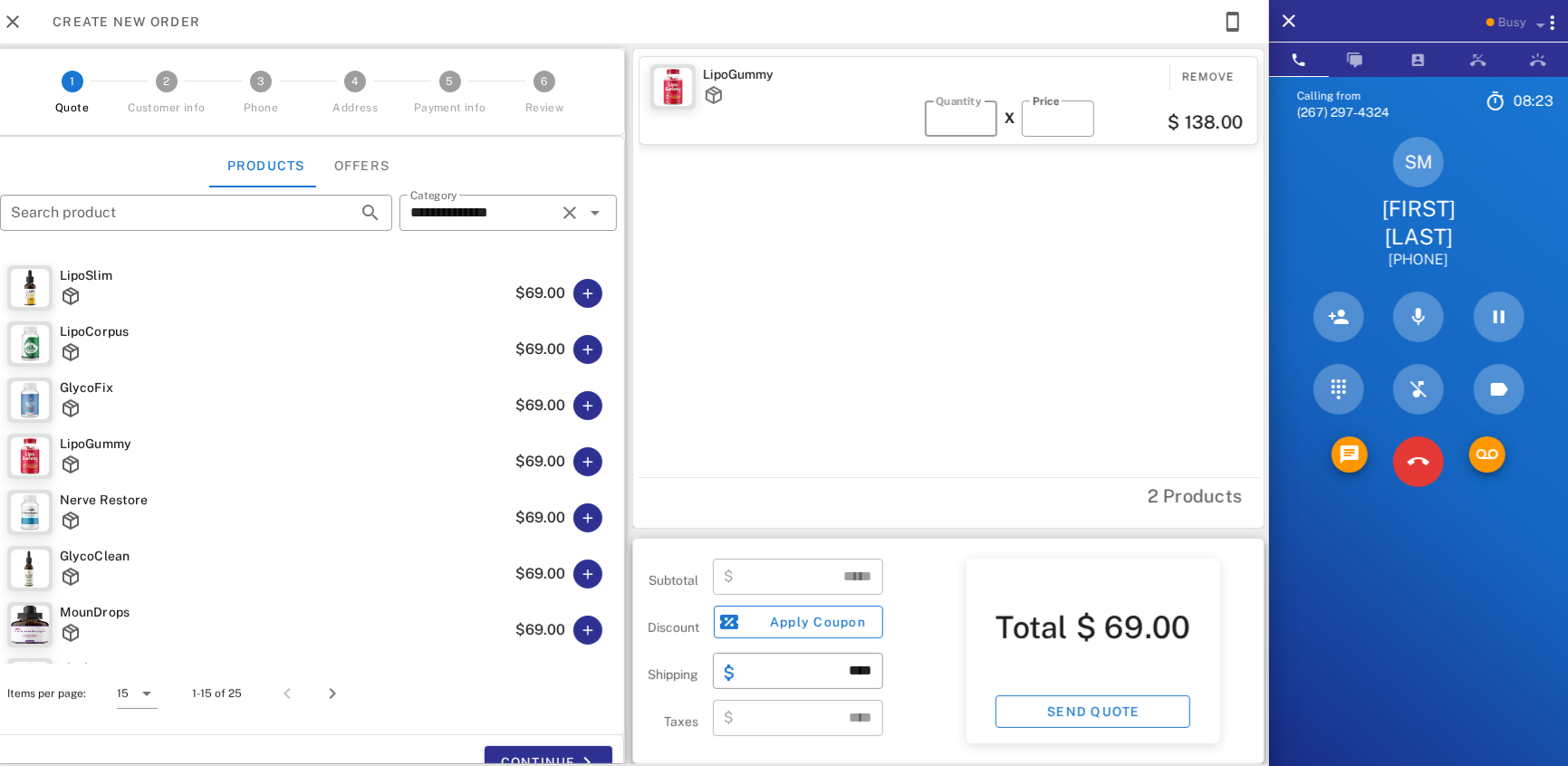 click on "*" at bounding box center [961, 119] 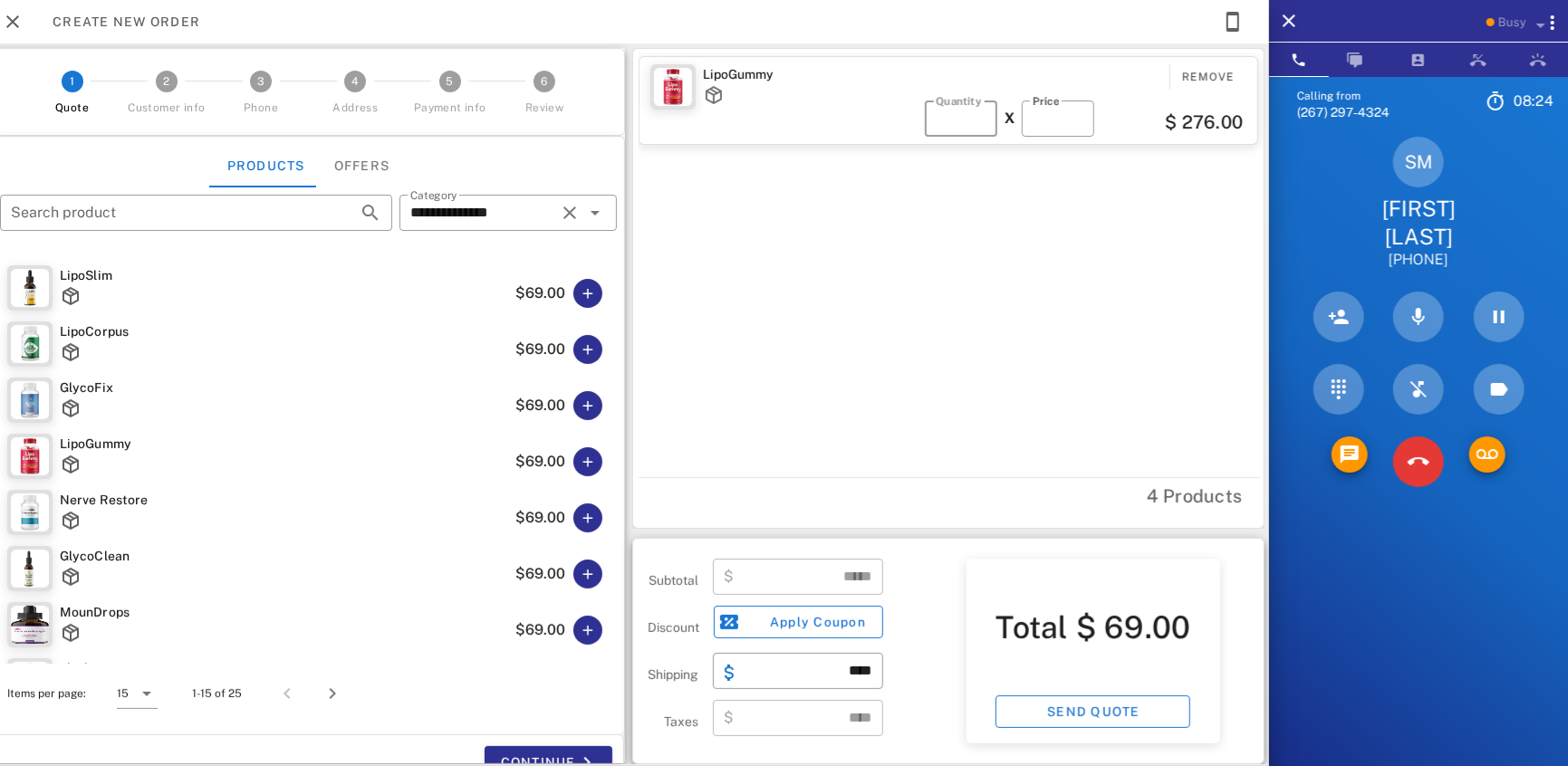 click on "*" at bounding box center [961, 119] 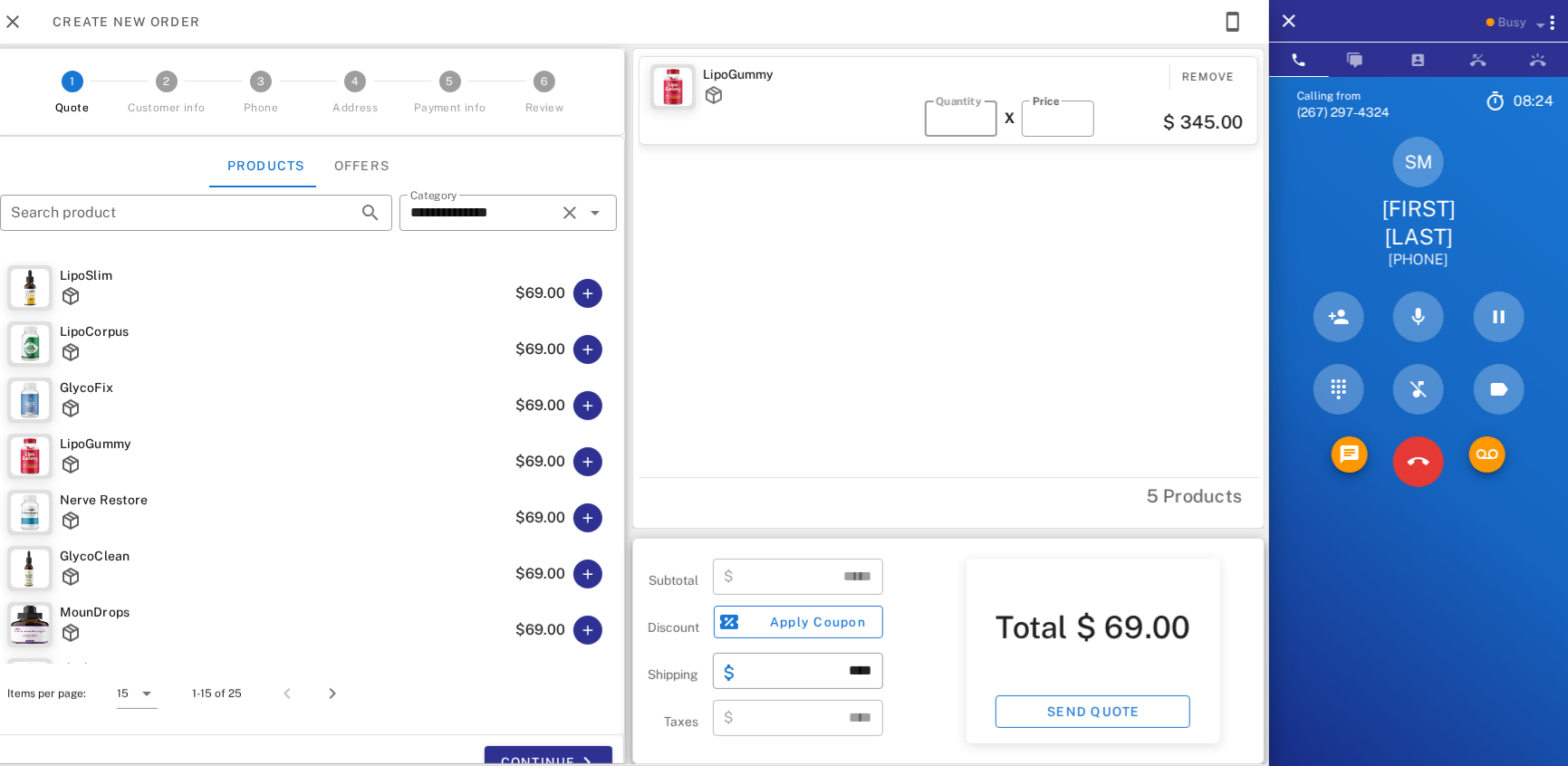 click on "*" at bounding box center [961, 119] 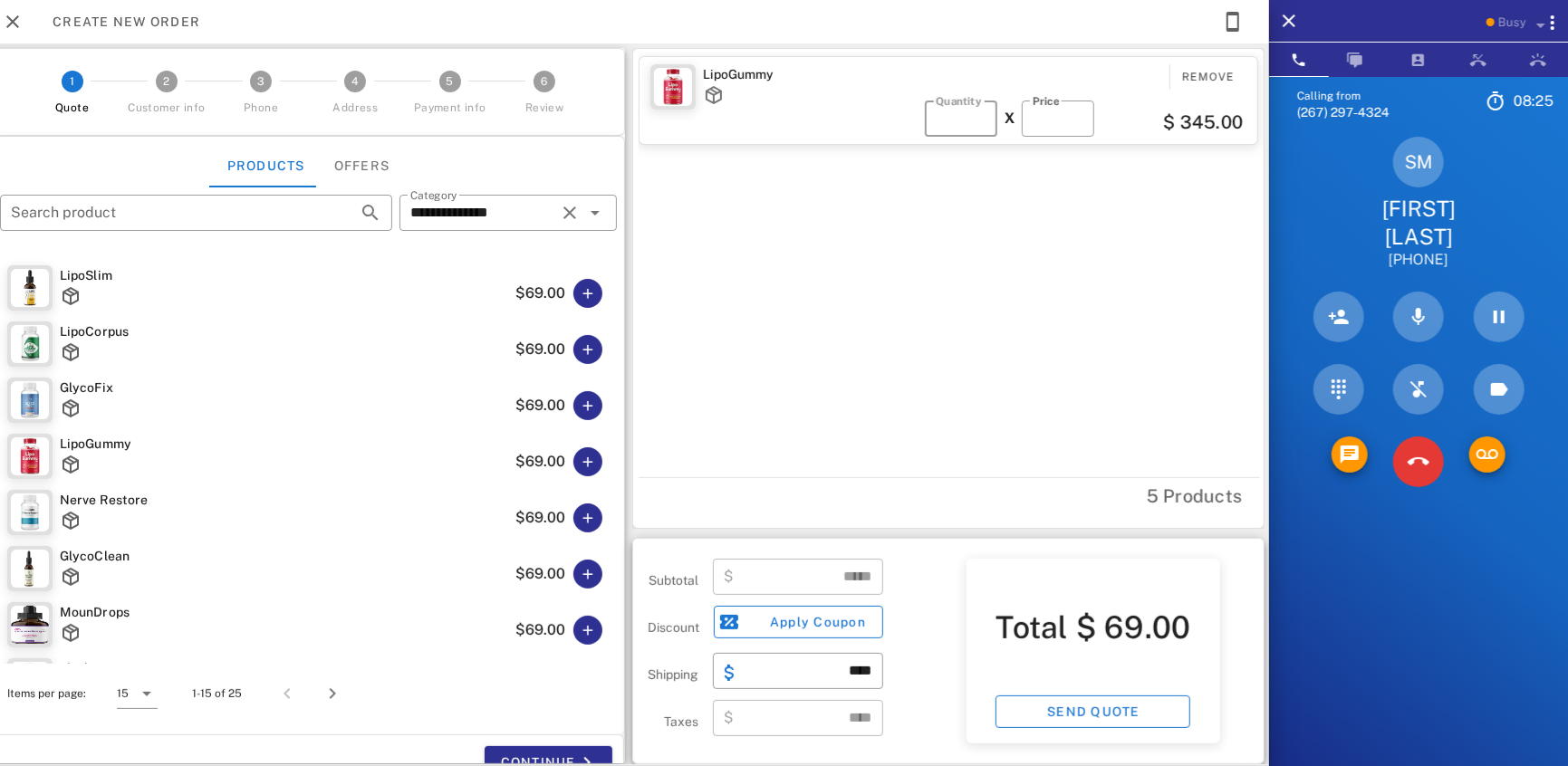 type on "*" 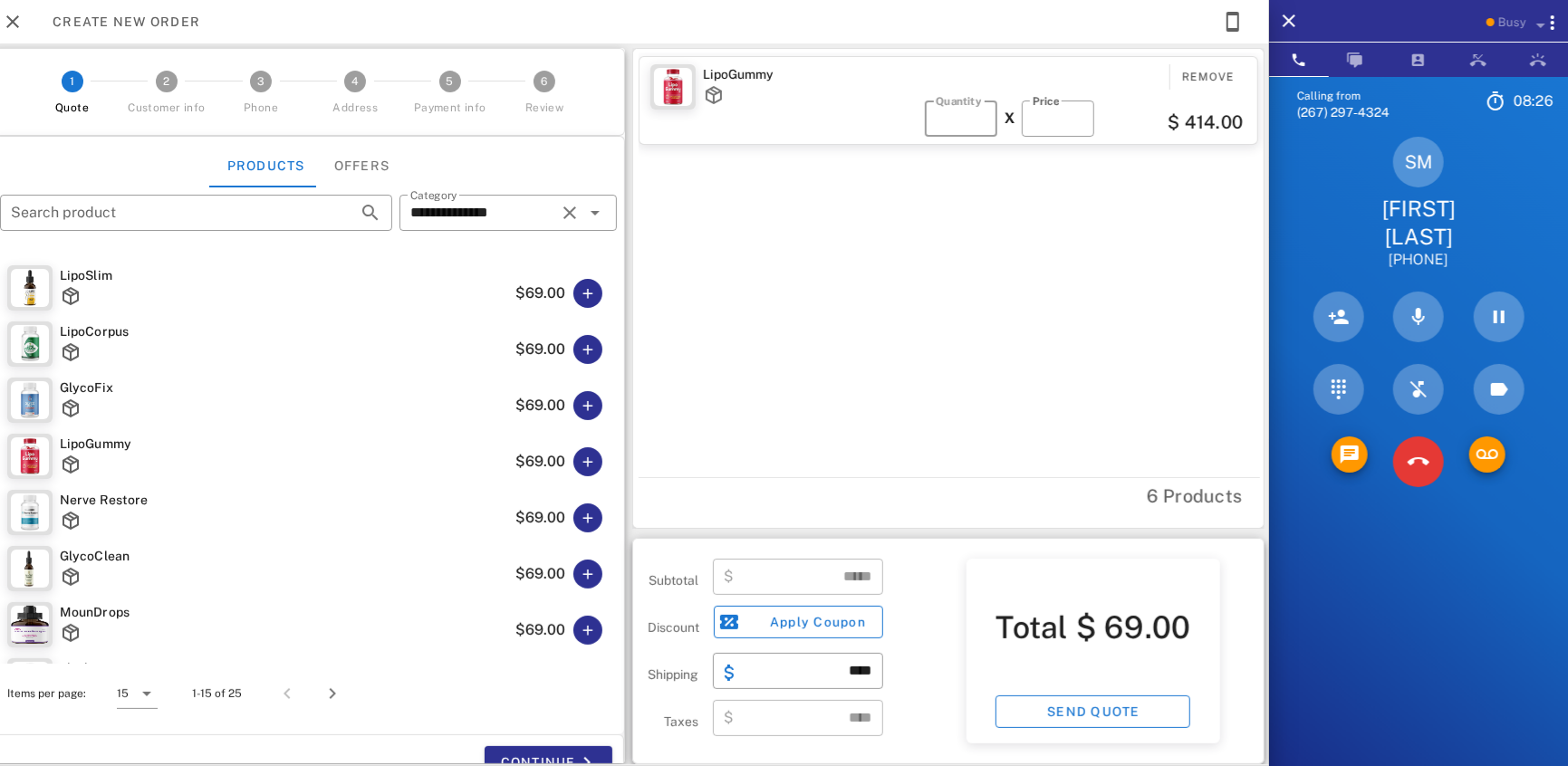 type on "******" 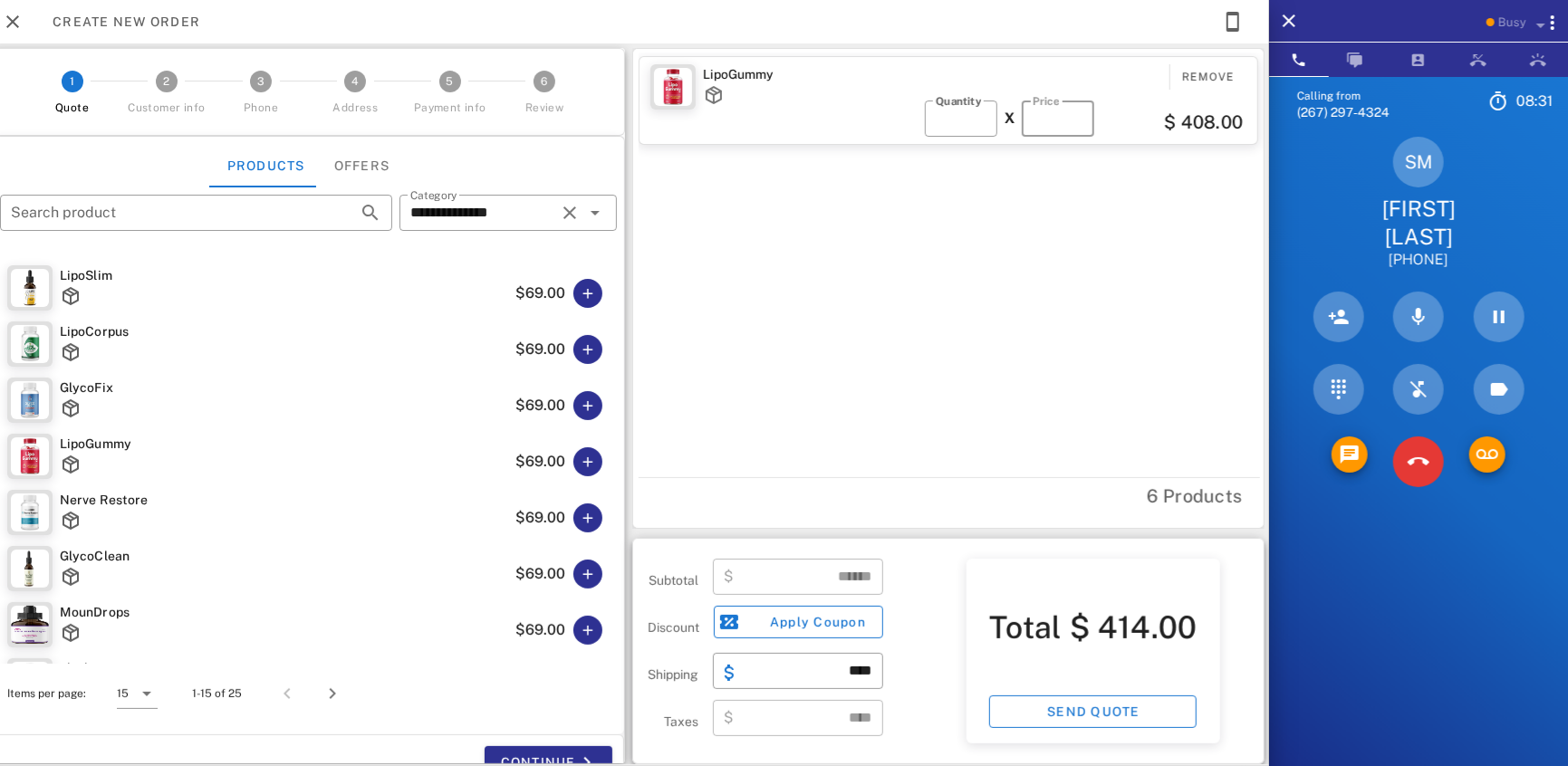 click on "**" at bounding box center [1058, 119] 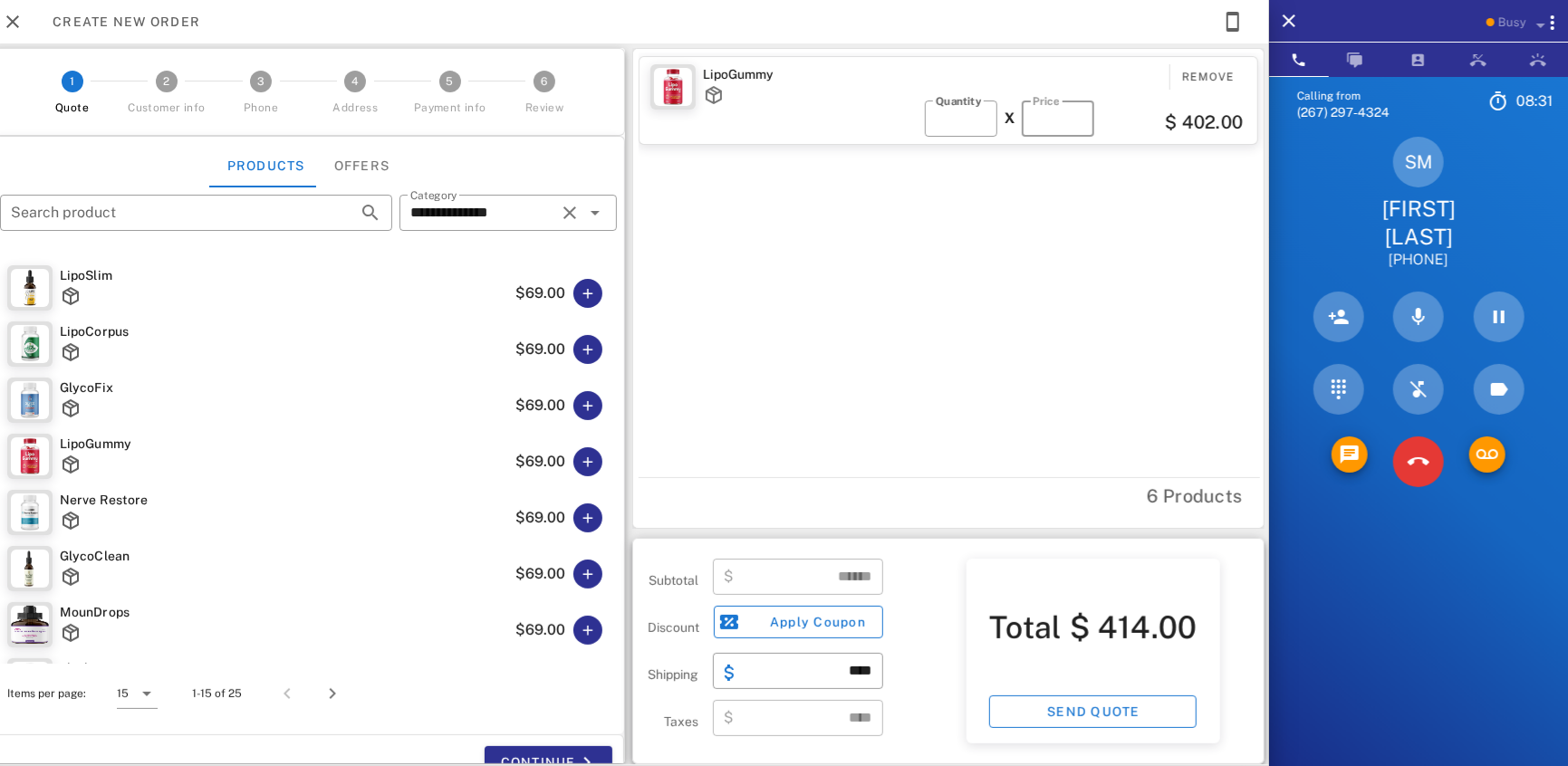 click on "**" at bounding box center (1058, 119) 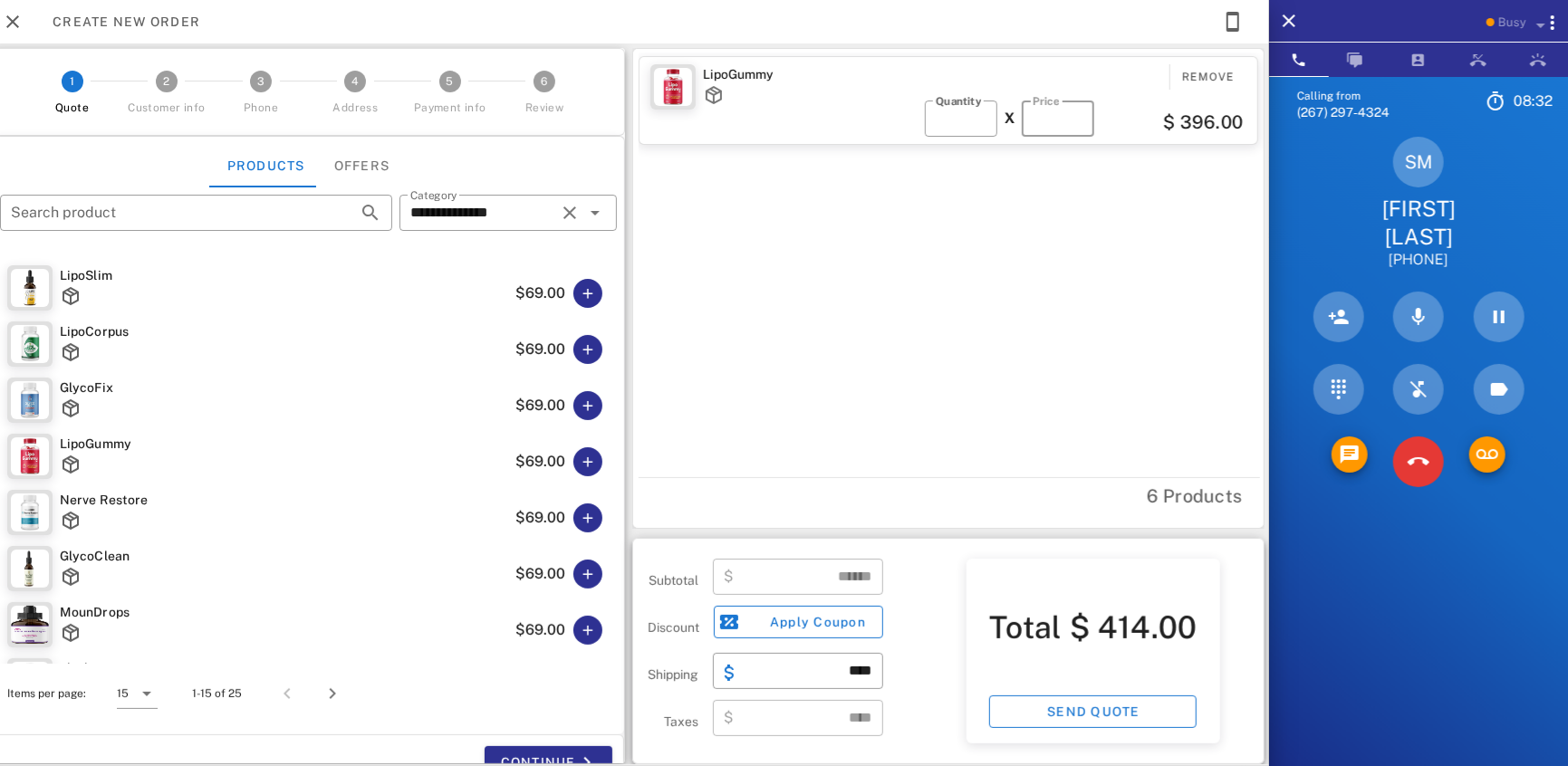 drag, startPoint x: 1069, startPoint y: 125, endPoint x: 1059, endPoint y: 139, distance: 17.204651 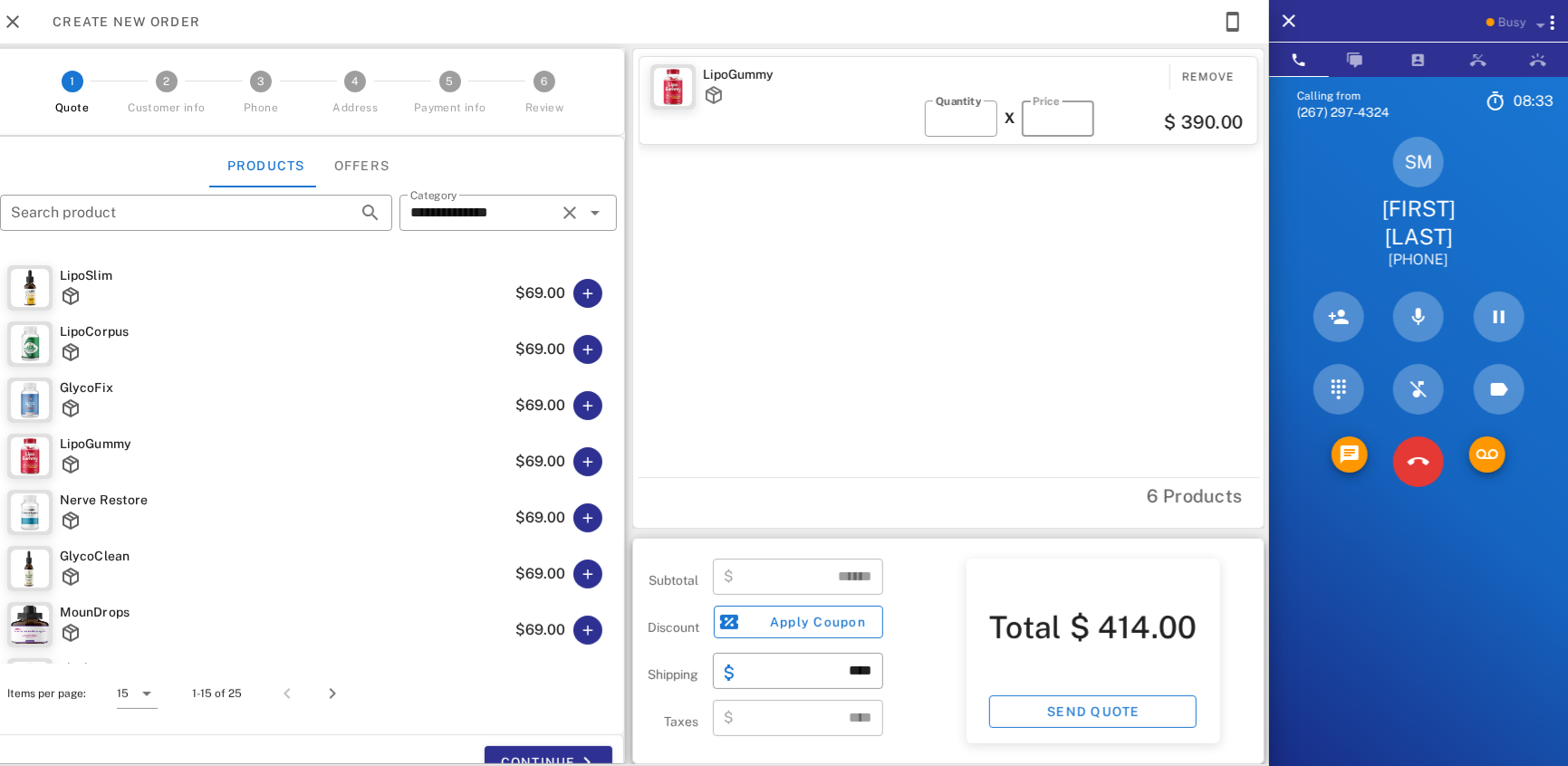 type on "******" 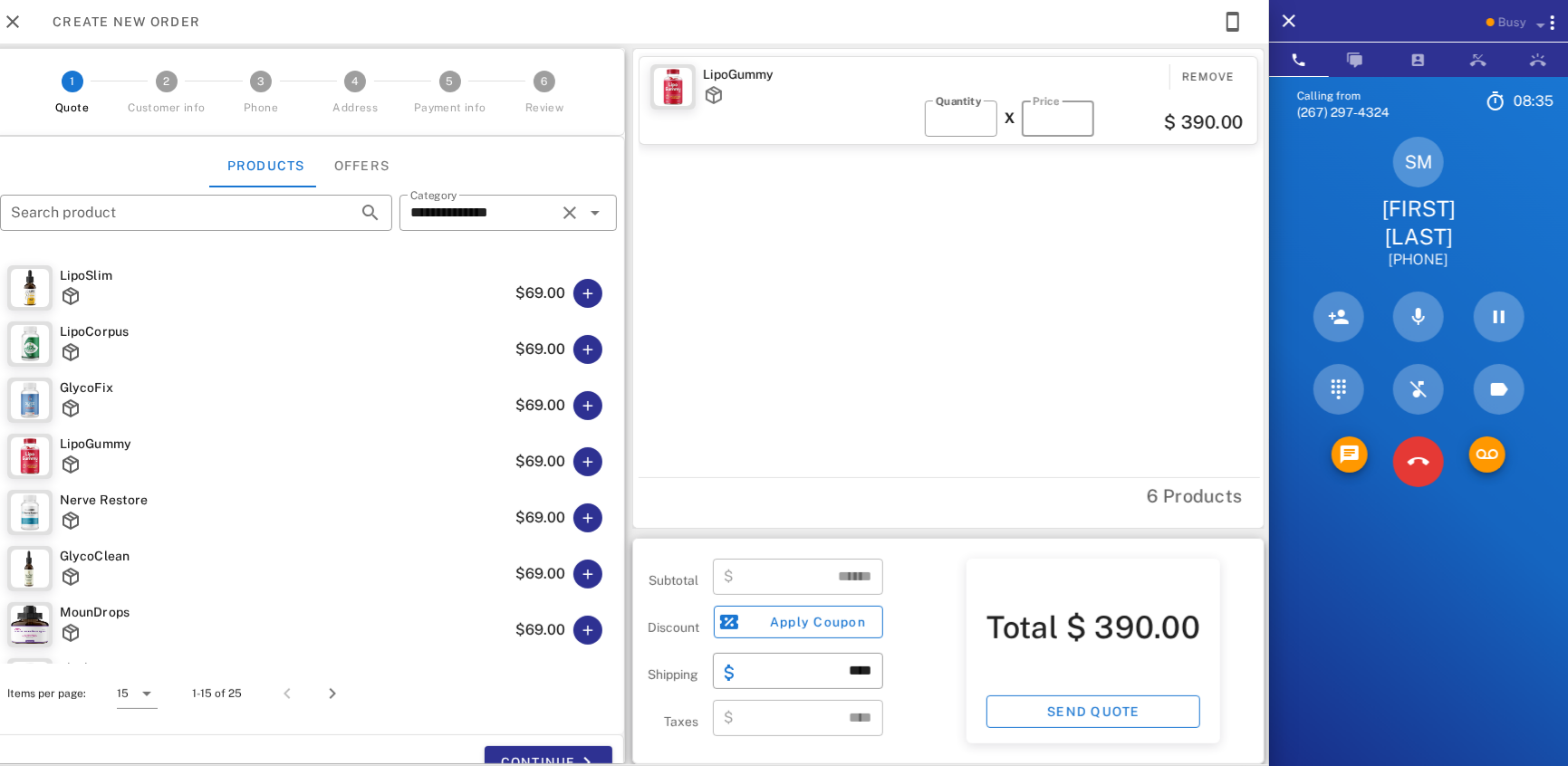 type on "*" 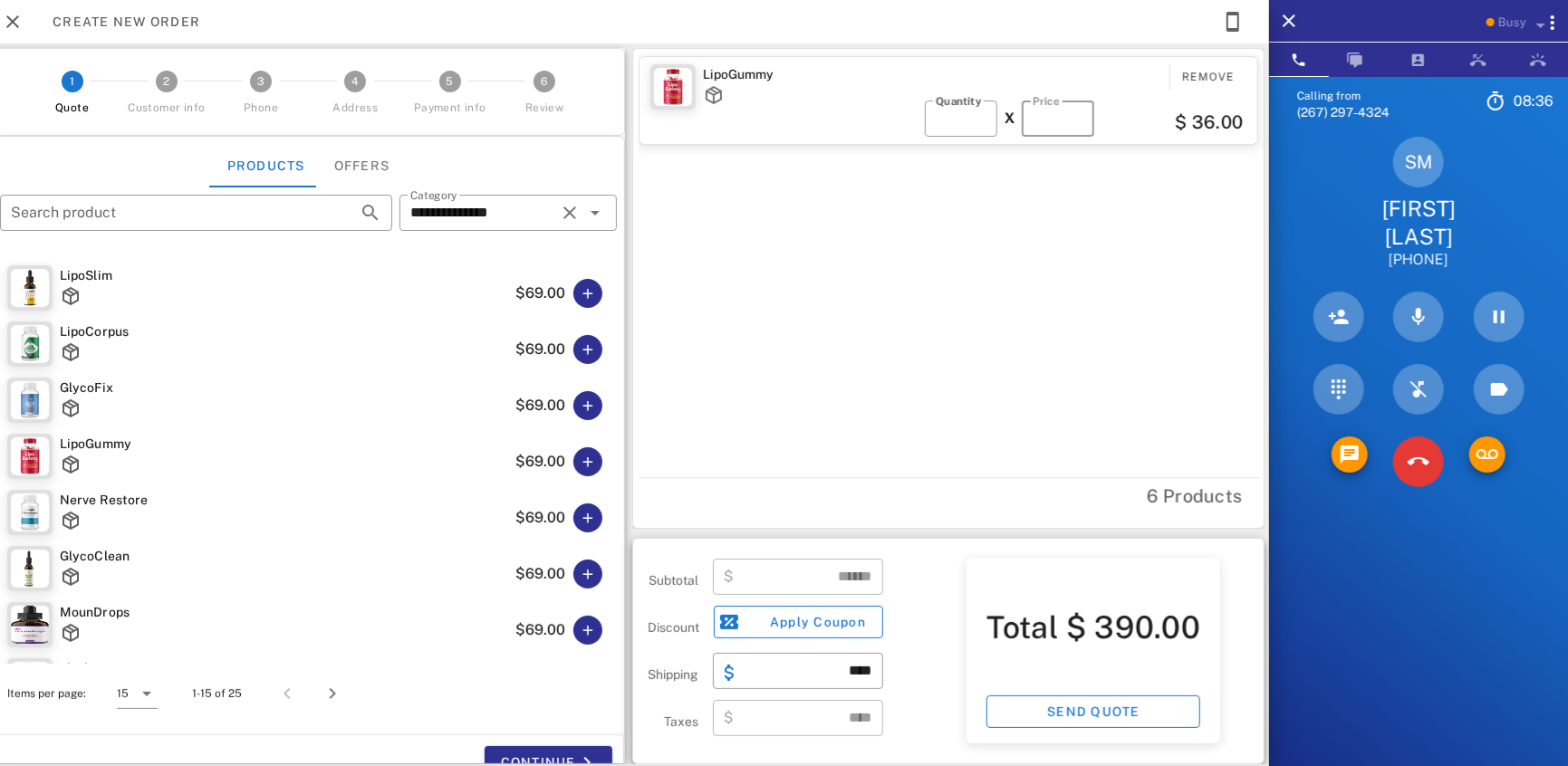 type 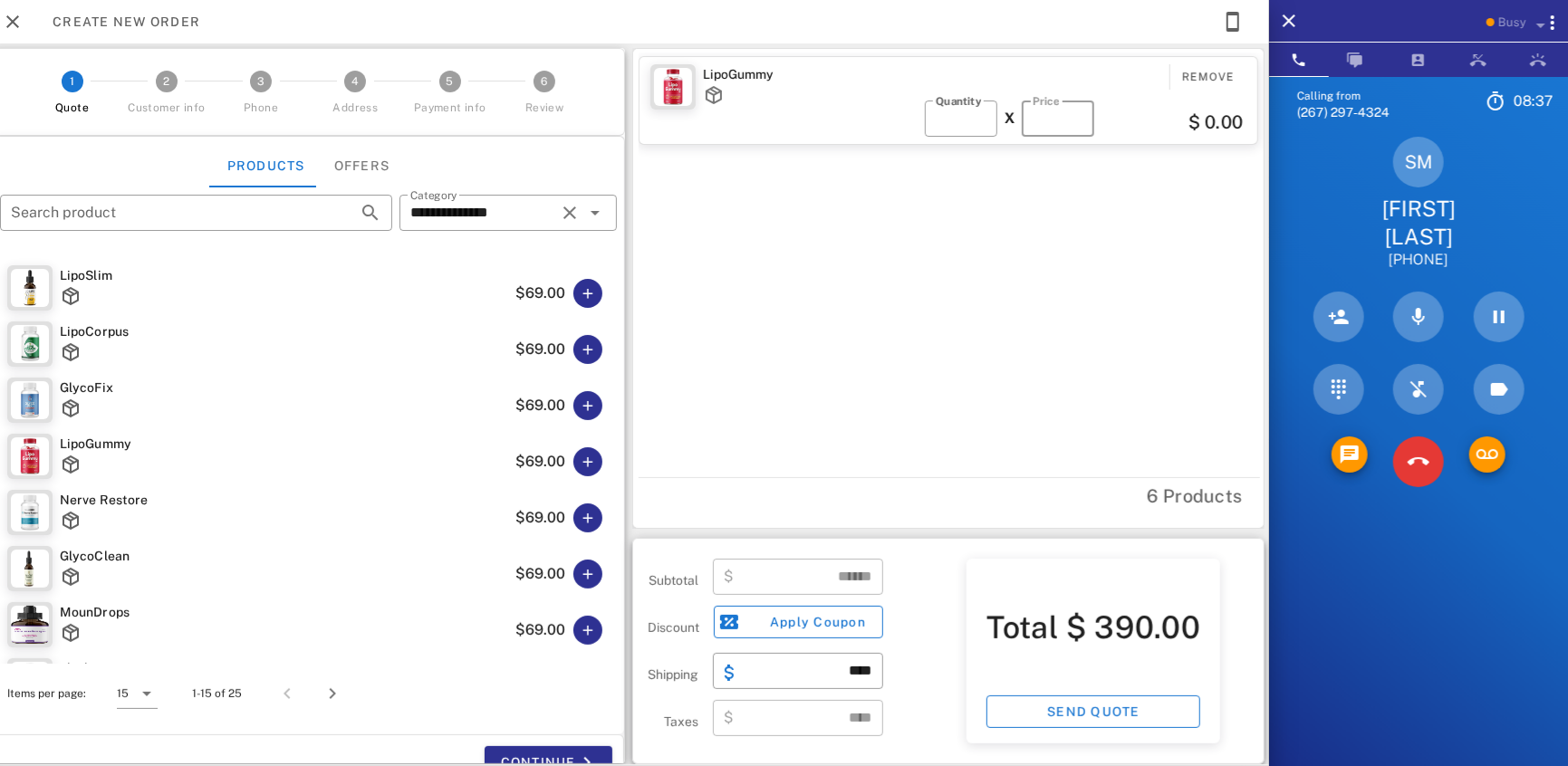 type on "****" 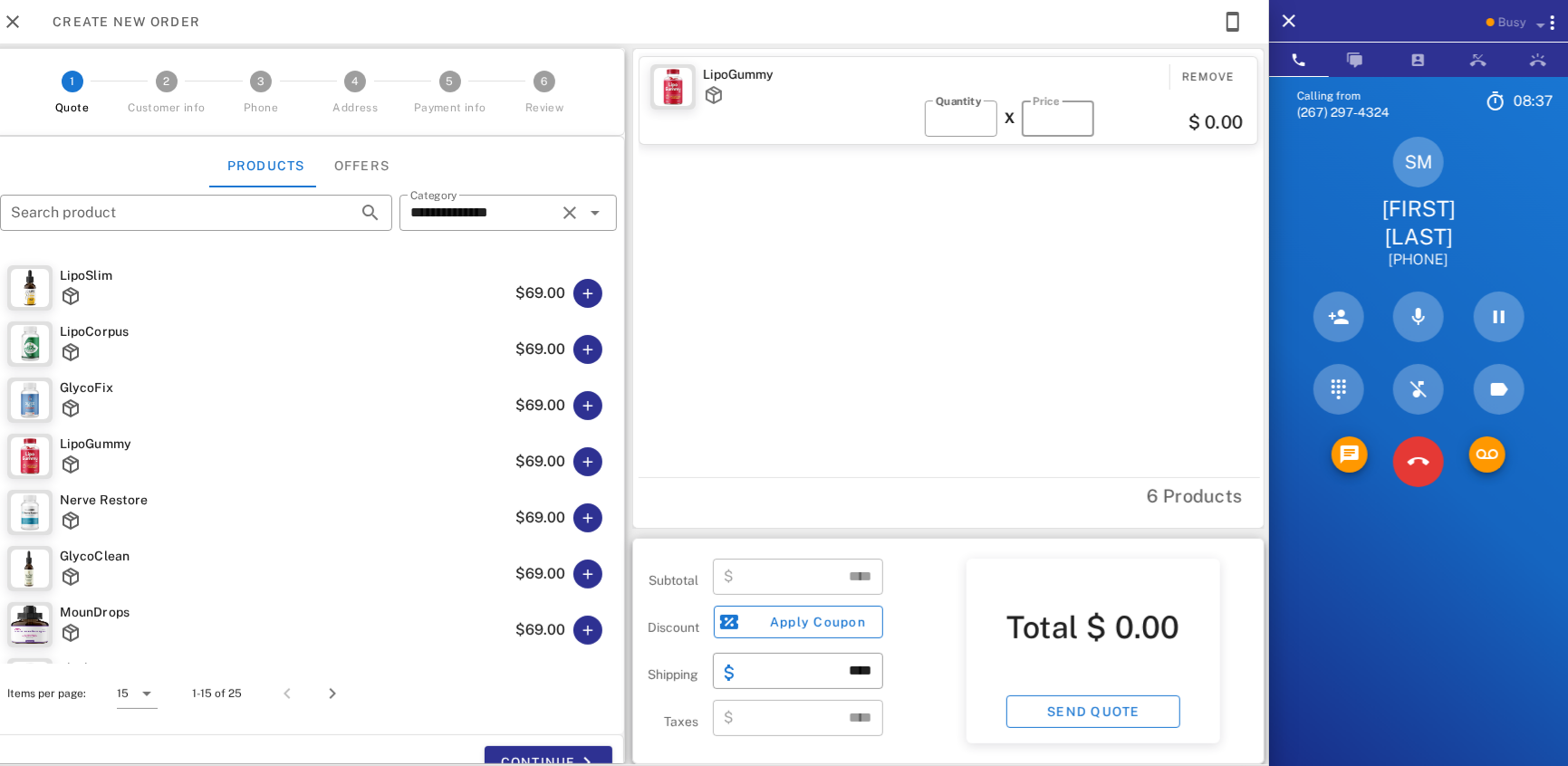 type on "*" 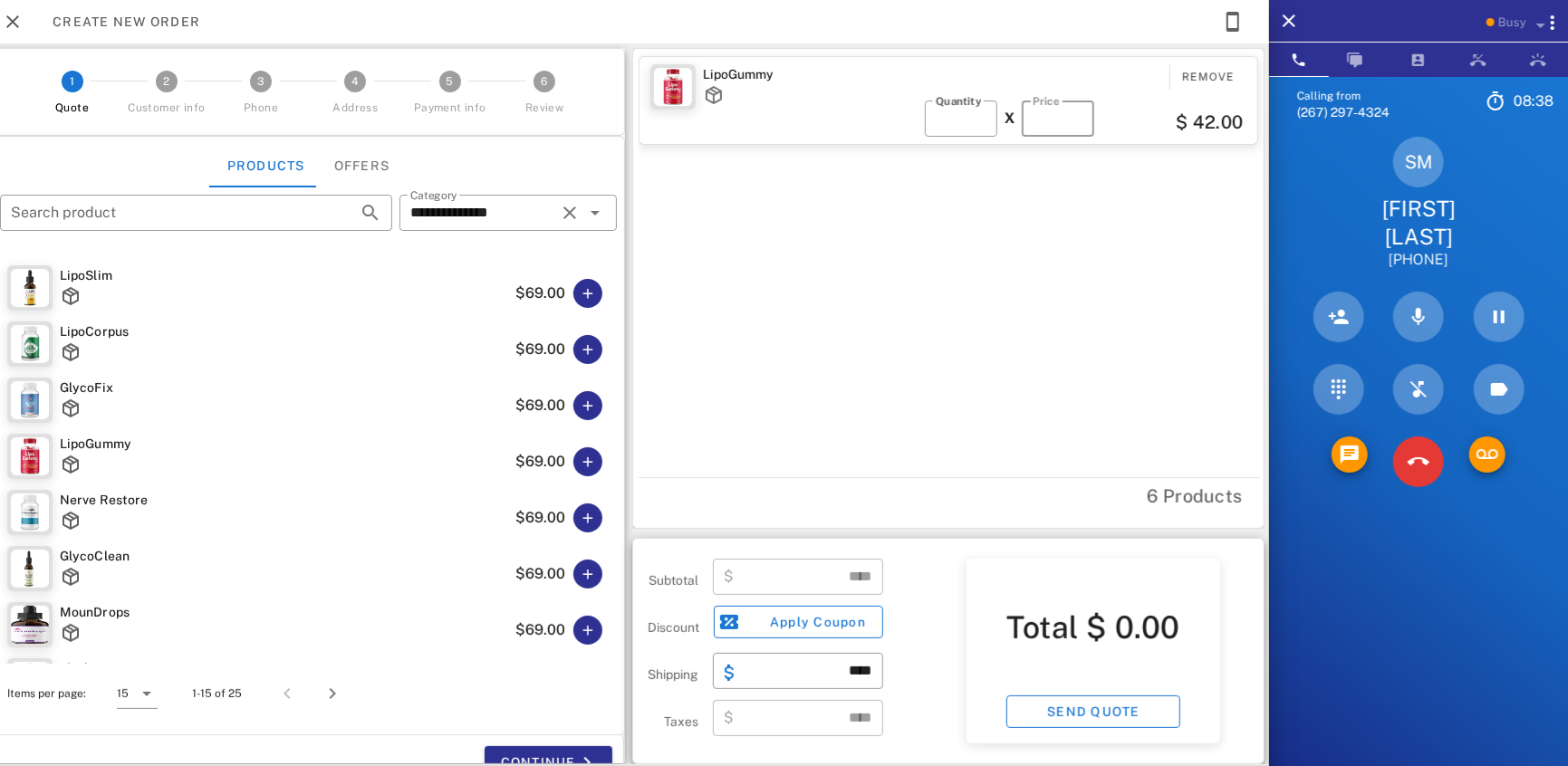 type on "*****" 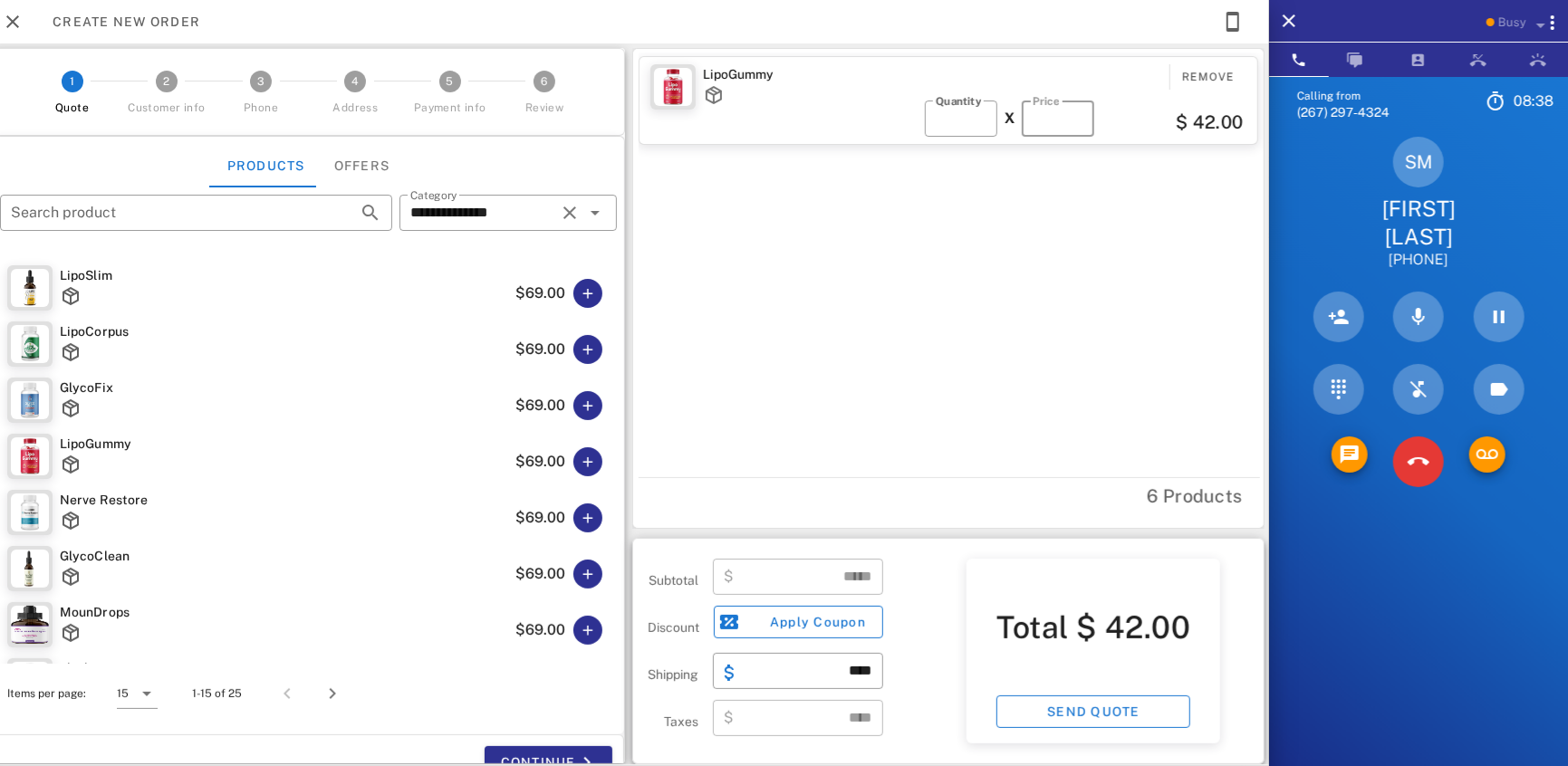 type on "**" 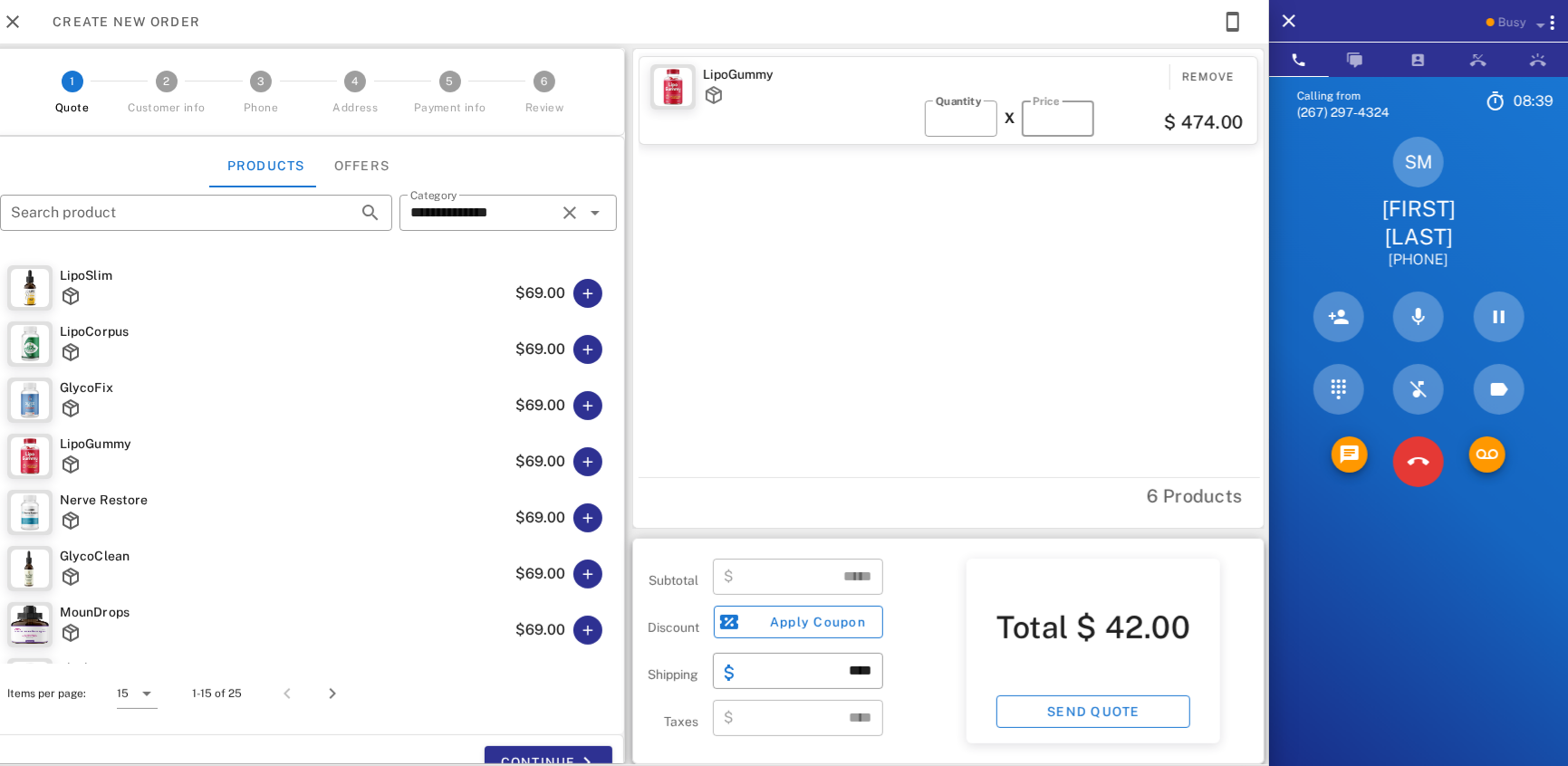 type on "******" 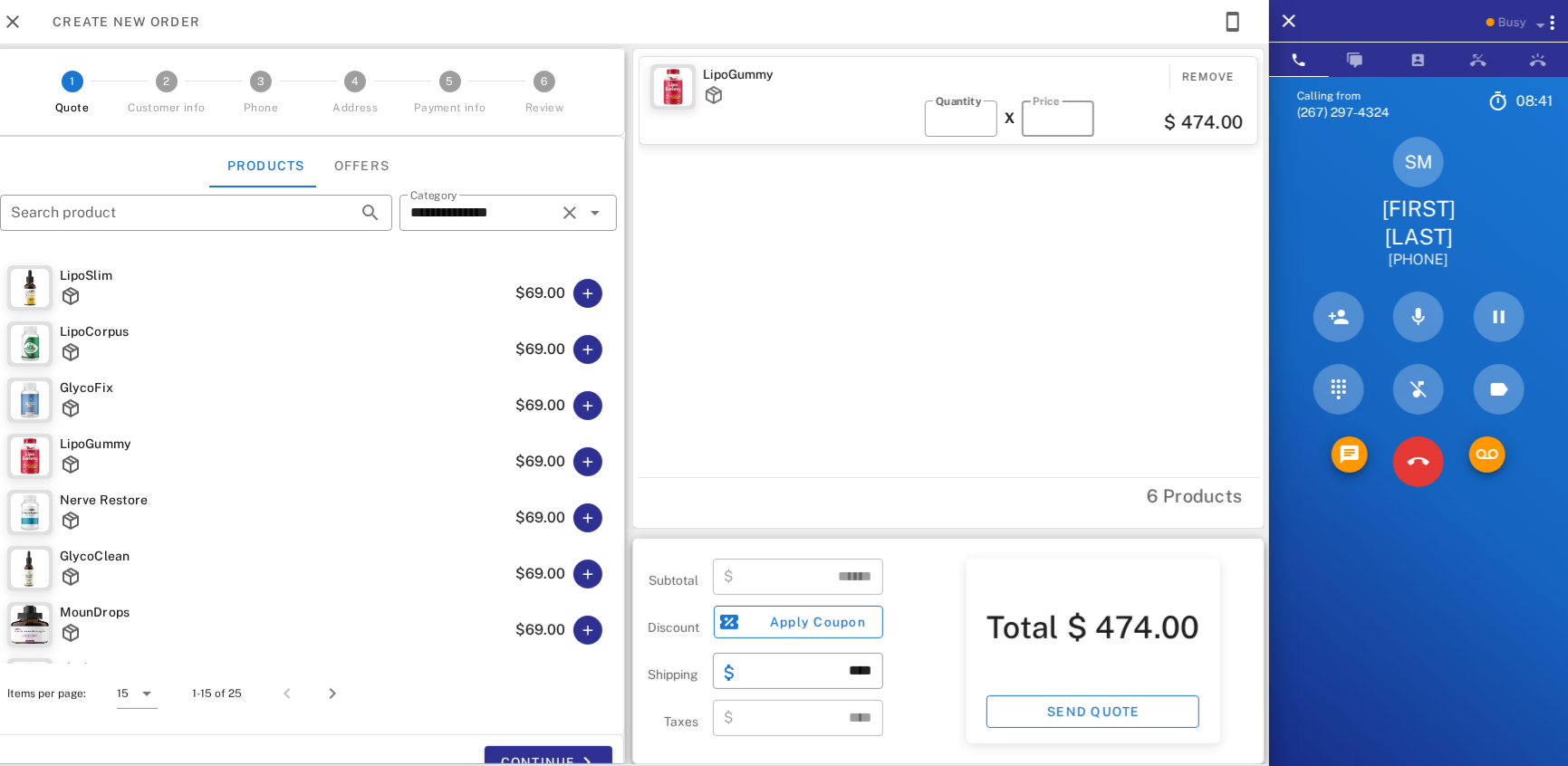 type on "*" 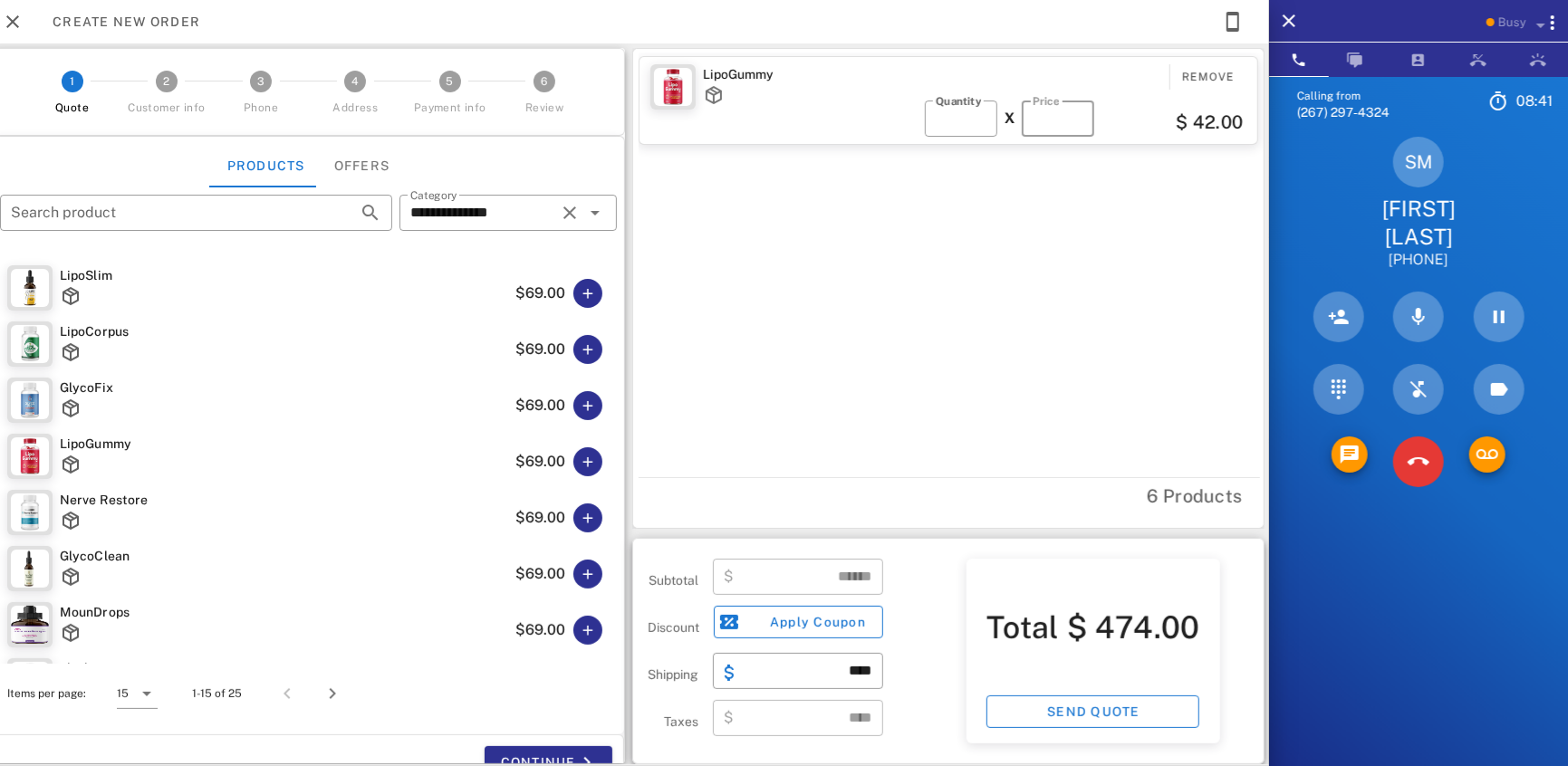 type 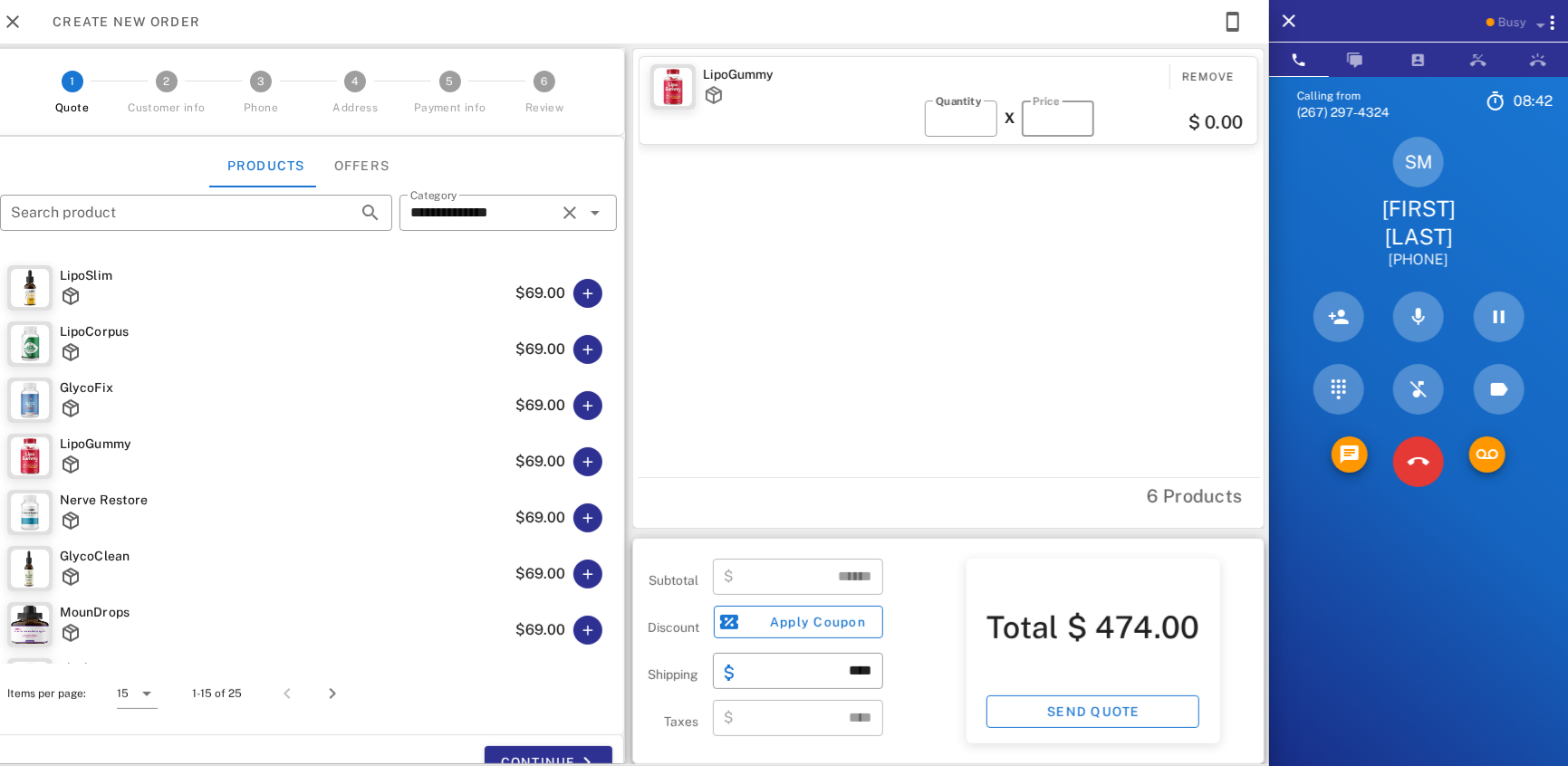 type on "****" 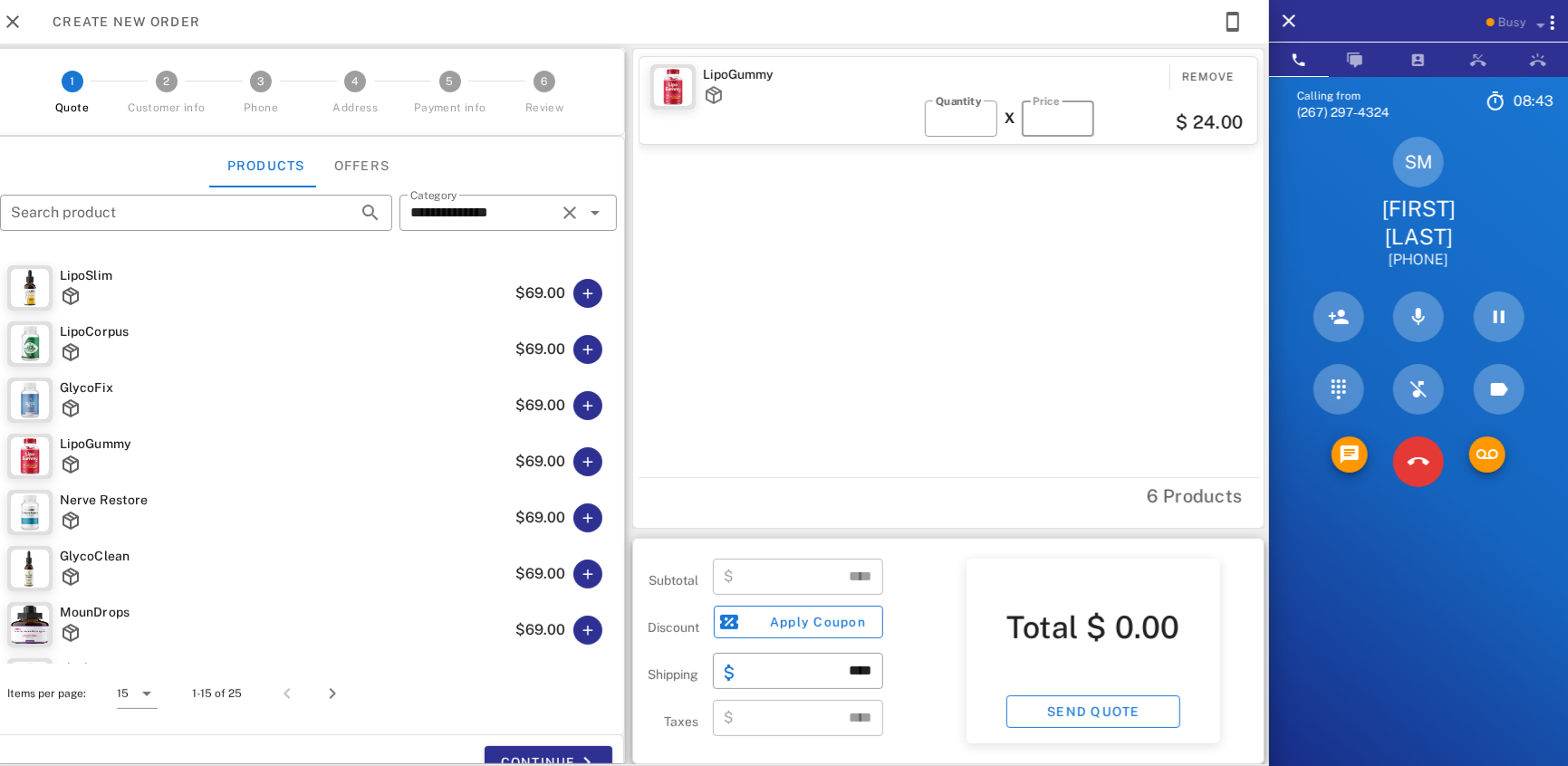 type on "**" 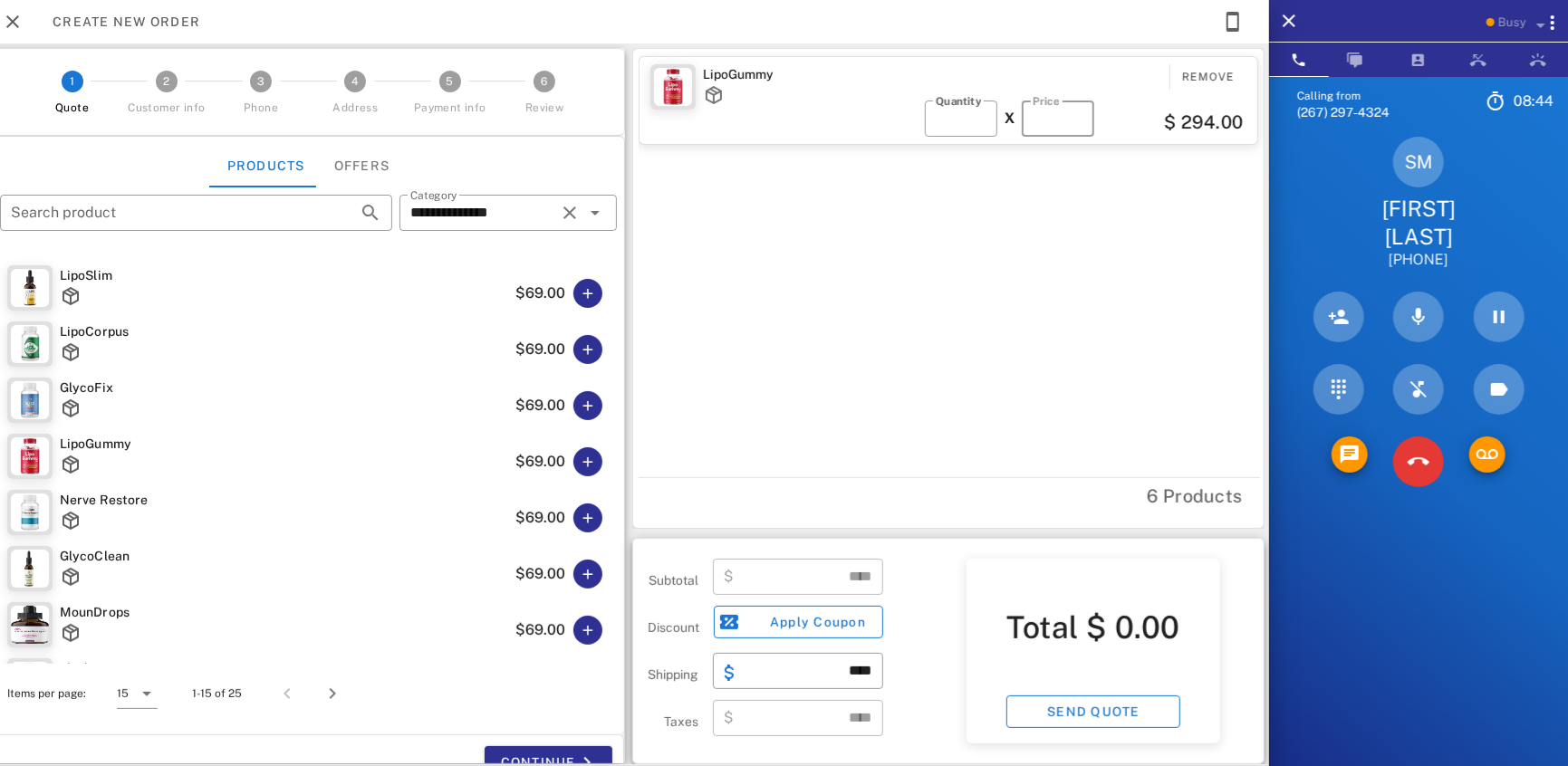type on "******" 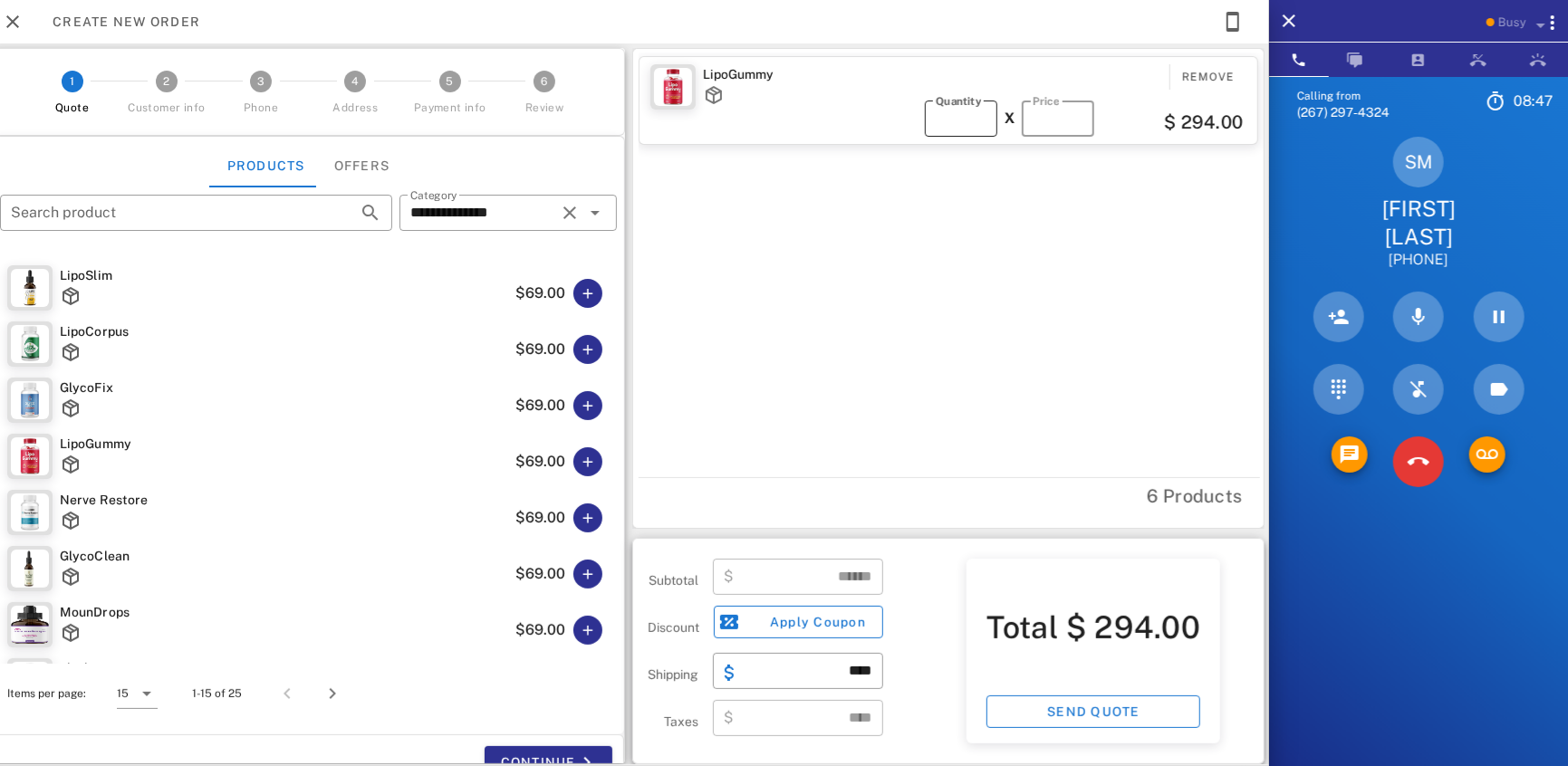 type on "**" 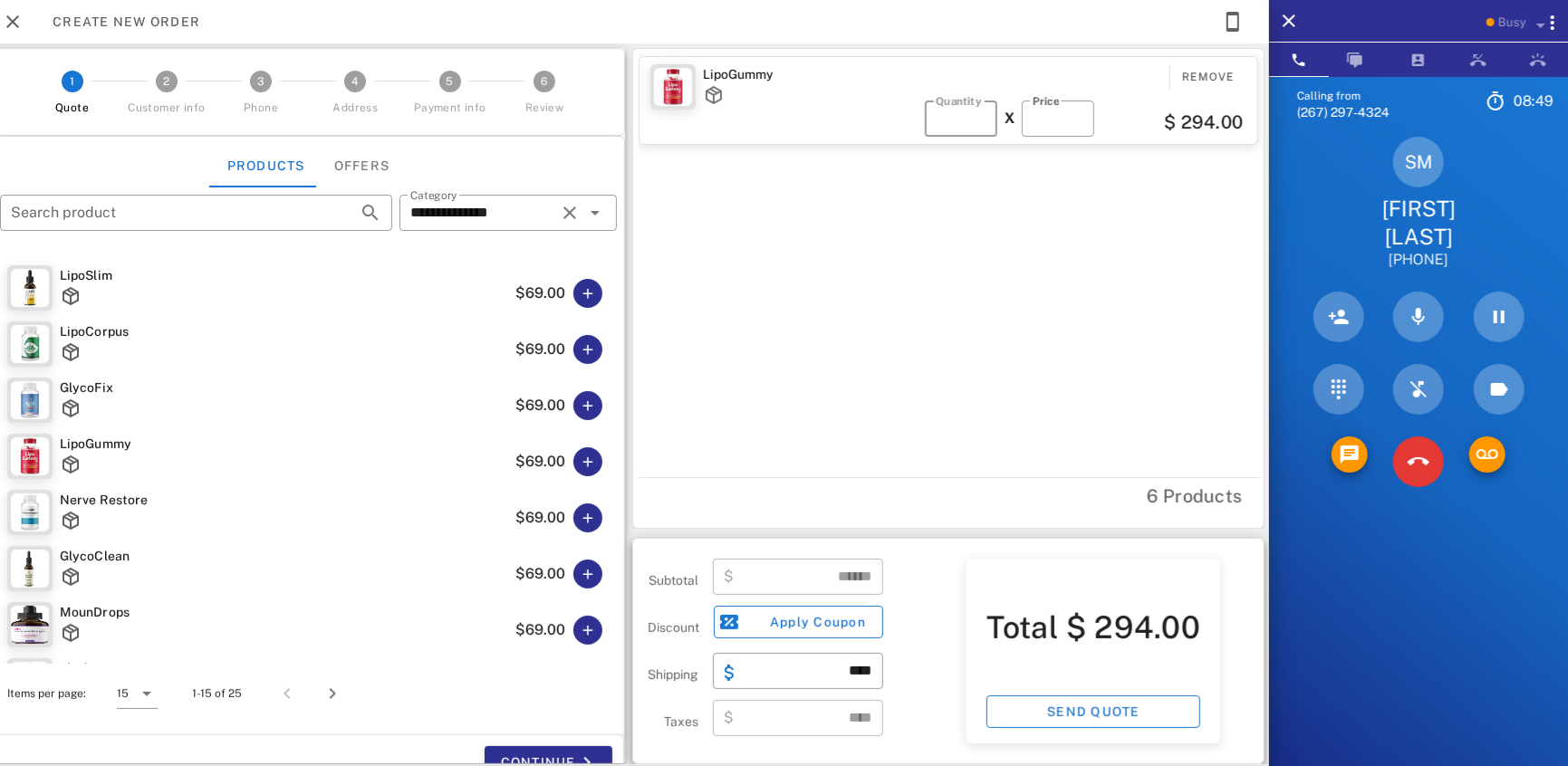 type 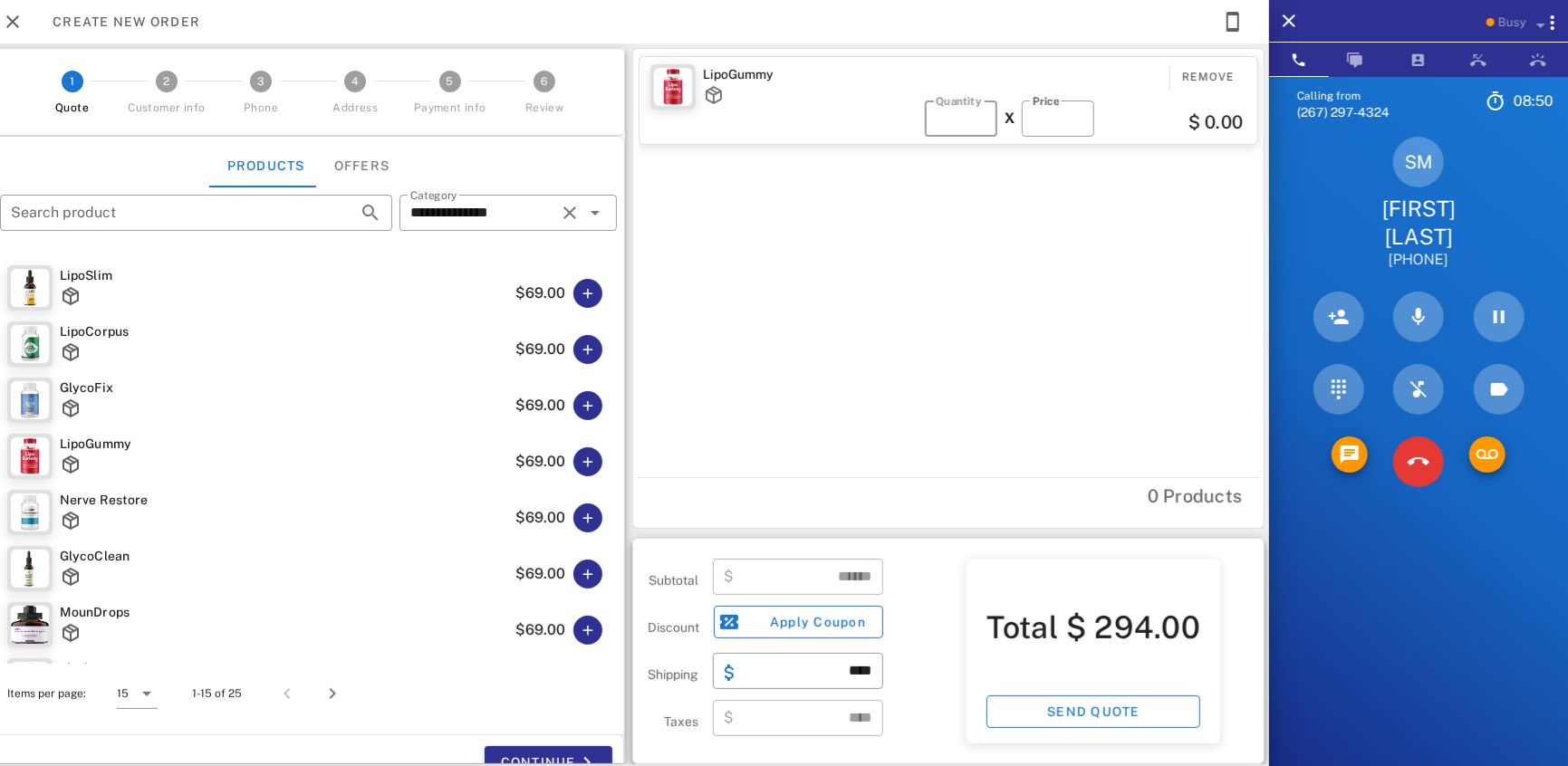 type on "***" 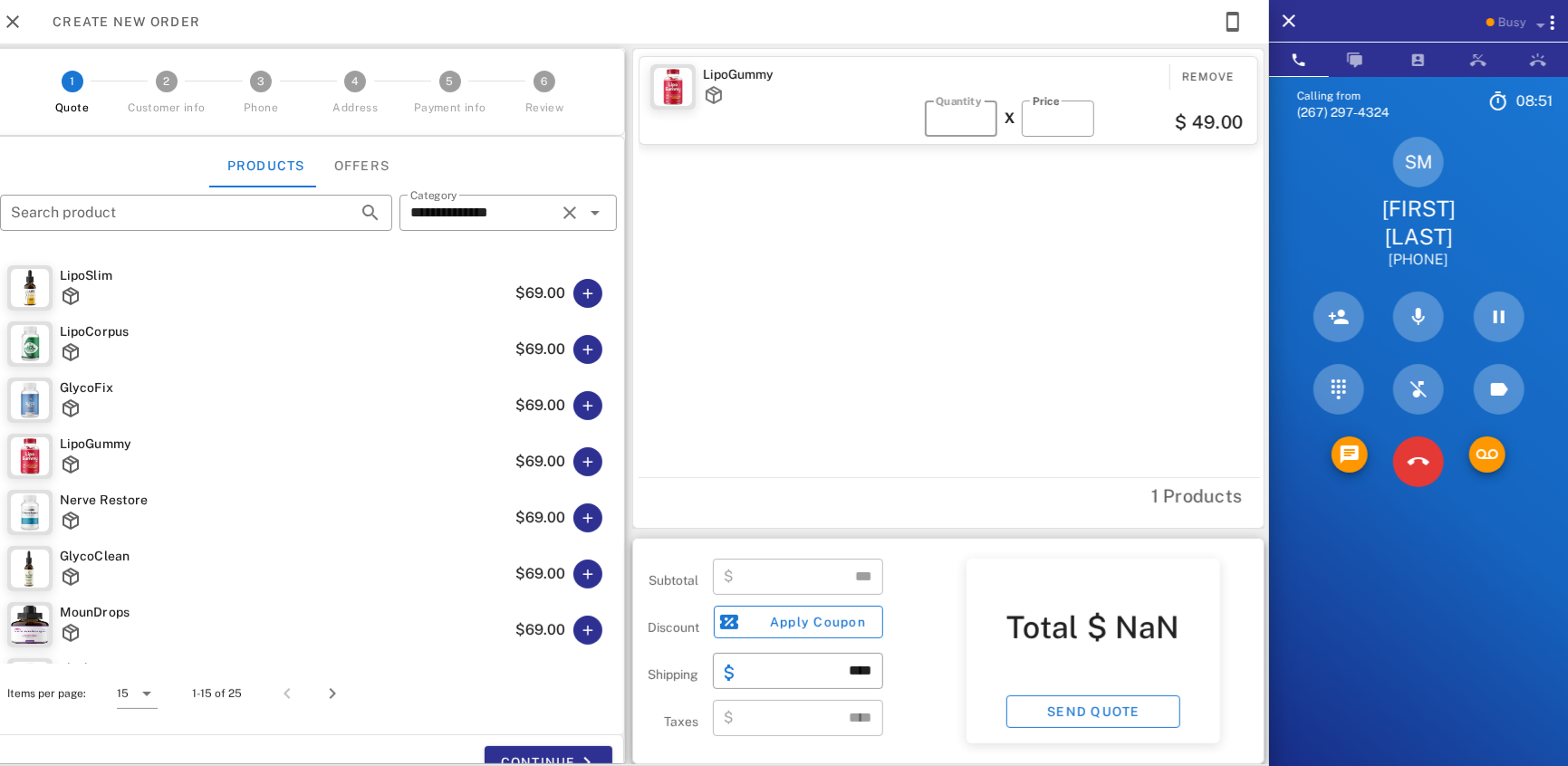 type on "**" 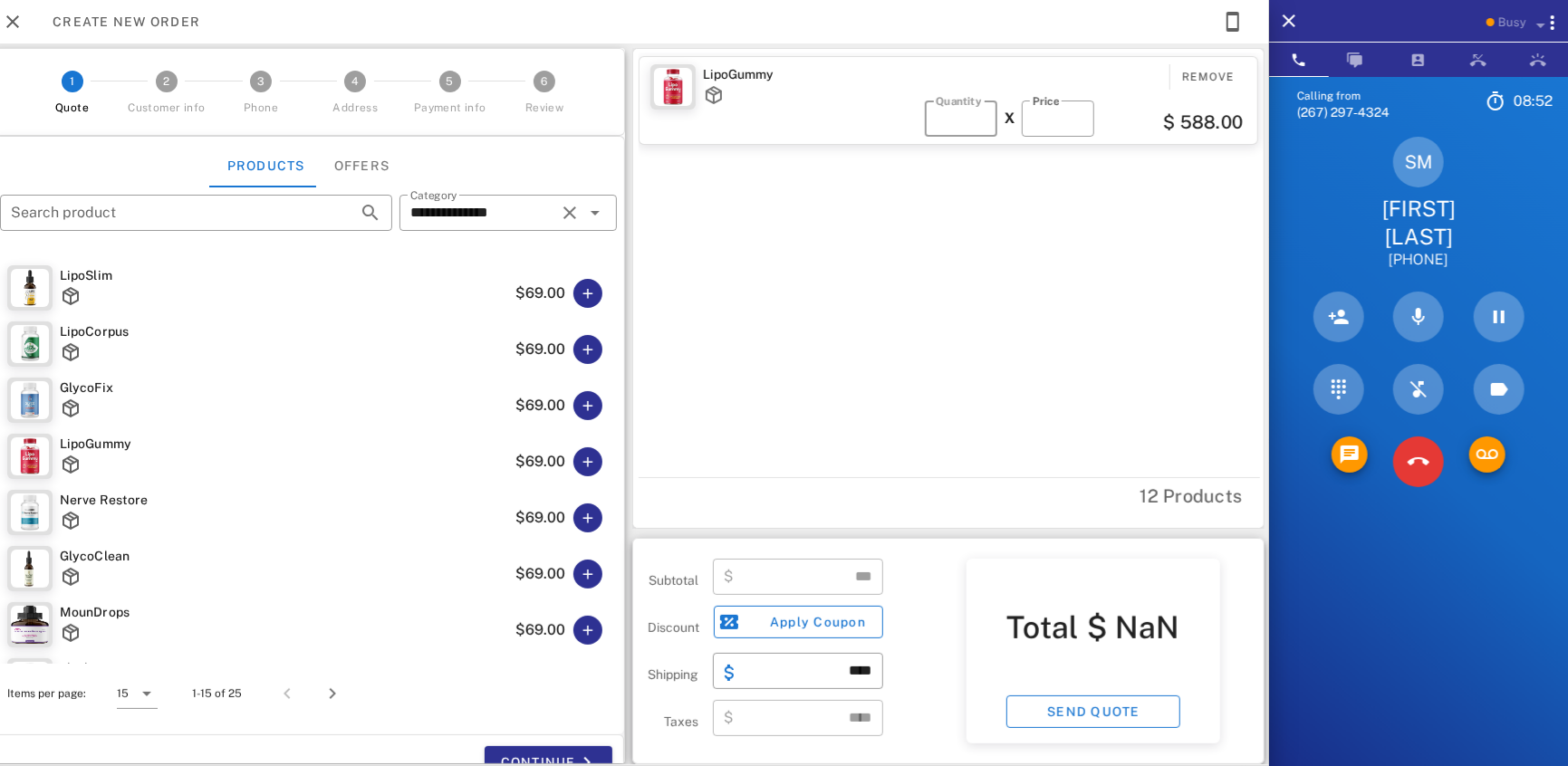 type on "******" 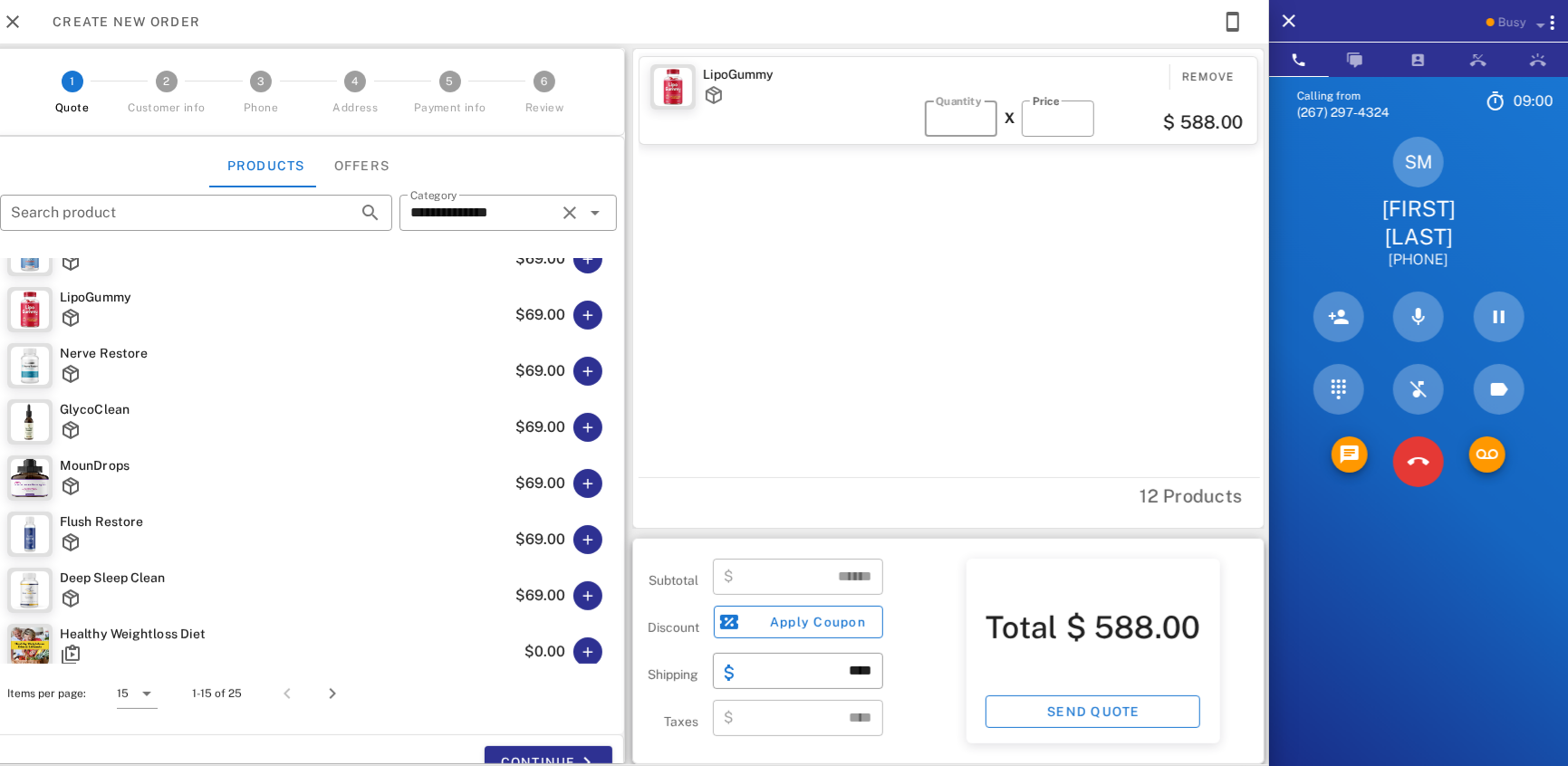 scroll, scrollTop: 175, scrollLeft: 0, axis: vertical 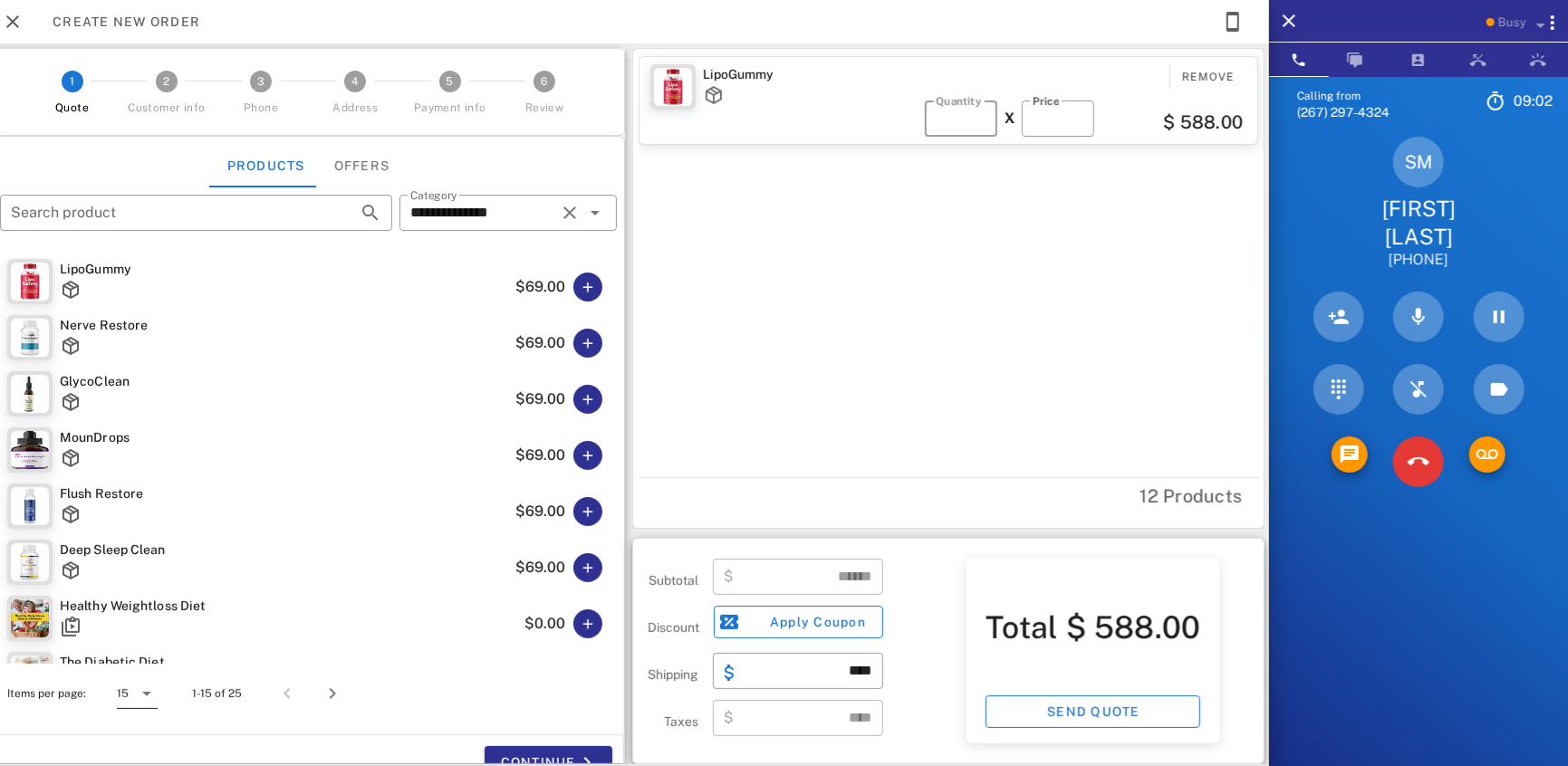 type on "**" 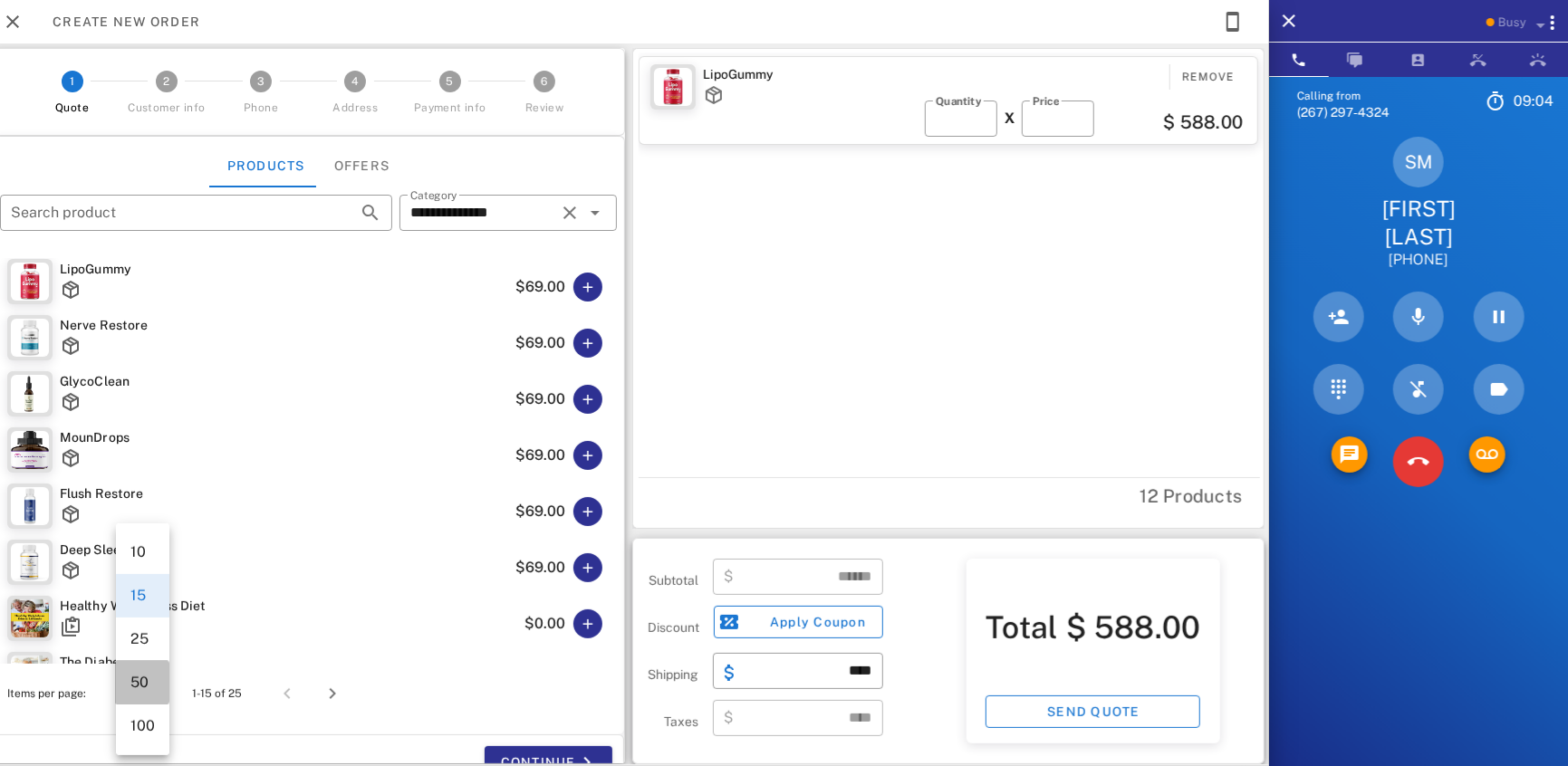 click on "50" at bounding box center [142, 682] 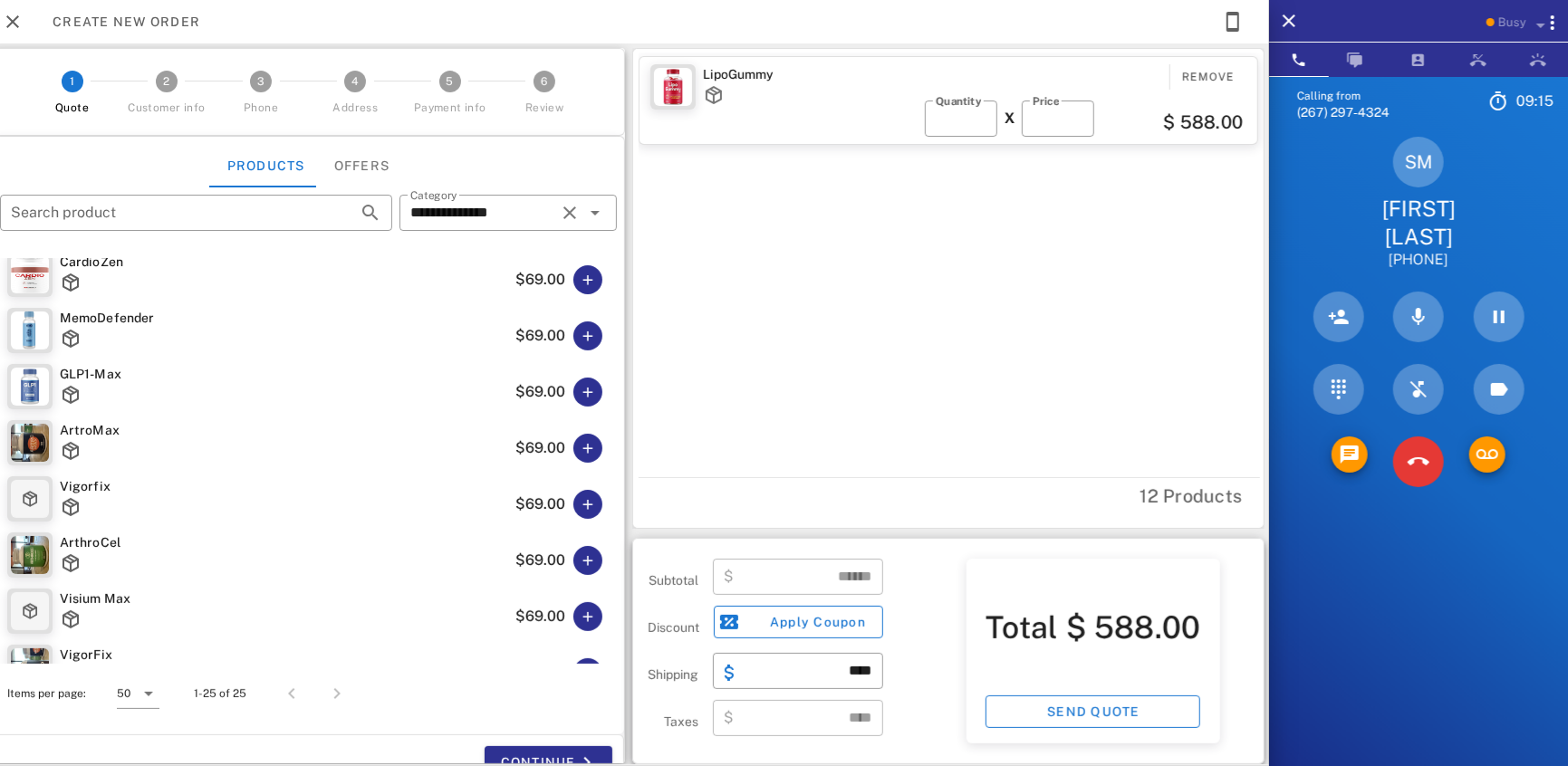 scroll, scrollTop: 1009, scrollLeft: 0, axis: vertical 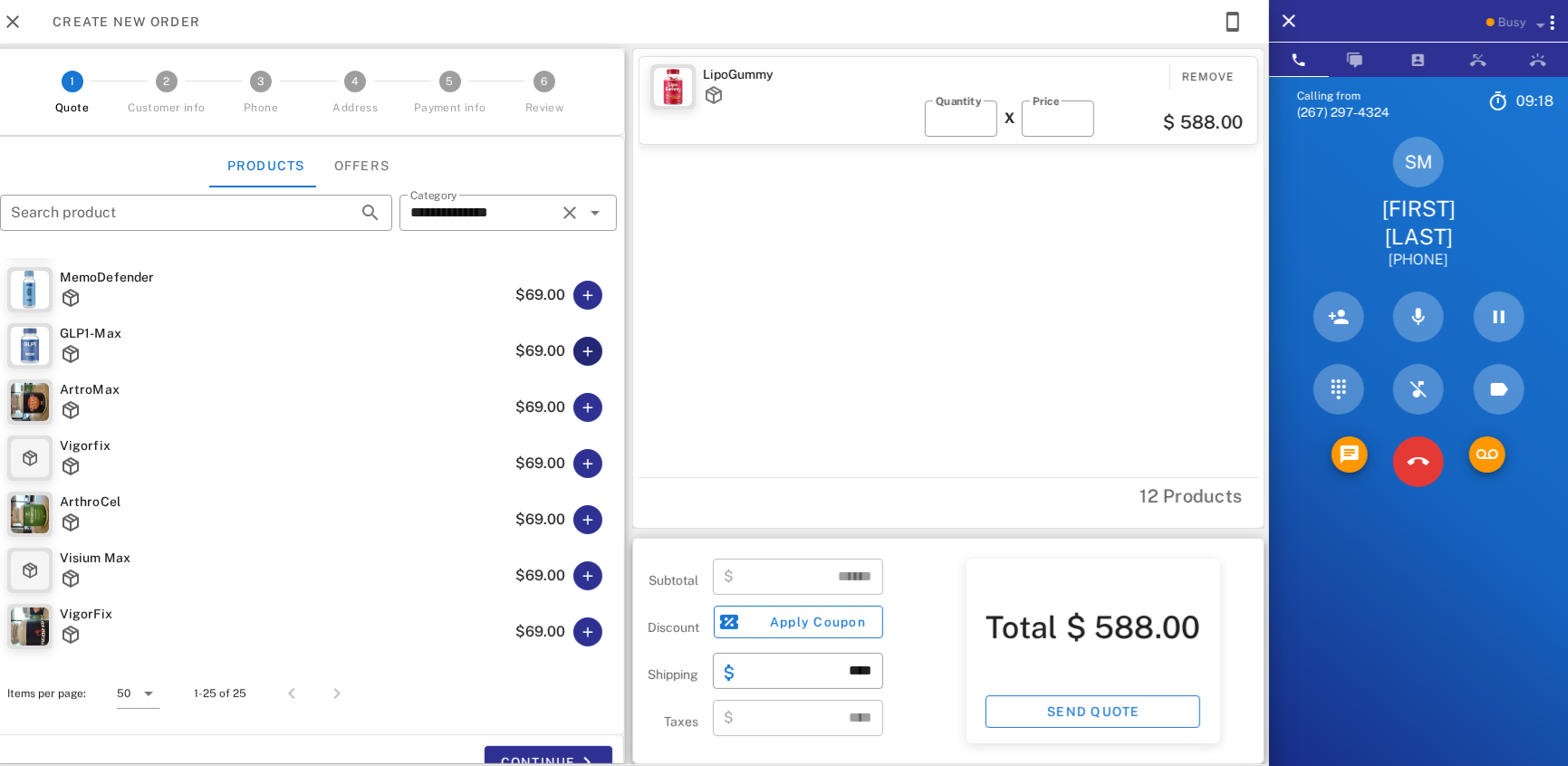 click at bounding box center [588, 351] 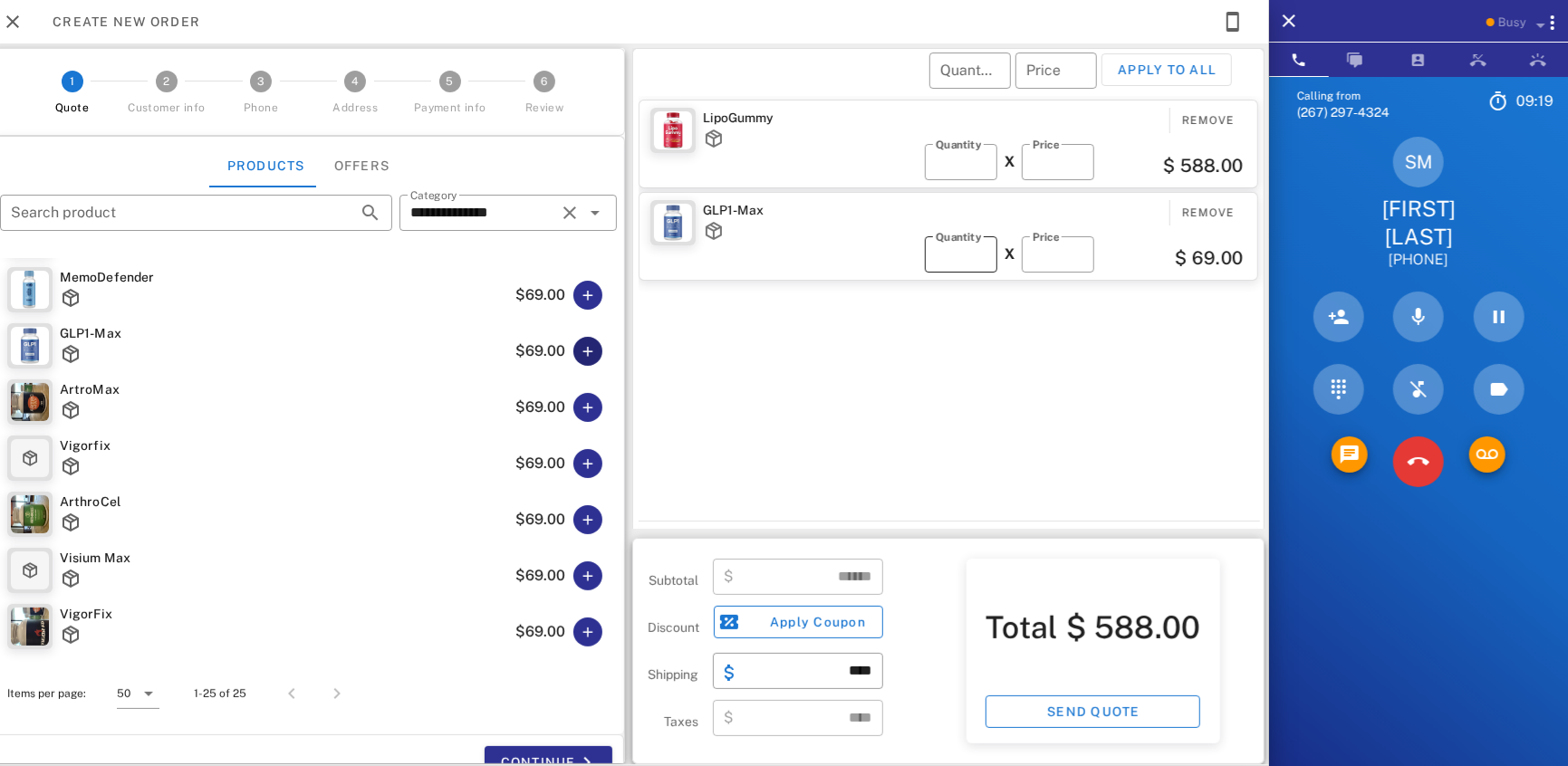 type on "******" 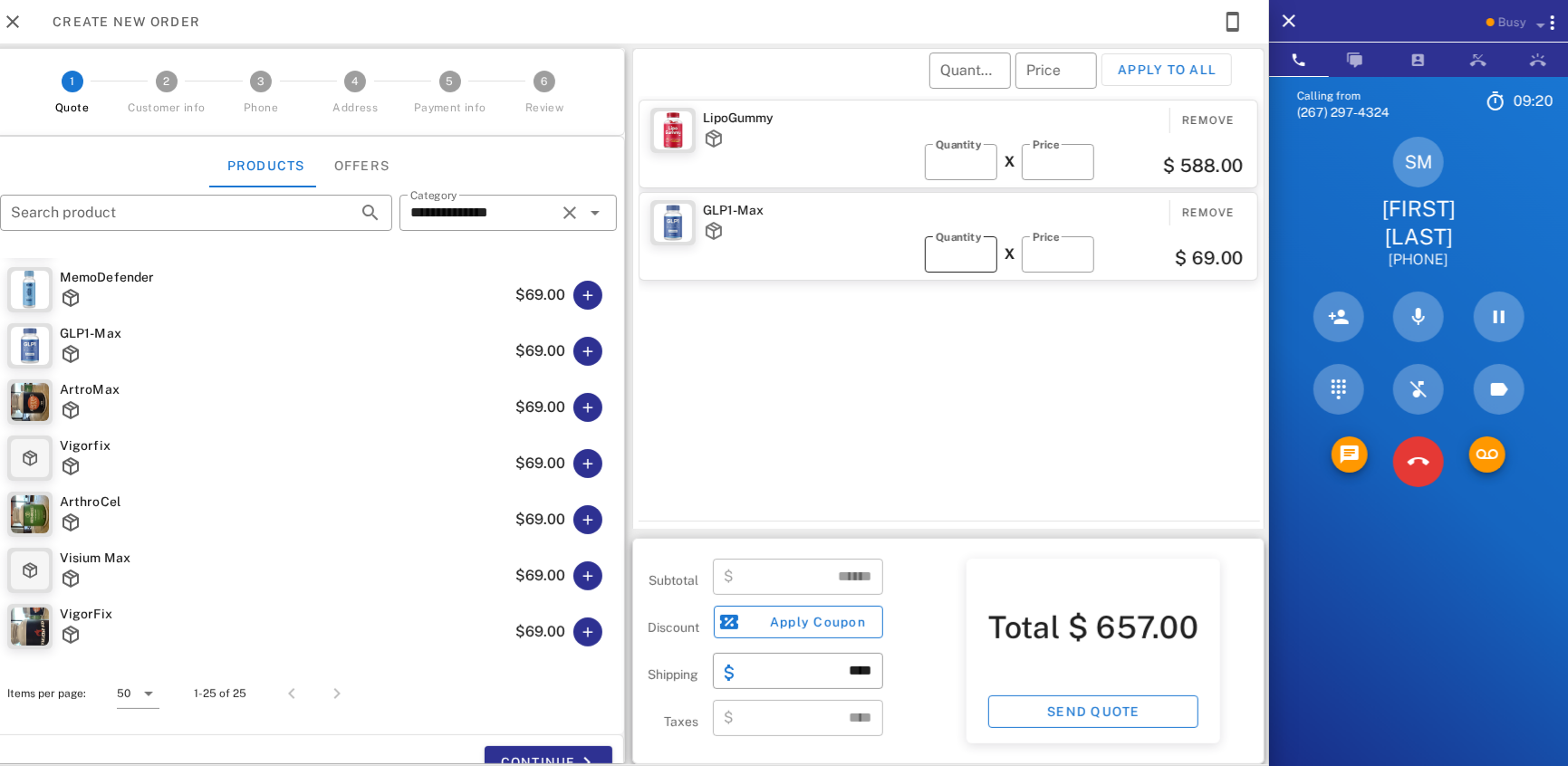 click on "​ Quantity *" at bounding box center (961, 254) 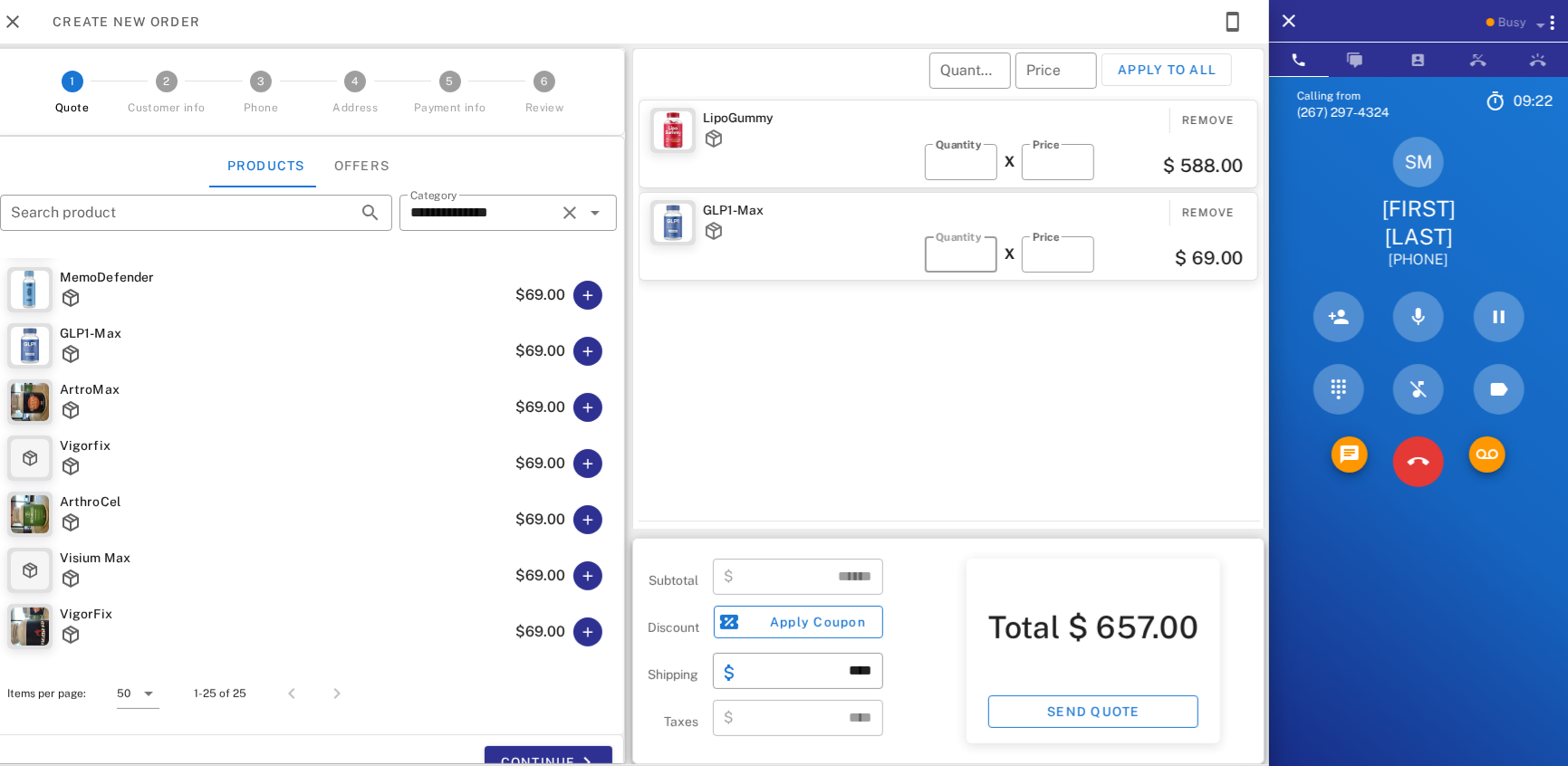 type on "**" 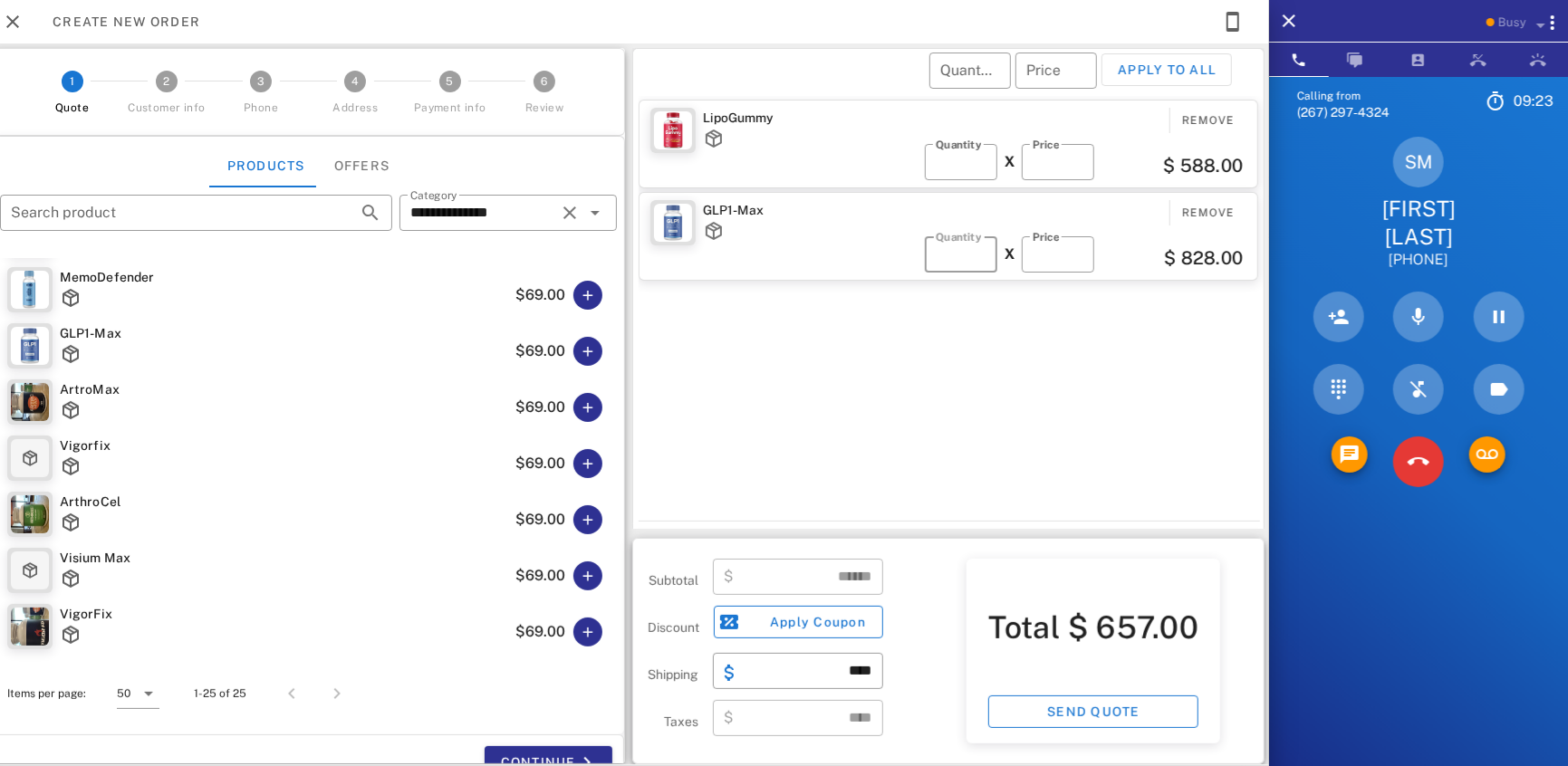 type on "*******" 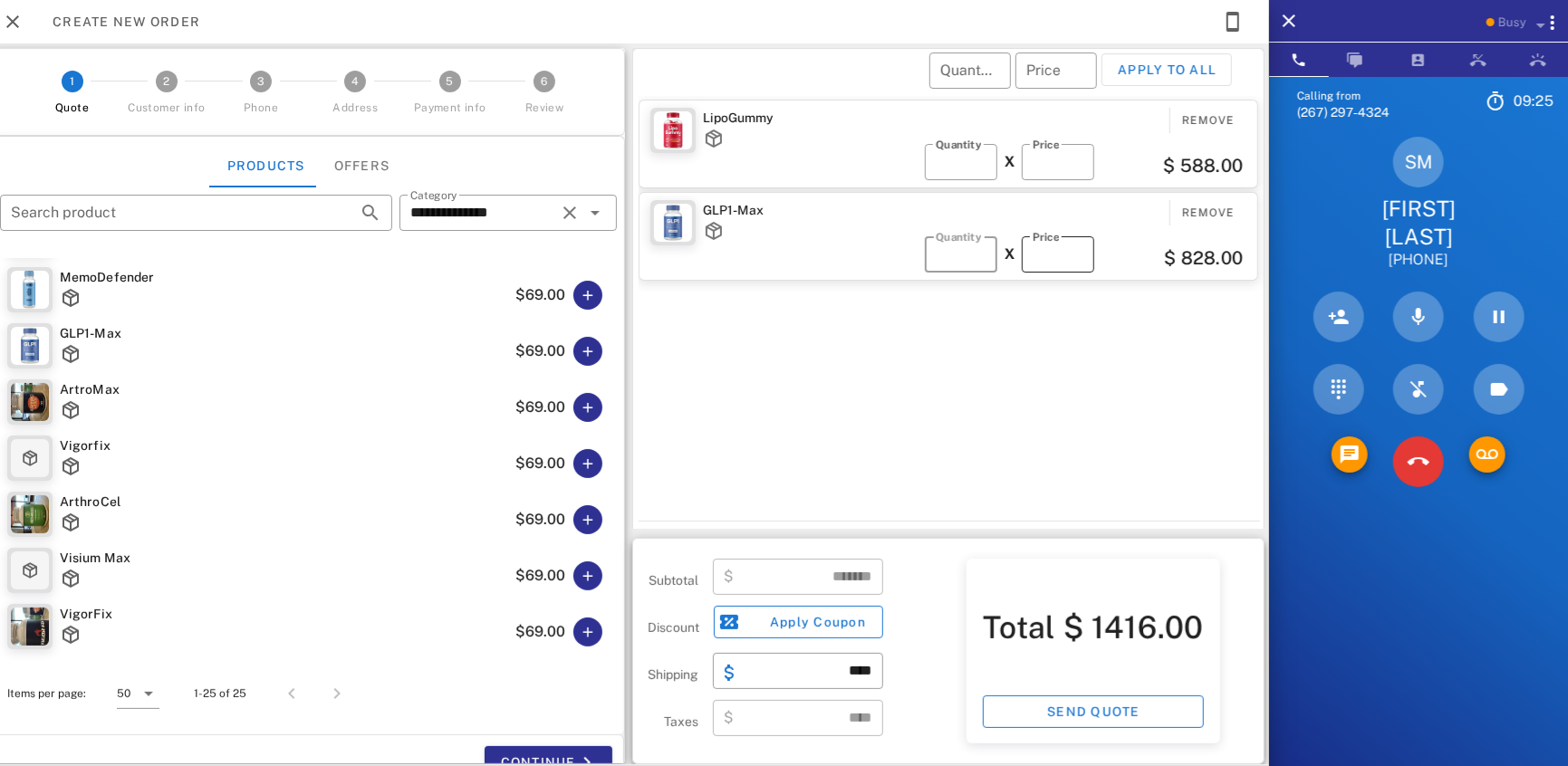 type on "**" 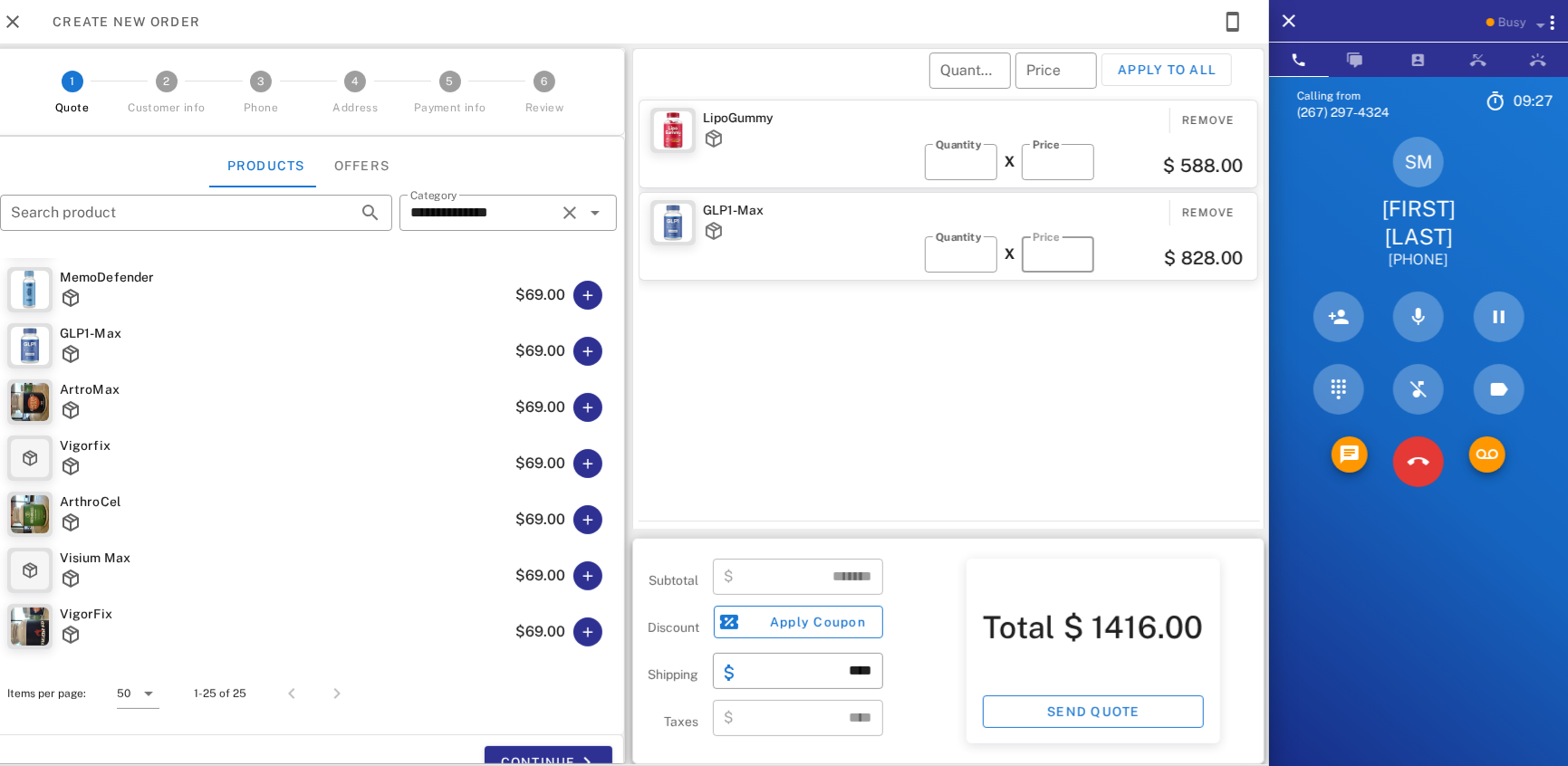 type on "*" 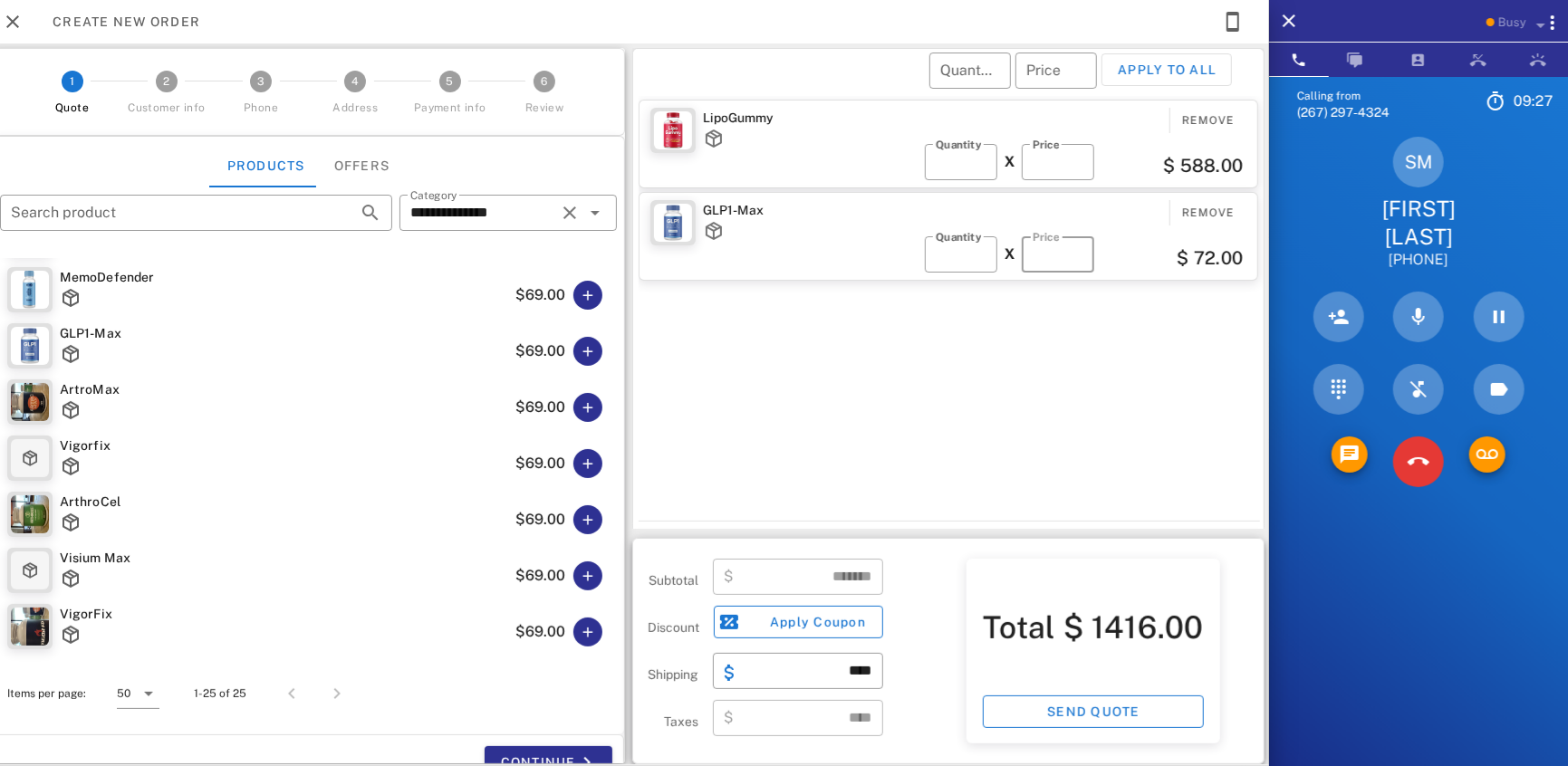 type 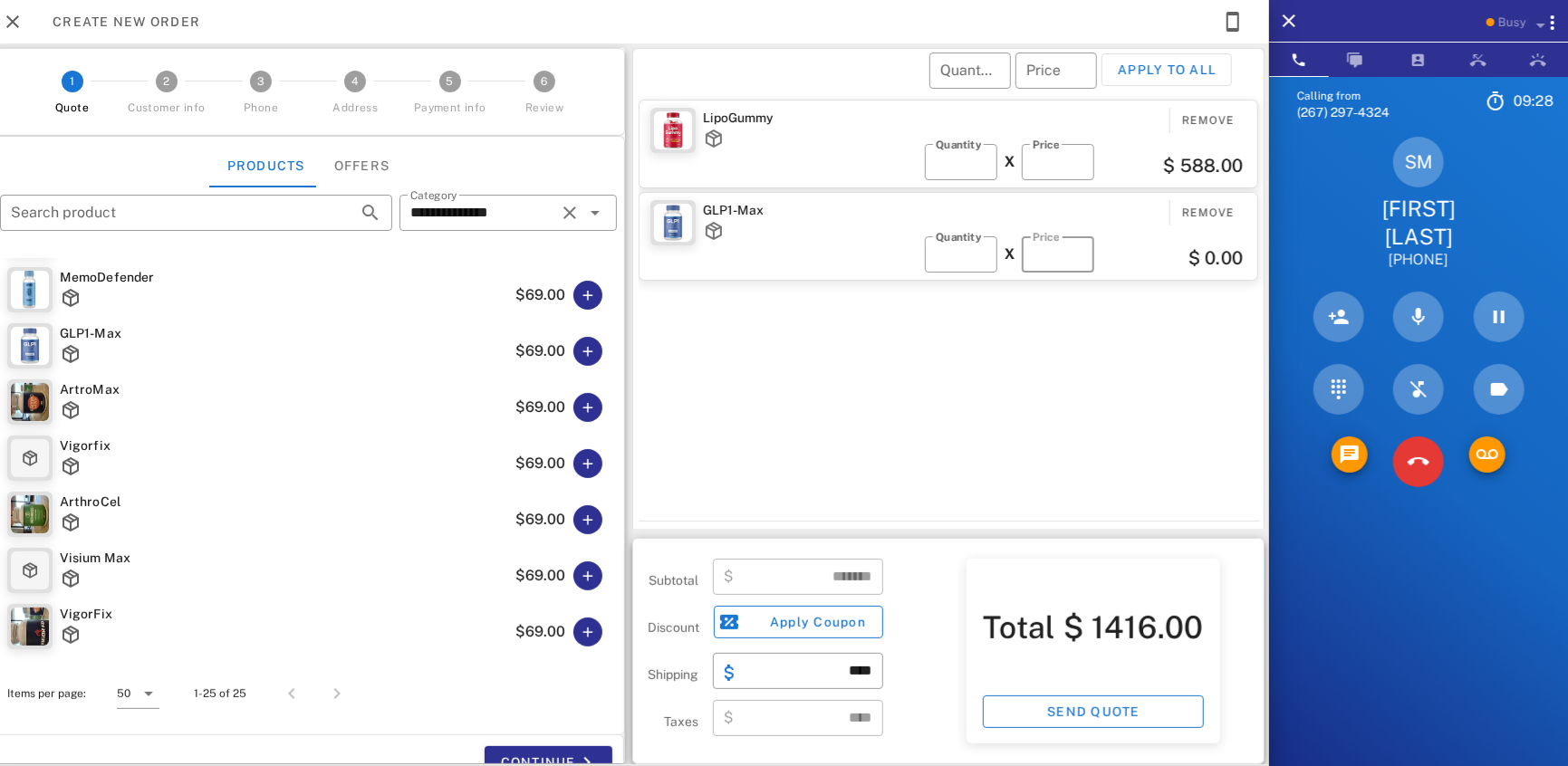 type on "******" 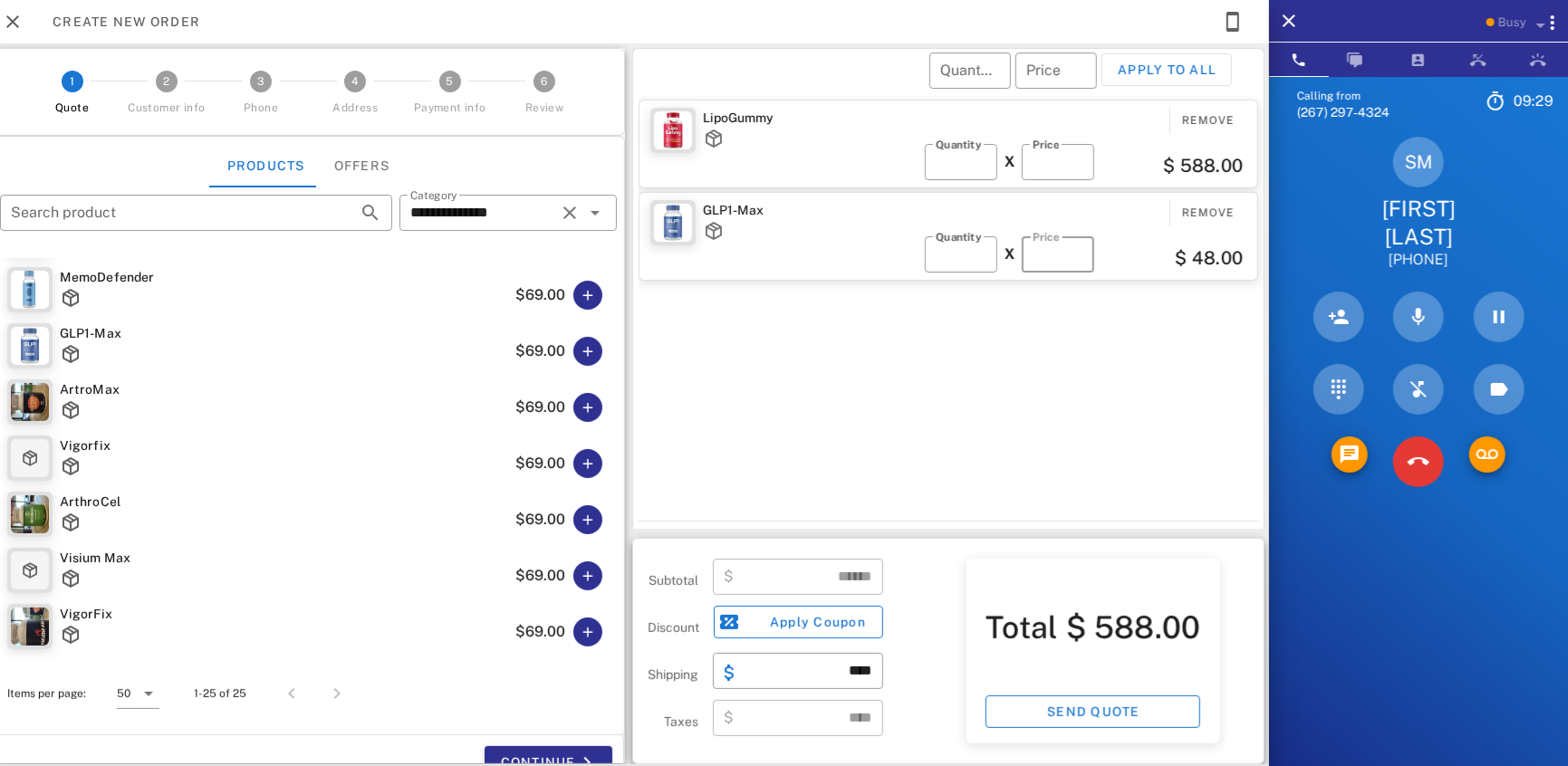 type on "**" 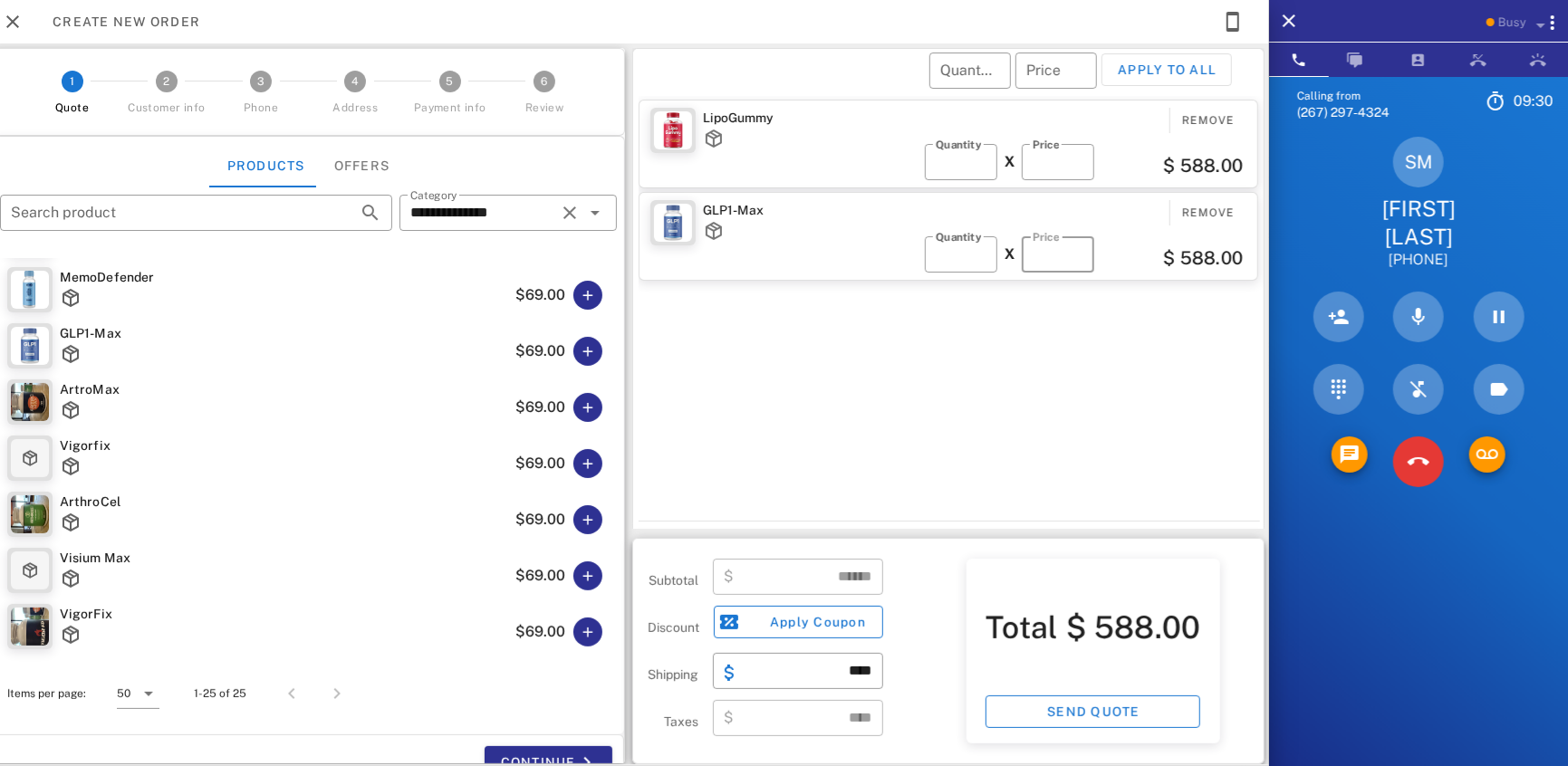 type on "*******" 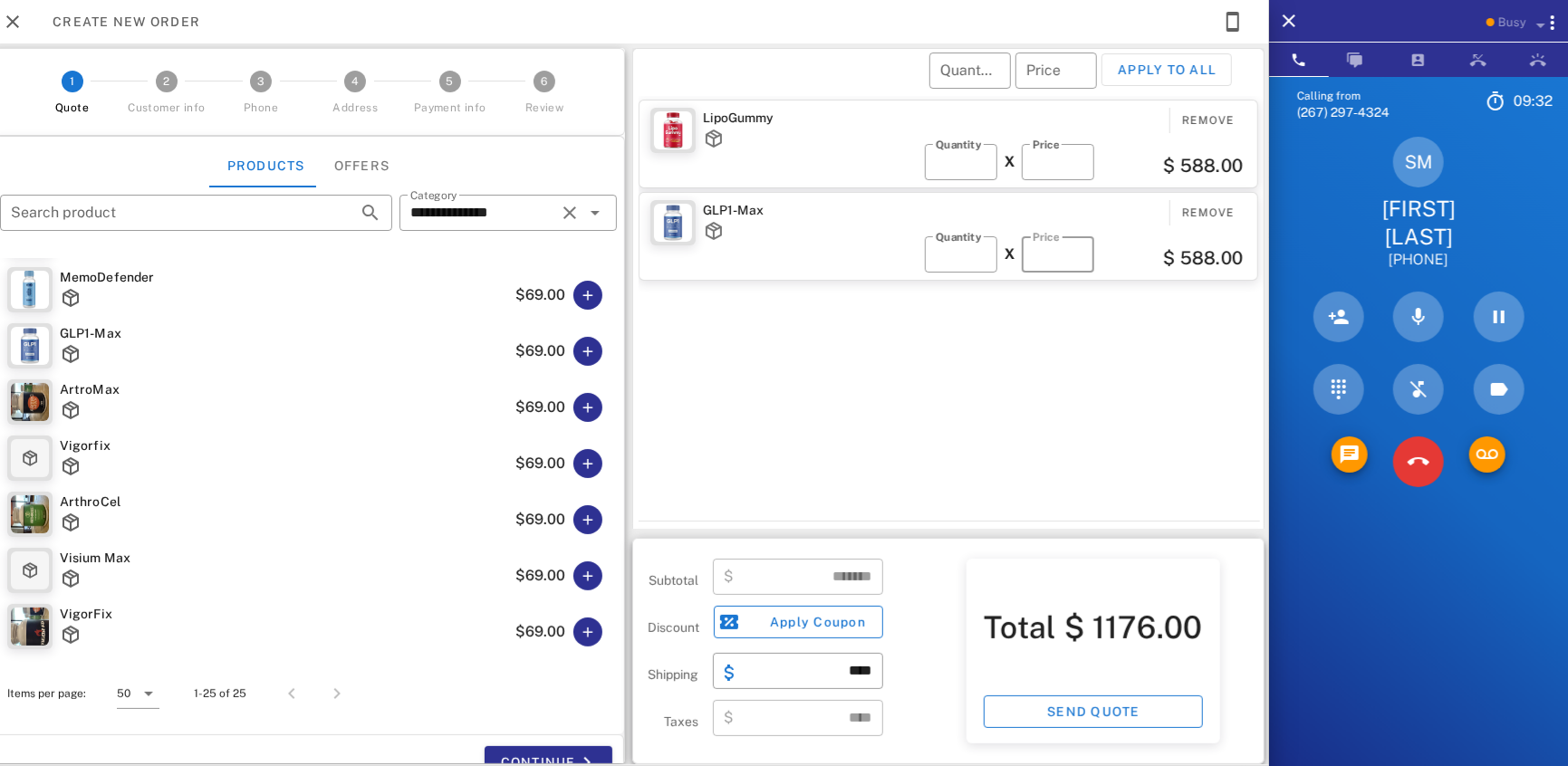 type on "**" 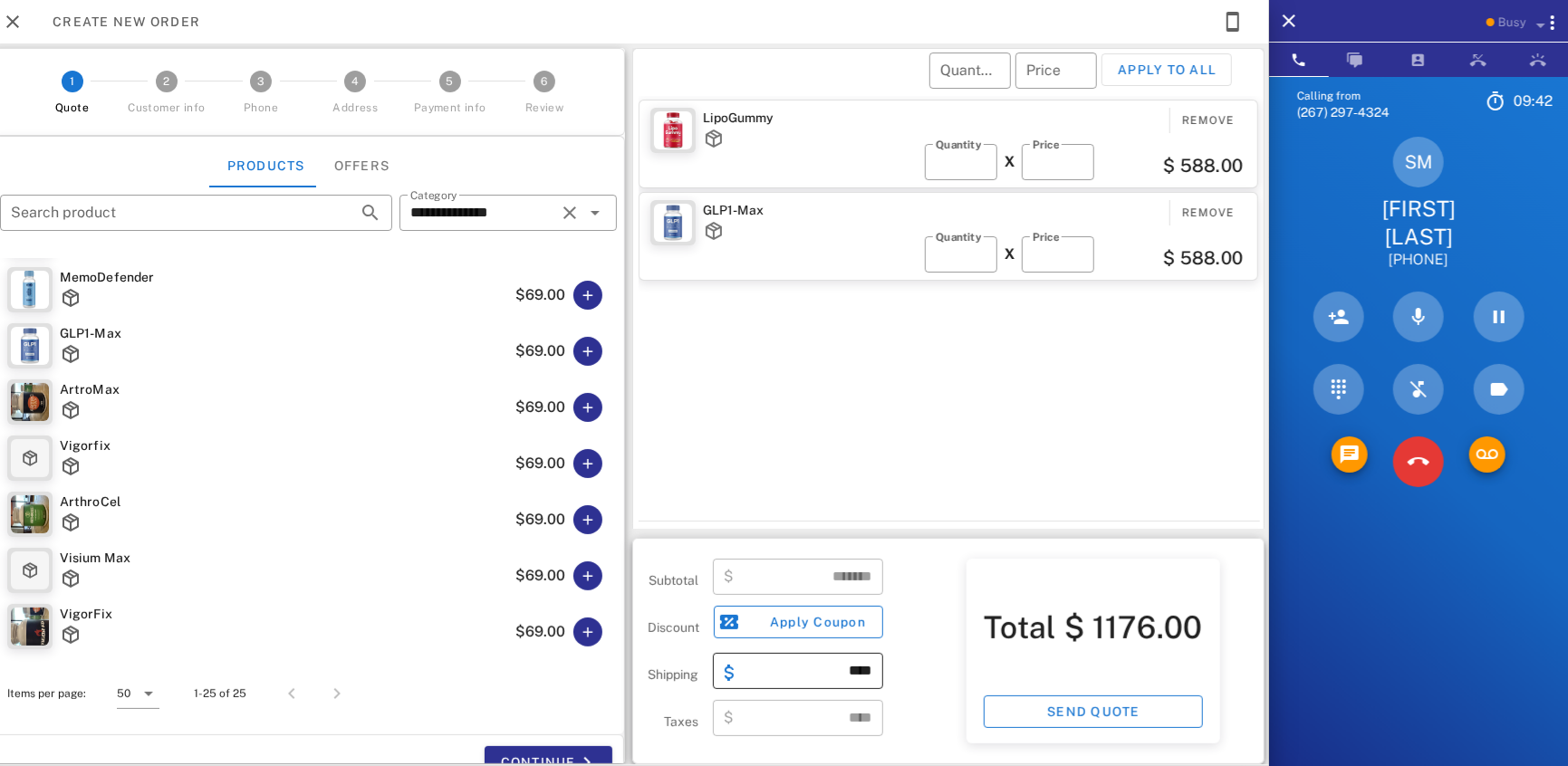 click on "​ ****" at bounding box center (798, 671) 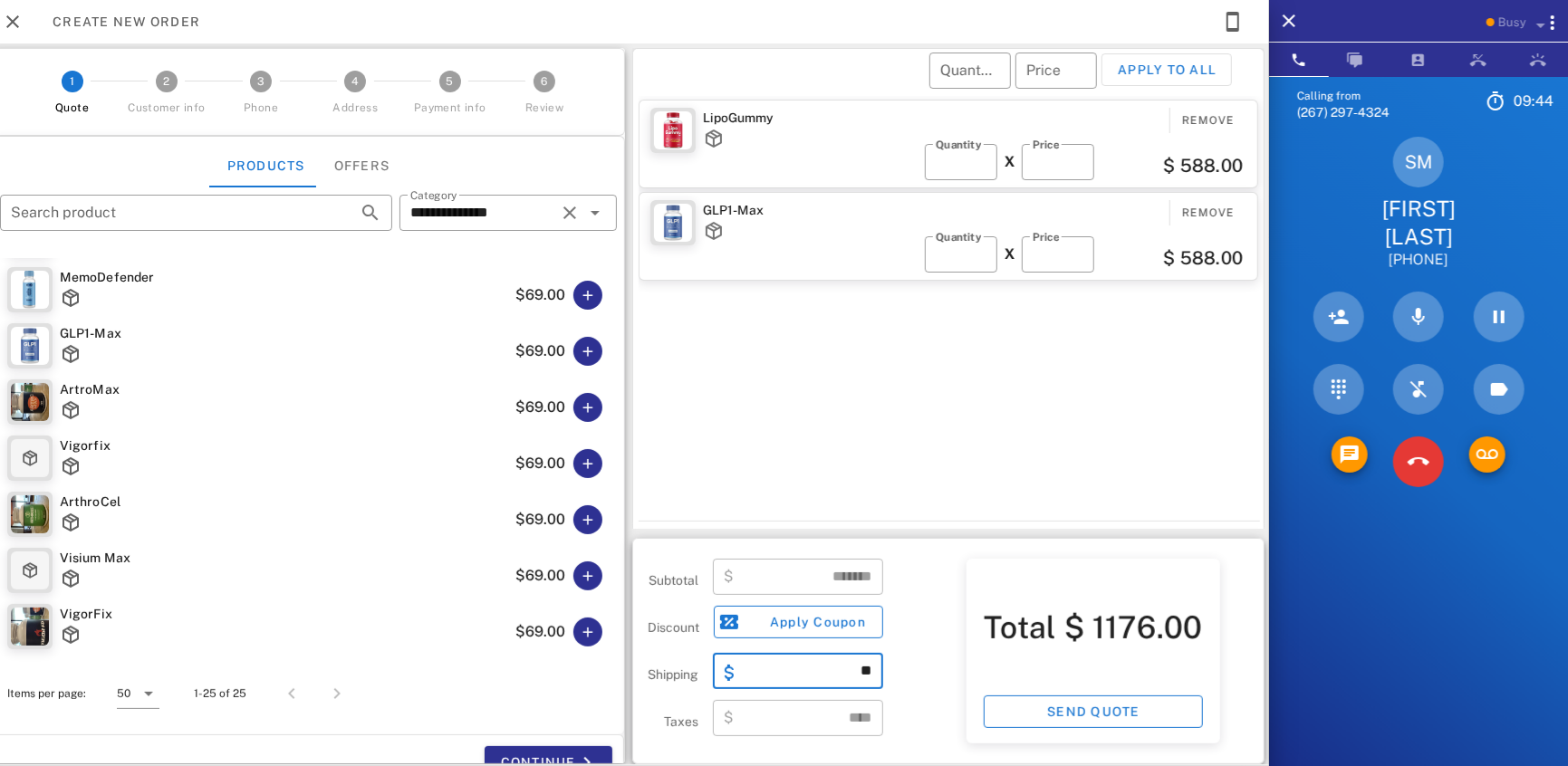 type on "*" 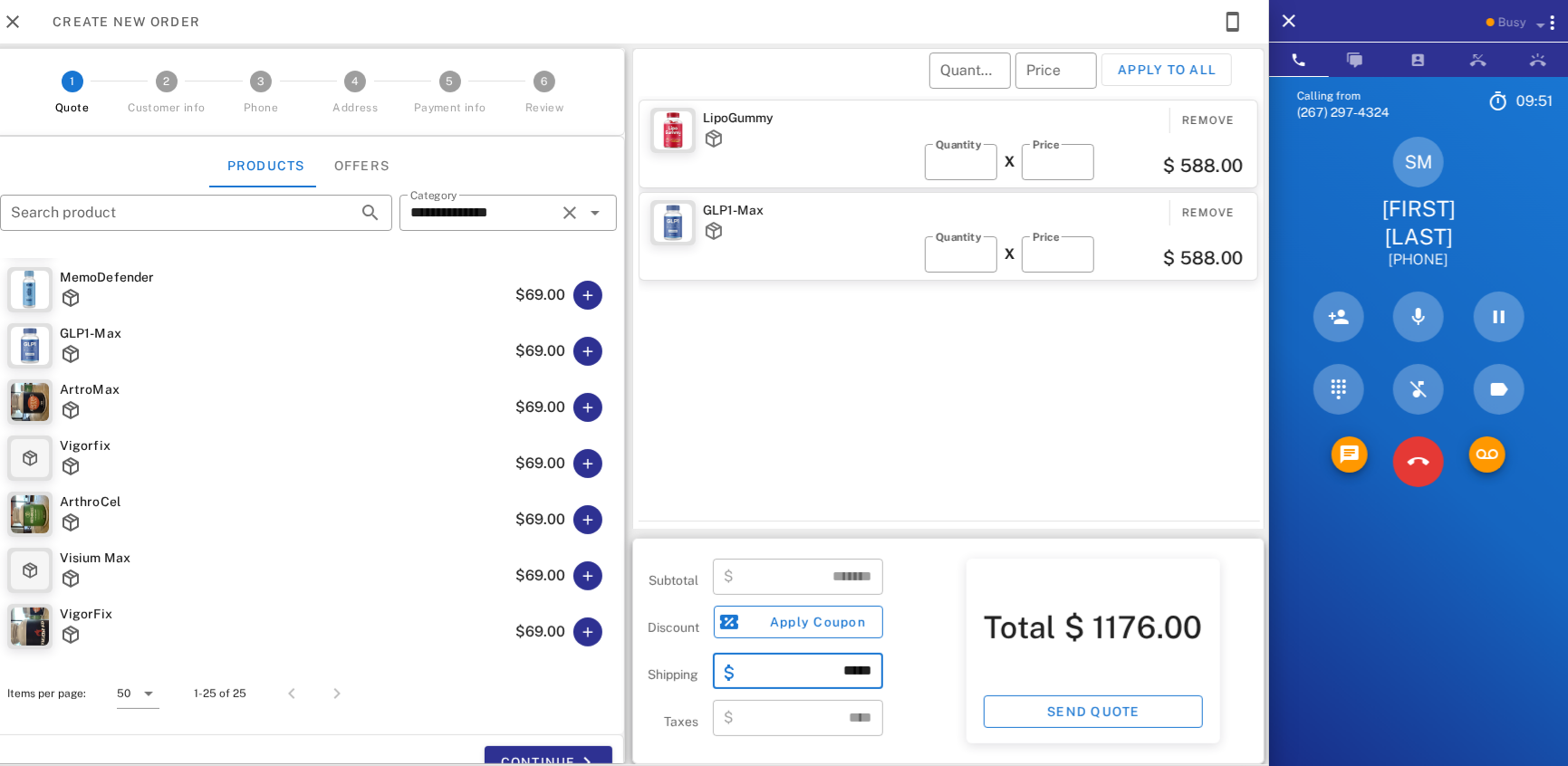 type on "*****" 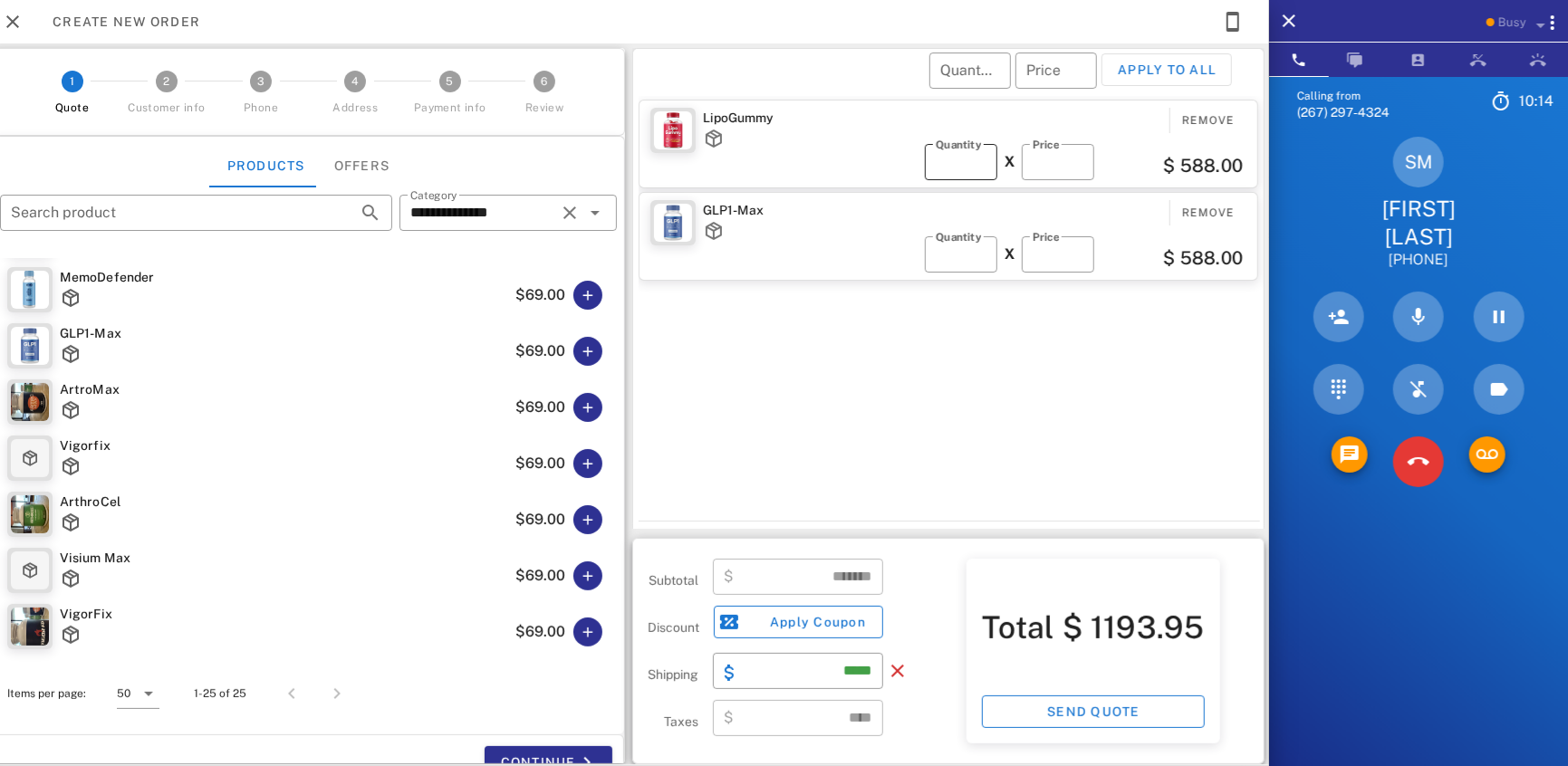 click on "**" at bounding box center (961, 162) 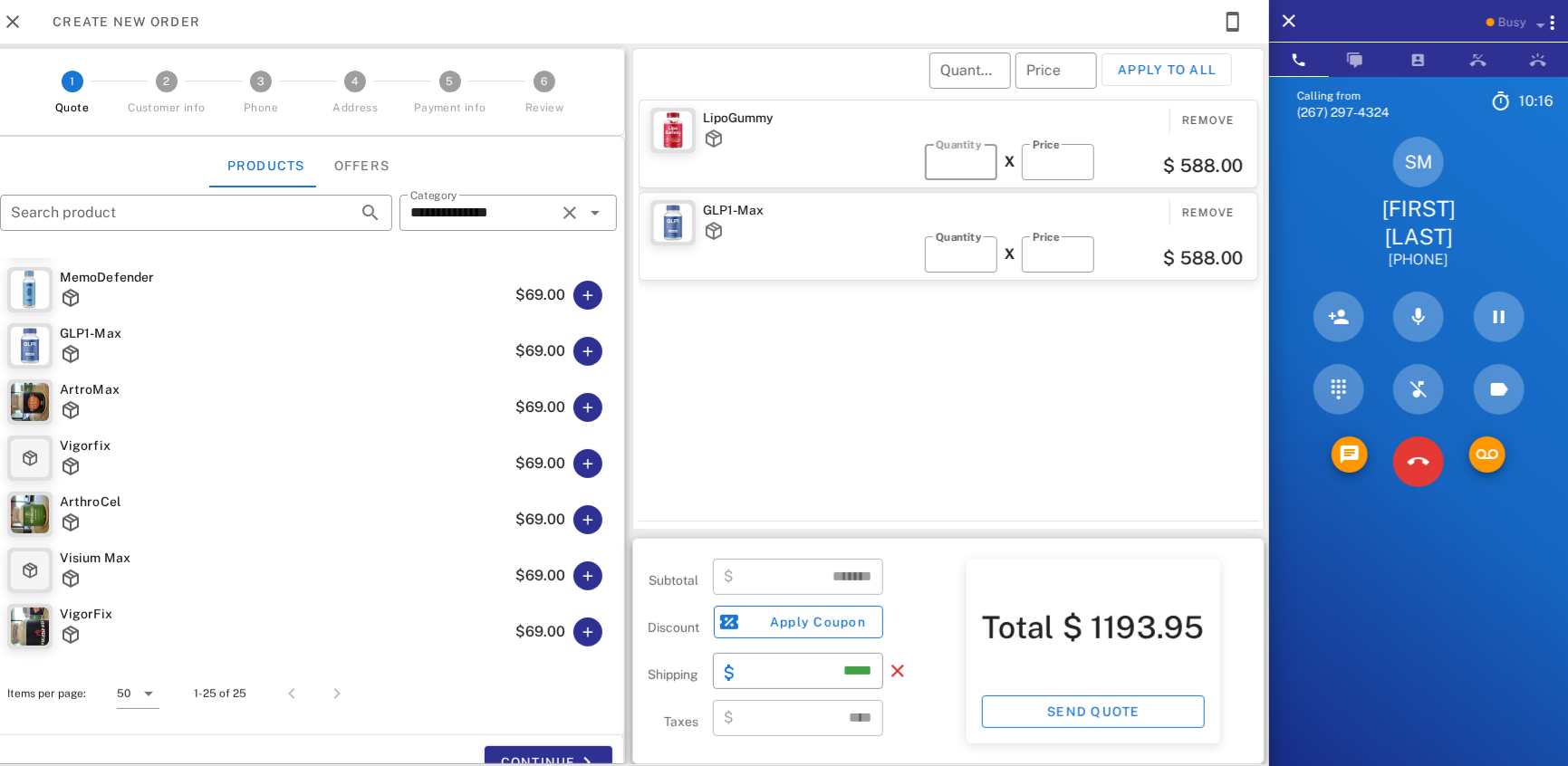 type on "*" 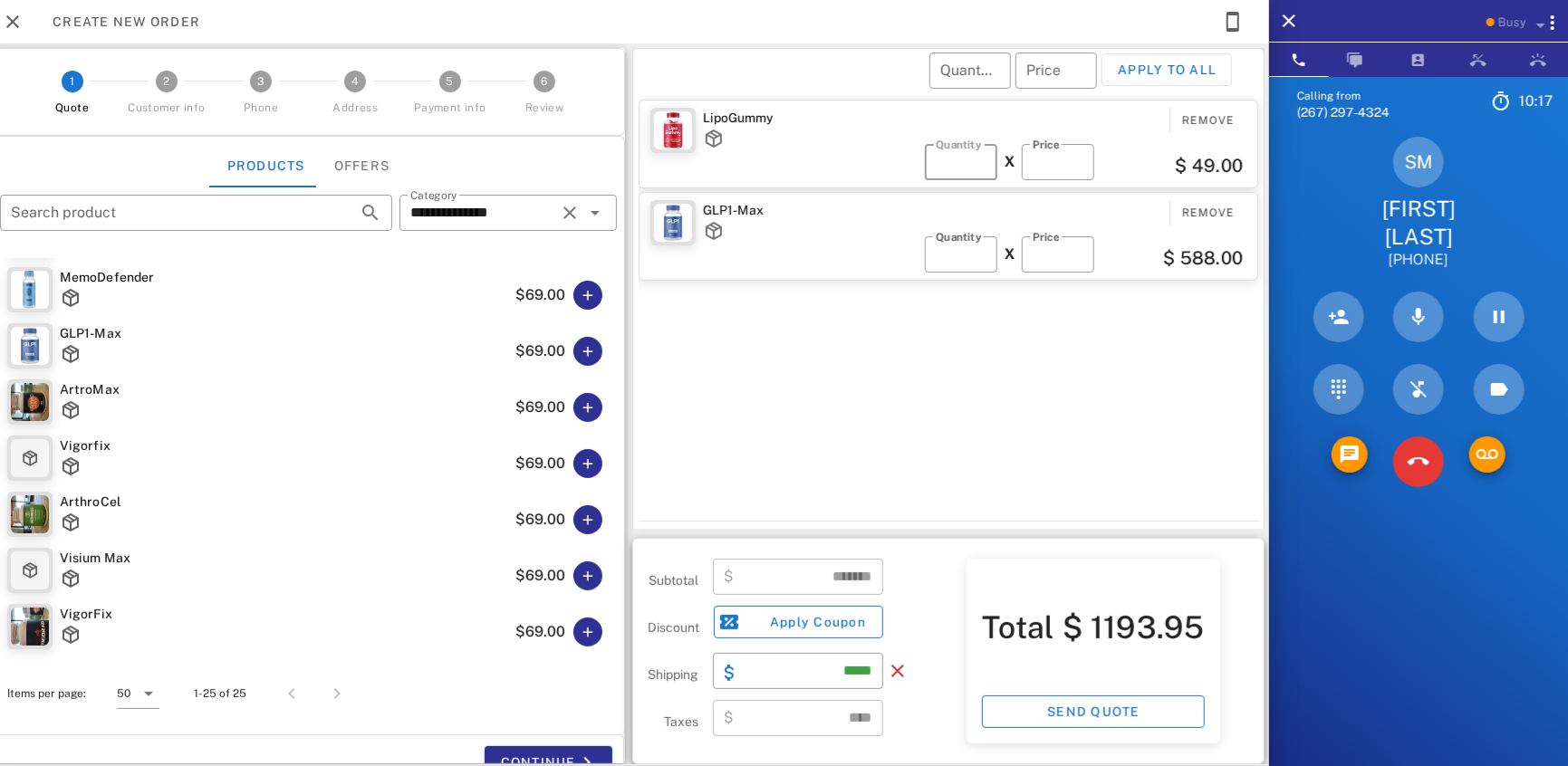 type on "******" 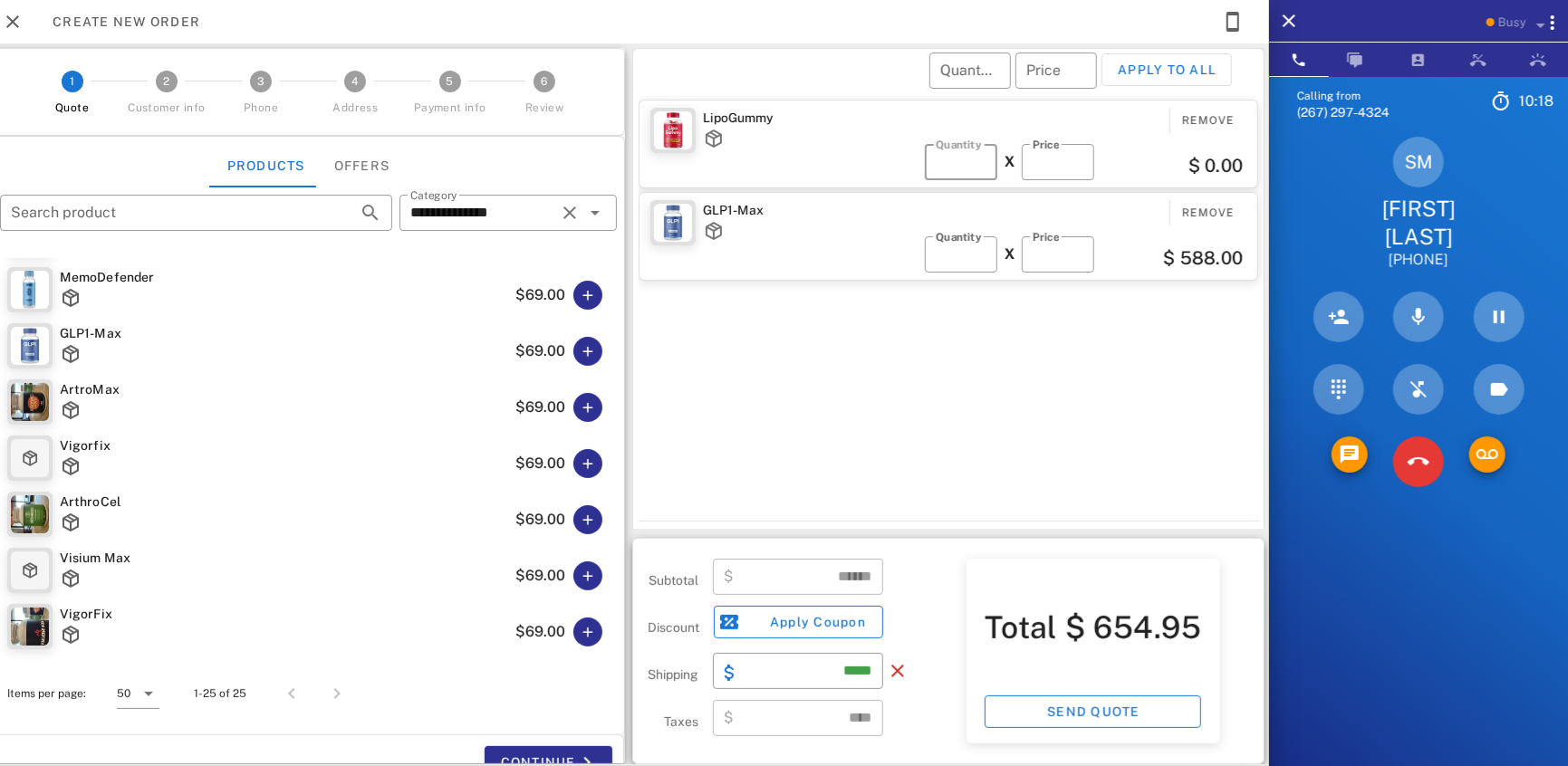 type on "*" 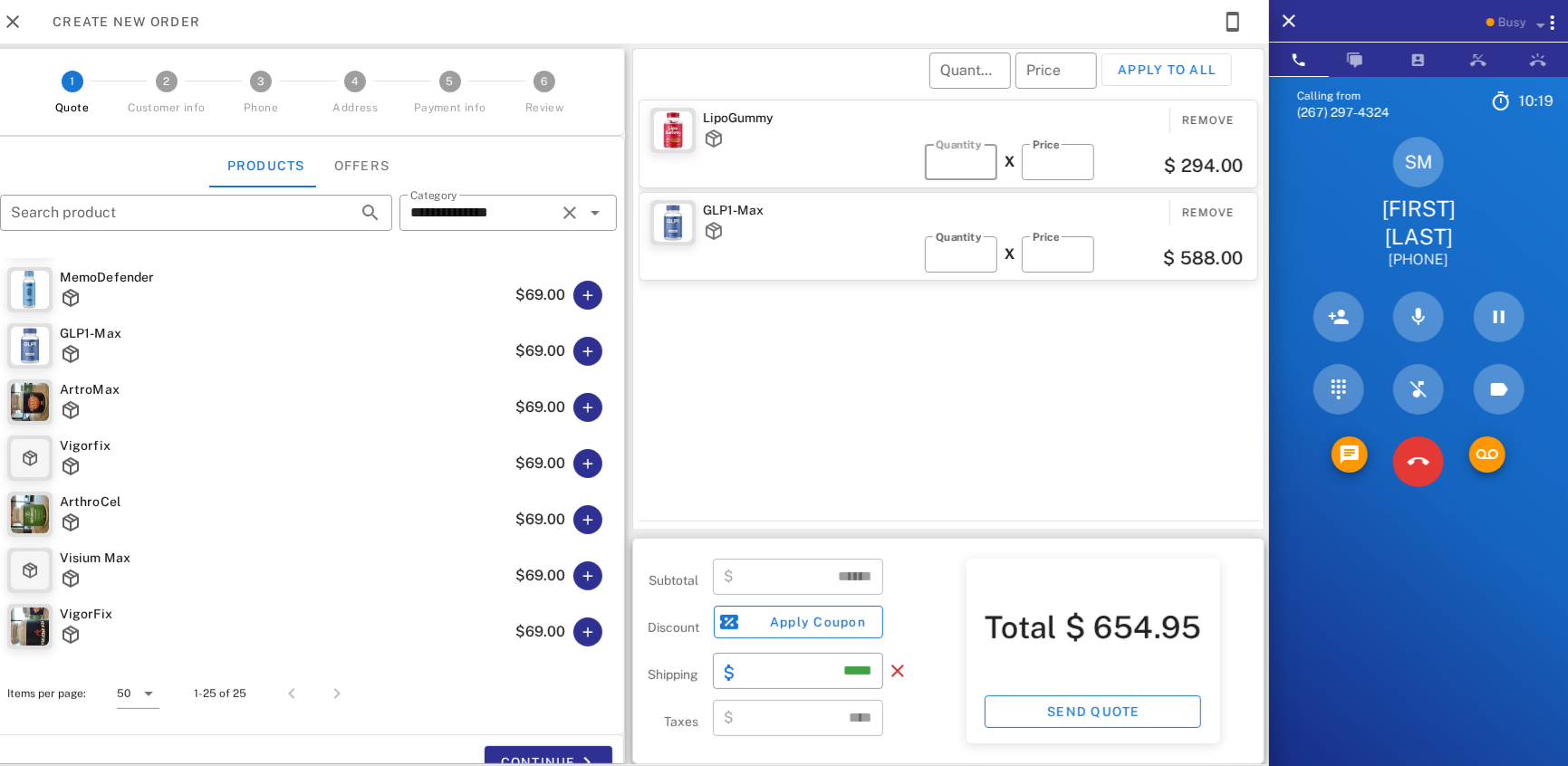 type on "******" 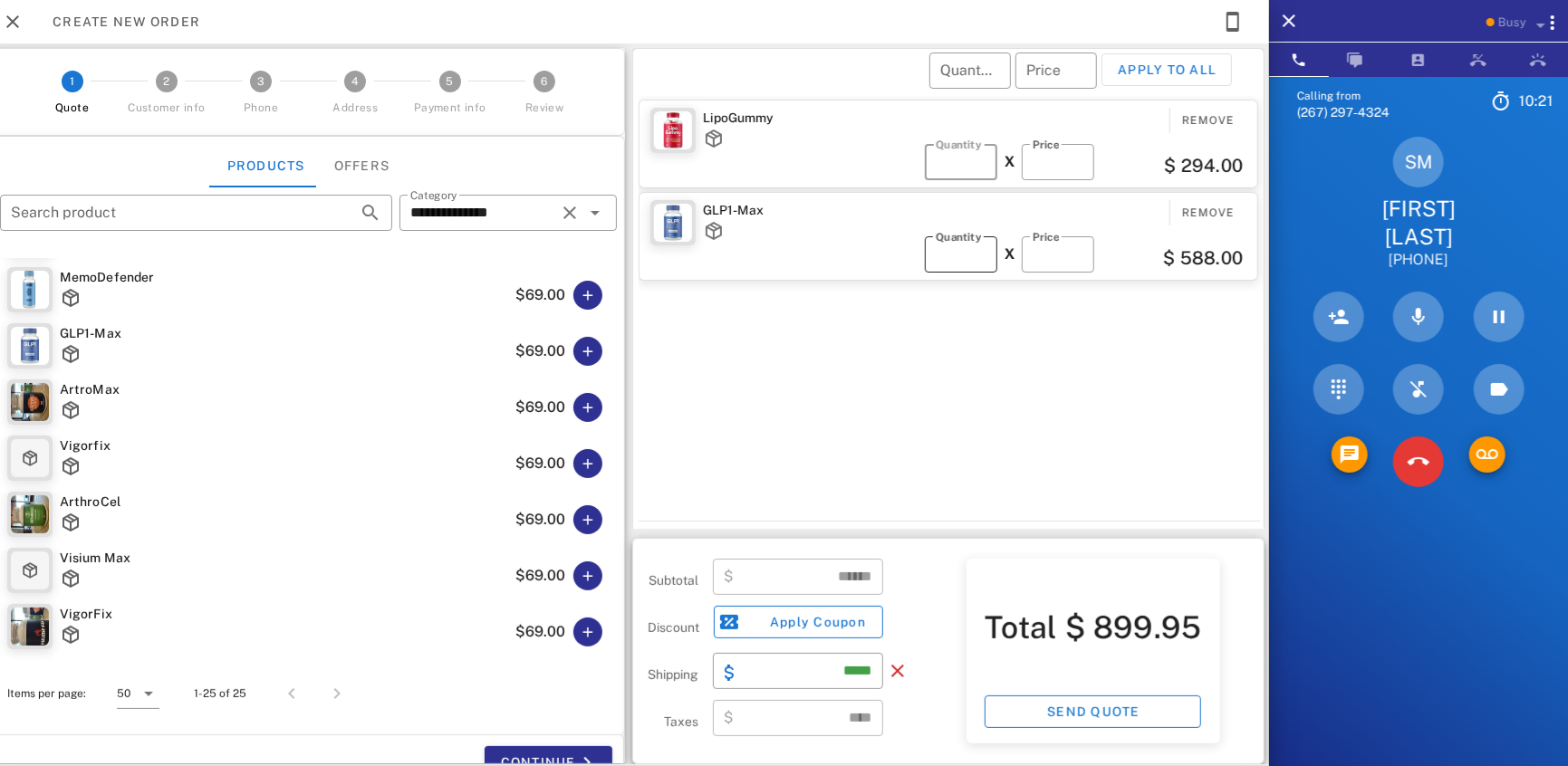 type on "*" 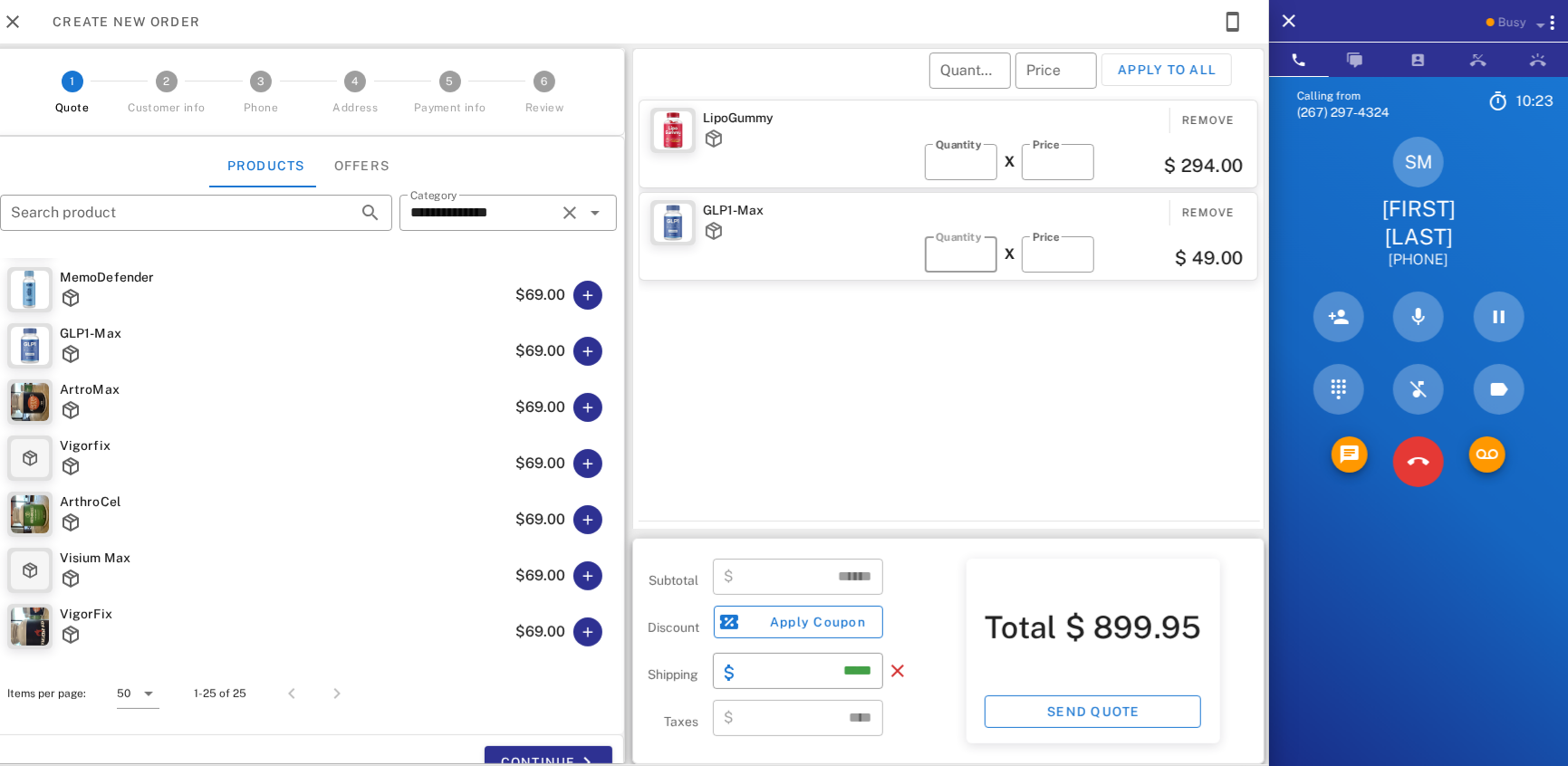 type on "*" 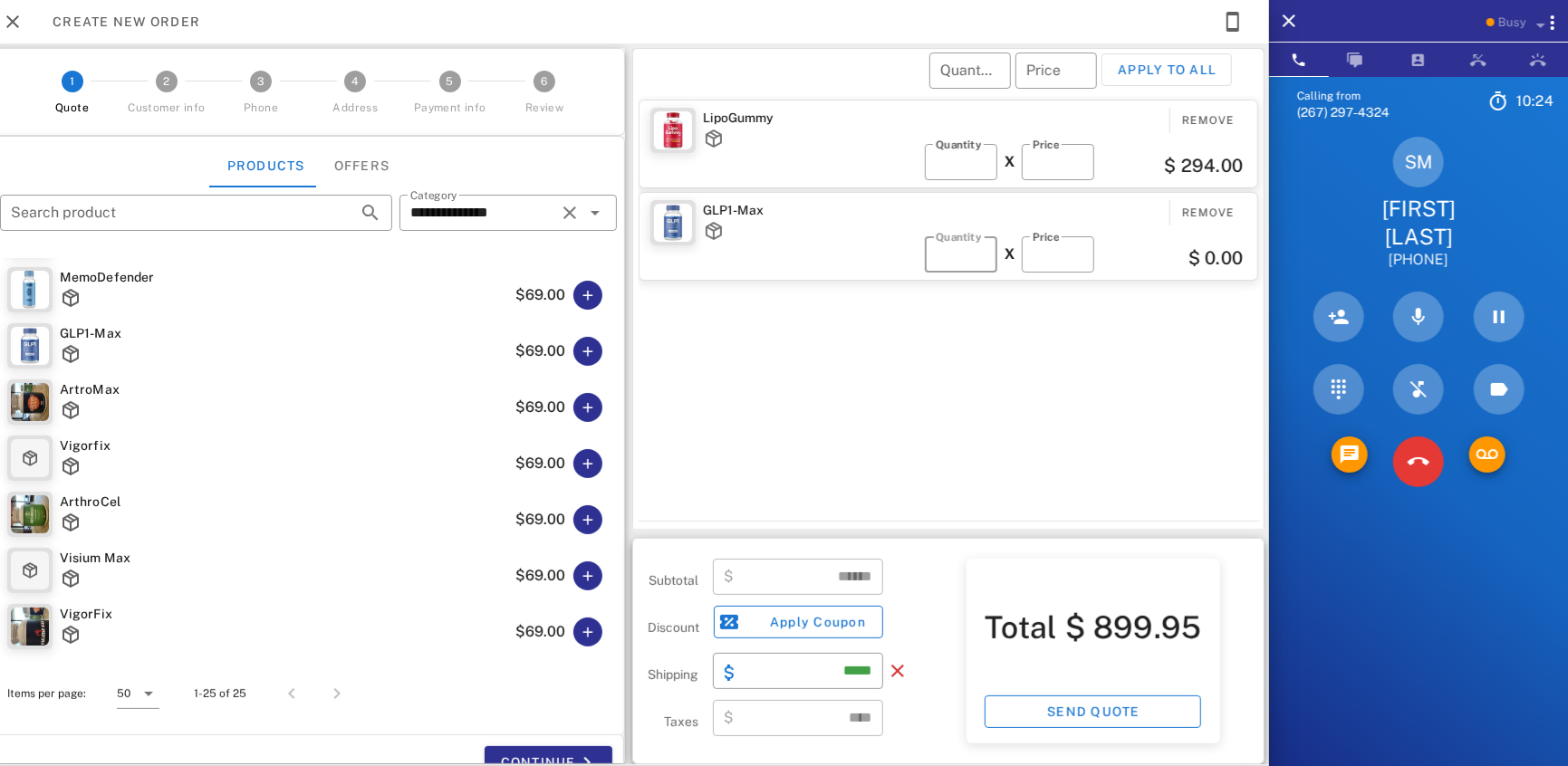 type on "***" 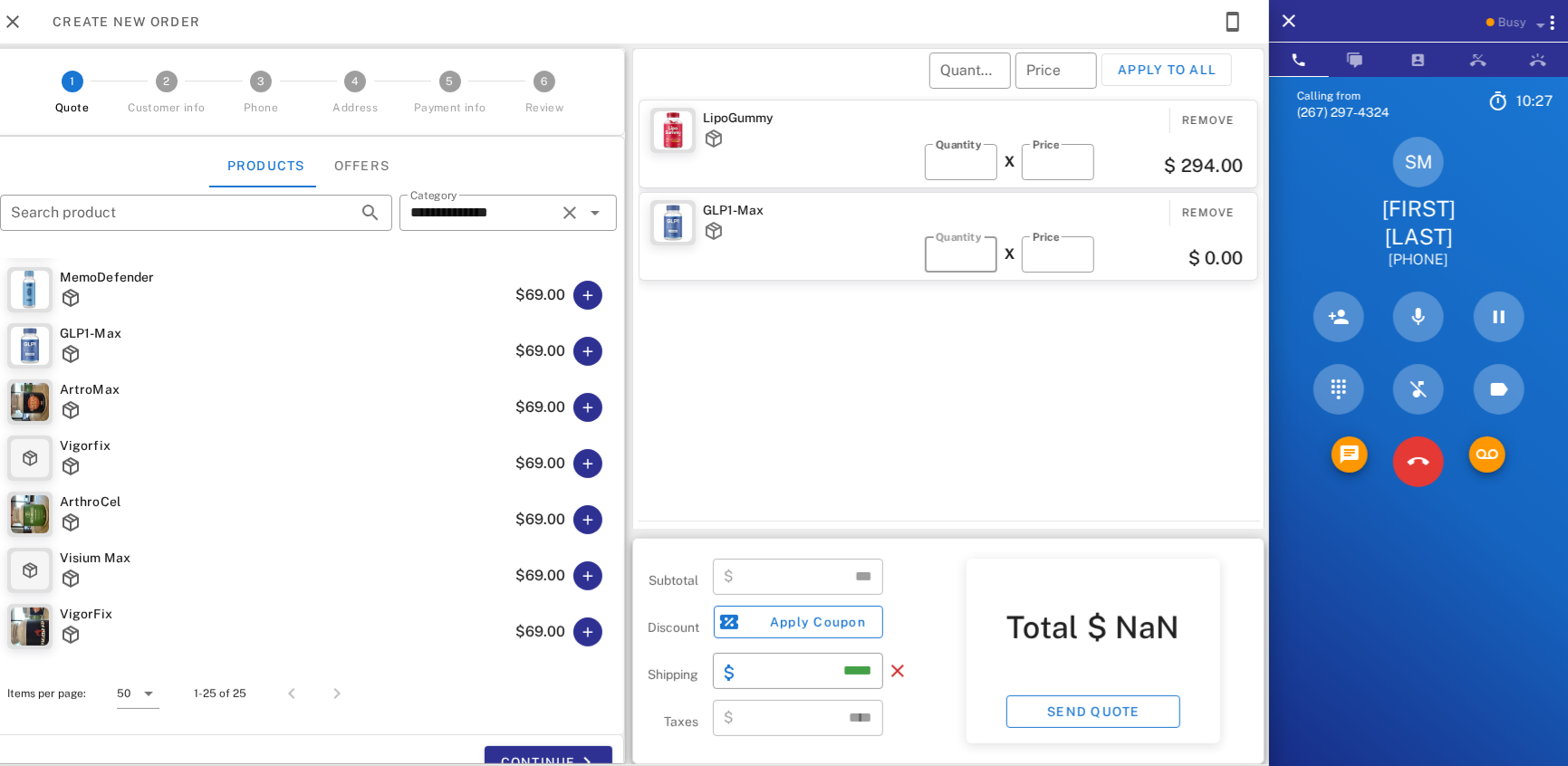 type on "*" 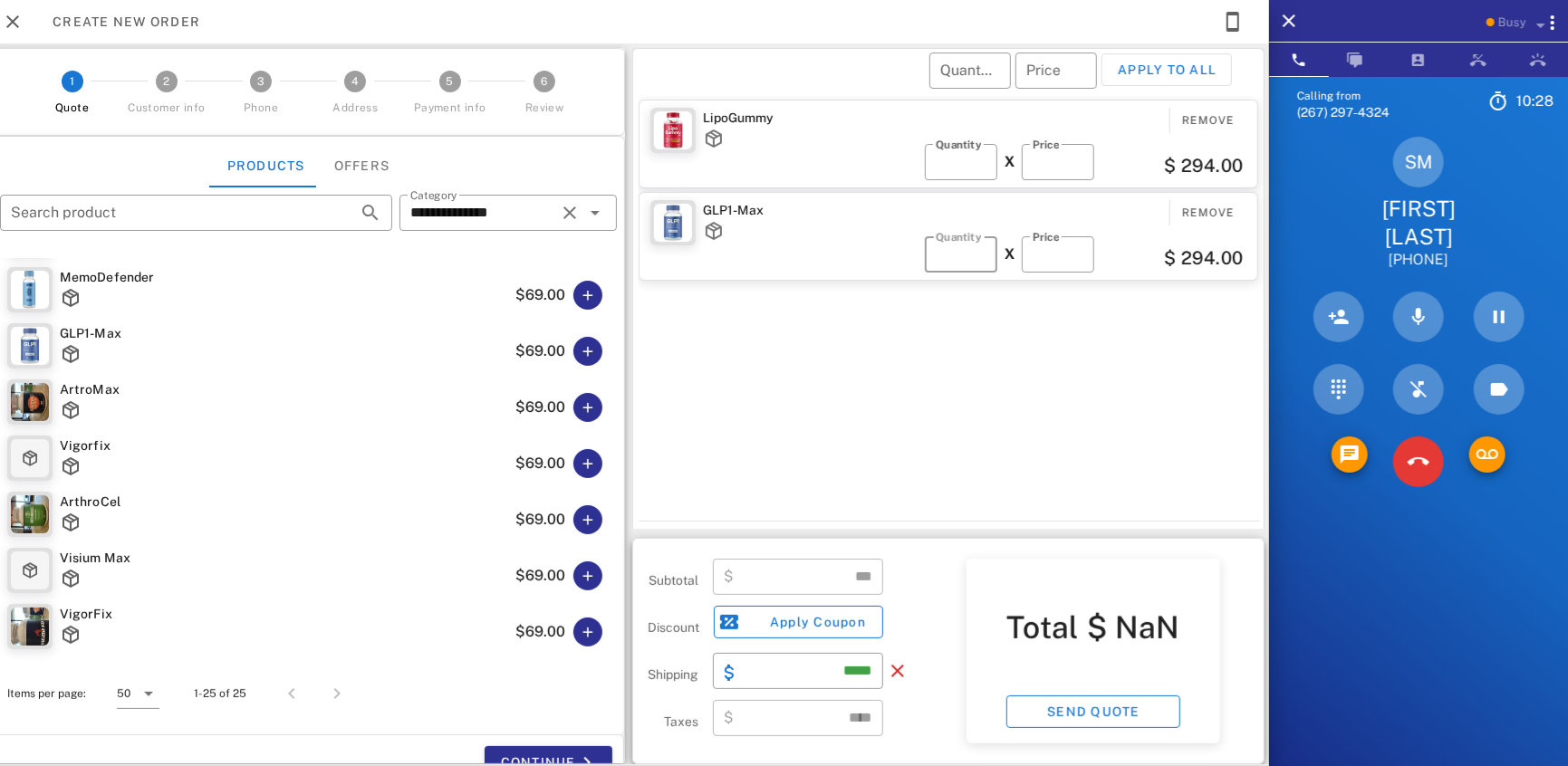 type on "******" 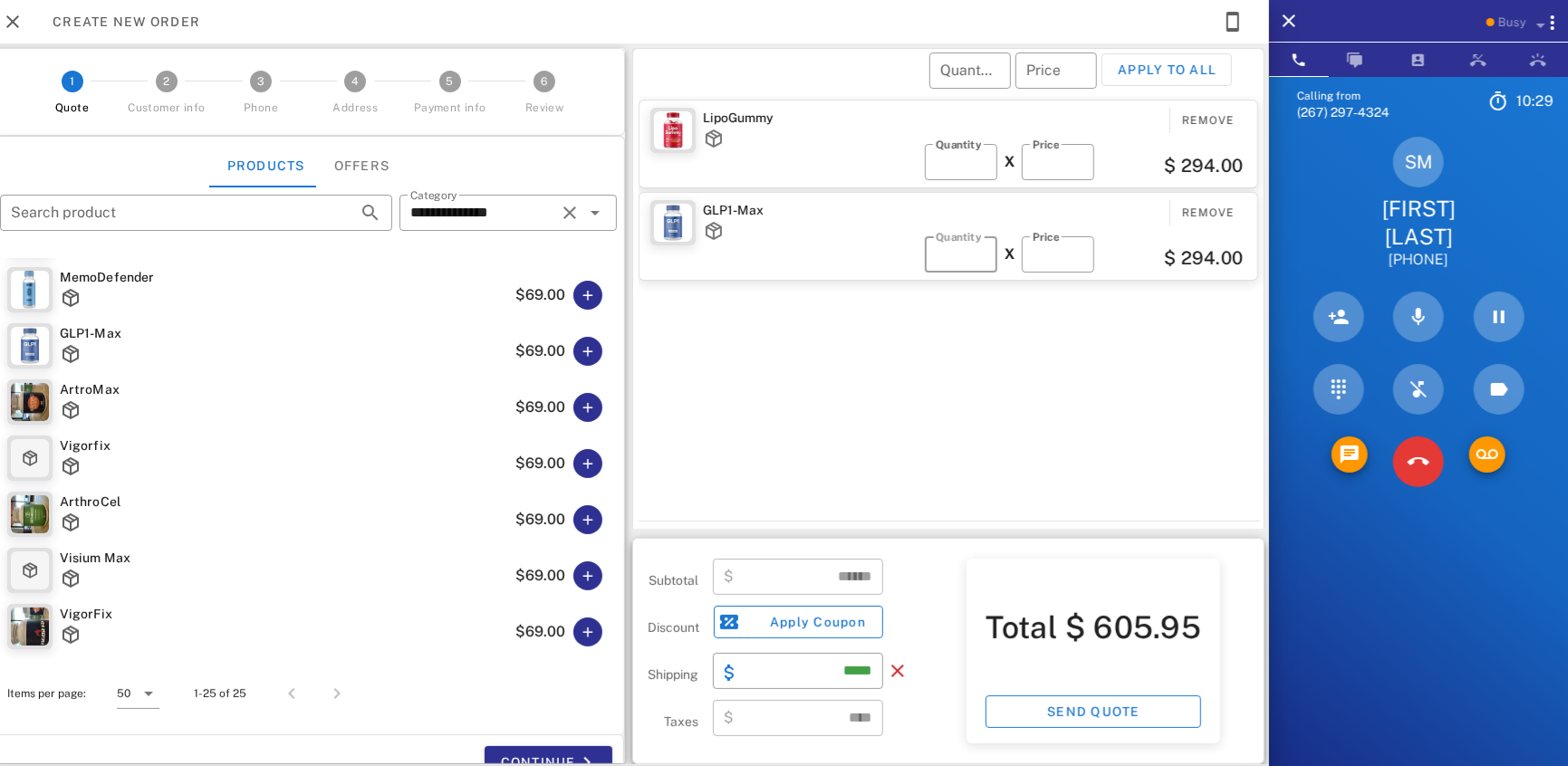 type on "*" 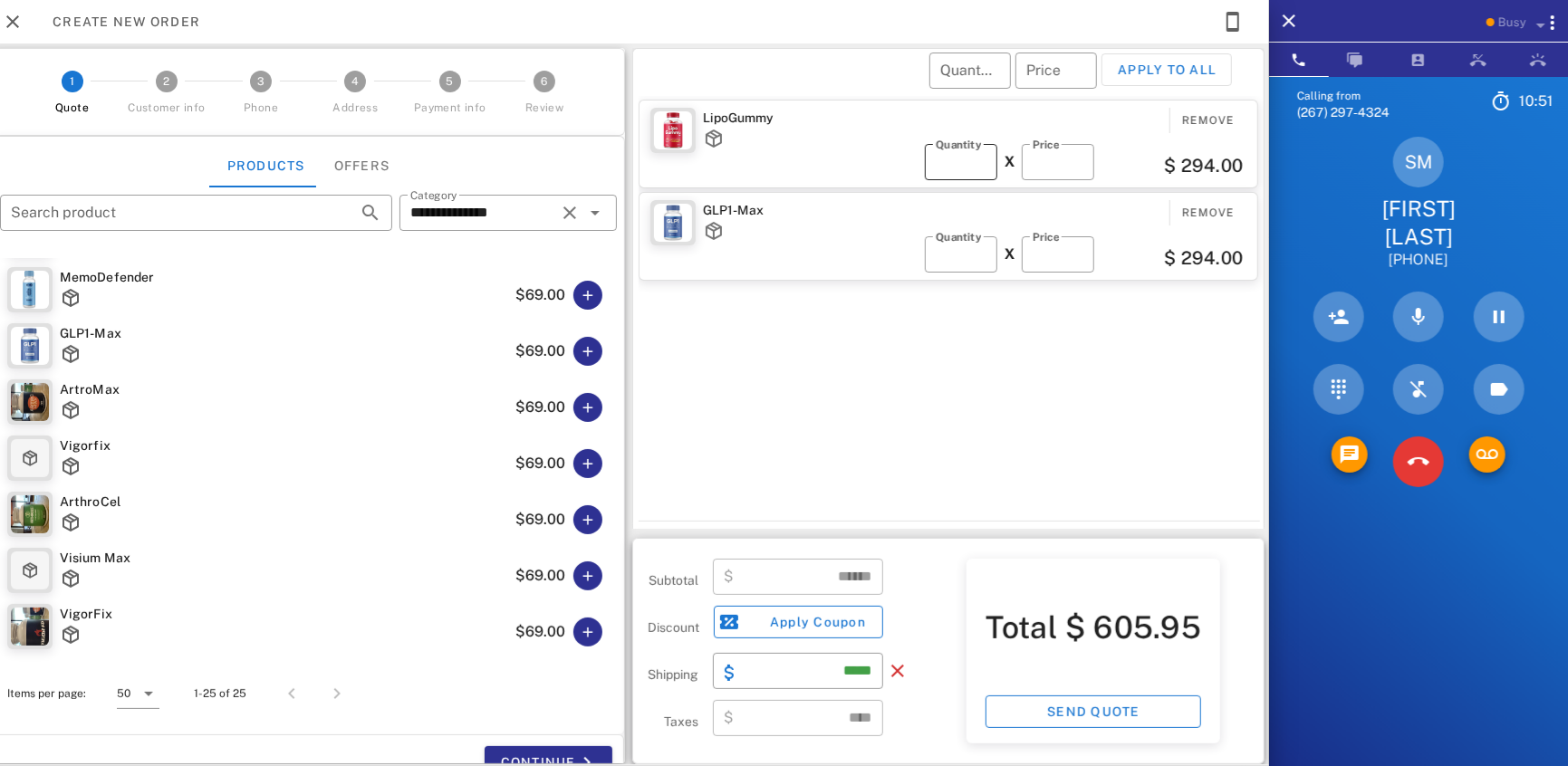 click on "*" at bounding box center (961, 162) 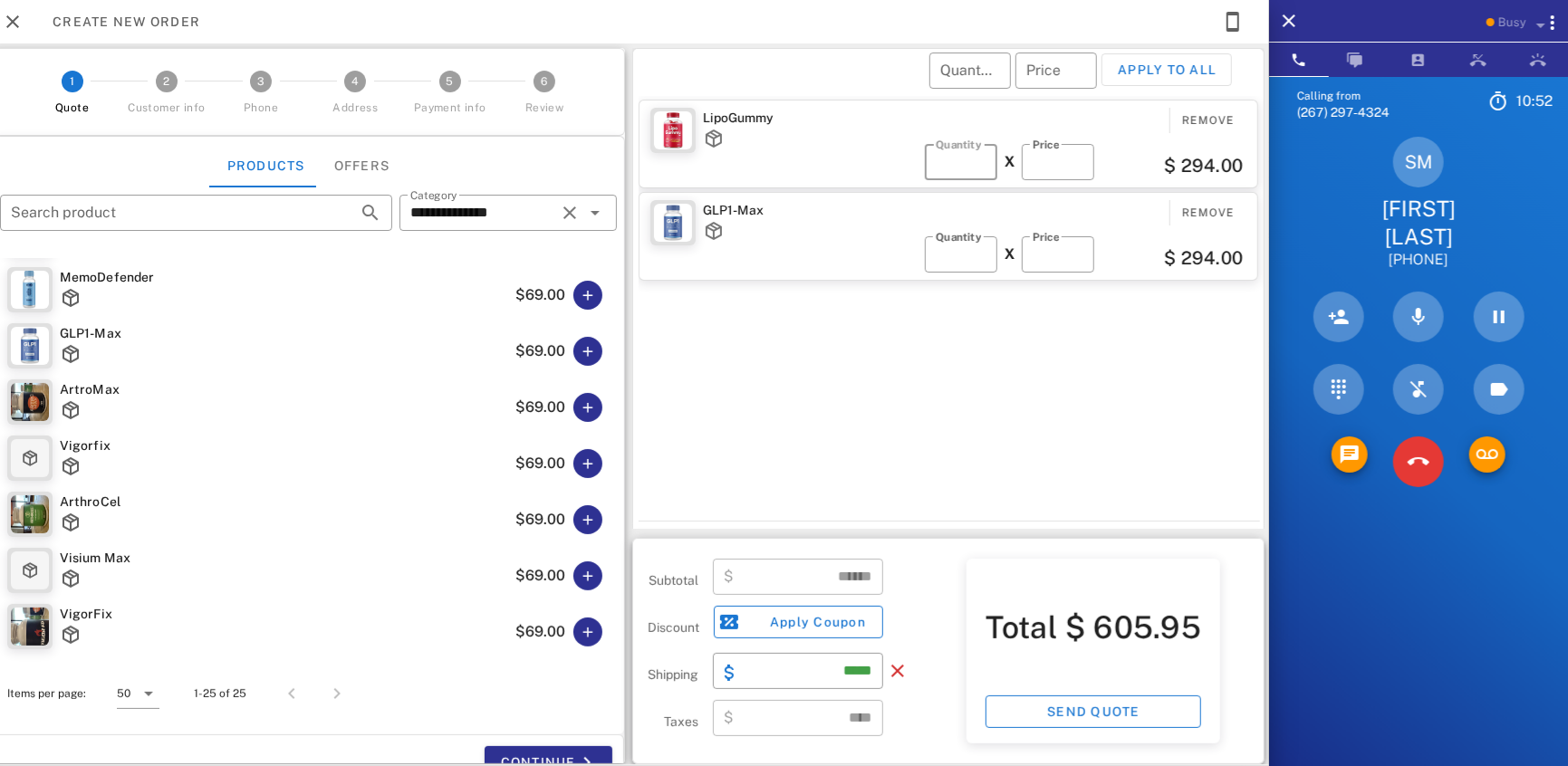 type 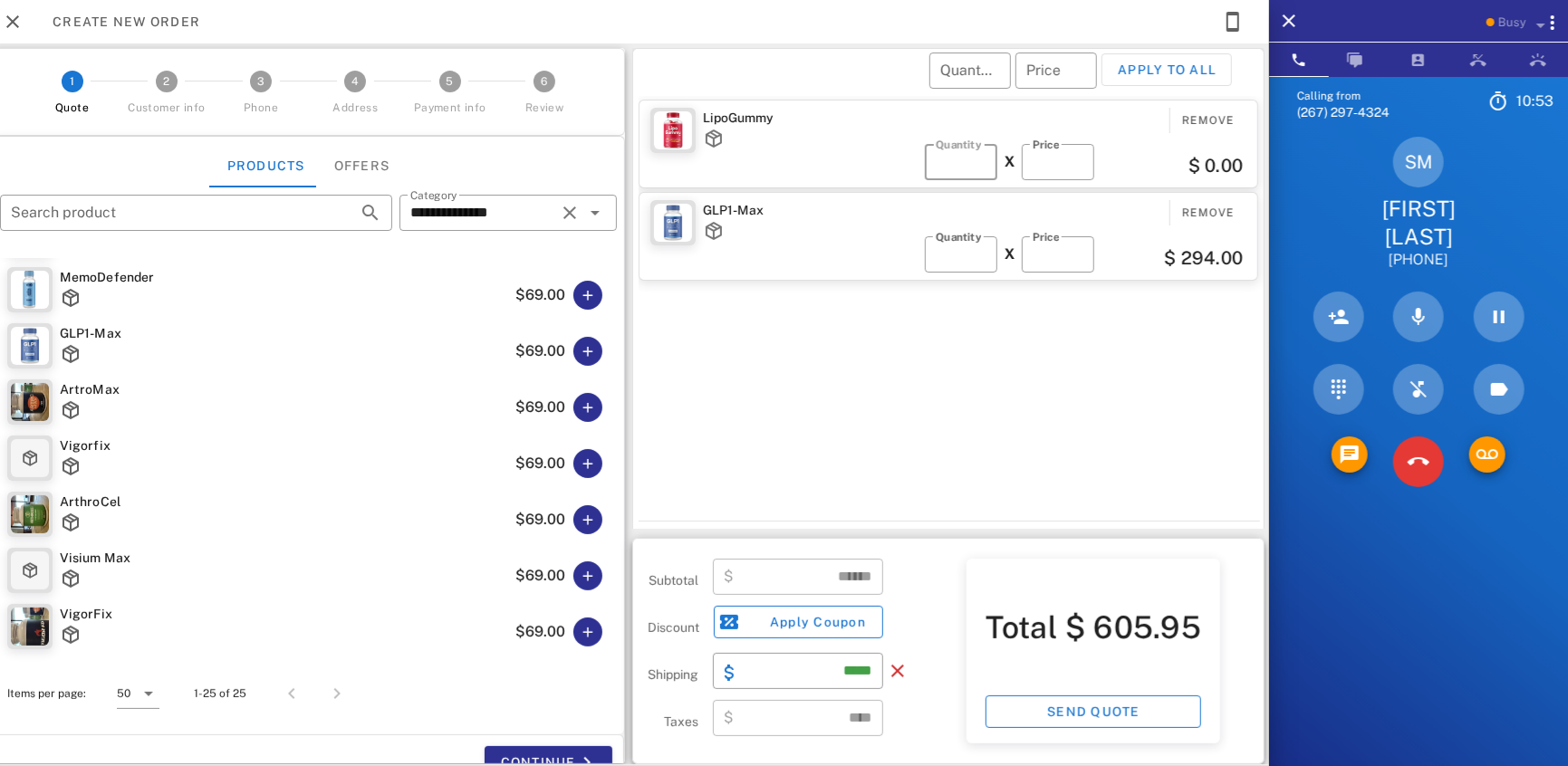 type on "***" 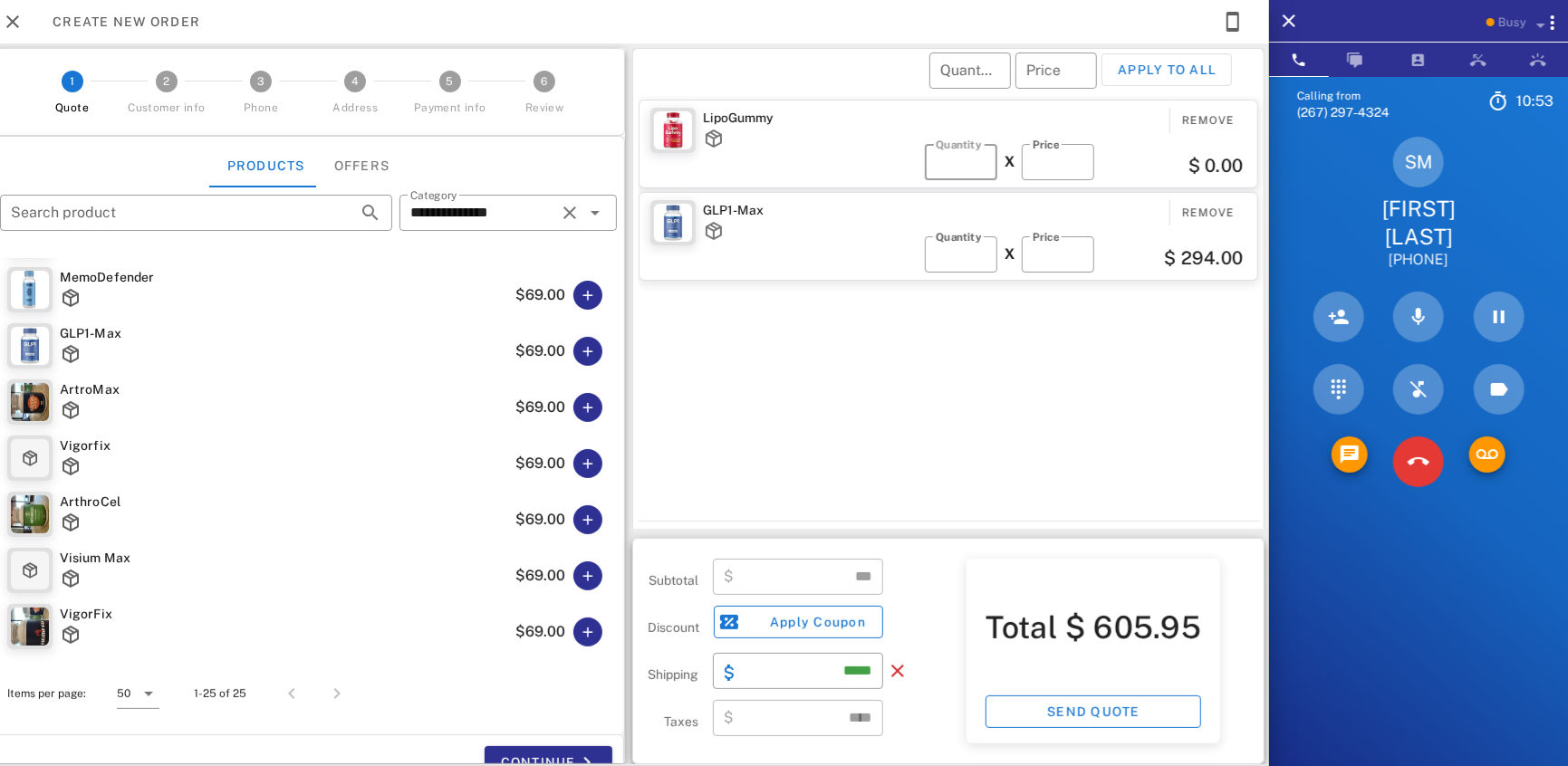 type on "*" 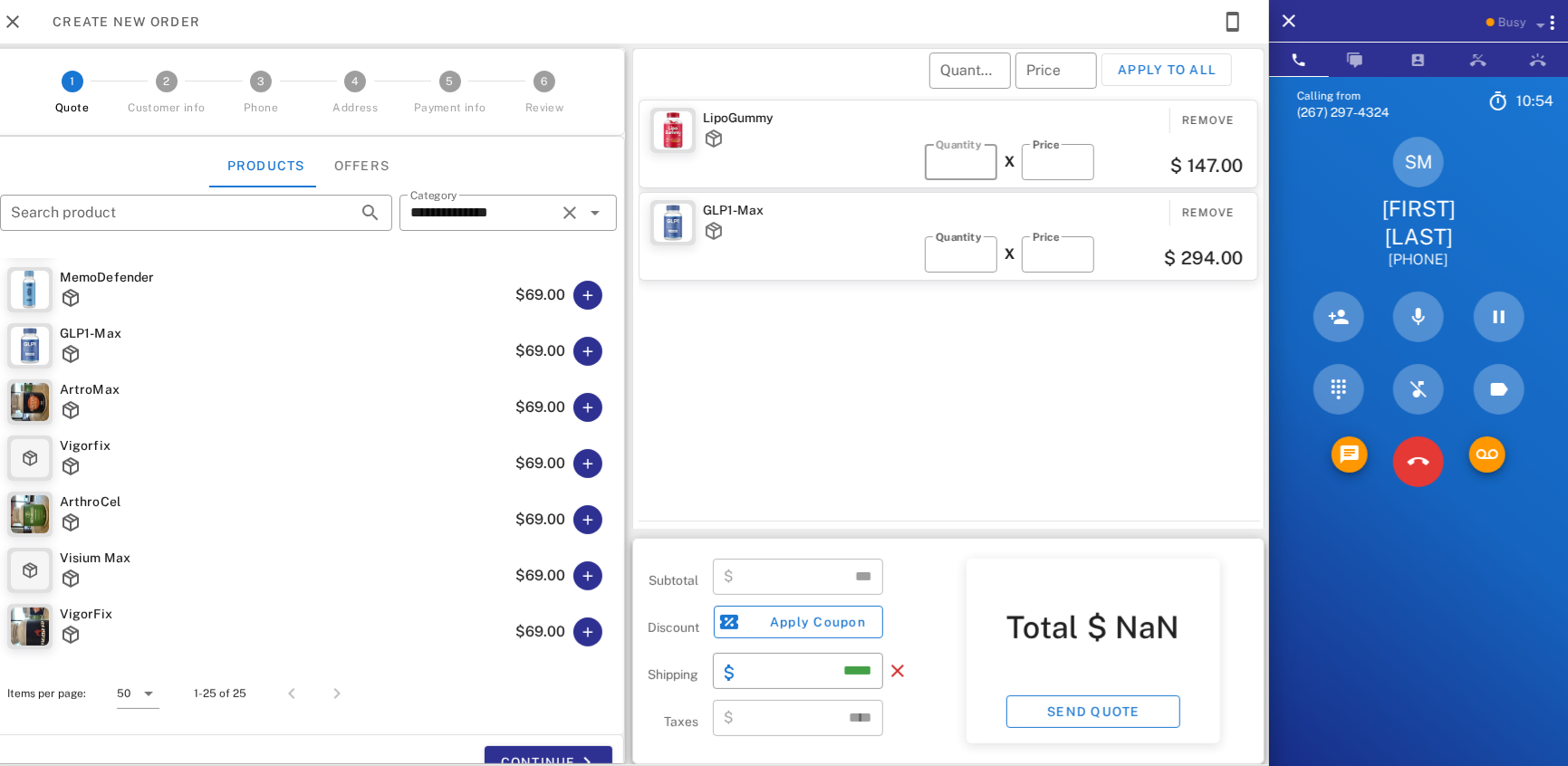 type on "******" 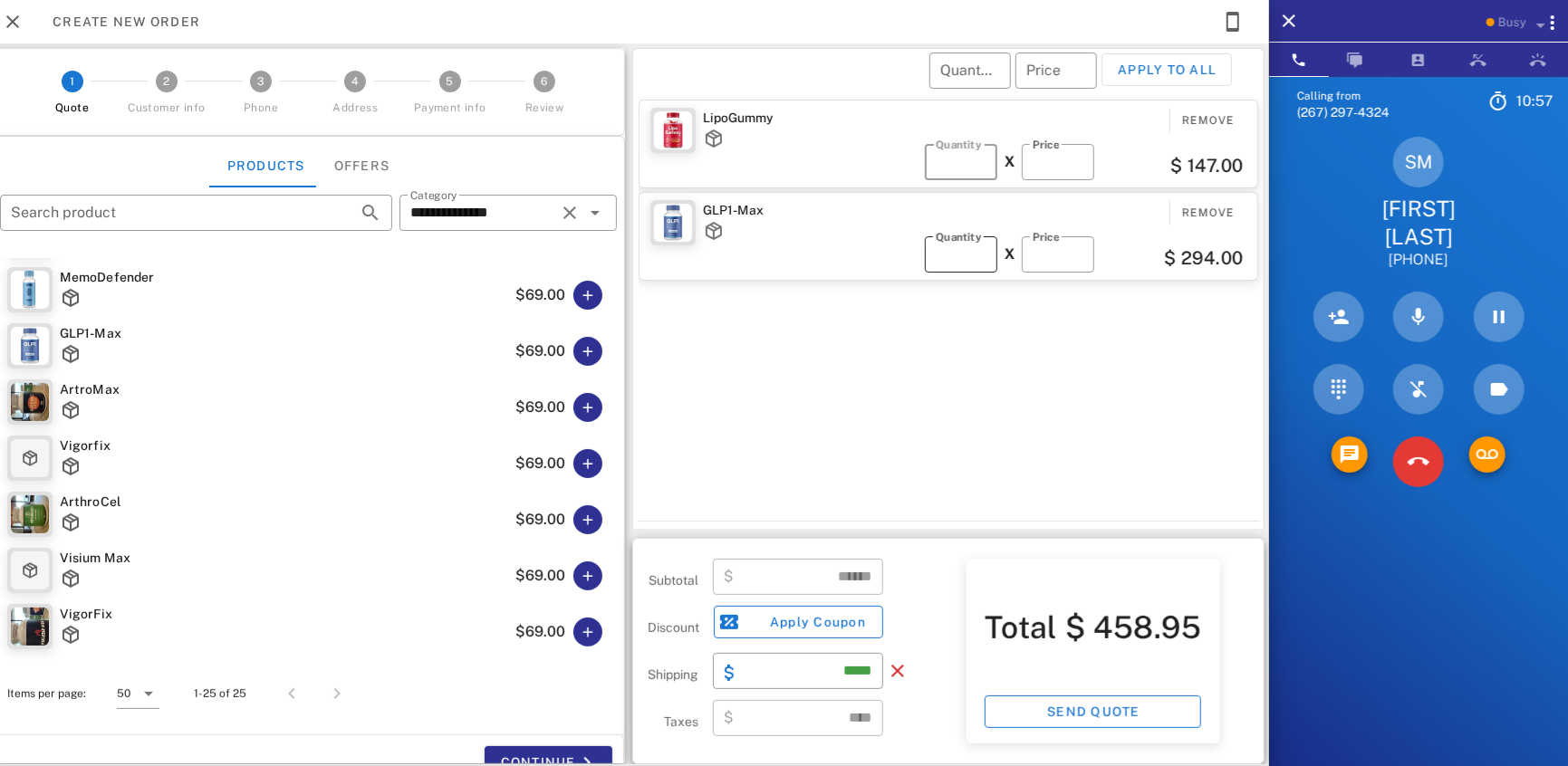 type on "*" 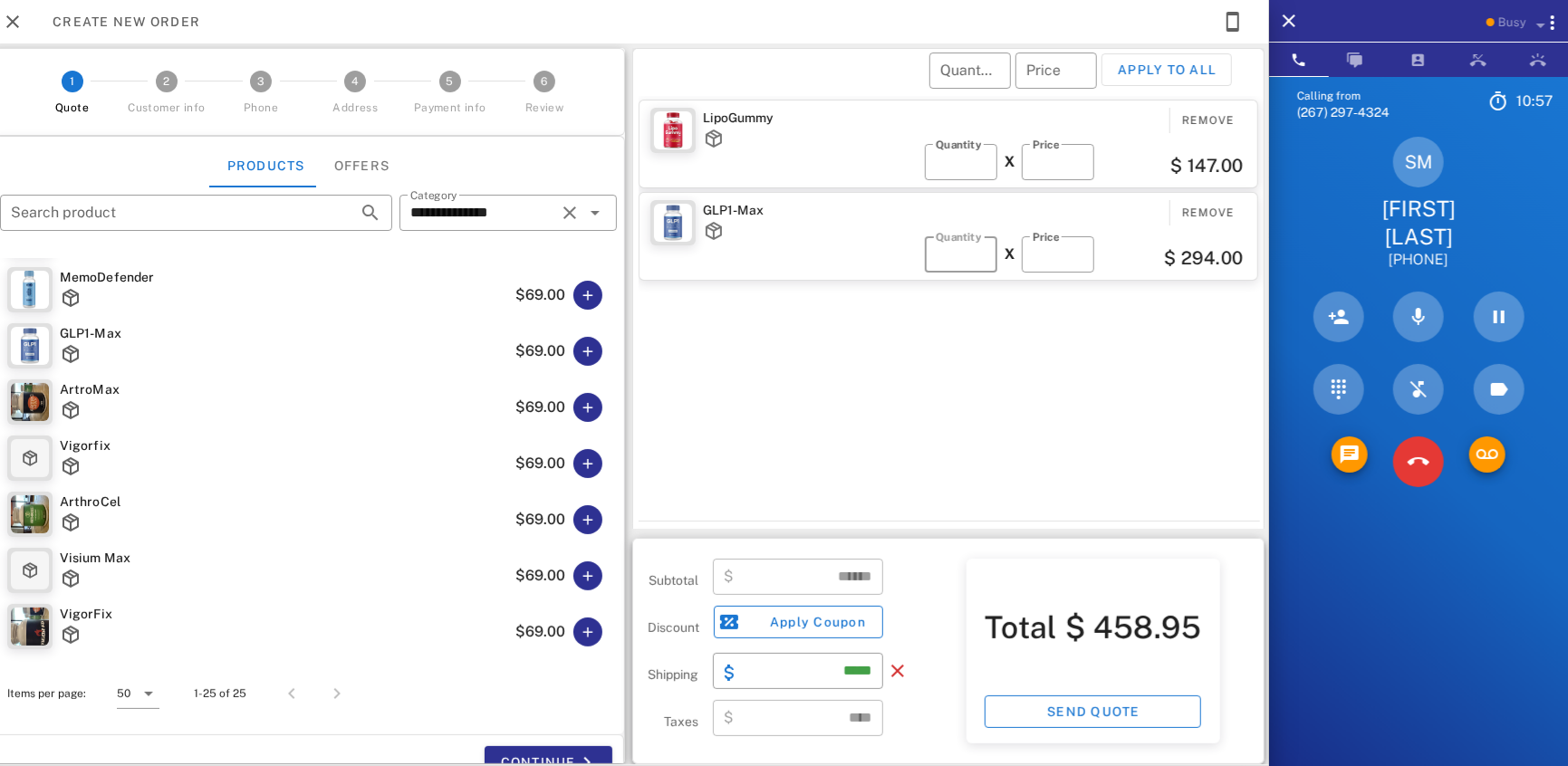 click on "*" at bounding box center [961, 254] 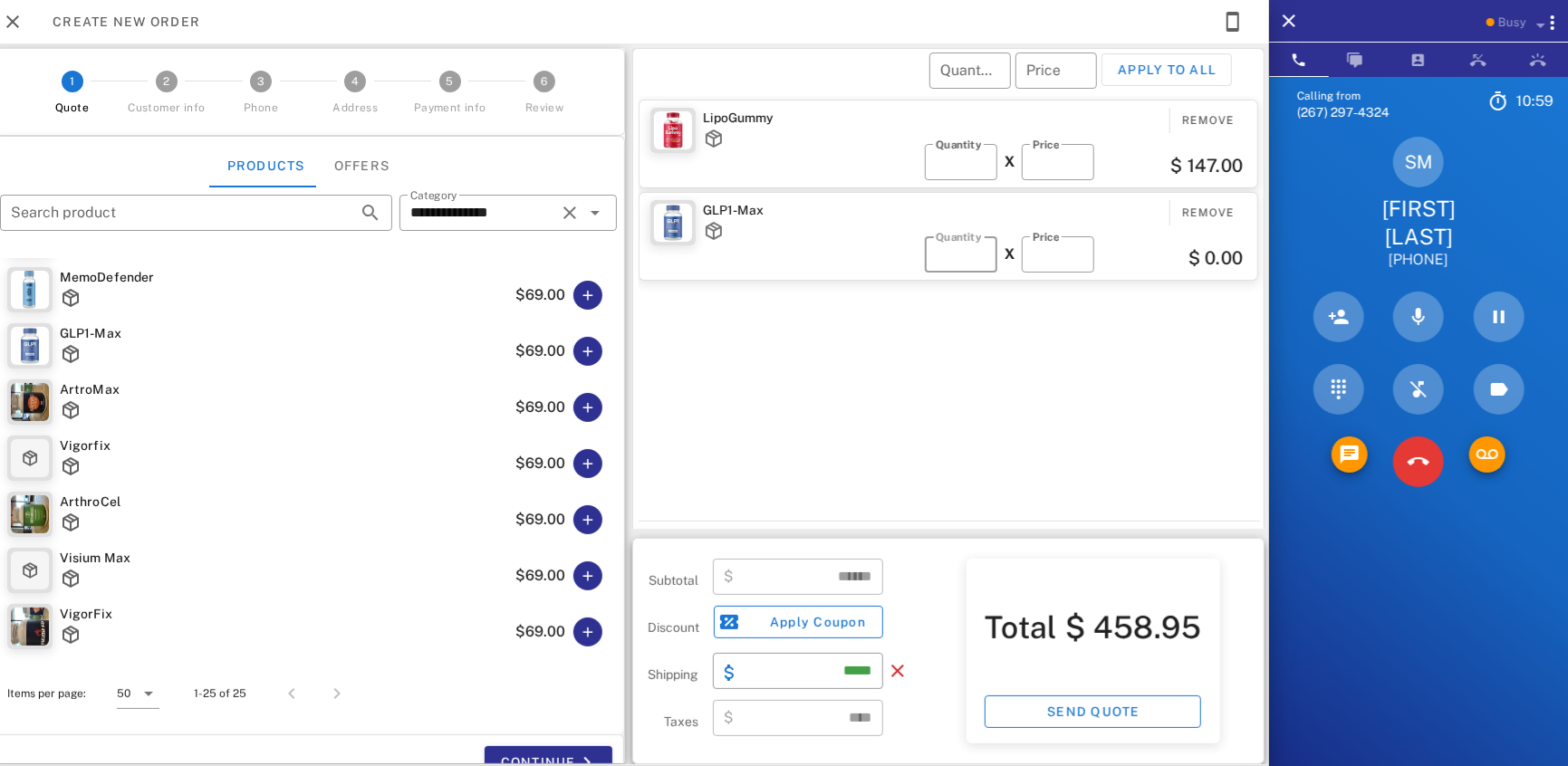type on "*" 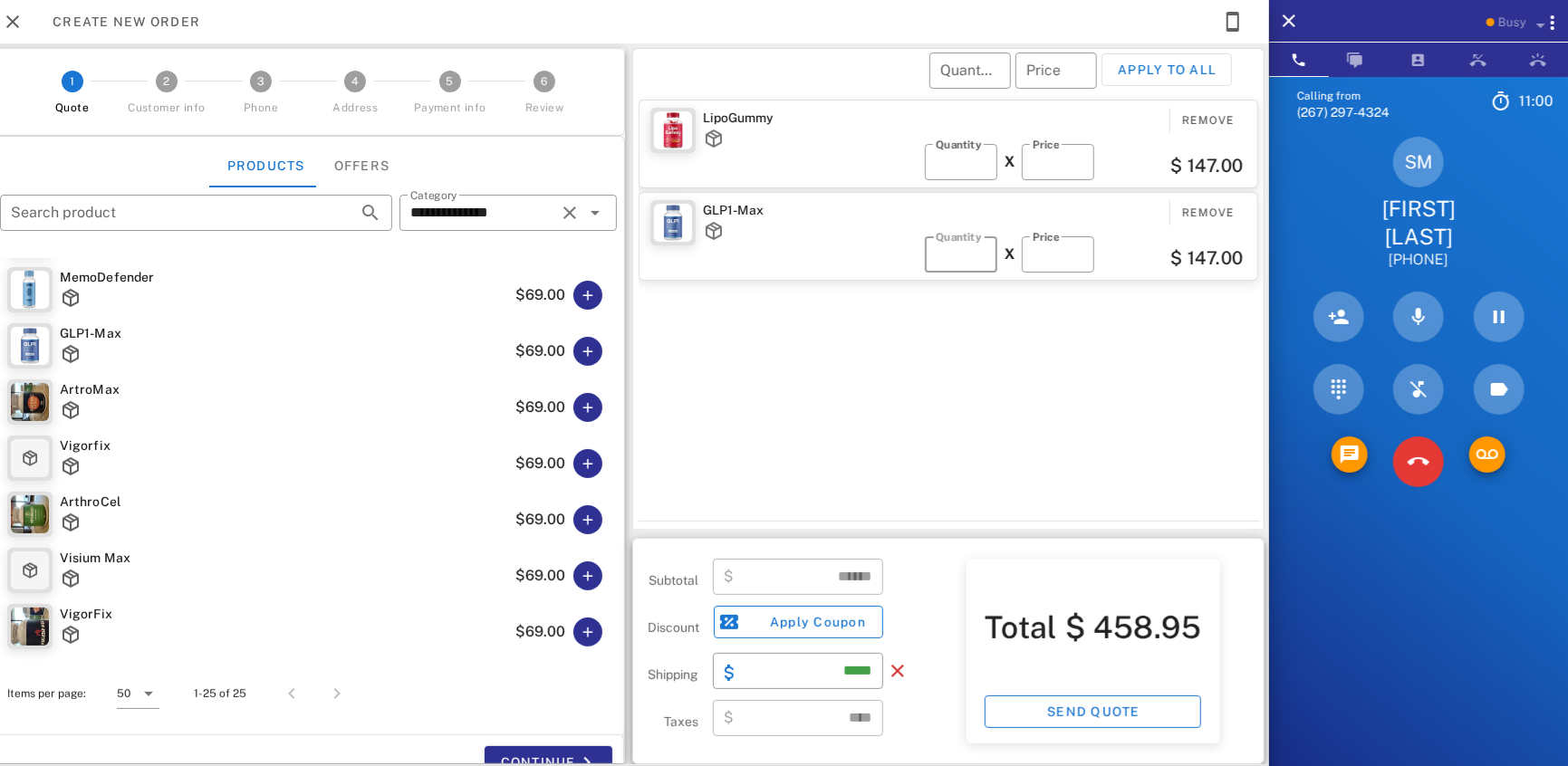 type on "******" 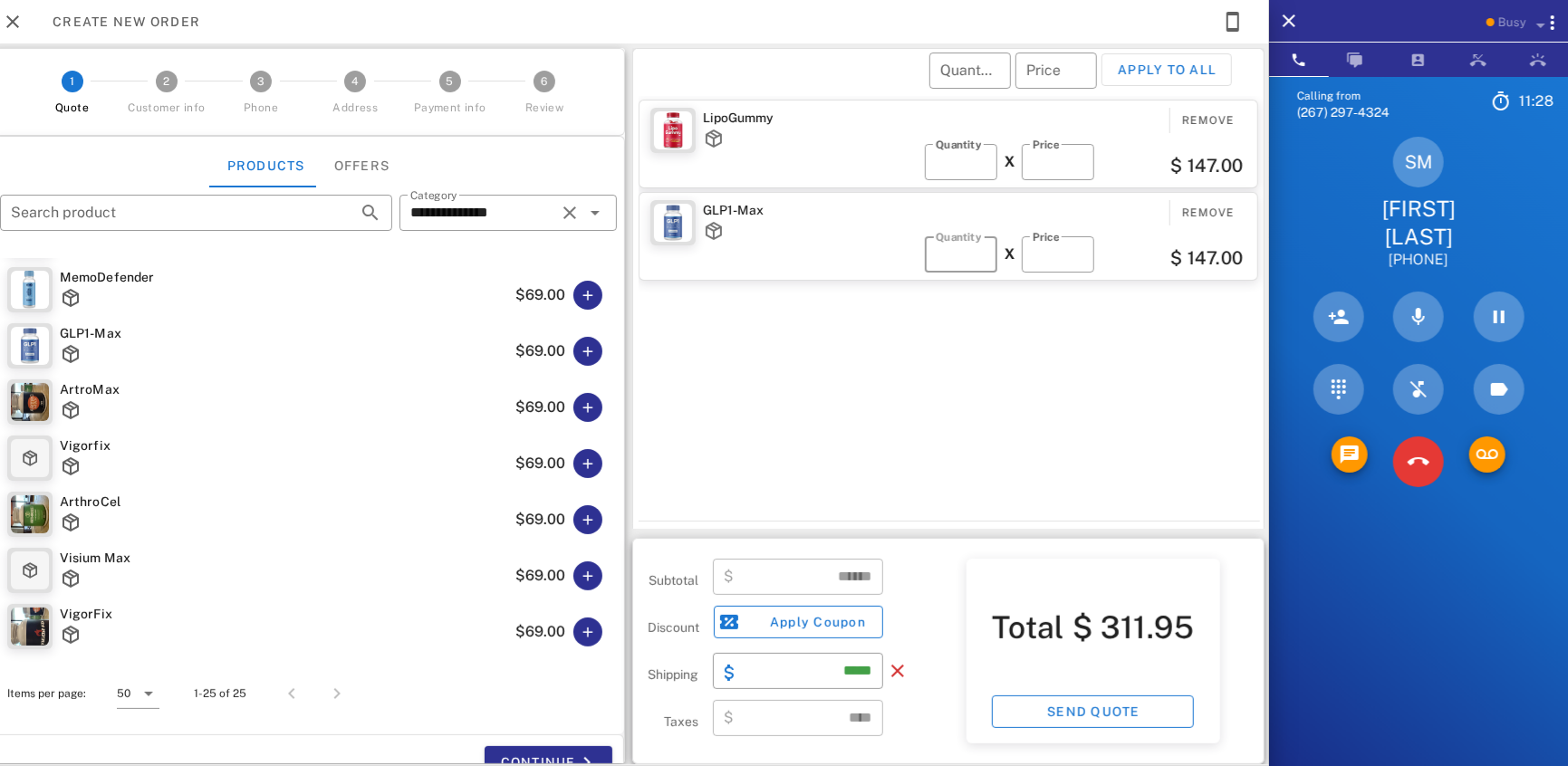 type 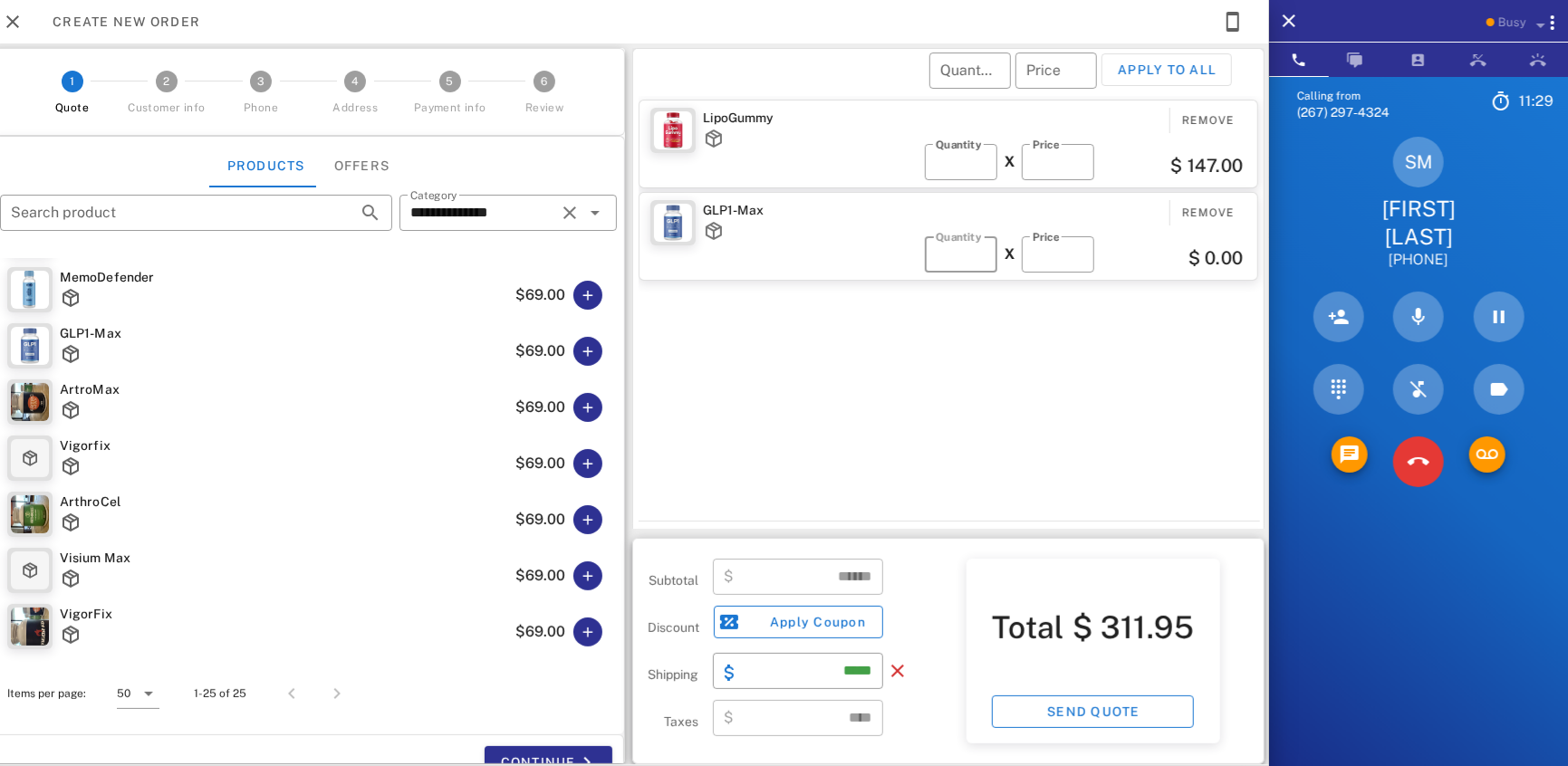 type on "***" 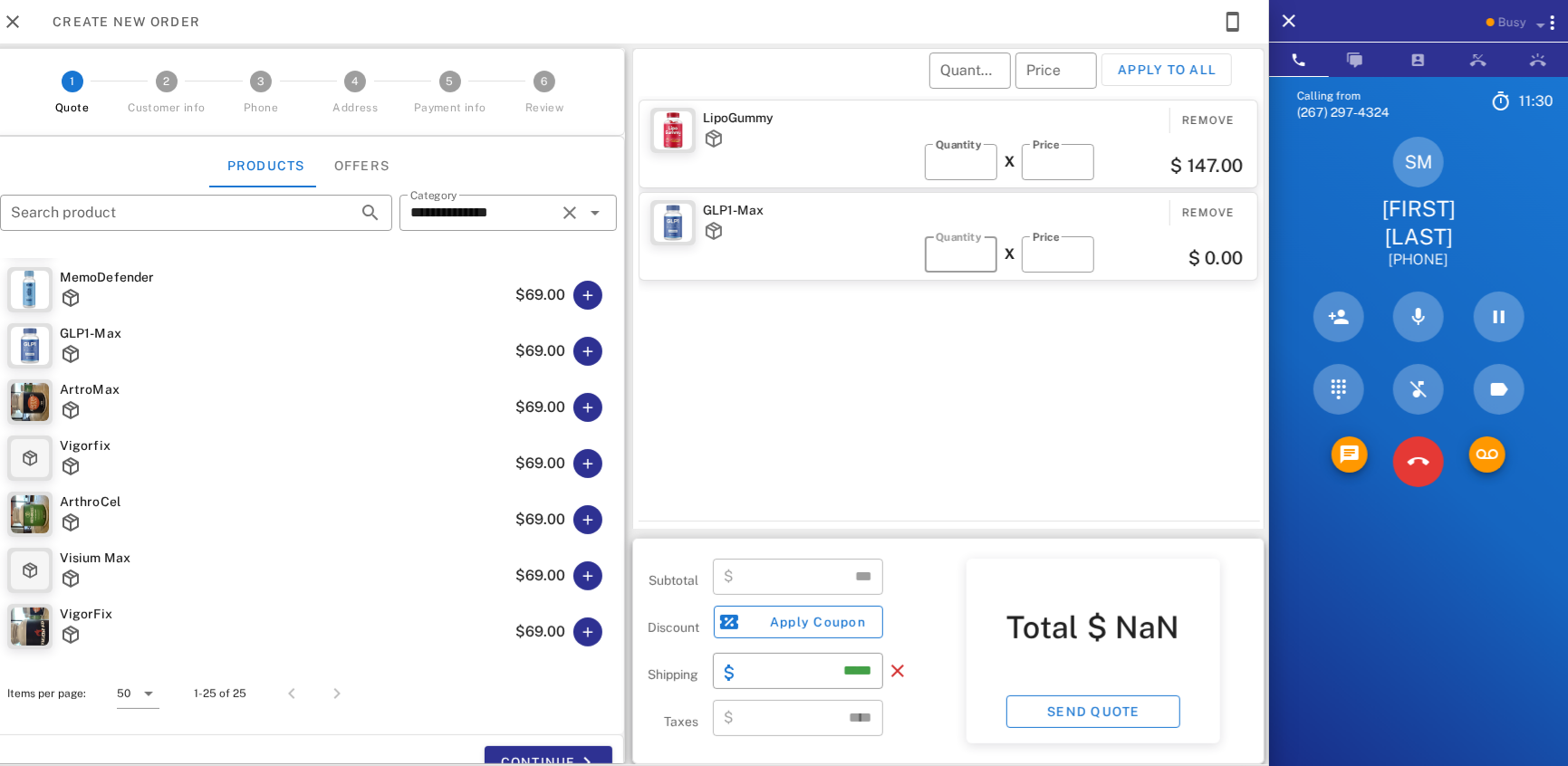 type on "*" 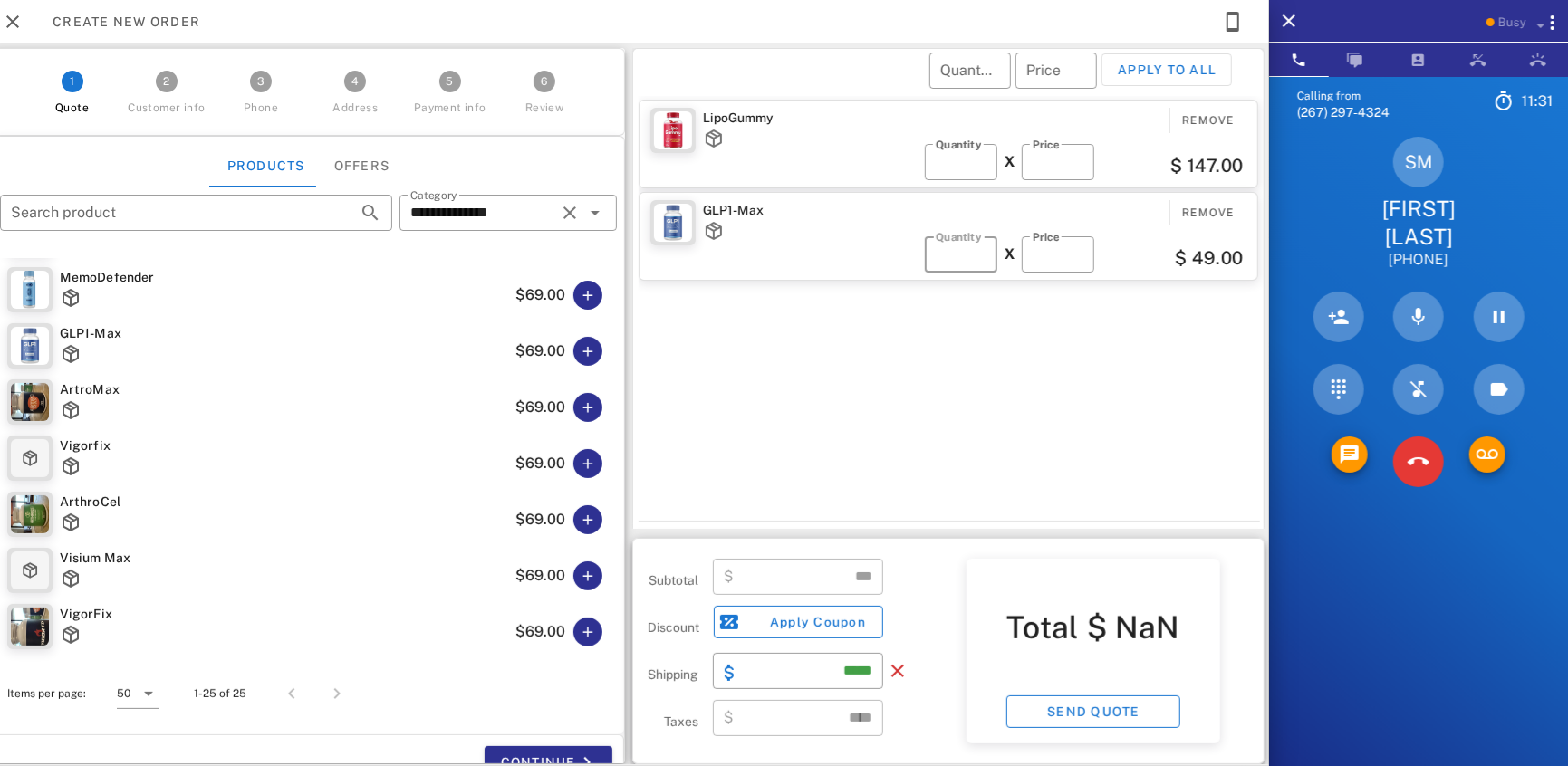 type on "******" 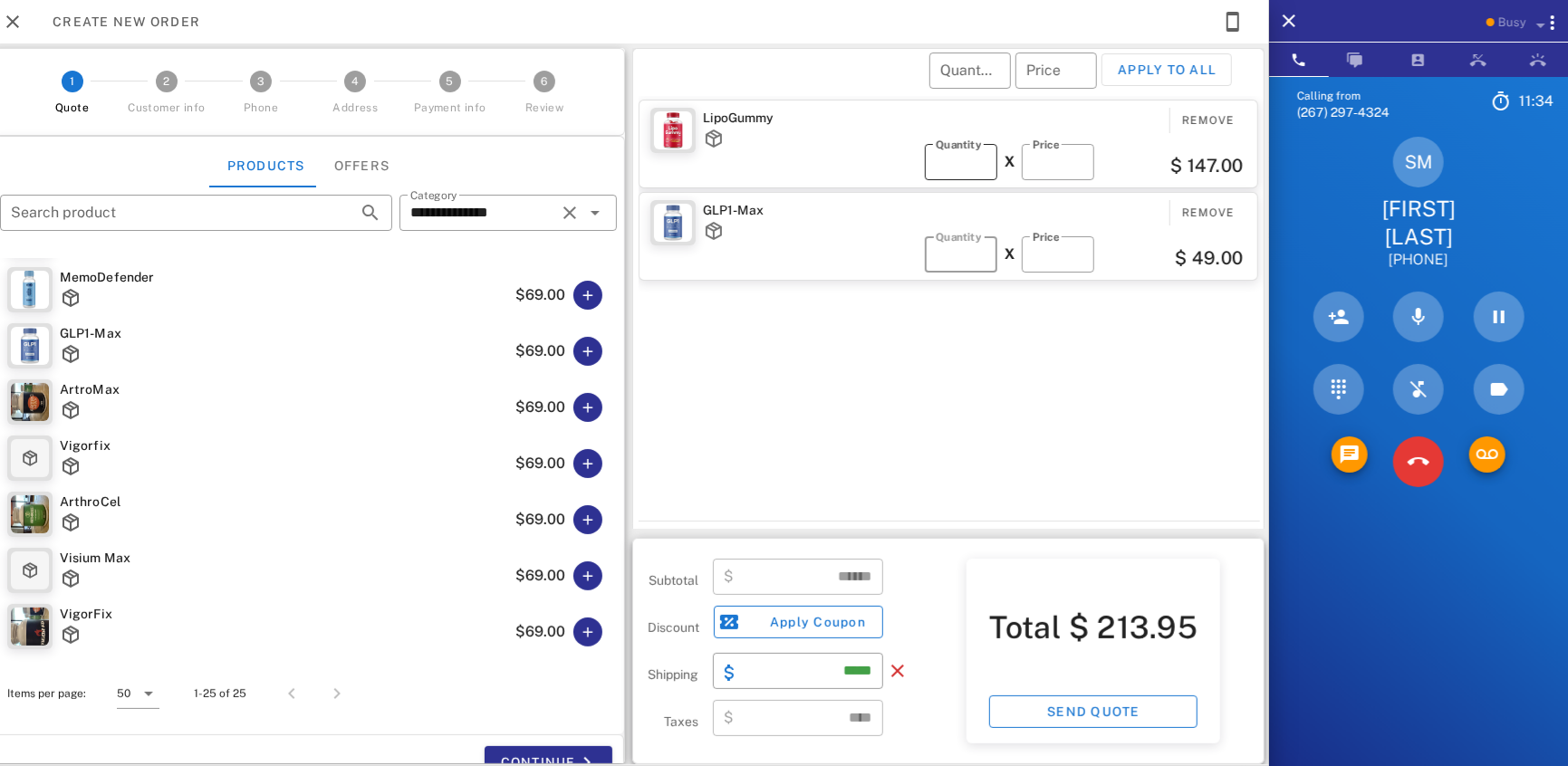 type on "*" 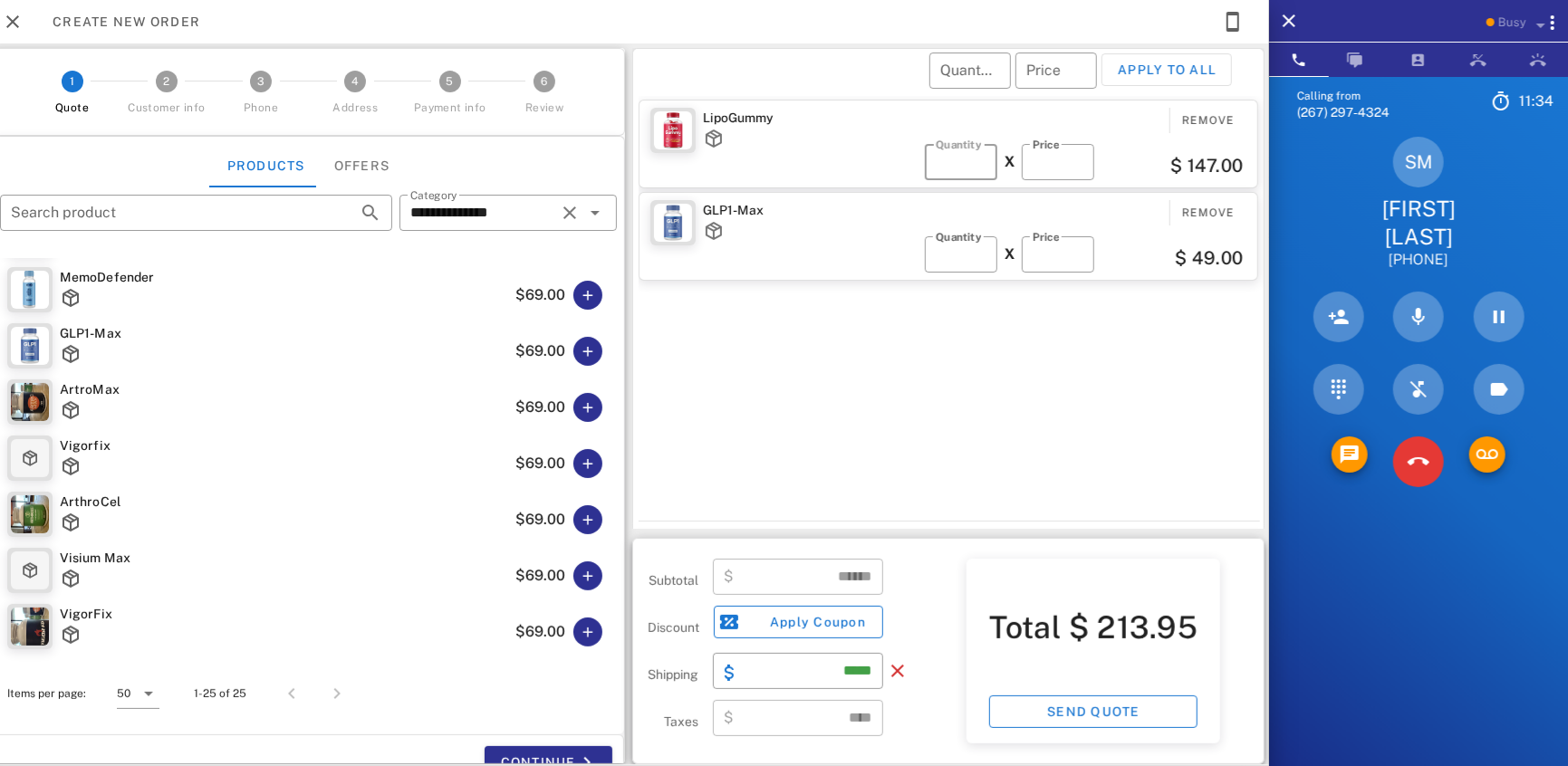 click on "*" at bounding box center [961, 162] 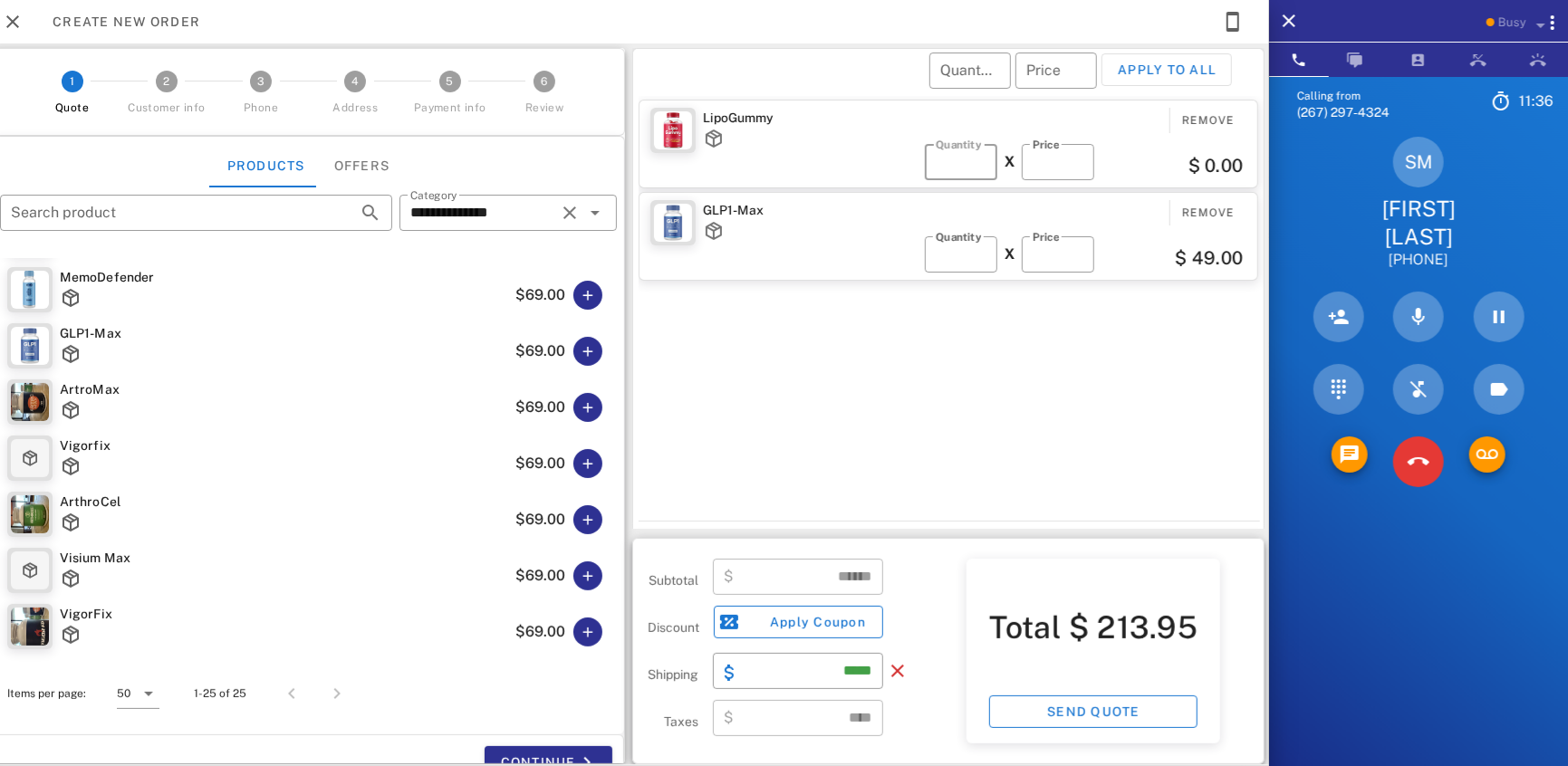 type on "*" 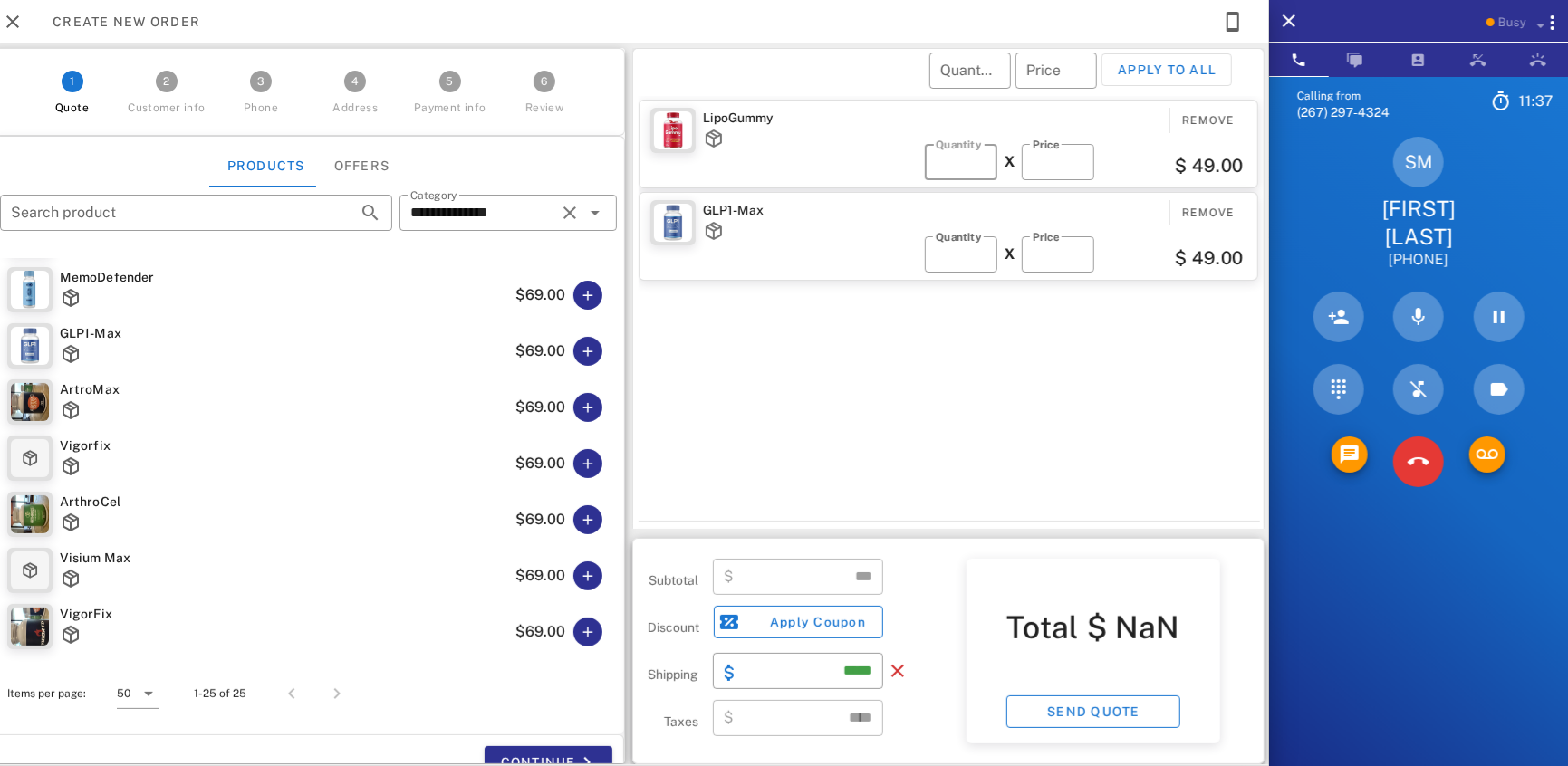 type on "*****" 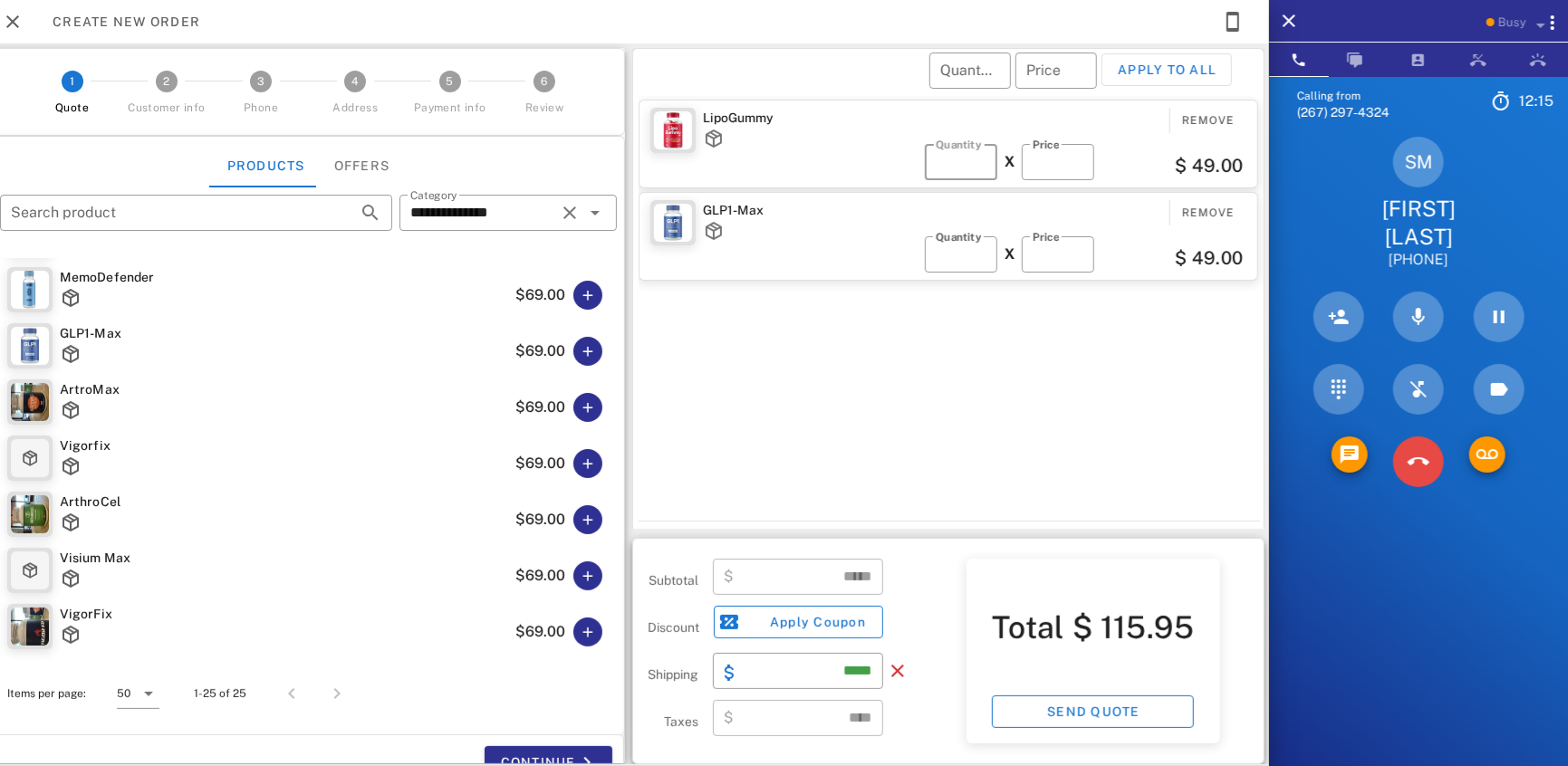 type on "*" 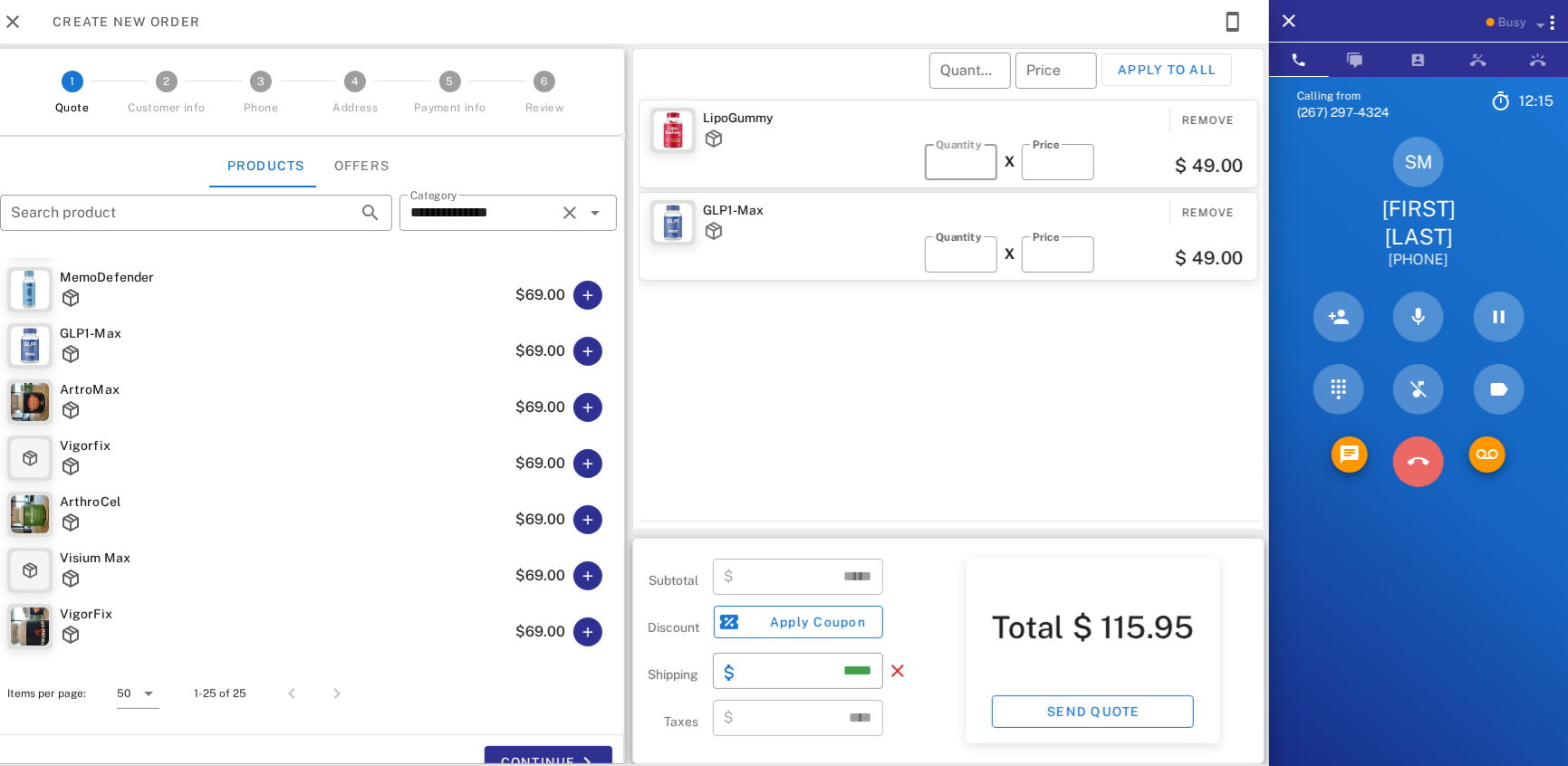 click at bounding box center (1419, 462) 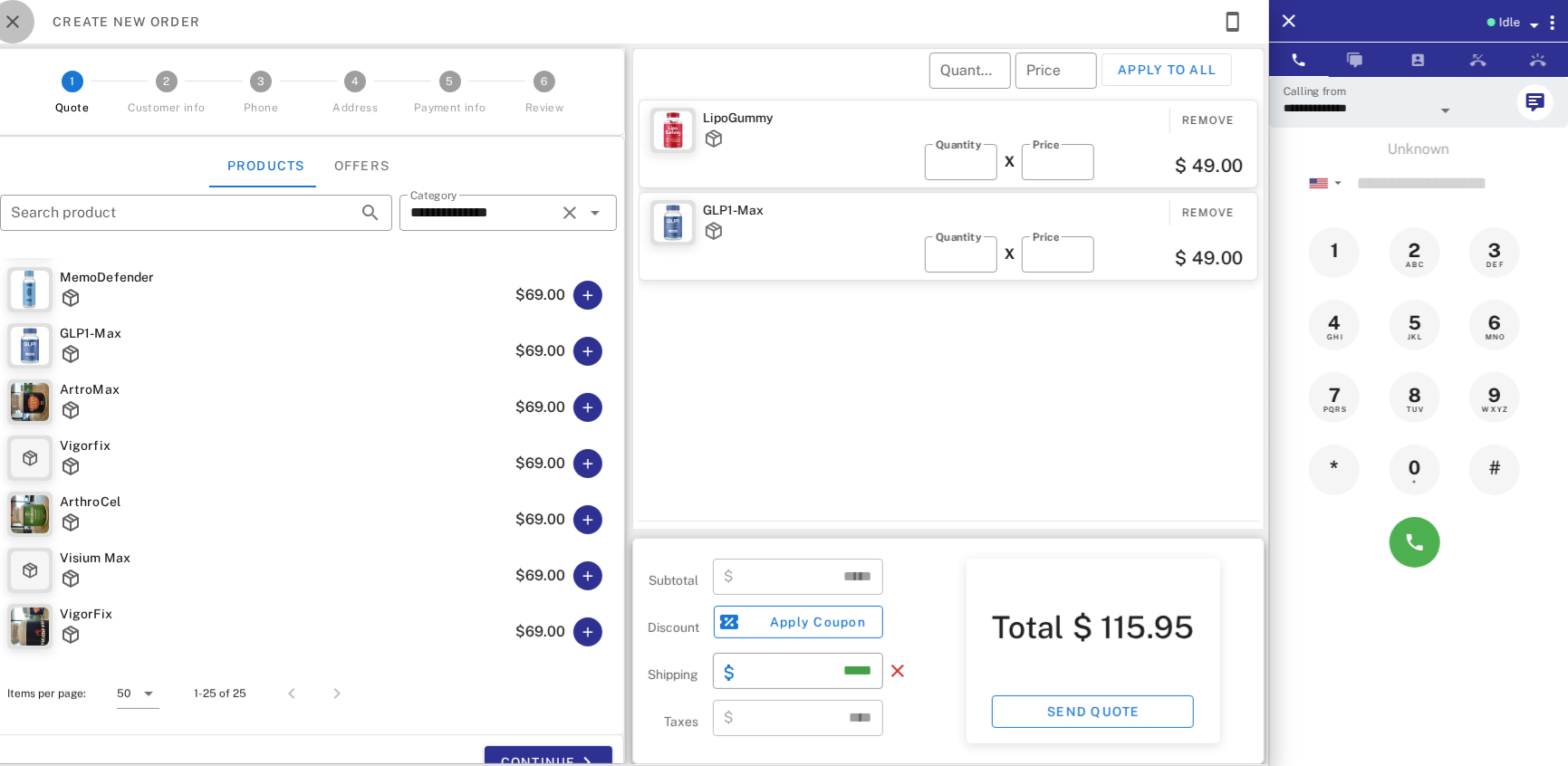 click at bounding box center [13, 22] 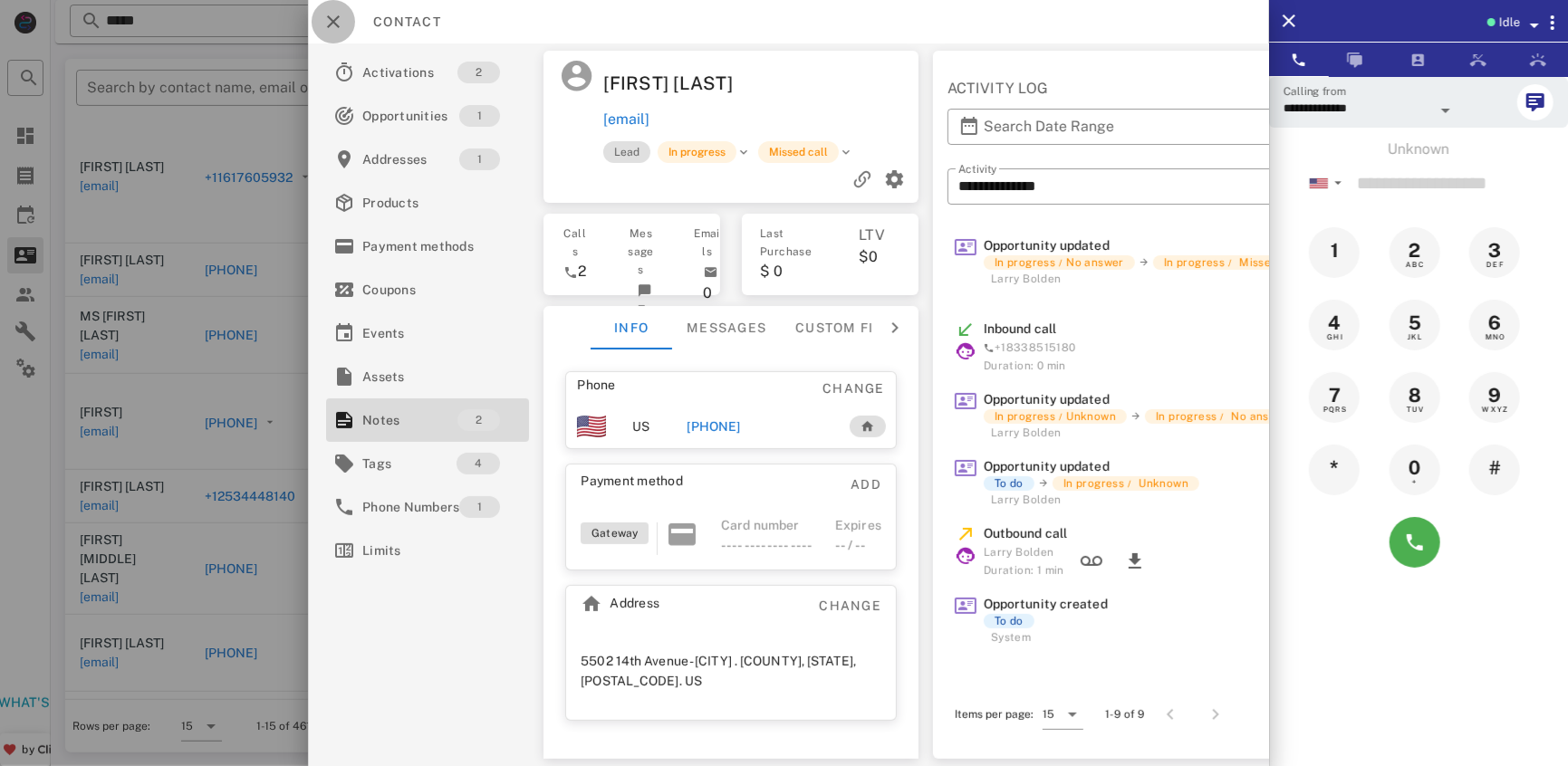 click at bounding box center [333, 22] 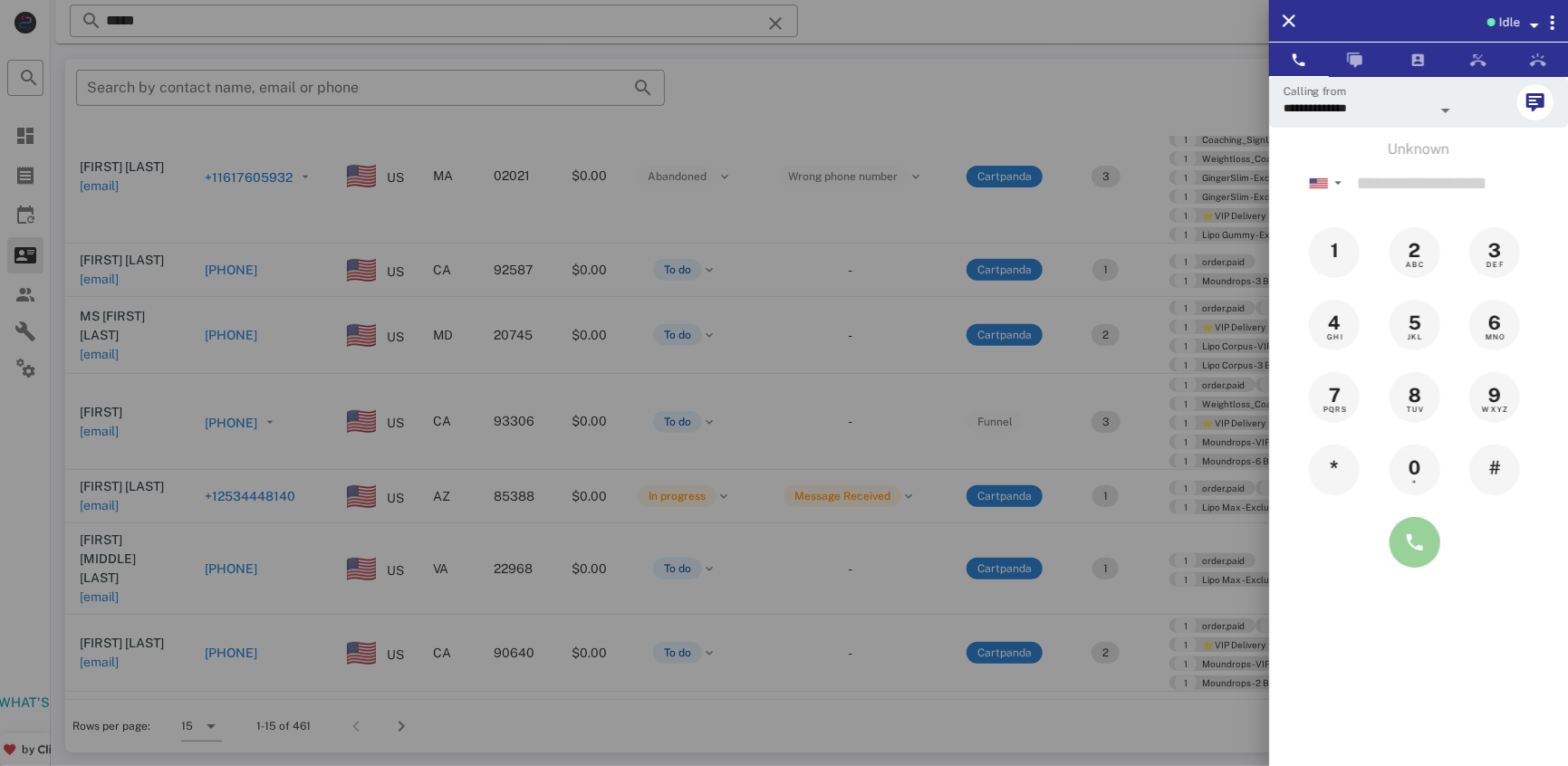click at bounding box center [1415, 542] 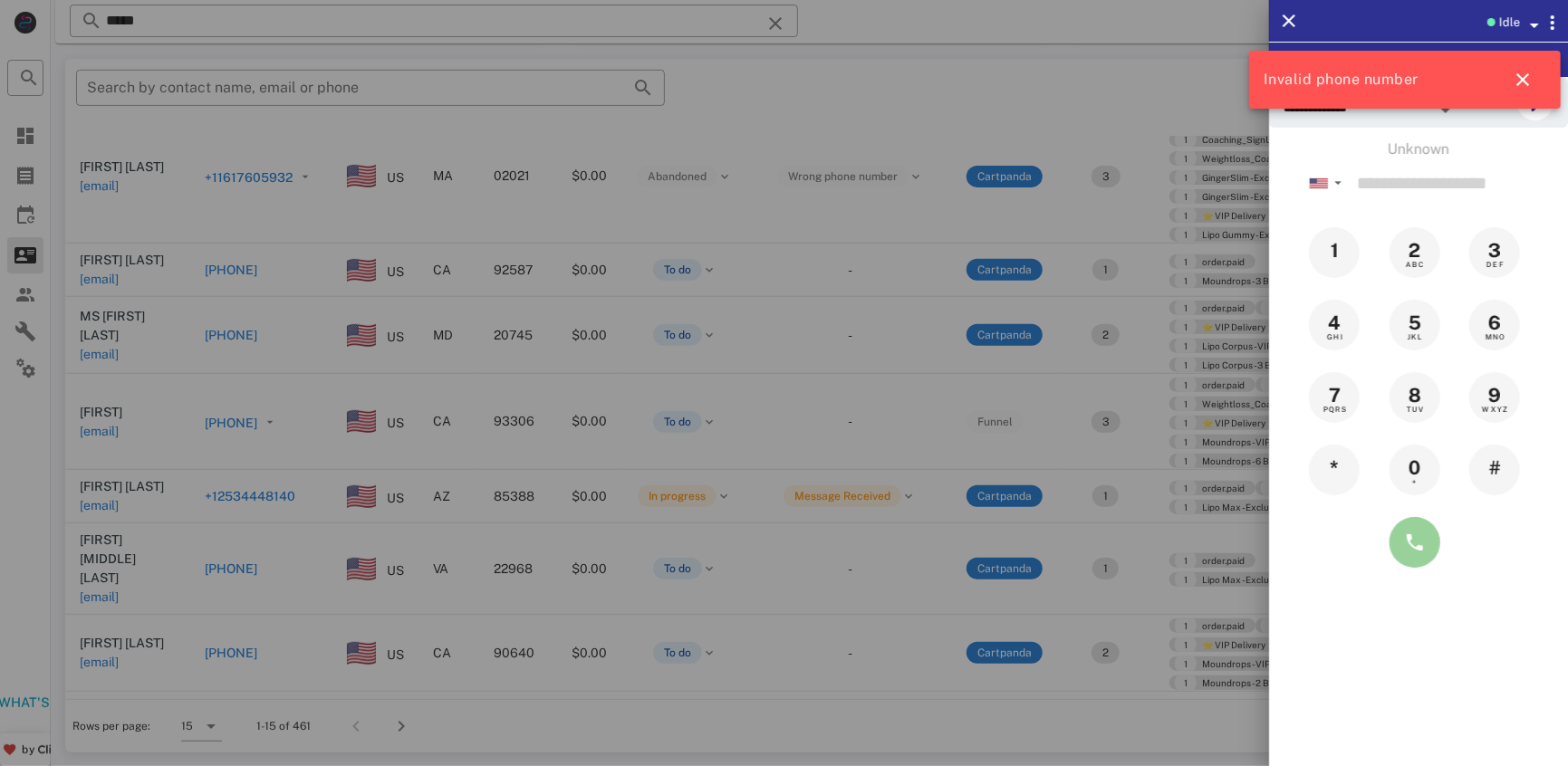 click at bounding box center [1415, 542] 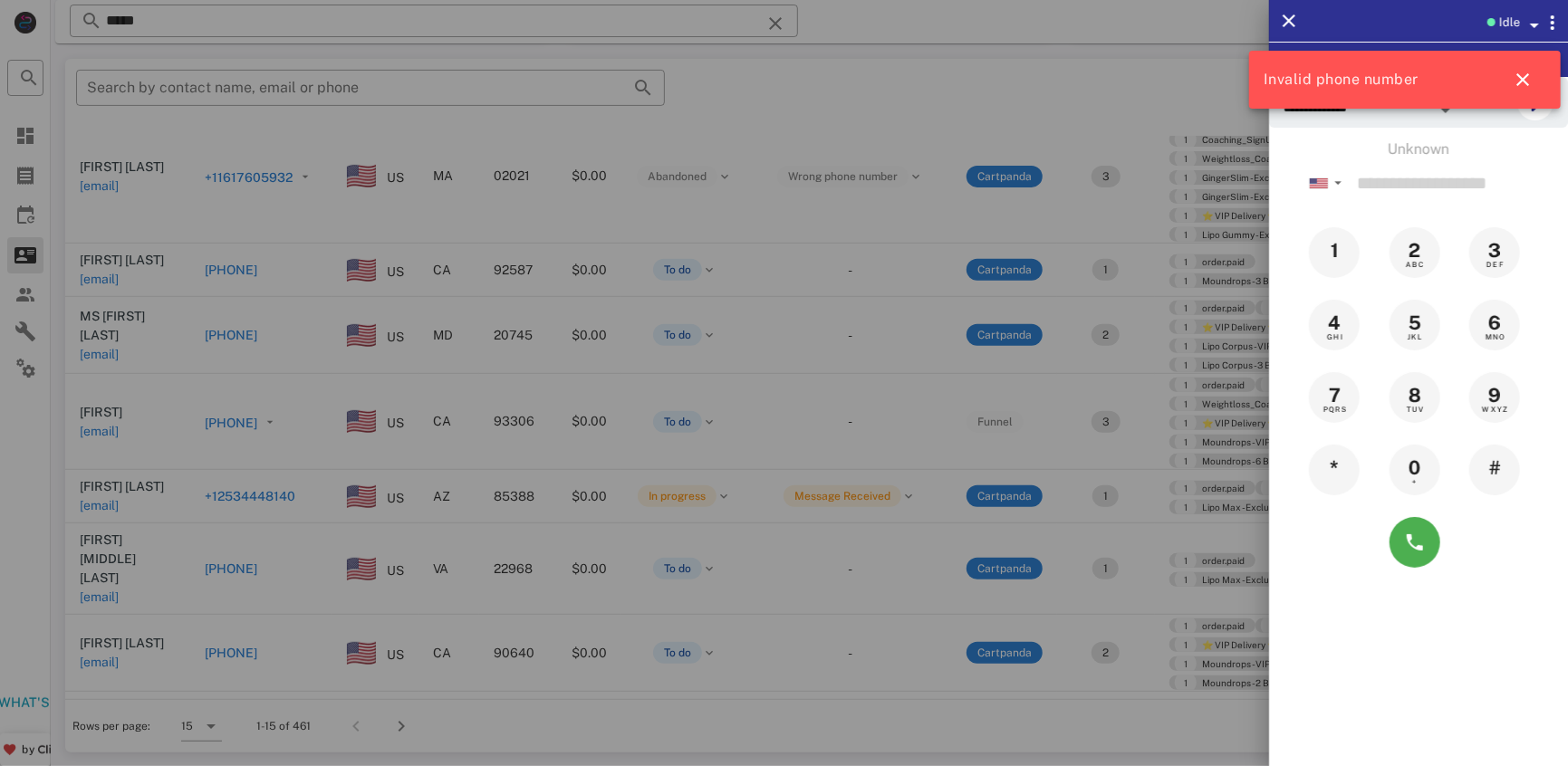 click at bounding box center [784, 383] 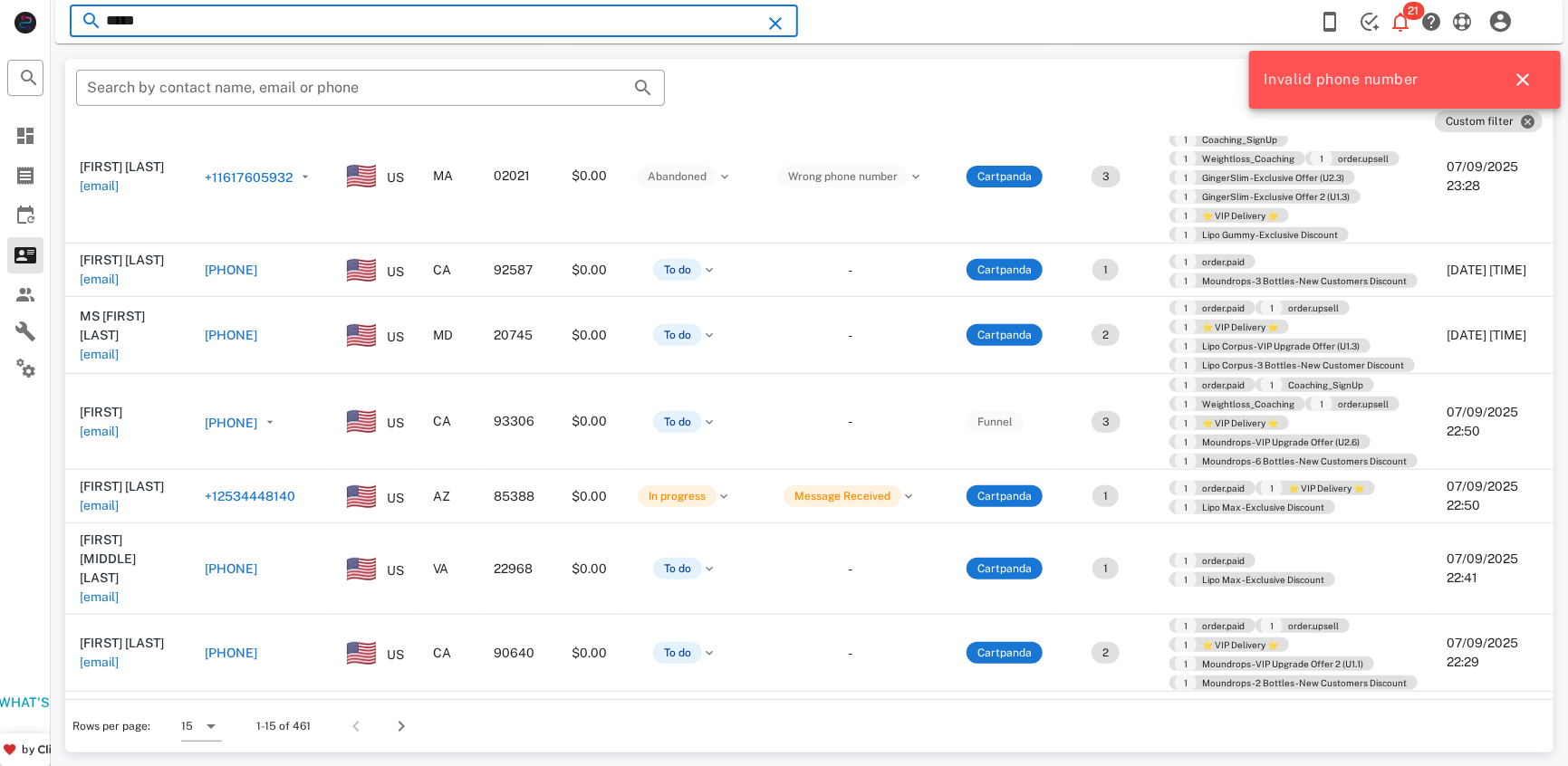 click on "*****" at bounding box center [434, 21] 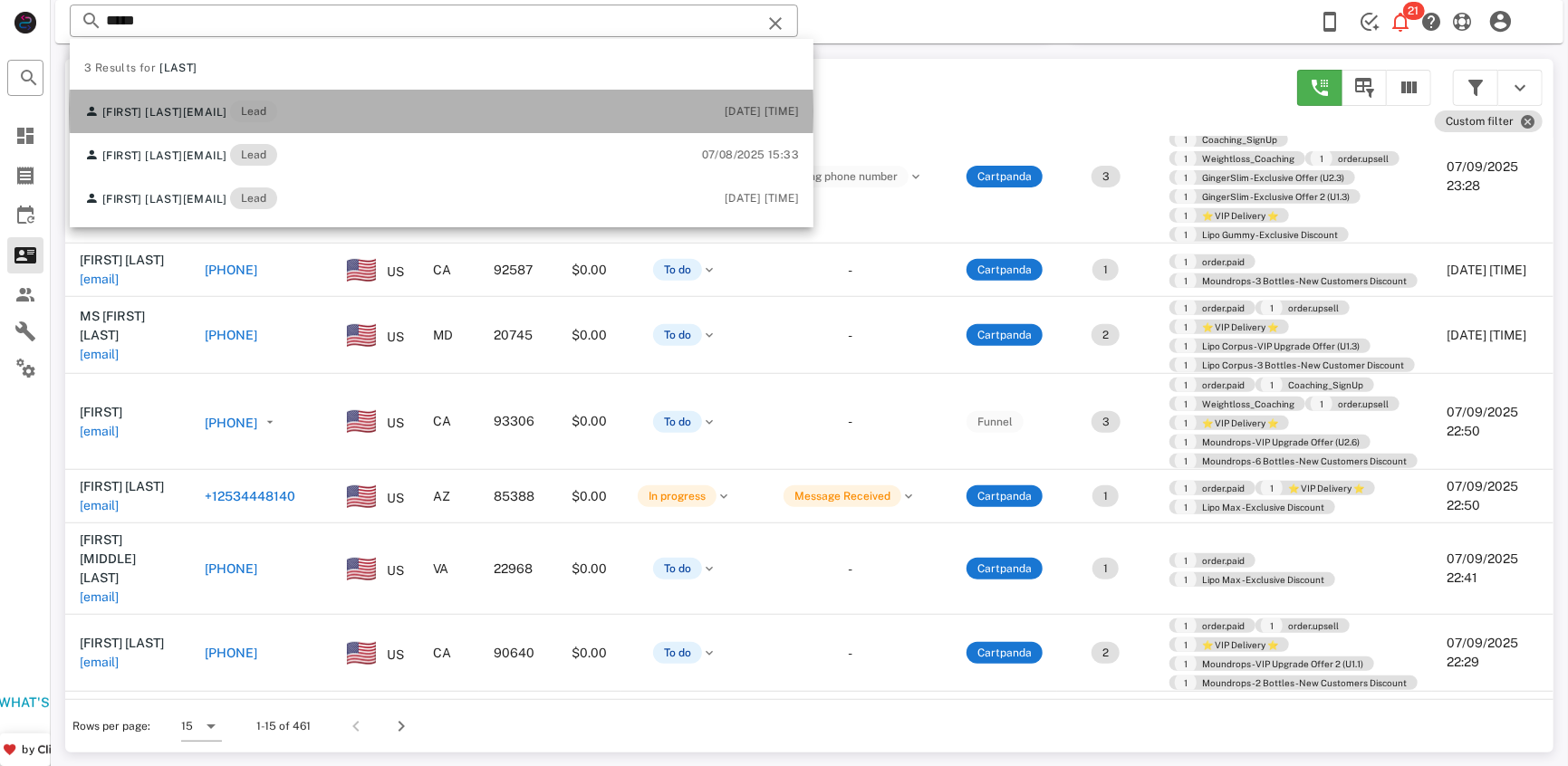click on "[EMAIL]" at bounding box center (205, 112) 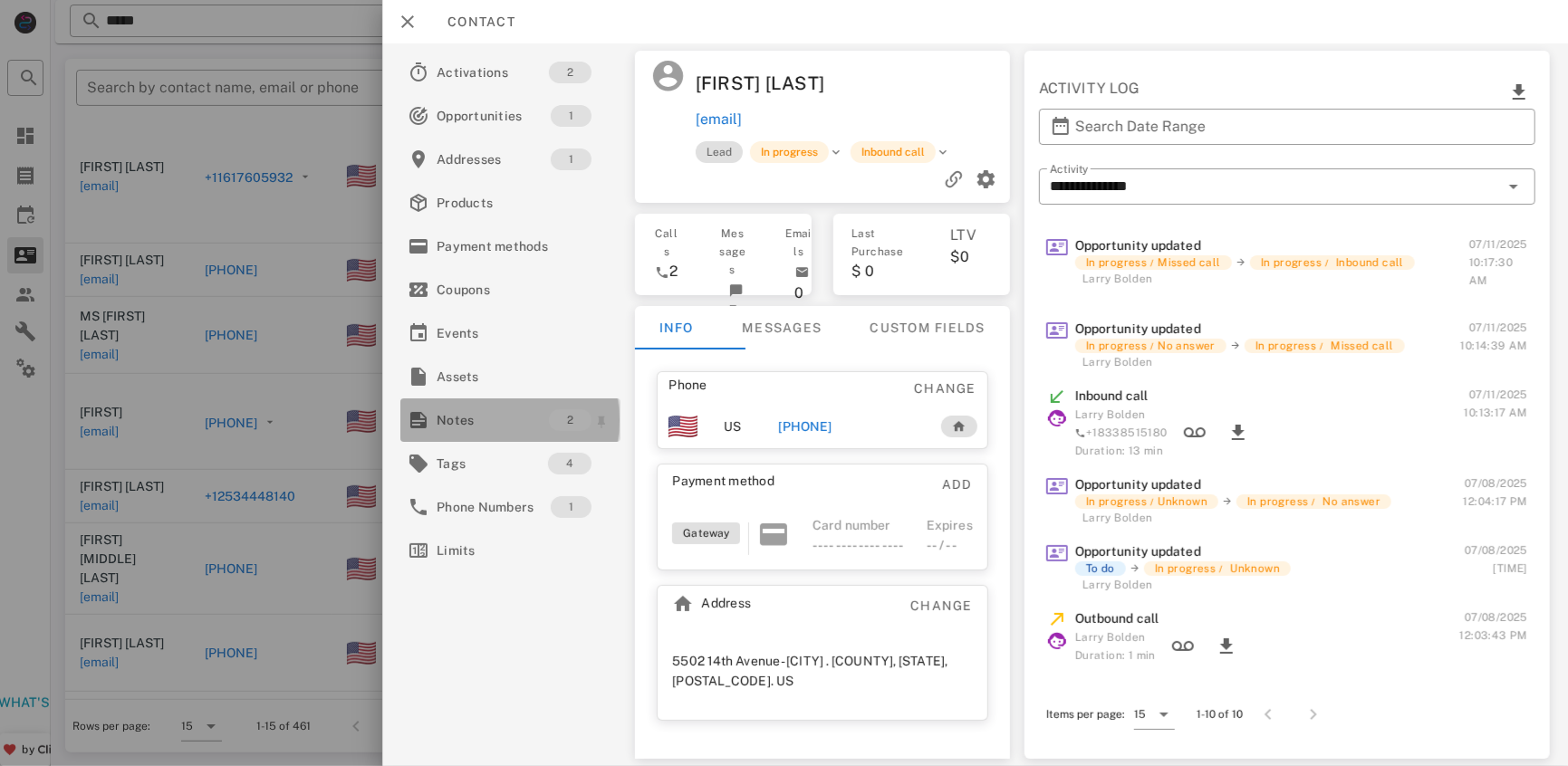 click on "Notes" at bounding box center (493, 420) 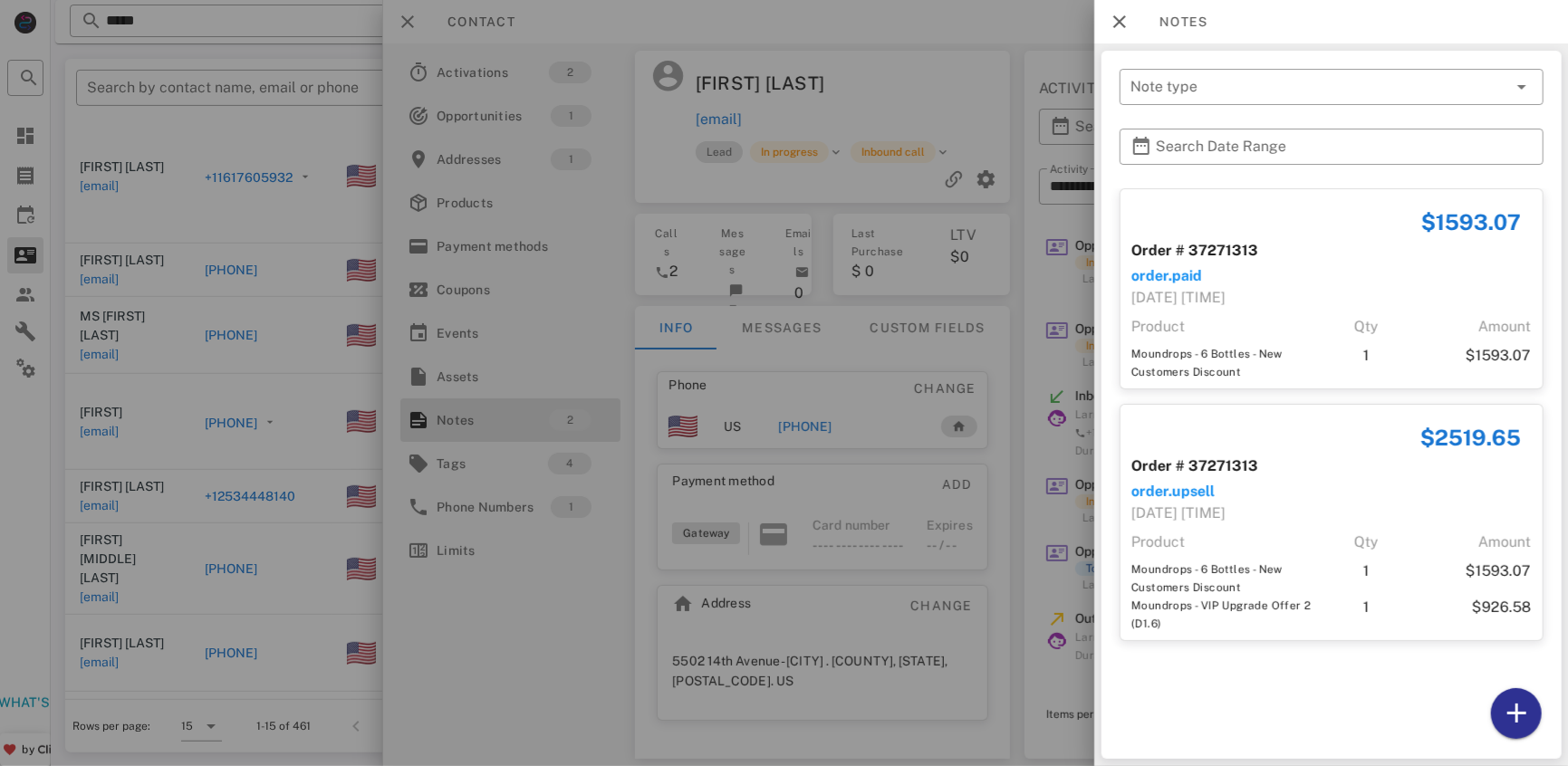 click at bounding box center [784, 383] 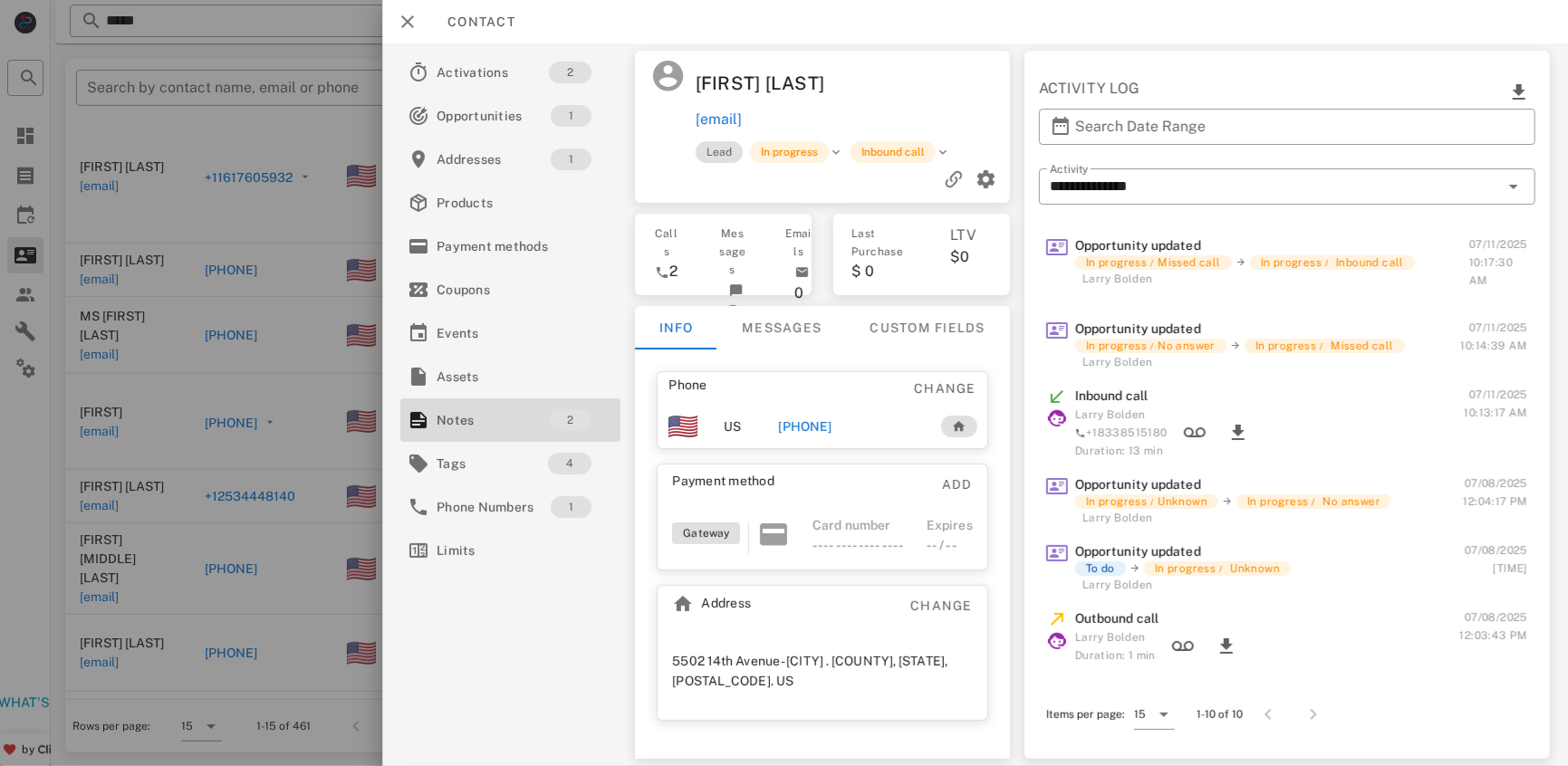 click on "[PHONE]" at bounding box center [805, 426] 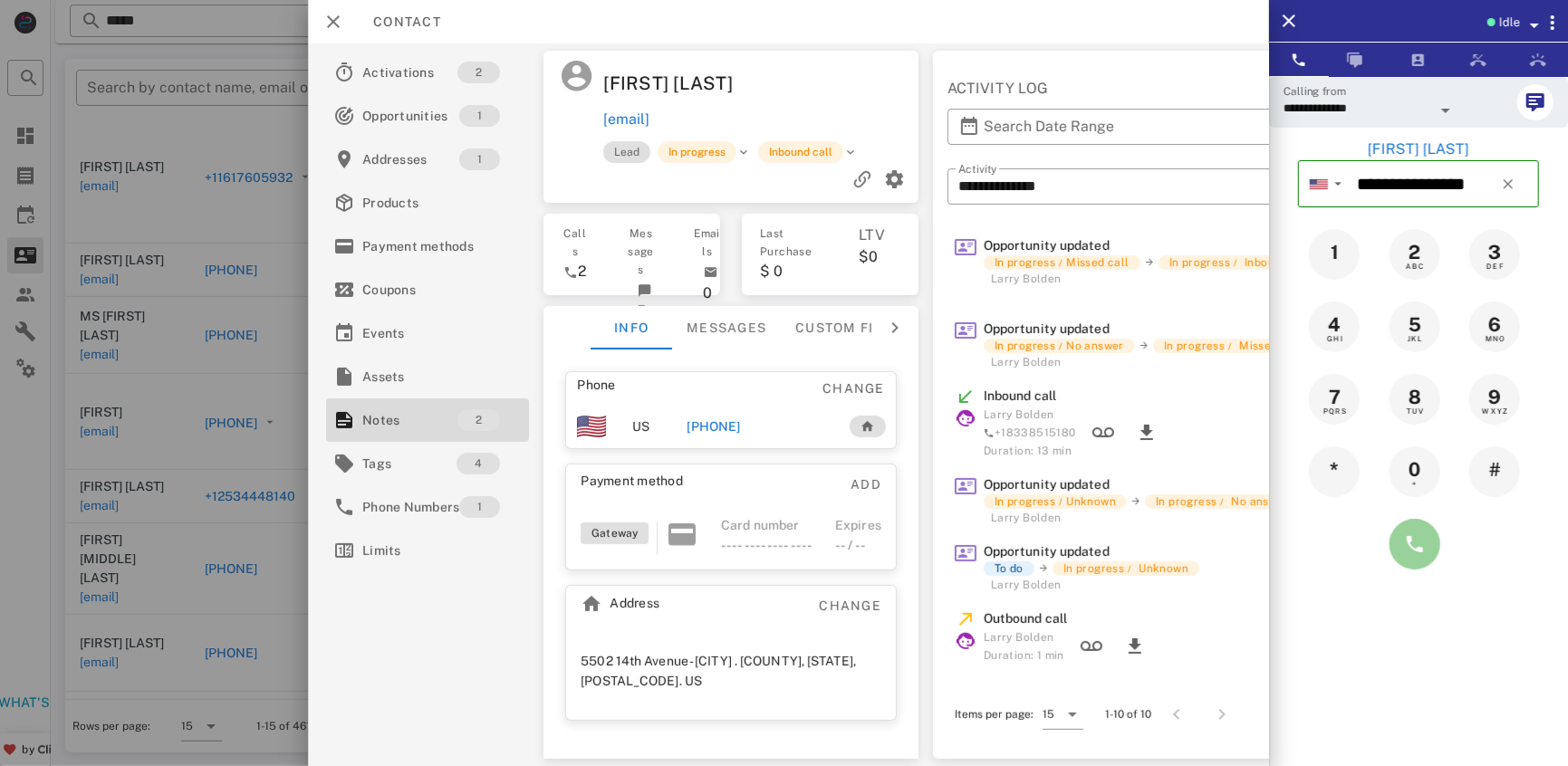 click at bounding box center [1415, 544] 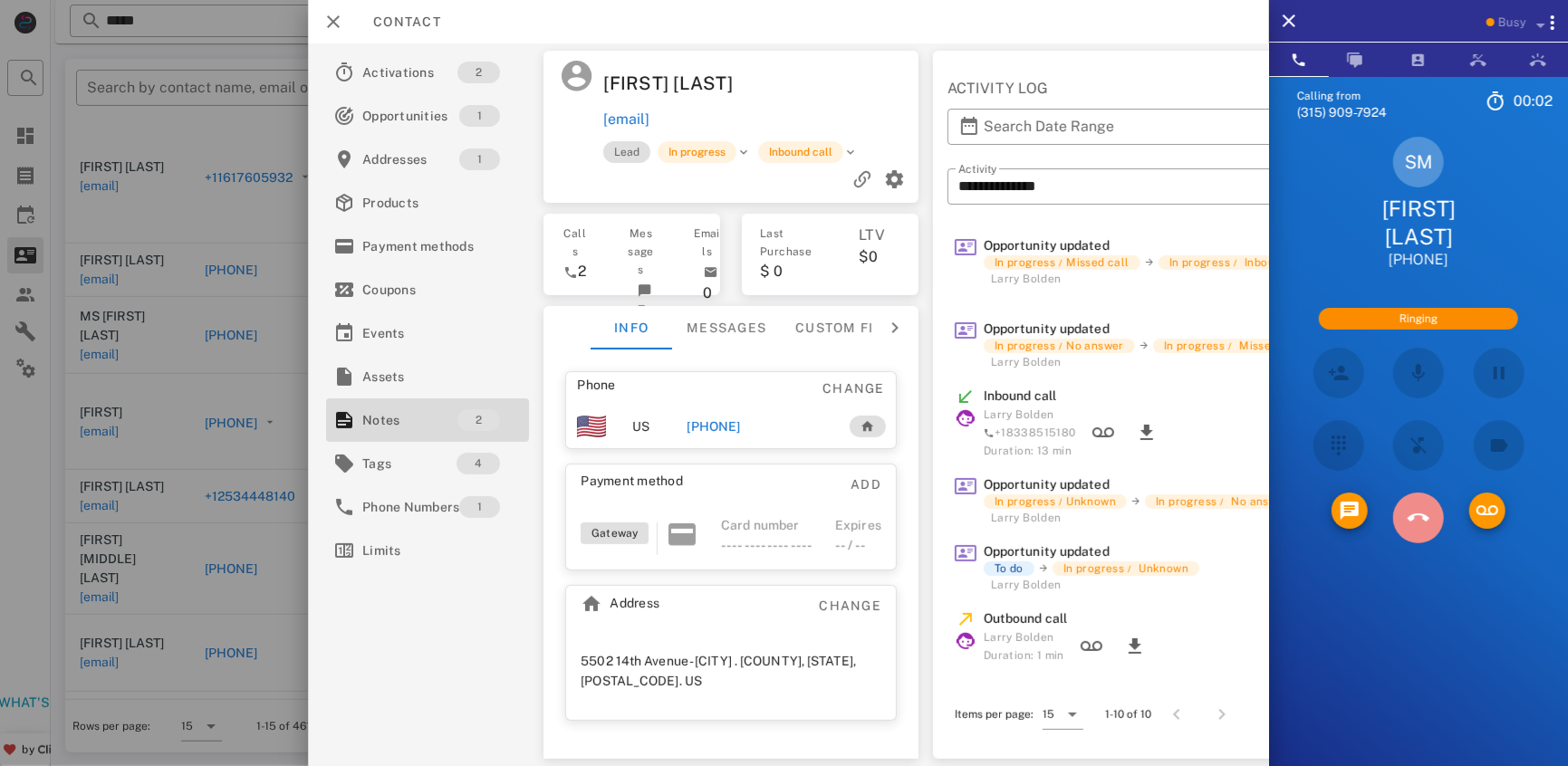 click at bounding box center (1419, 518) 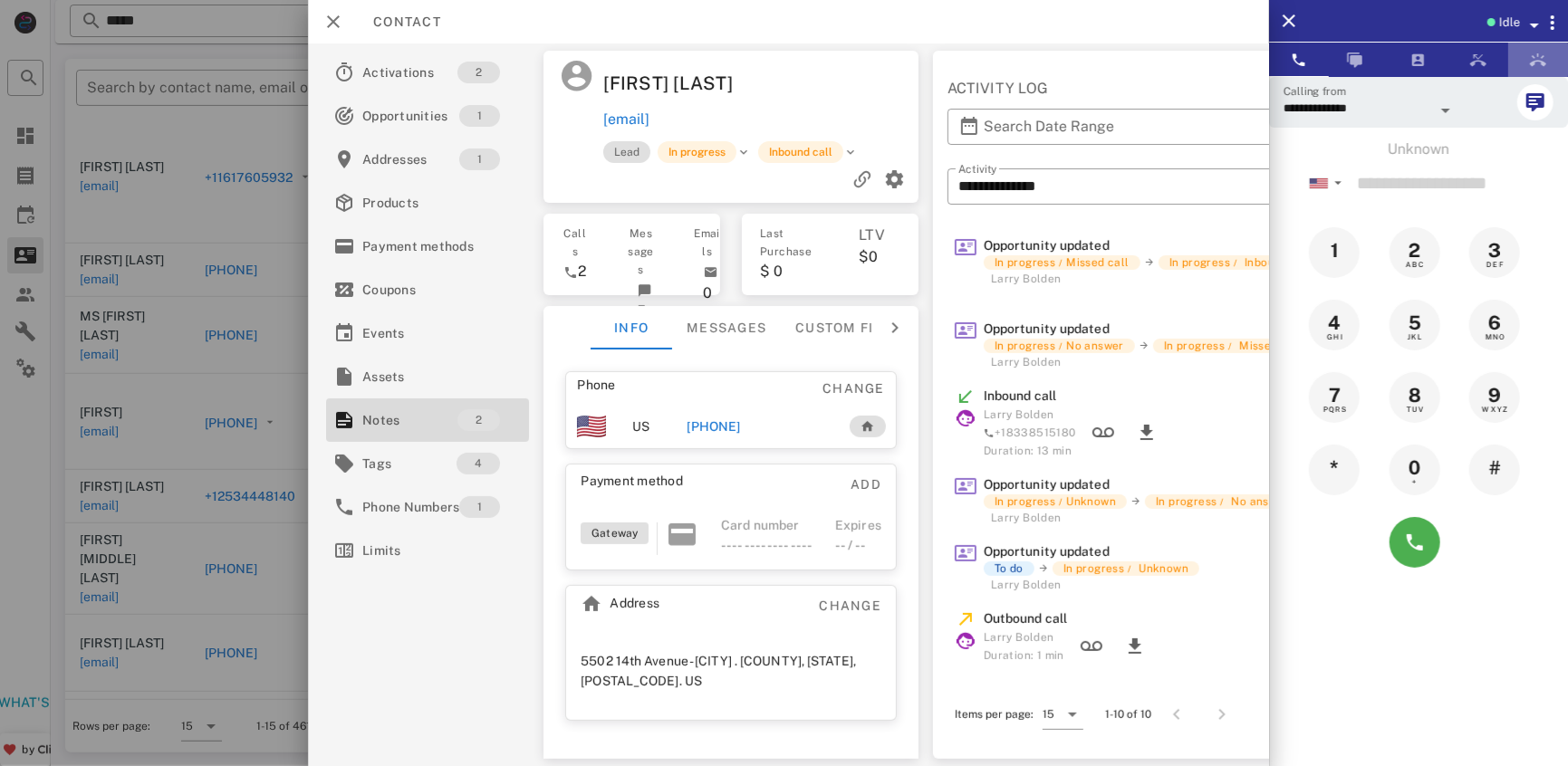 click at bounding box center [1538, 60] 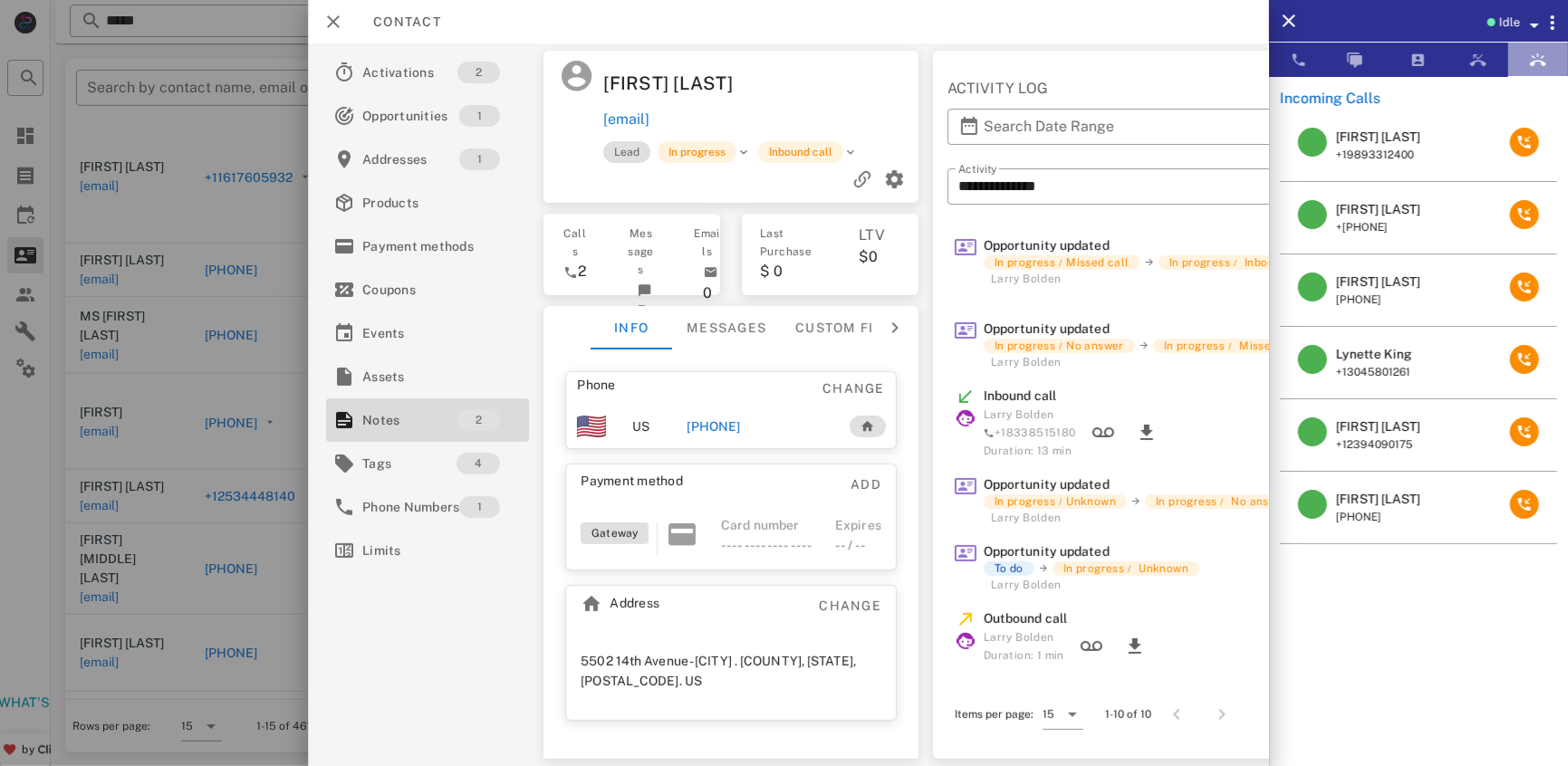 click at bounding box center [1538, 60] 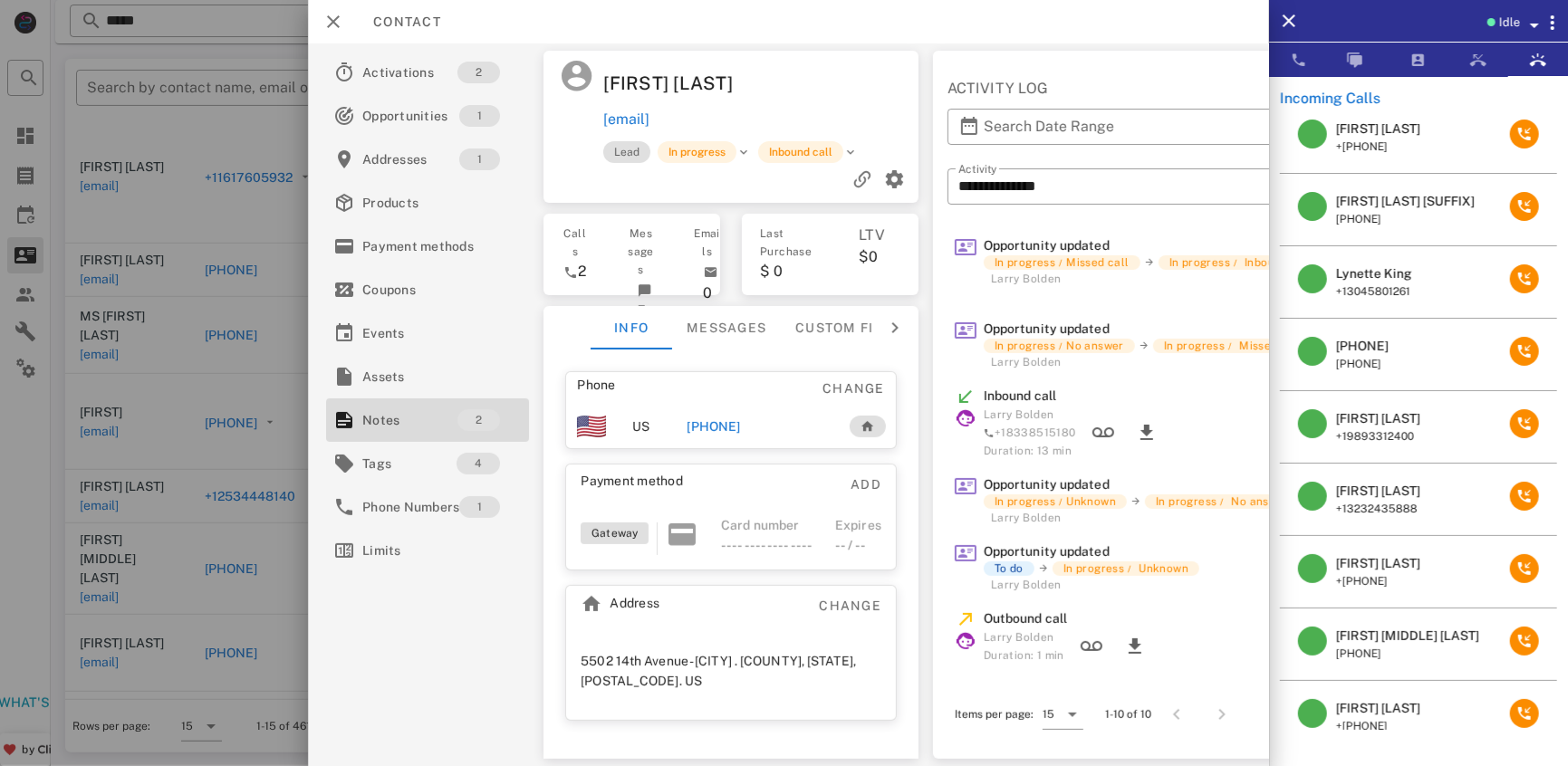scroll, scrollTop: 0, scrollLeft: 0, axis: both 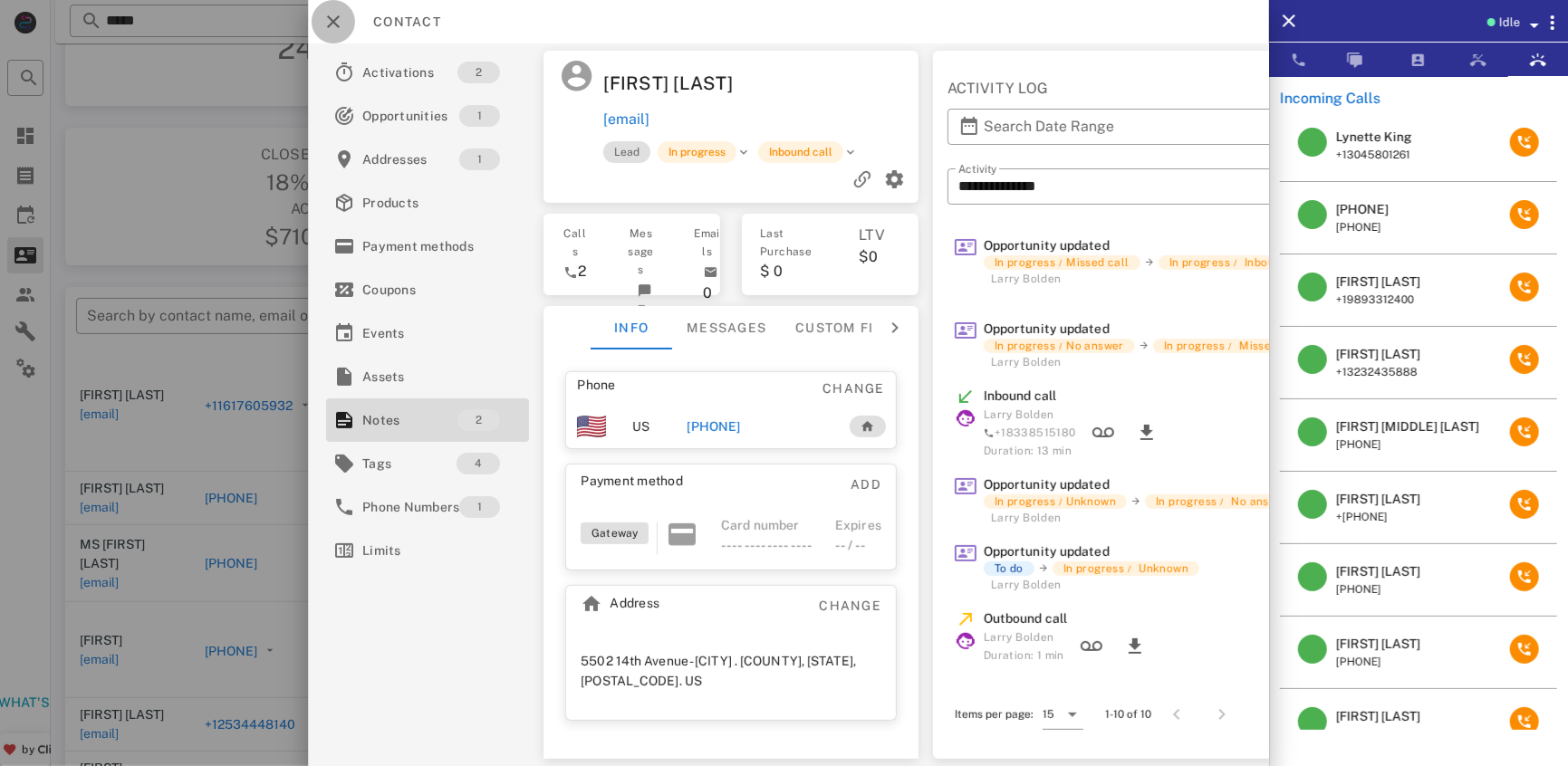 click at bounding box center [333, 22] 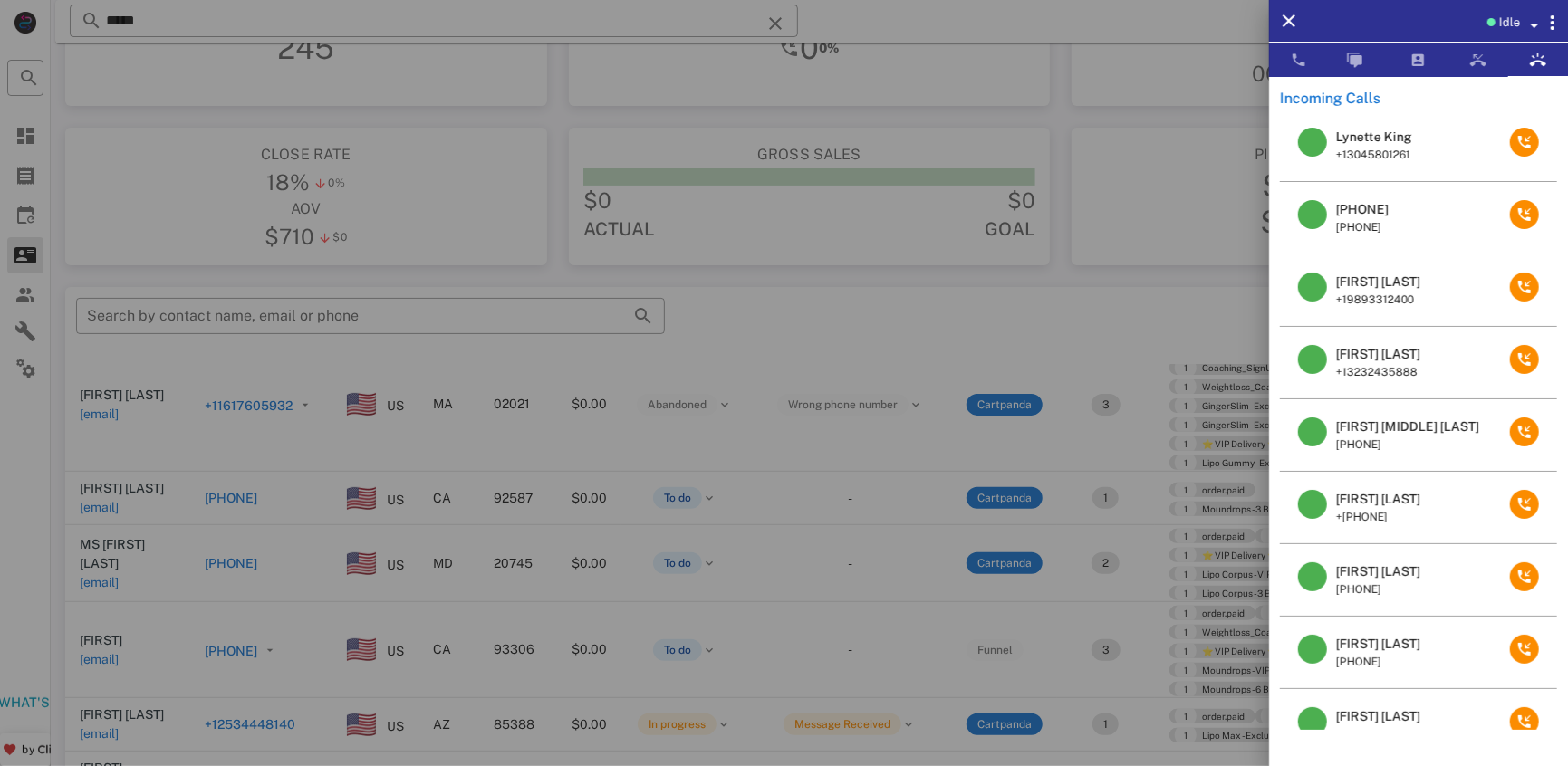 click at bounding box center (784, 383) 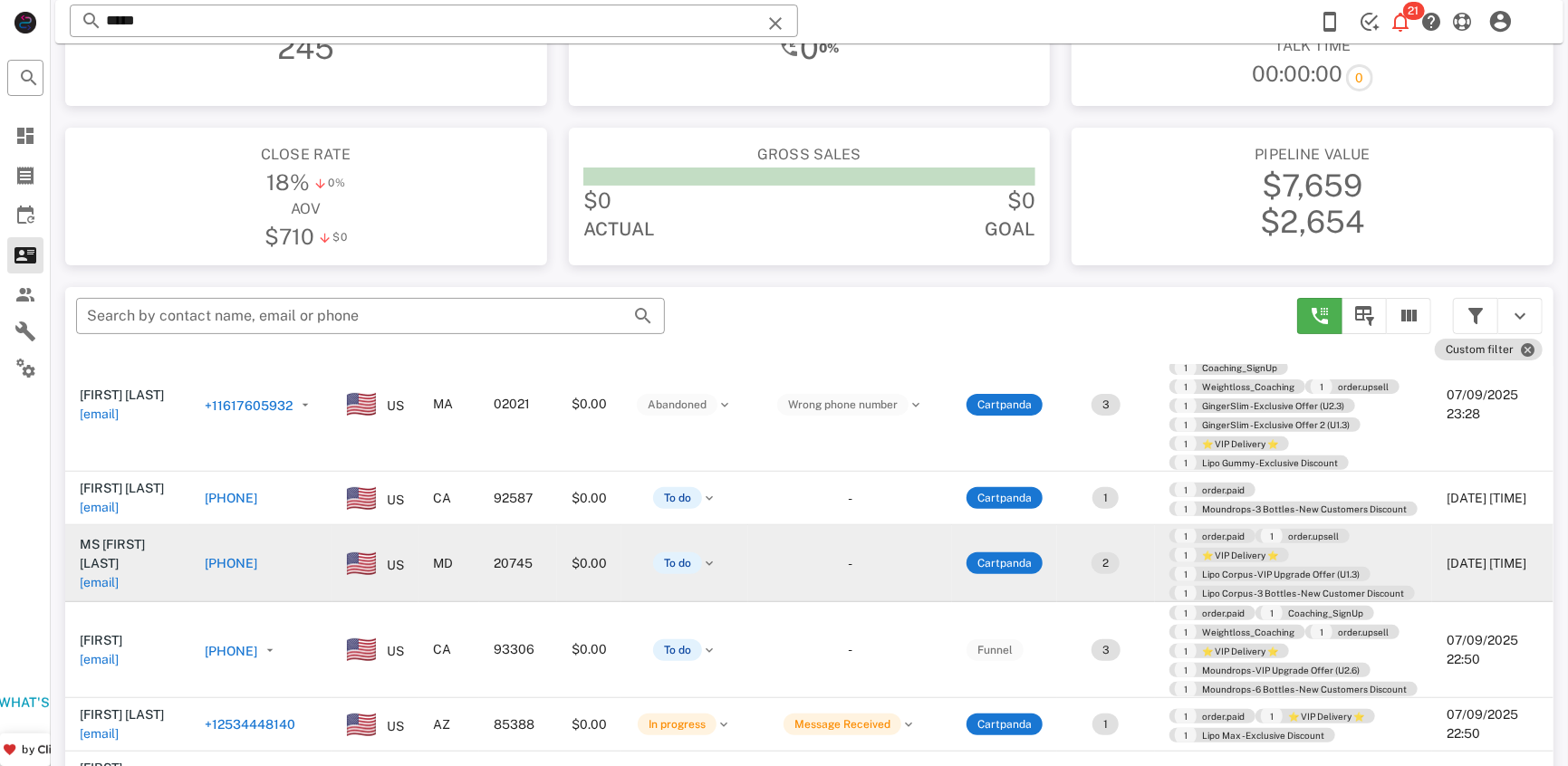click on "[PHONE]" at bounding box center [231, 563] 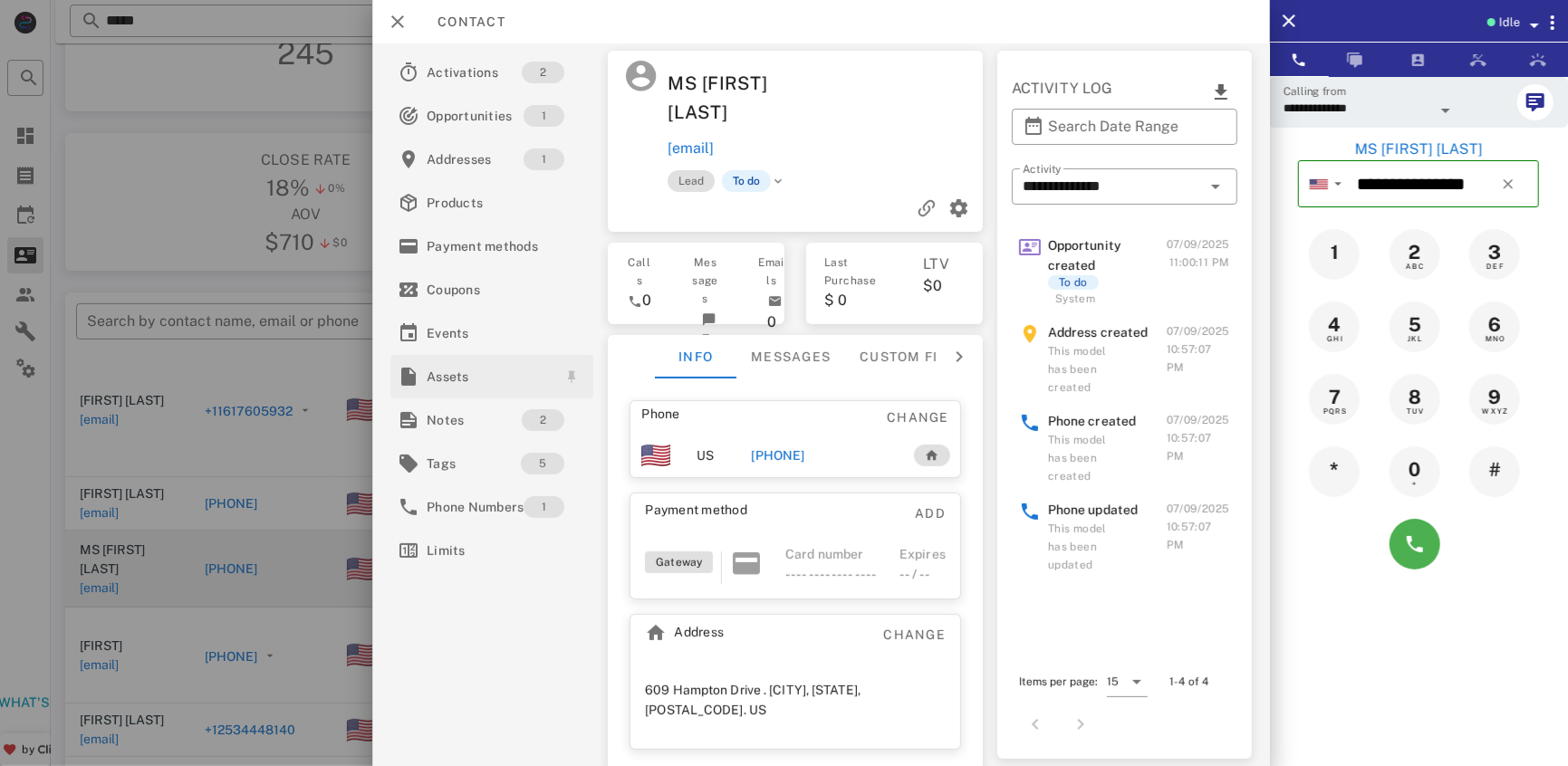 scroll, scrollTop: 94, scrollLeft: 0, axis: vertical 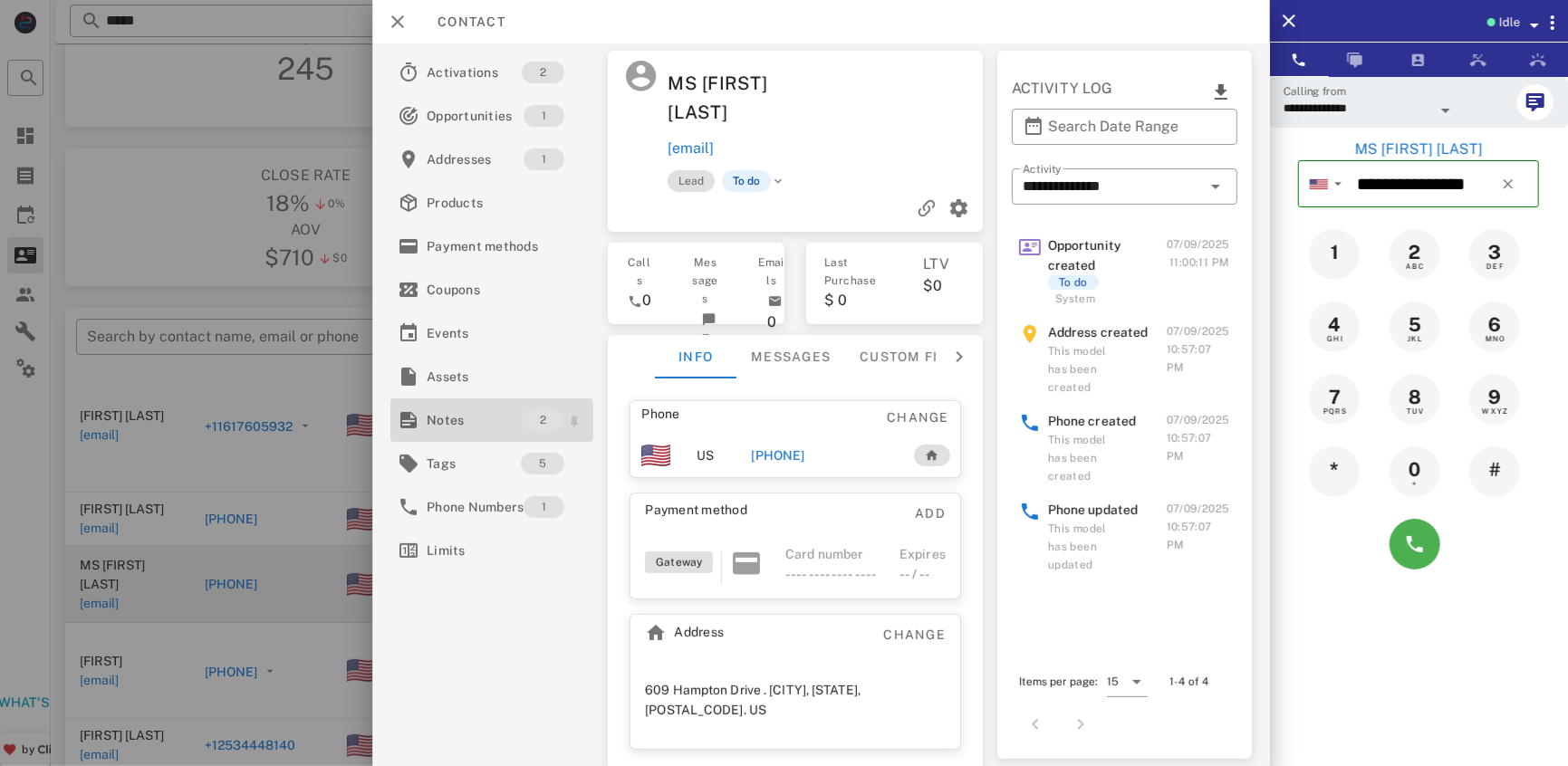 click on "Notes" at bounding box center (474, 420) 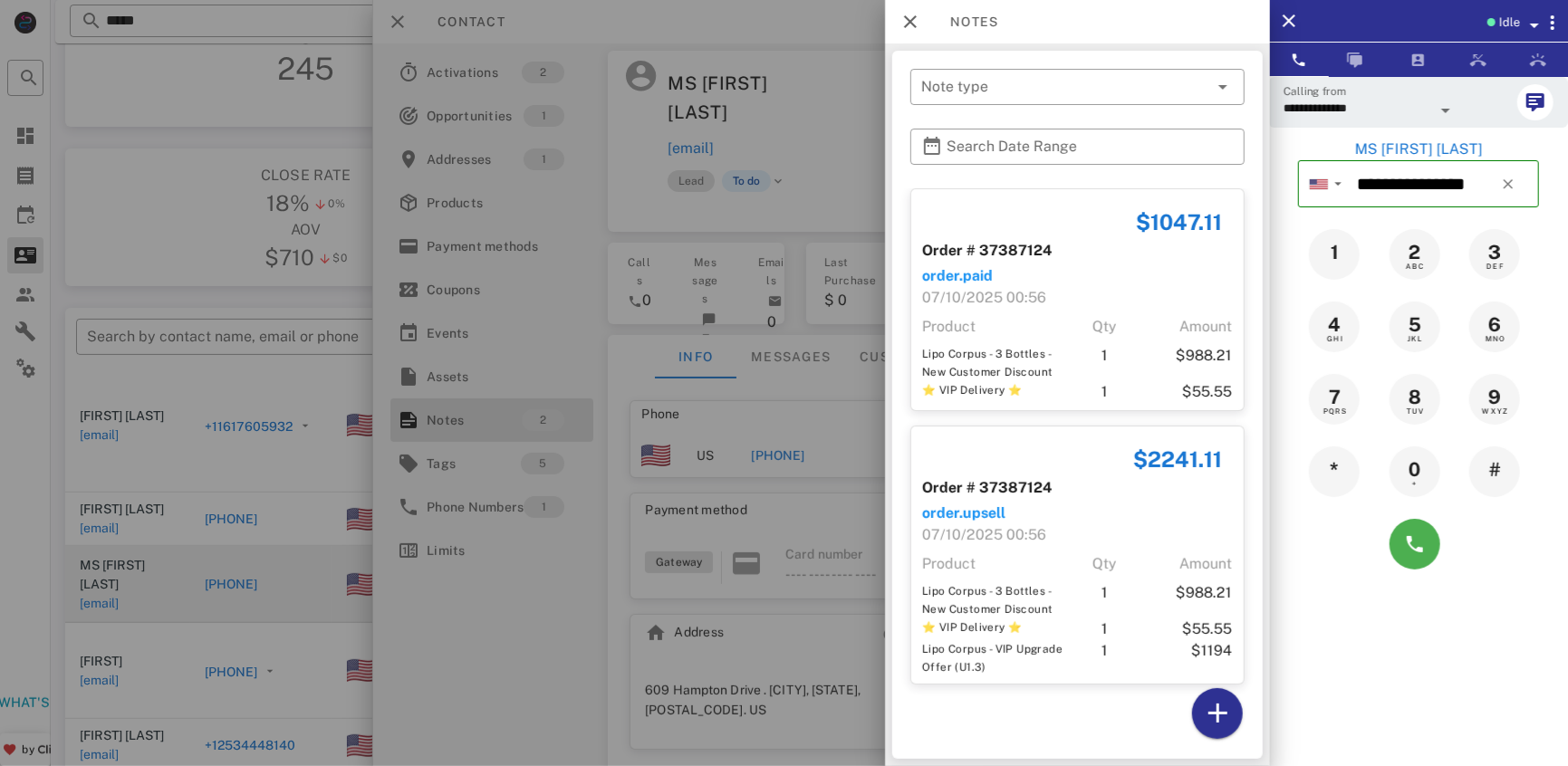 click at bounding box center (784, 383) 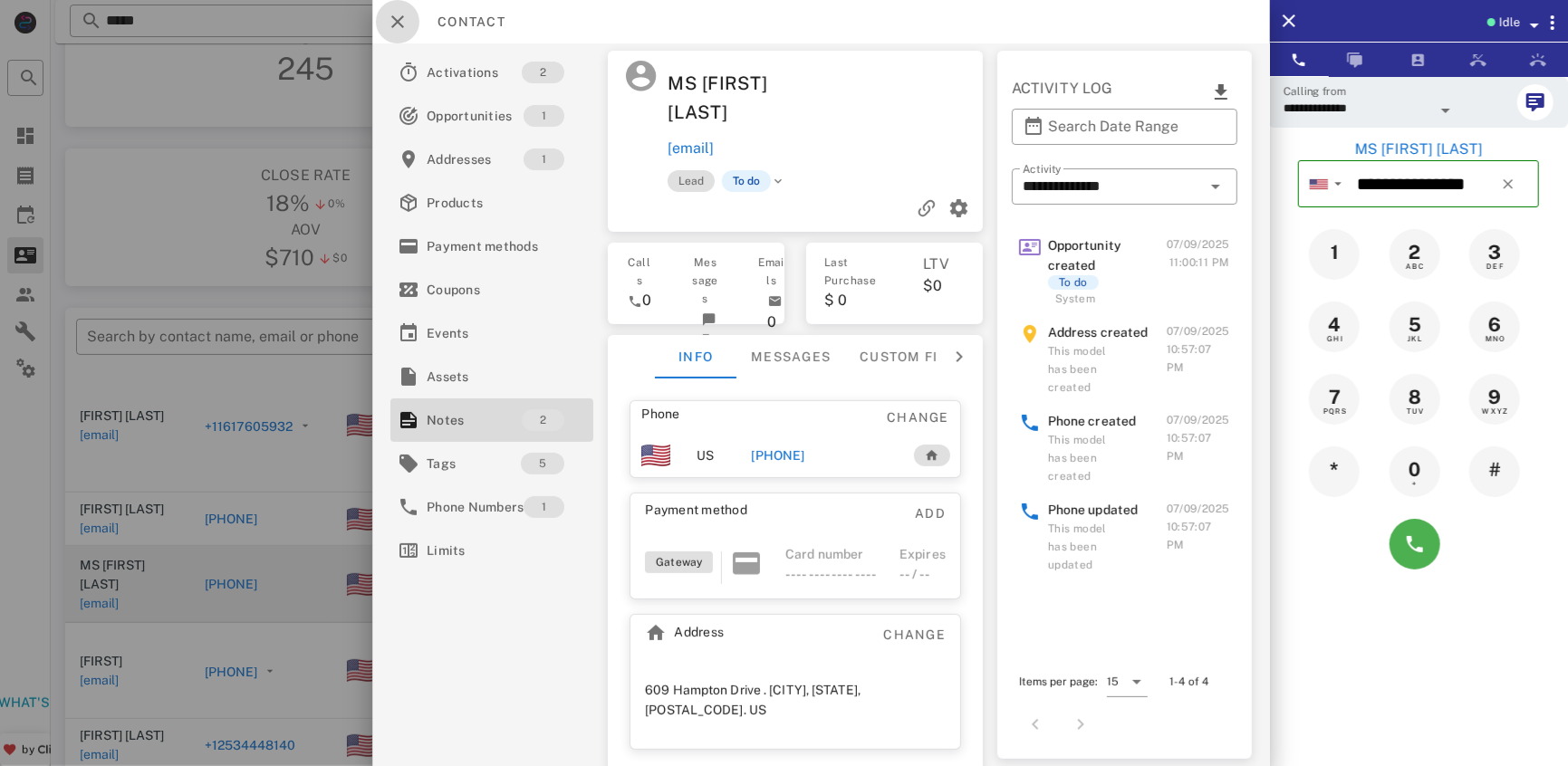 click at bounding box center (398, 22) 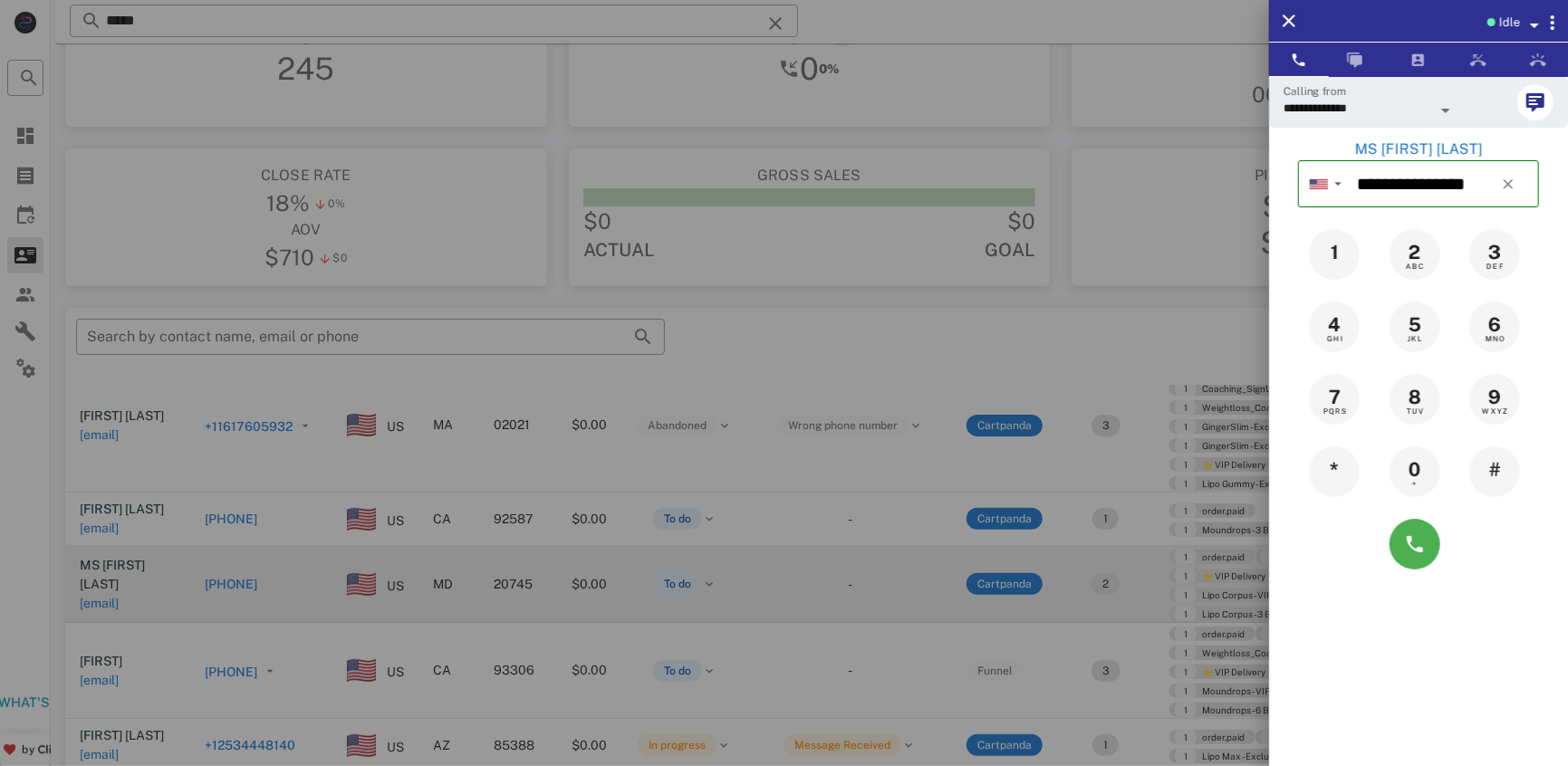 click at bounding box center [784, 383] 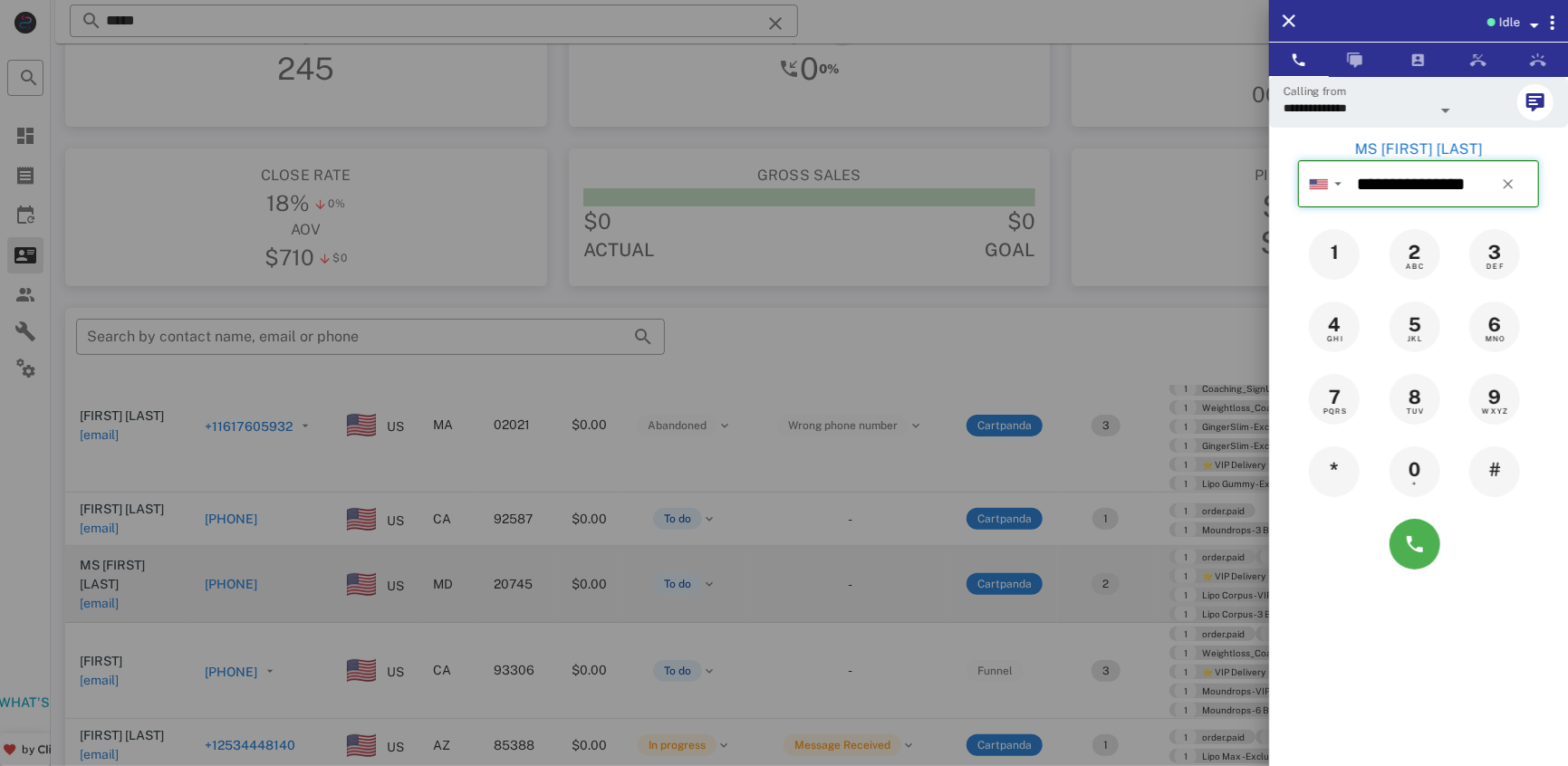 type 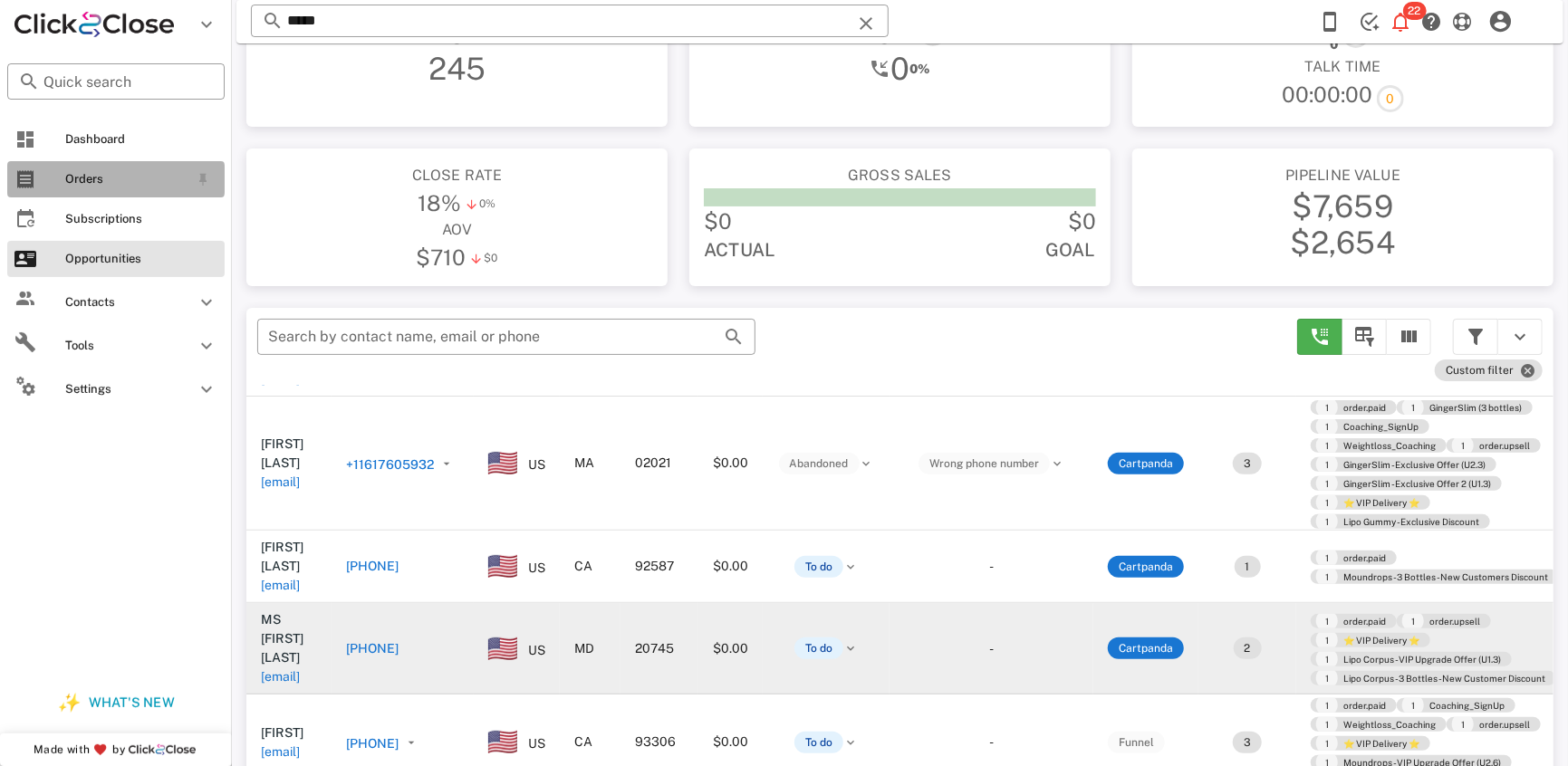 click on "Orders" at bounding box center (127, 179) 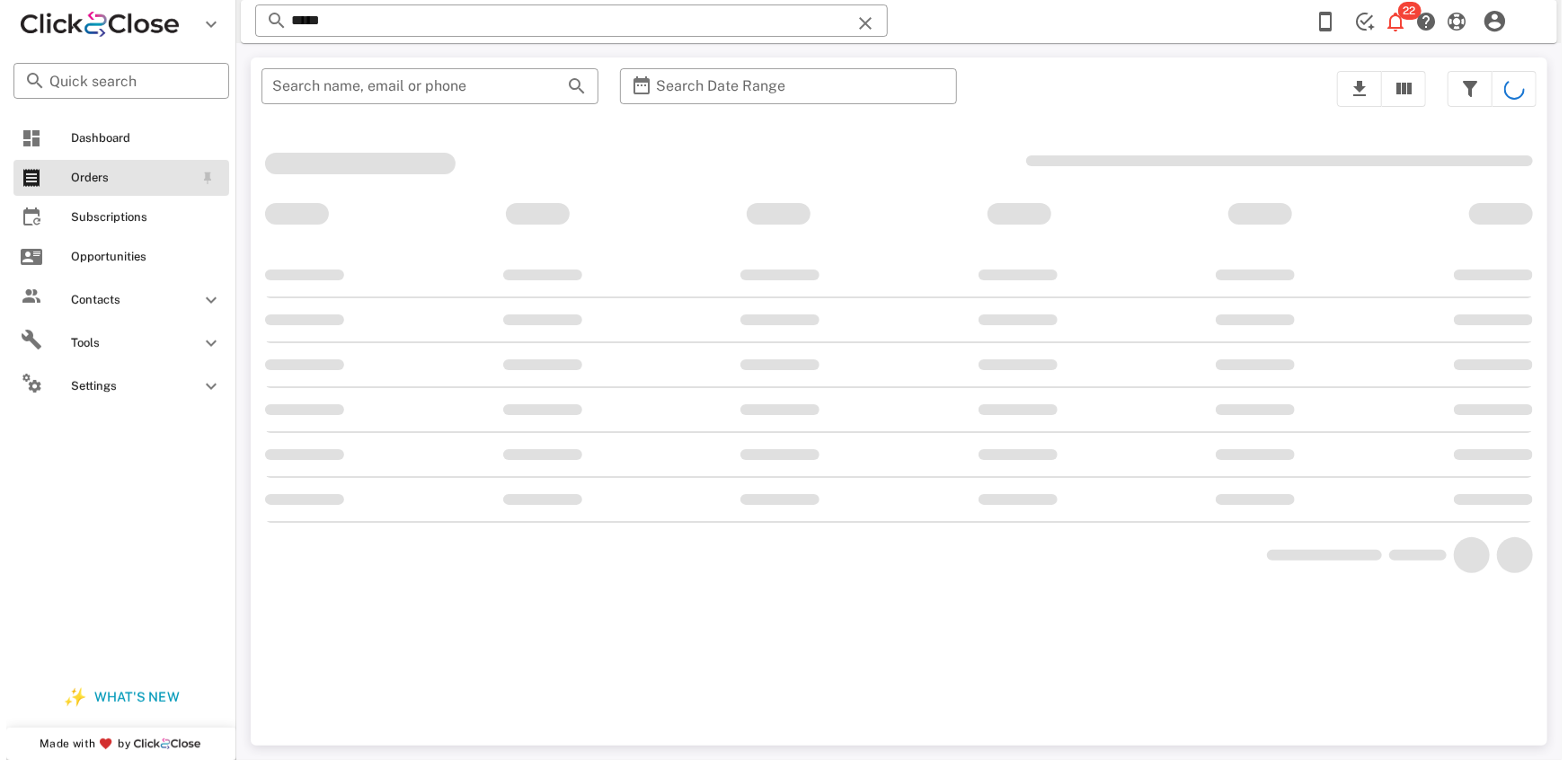 scroll, scrollTop: 0, scrollLeft: 0, axis: both 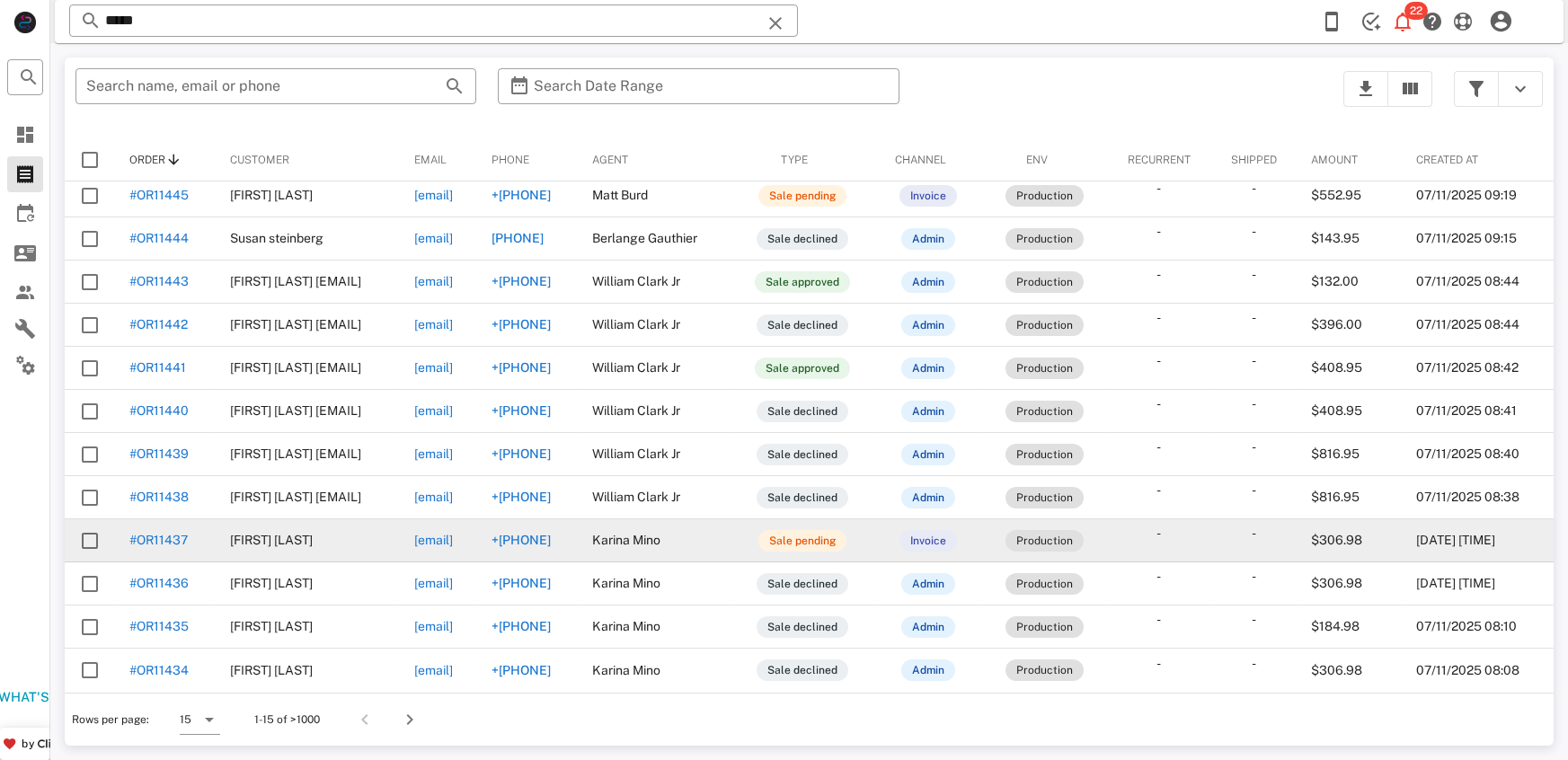 click on "#OR11437" at bounding box center (158, 540) 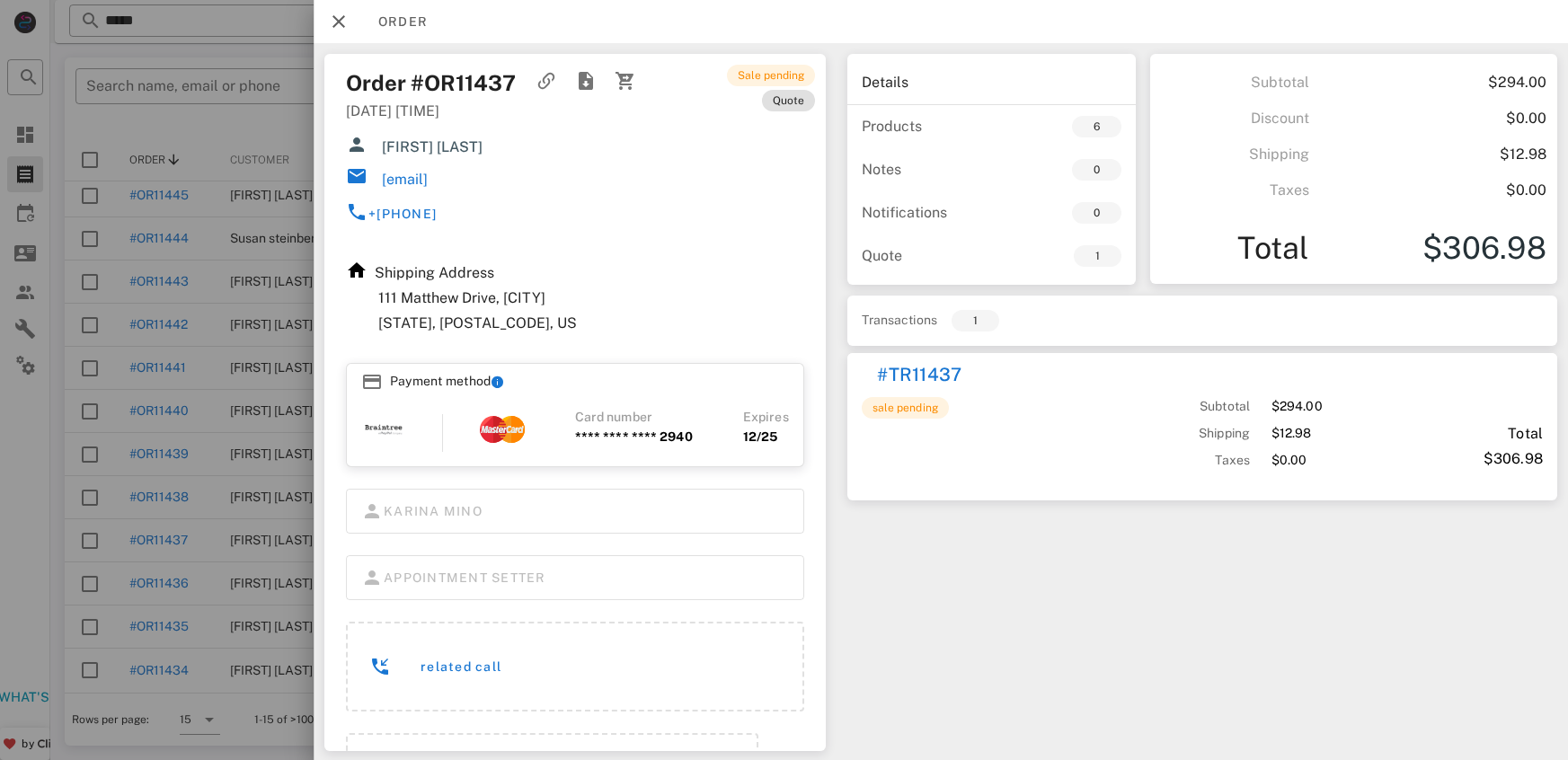 click on "[EMAIL]" at bounding box center (404, 180) 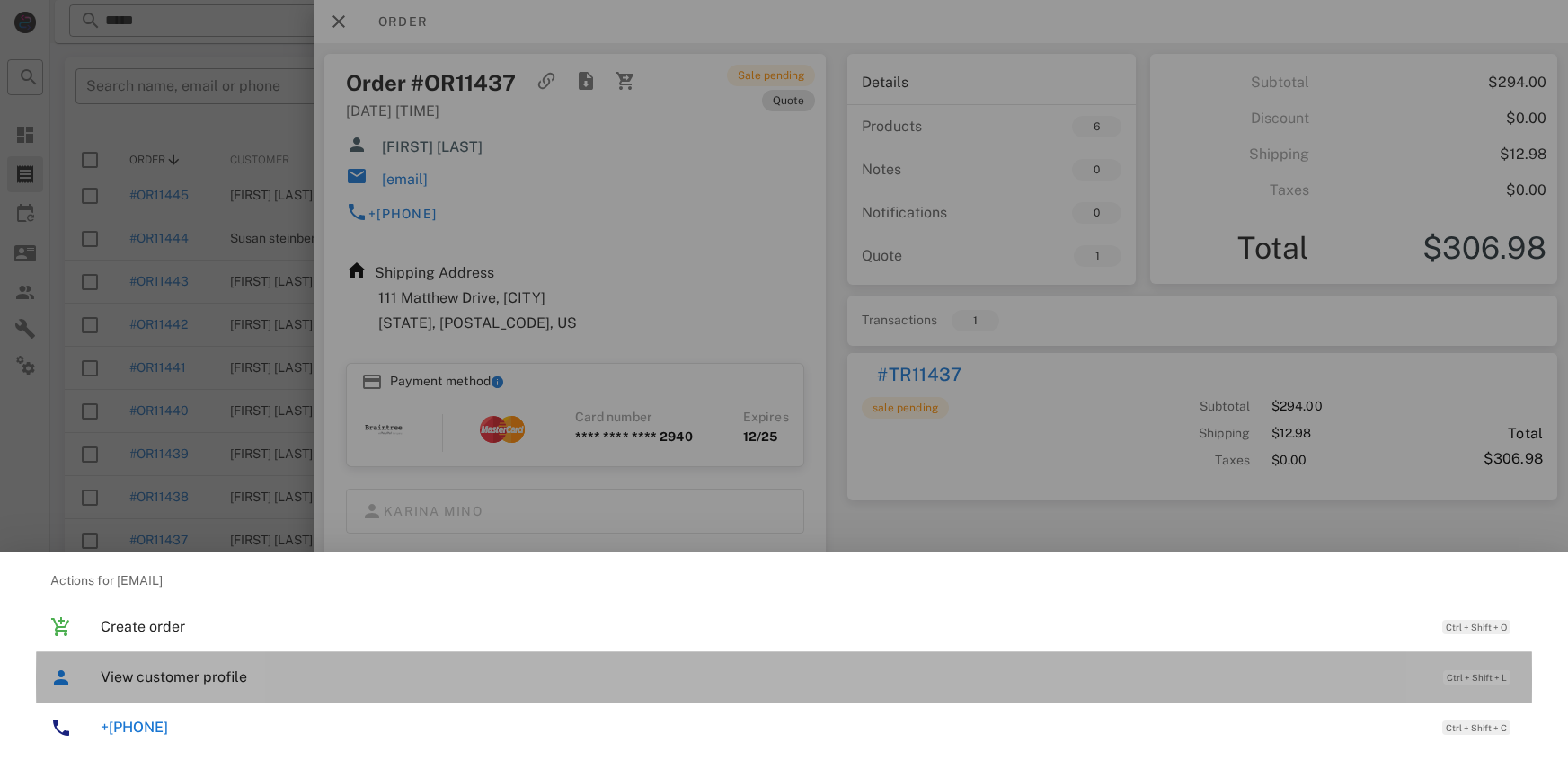 click on "View customer profile" at bounding box center [763, 676] 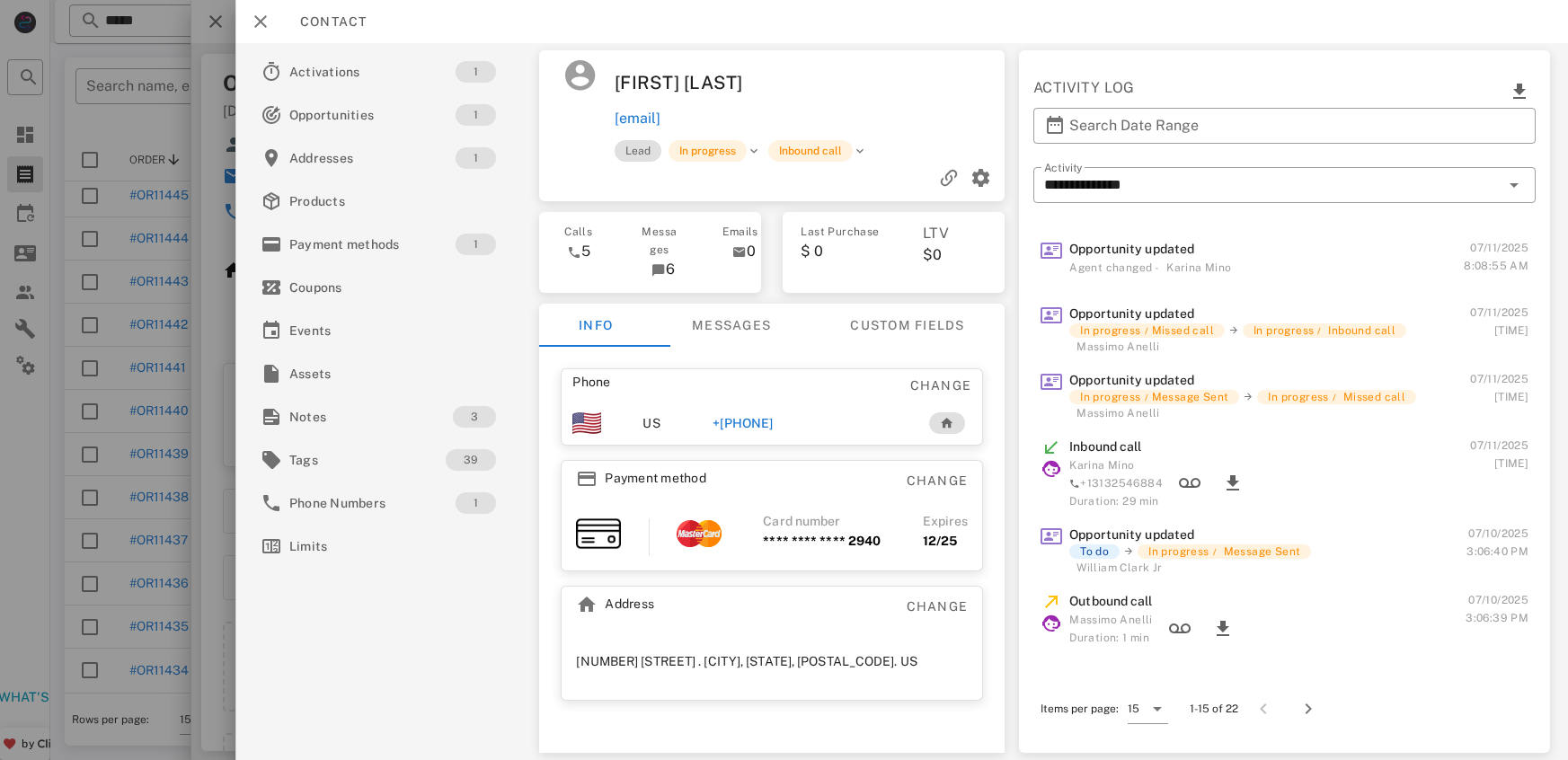 scroll, scrollTop: 601, scrollLeft: 0, axis: vertical 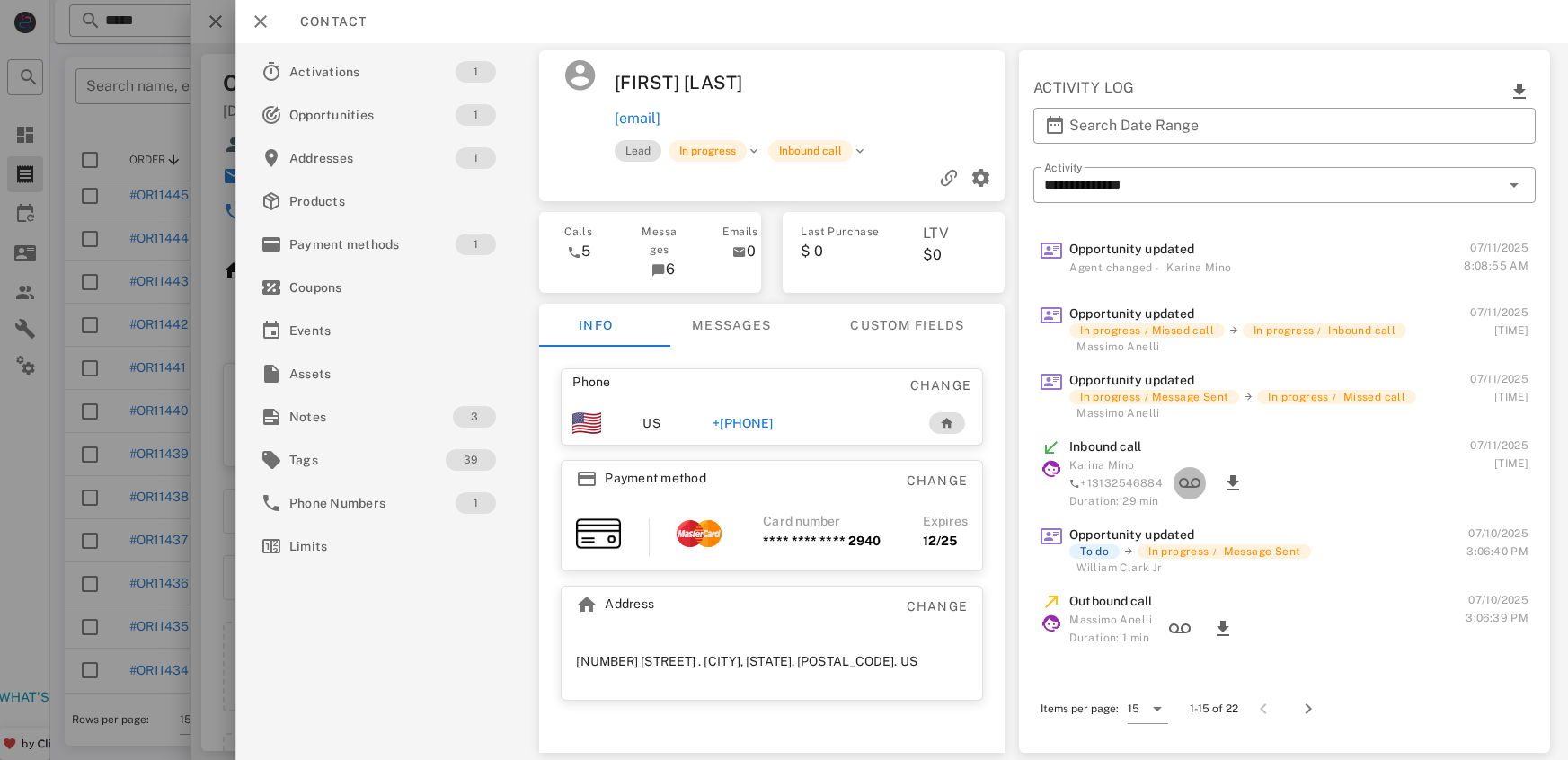 click at bounding box center (1190, 483) 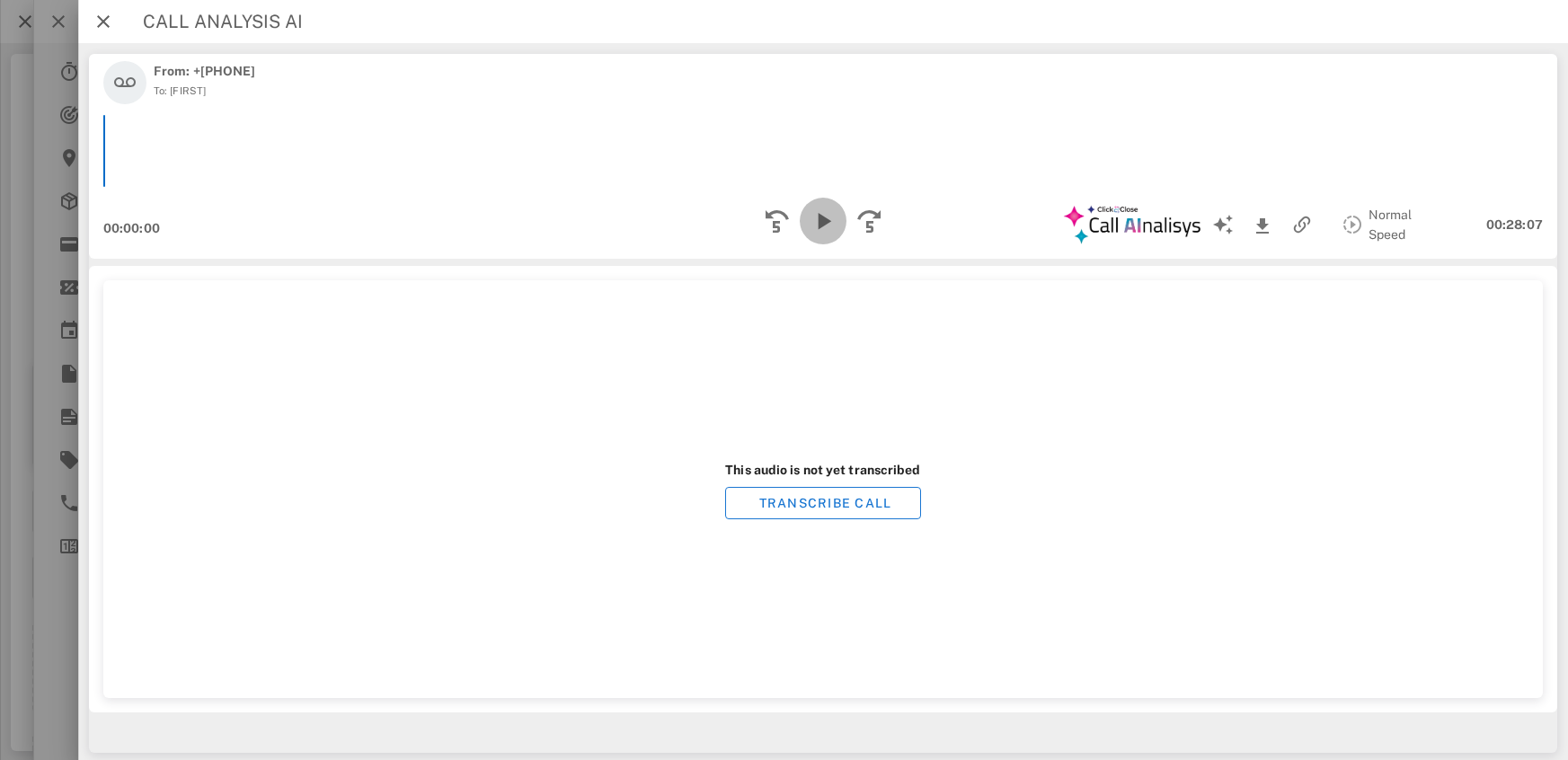click at bounding box center (823, 221) 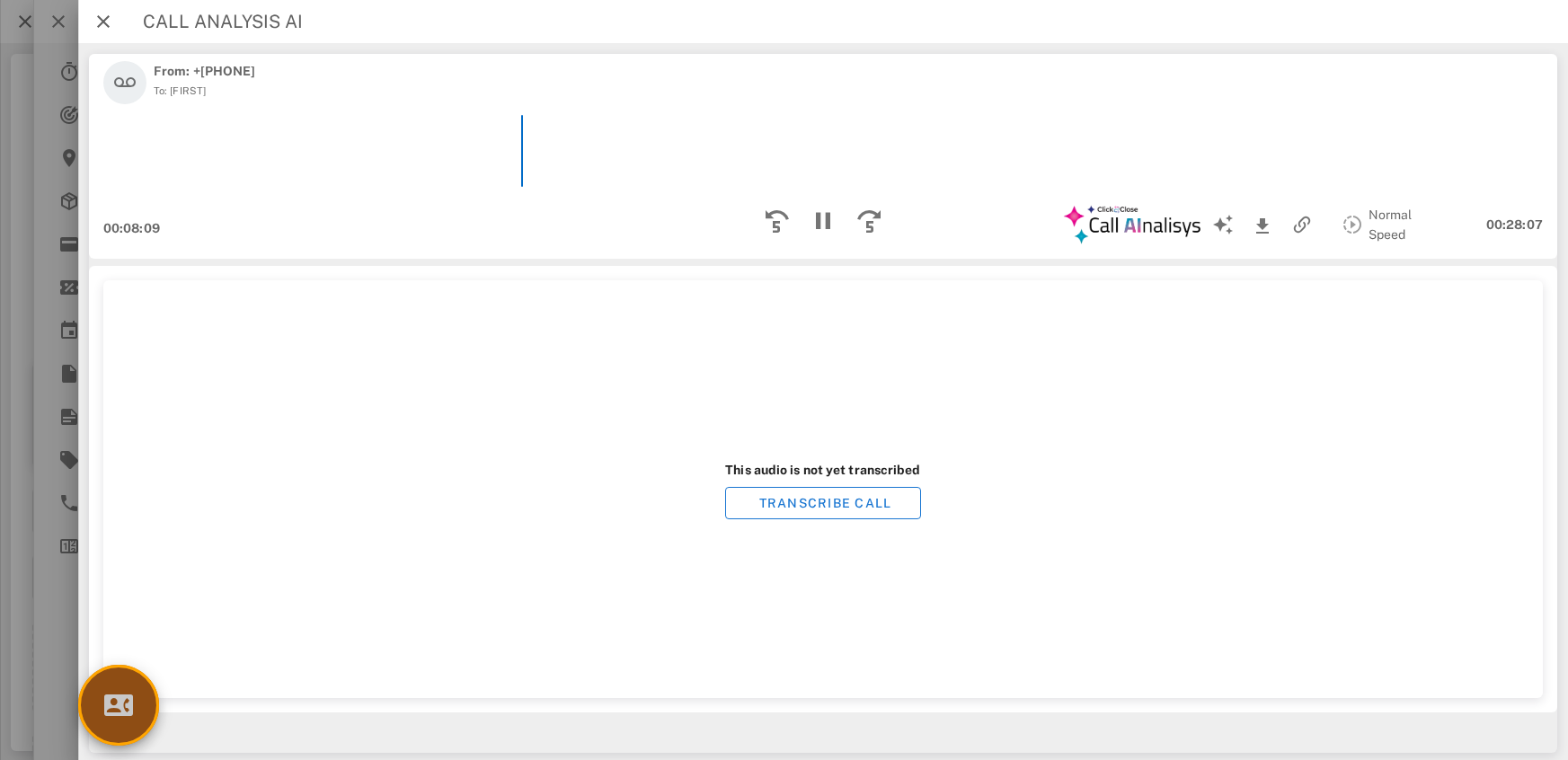 click at bounding box center [119, 705] 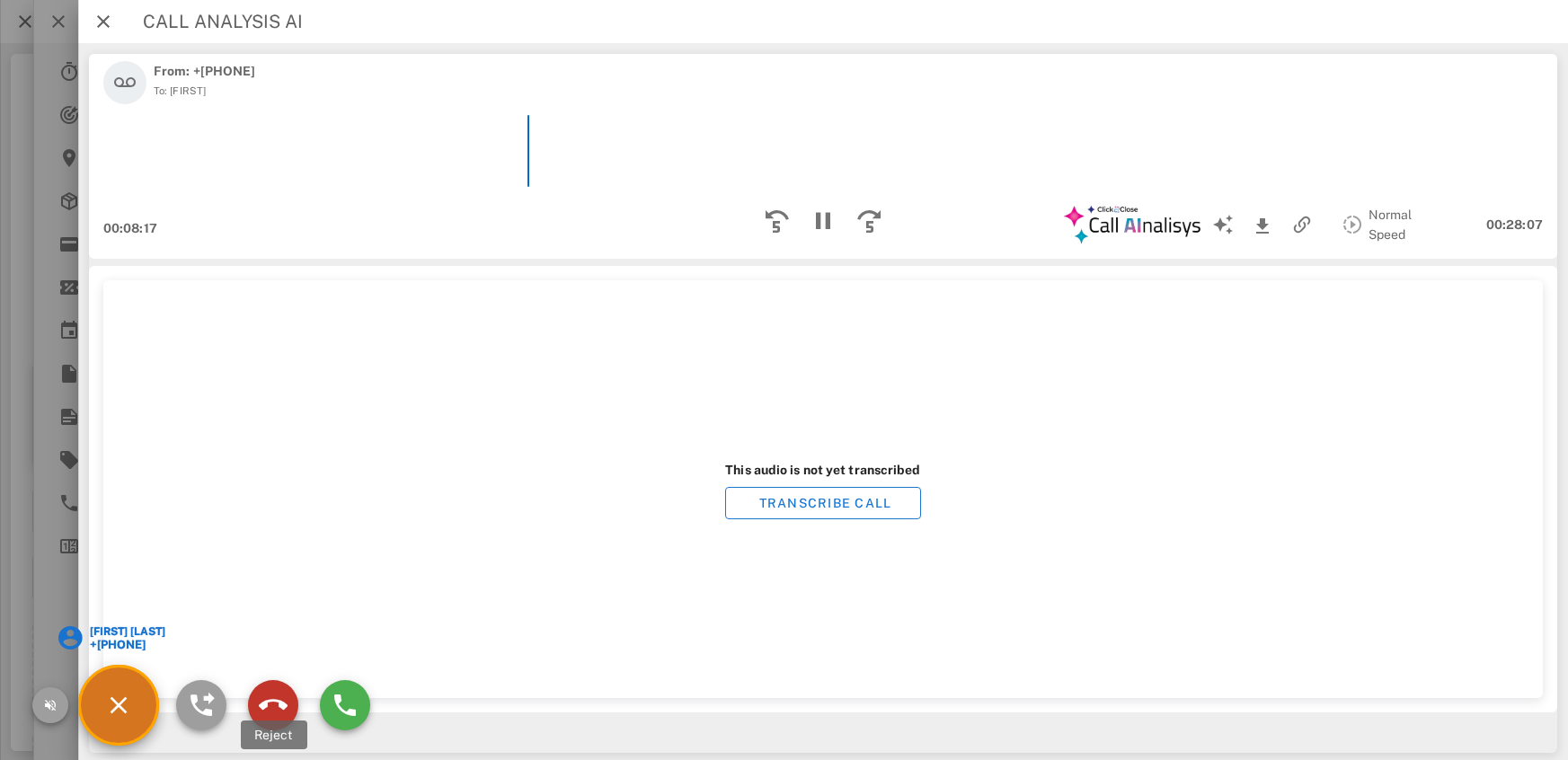 click at bounding box center [273, 705] 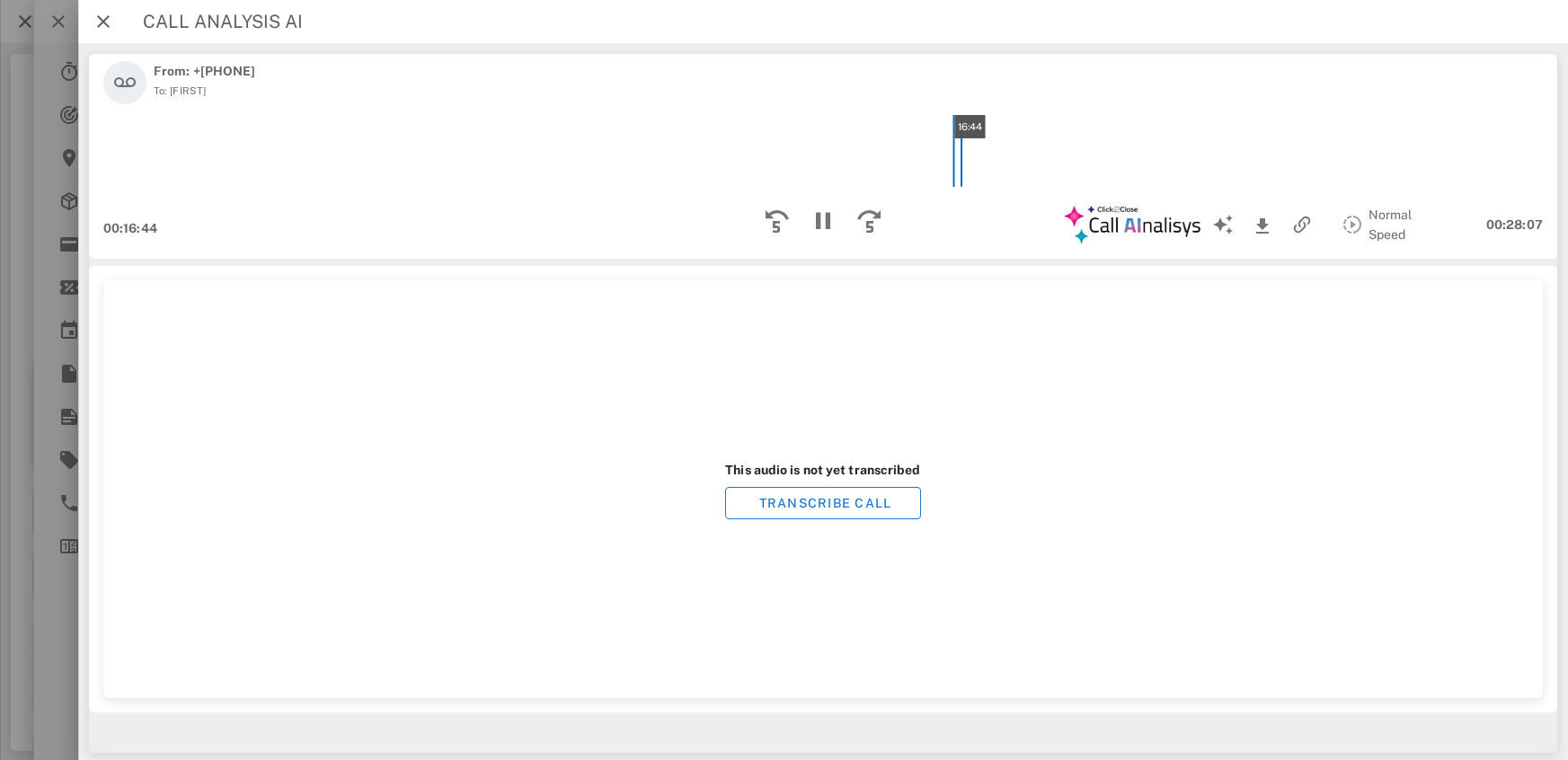 click on "16:44" at bounding box center (823, 151) 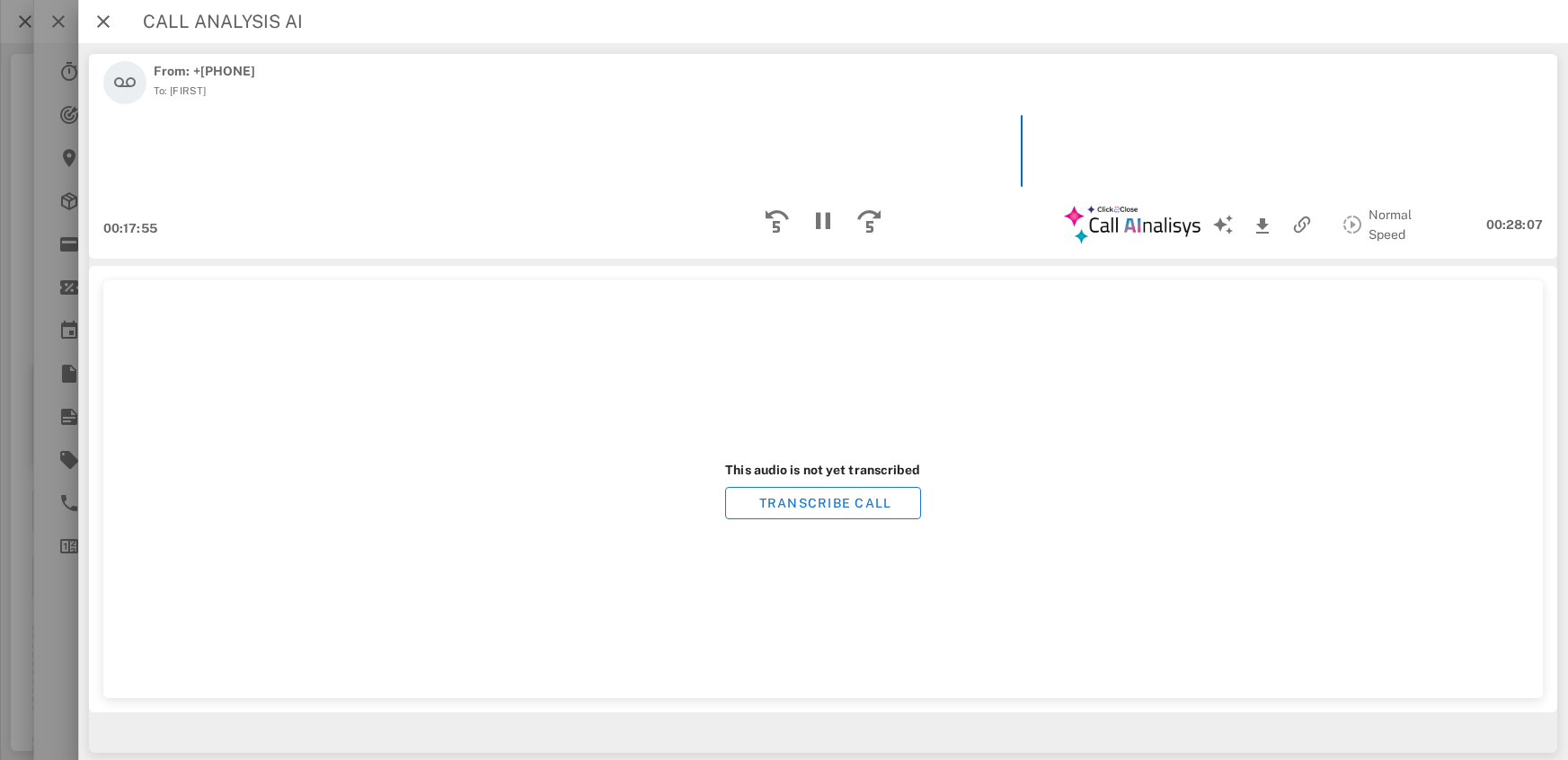 click at bounding box center [823, 151] 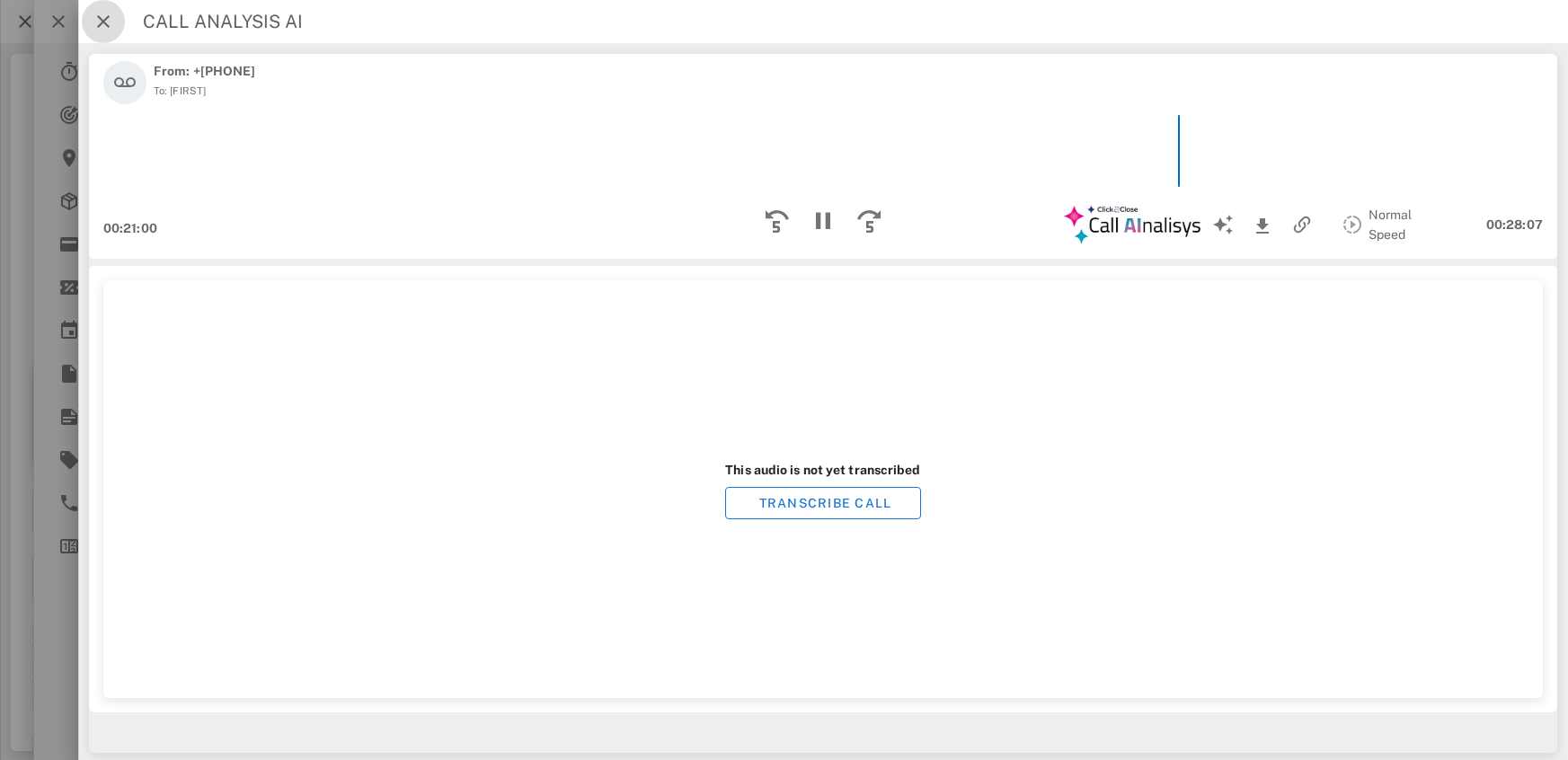 click at bounding box center (103, 22) 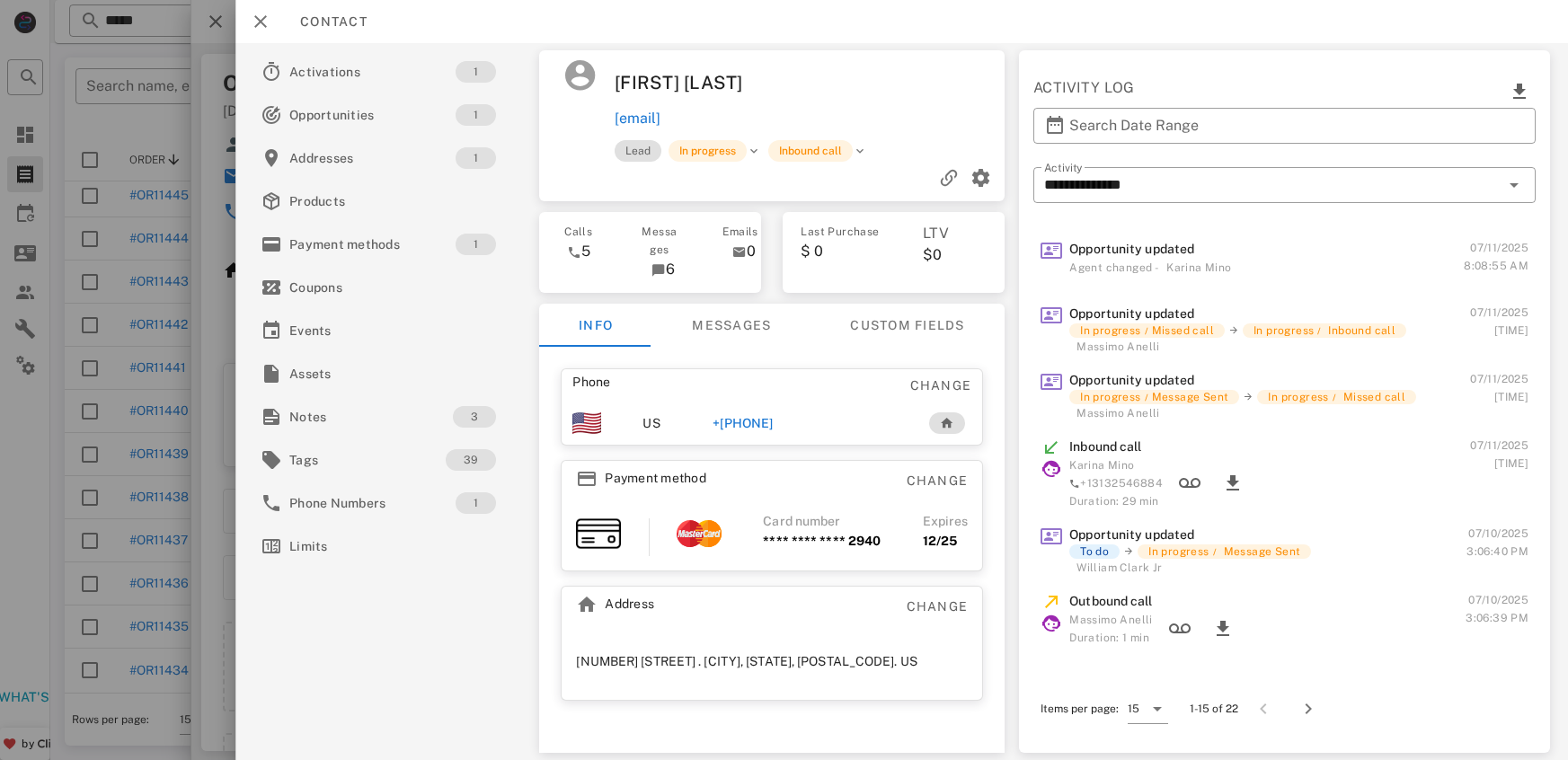 click at bounding box center [784, 380] 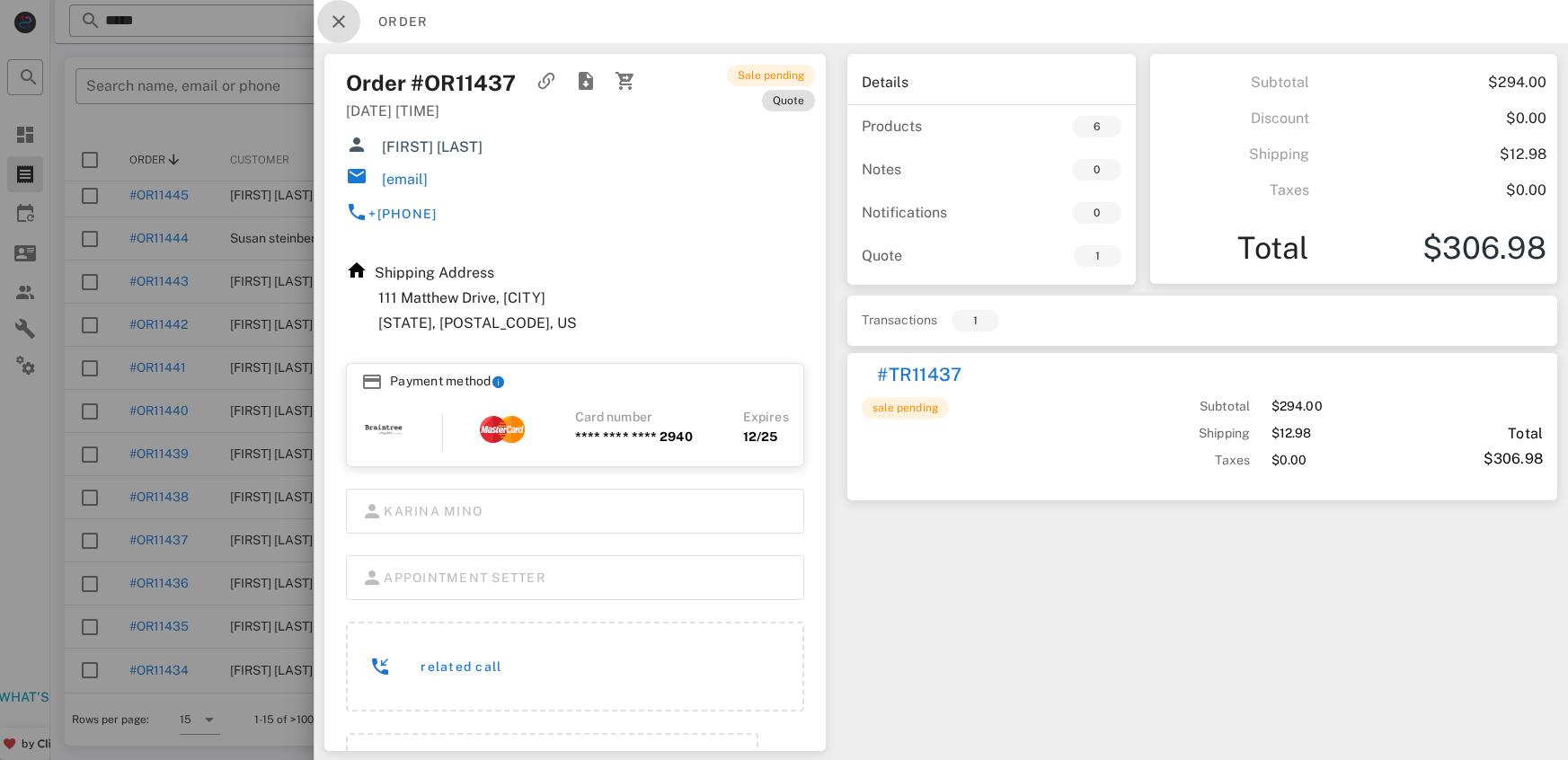 click at bounding box center (339, 22) 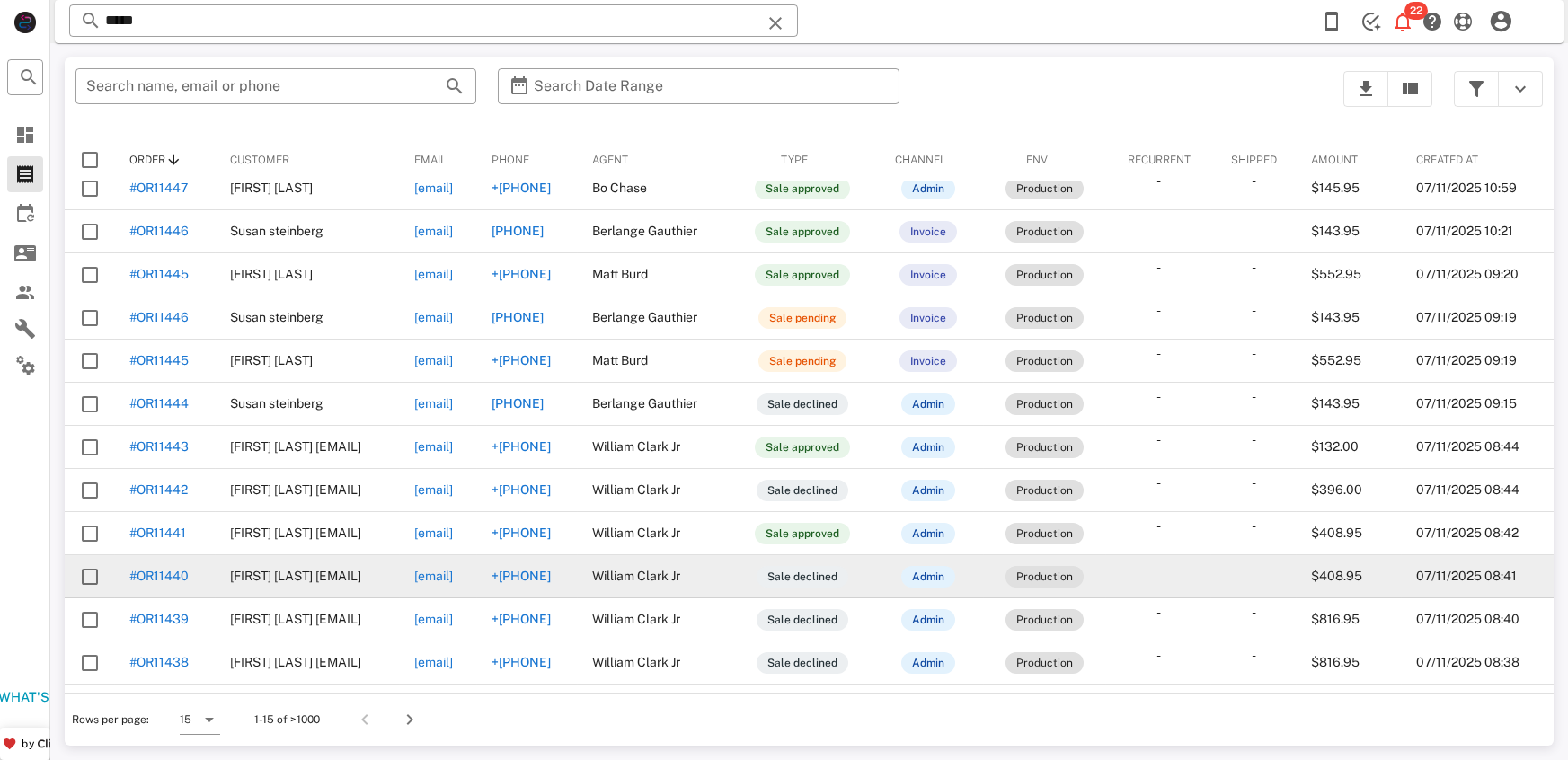 scroll, scrollTop: 78, scrollLeft: 0, axis: vertical 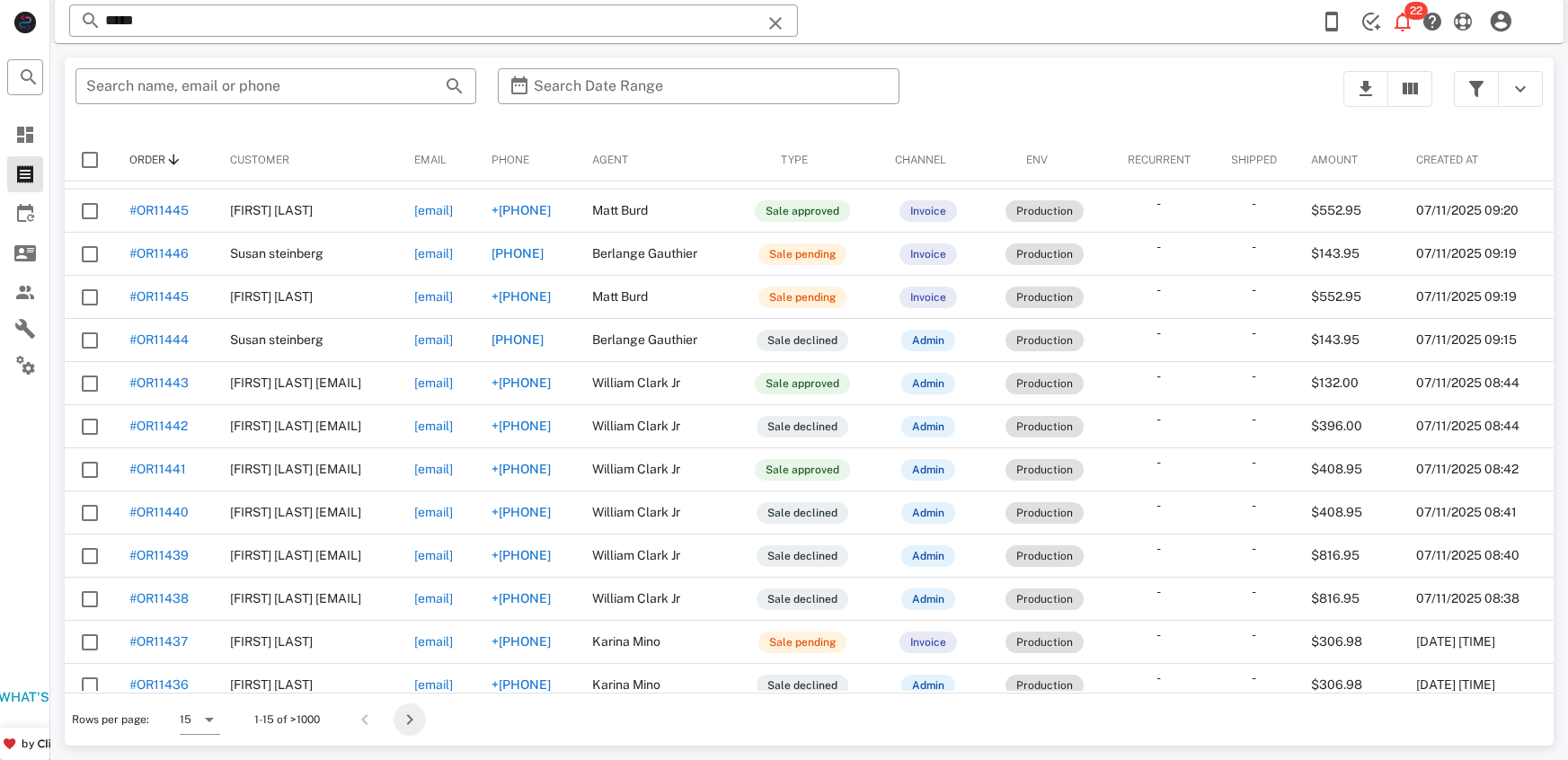 click at bounding box center [410, 720] 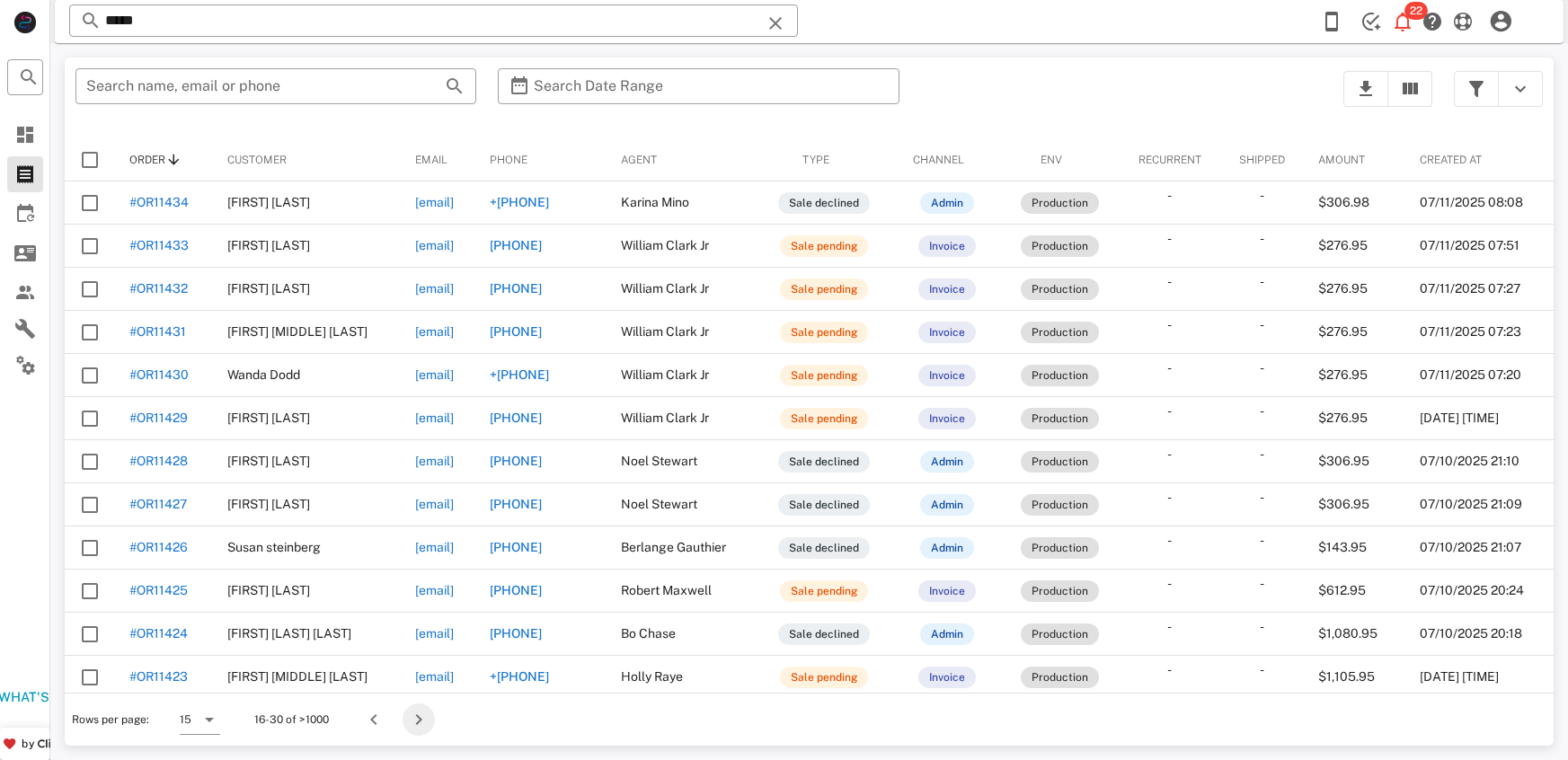 click at bounding box center [419, 720] 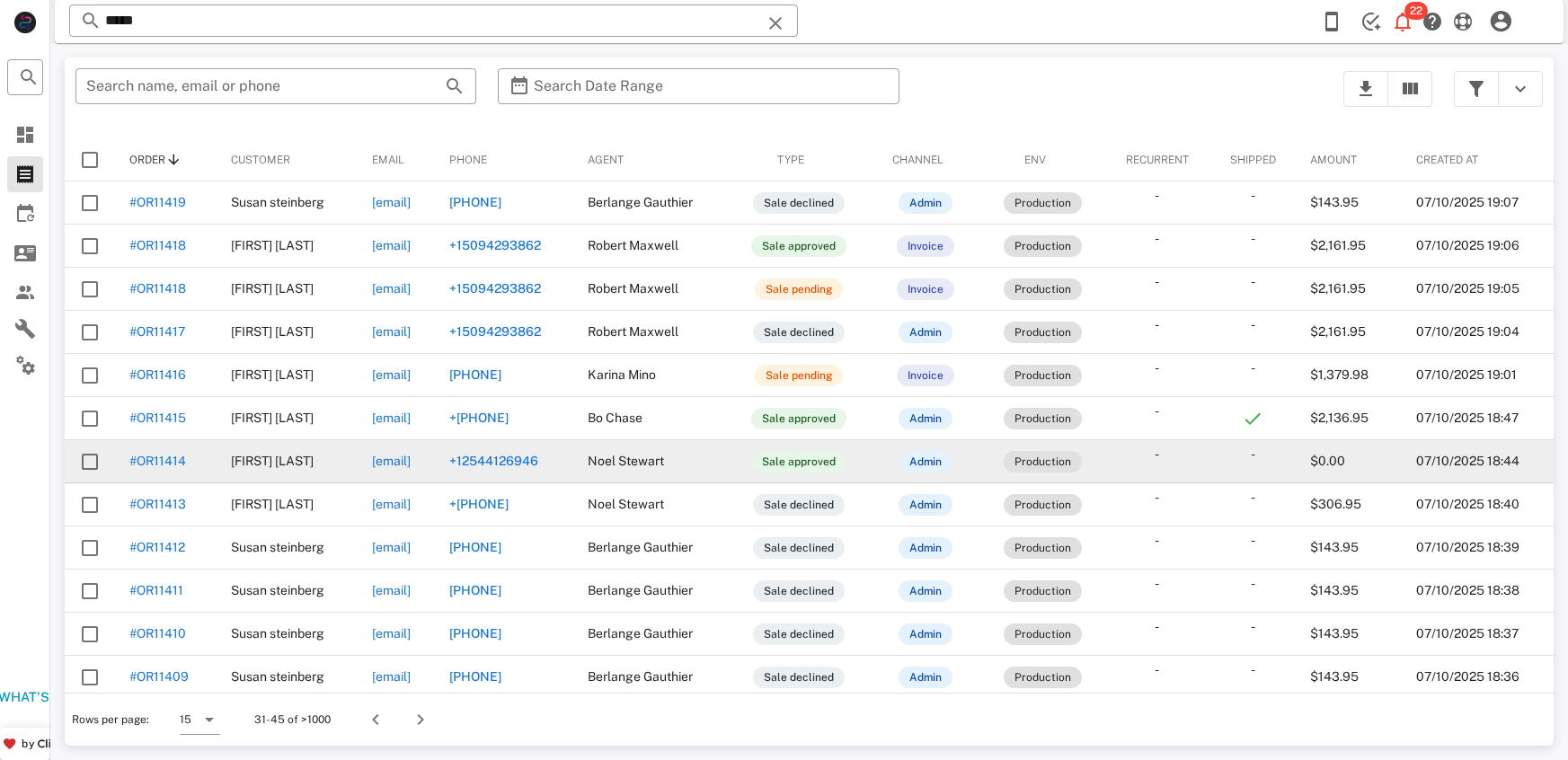 click on "#OR11414" at bounding box center (157, 461) 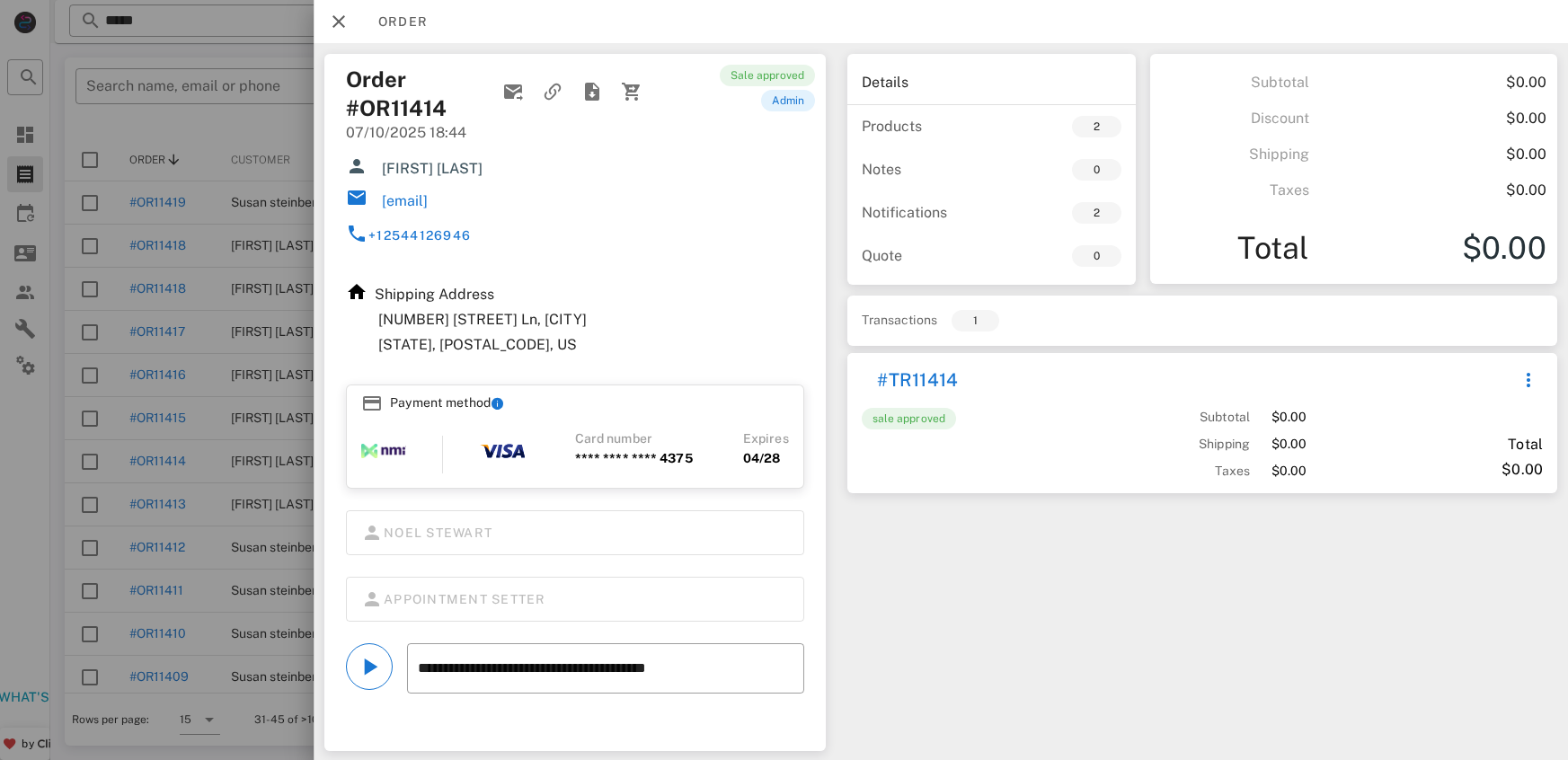 click on "[EMAIL]" at bounding box center (404, 201) 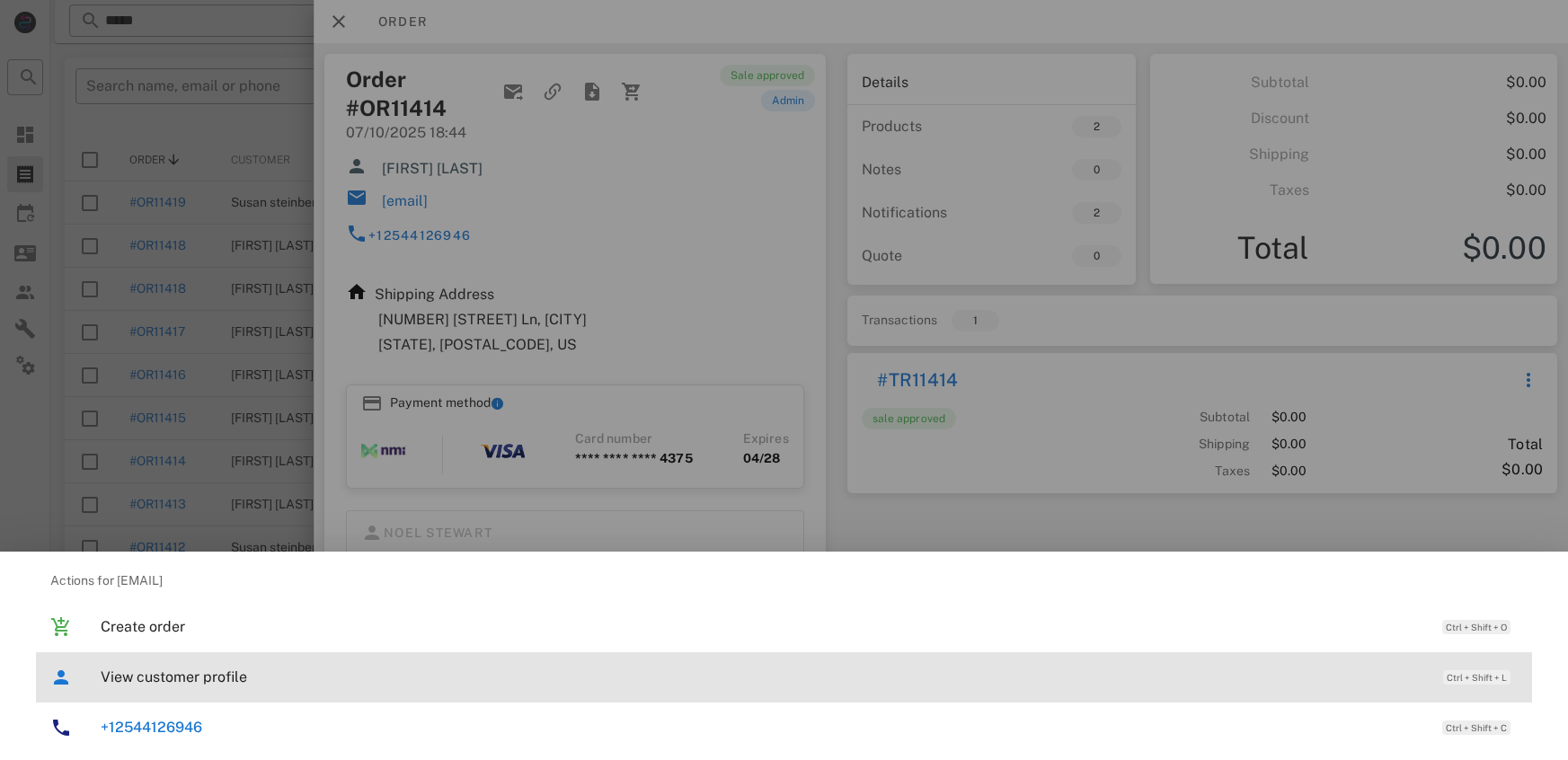click on "View customer profile" at bounding box center (763, 676) 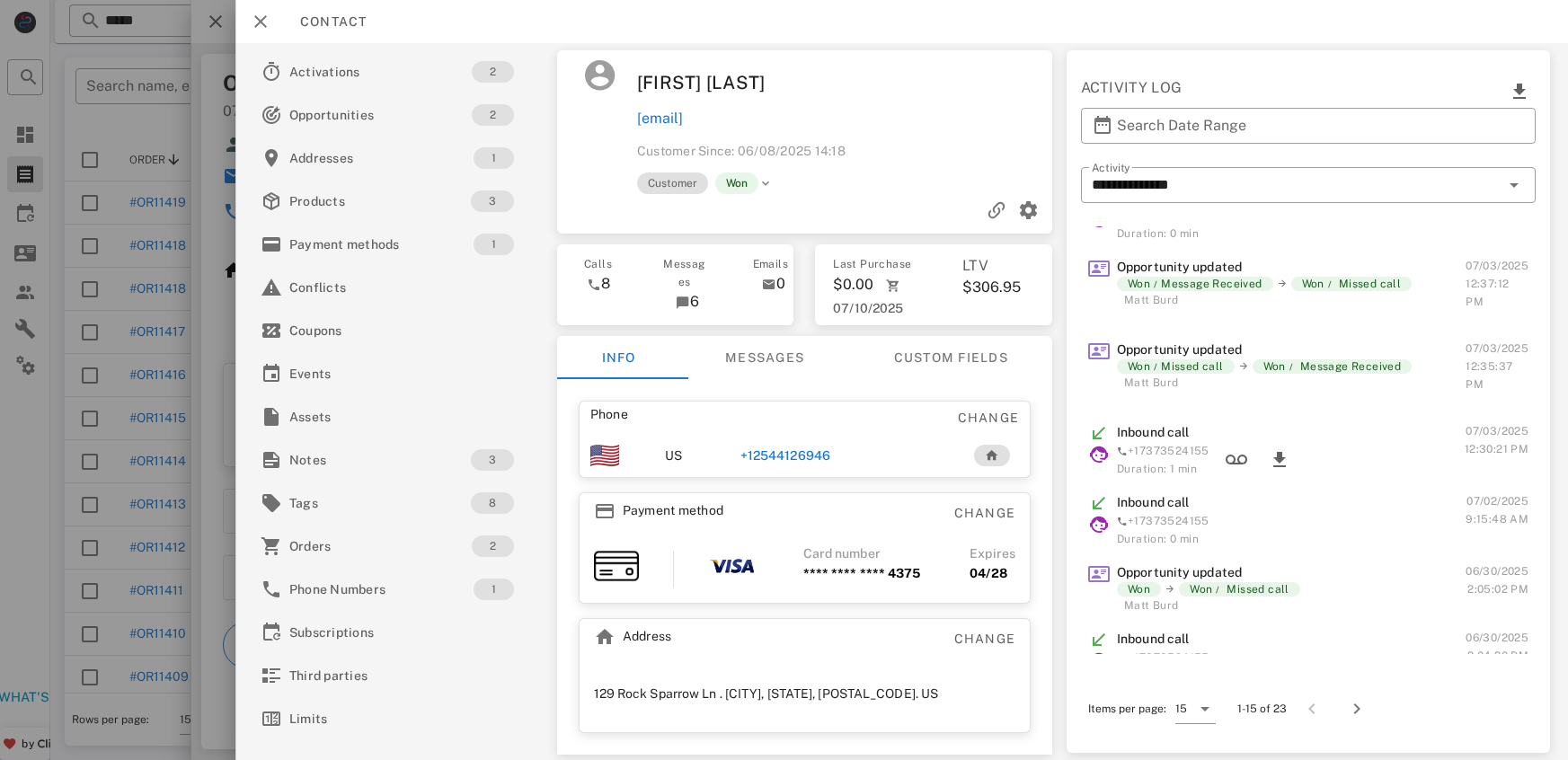 scroll, scrollTop: 634, scrollLeft: 0, axis: vertical 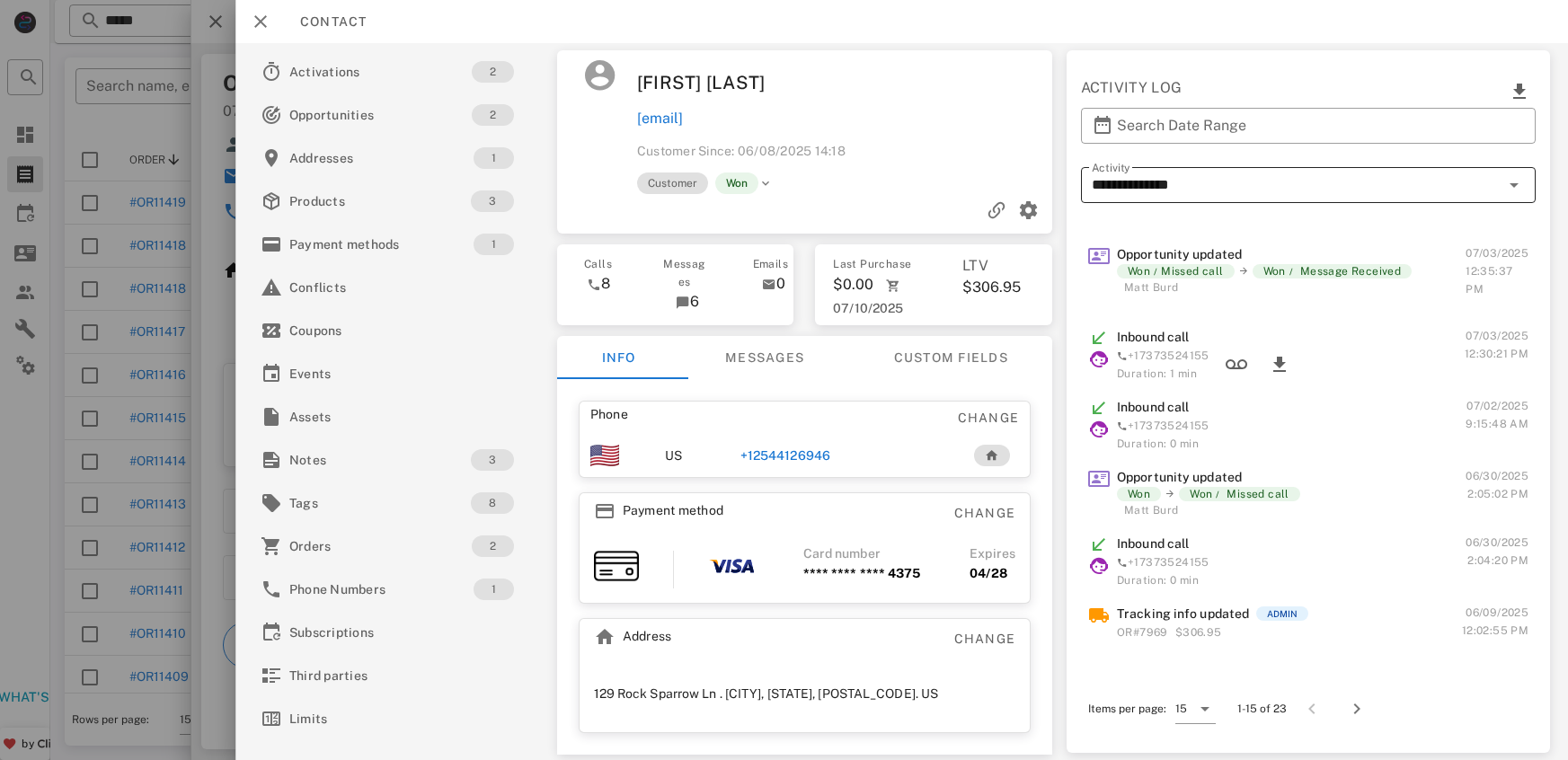 click at bounding box center (1514, 185) 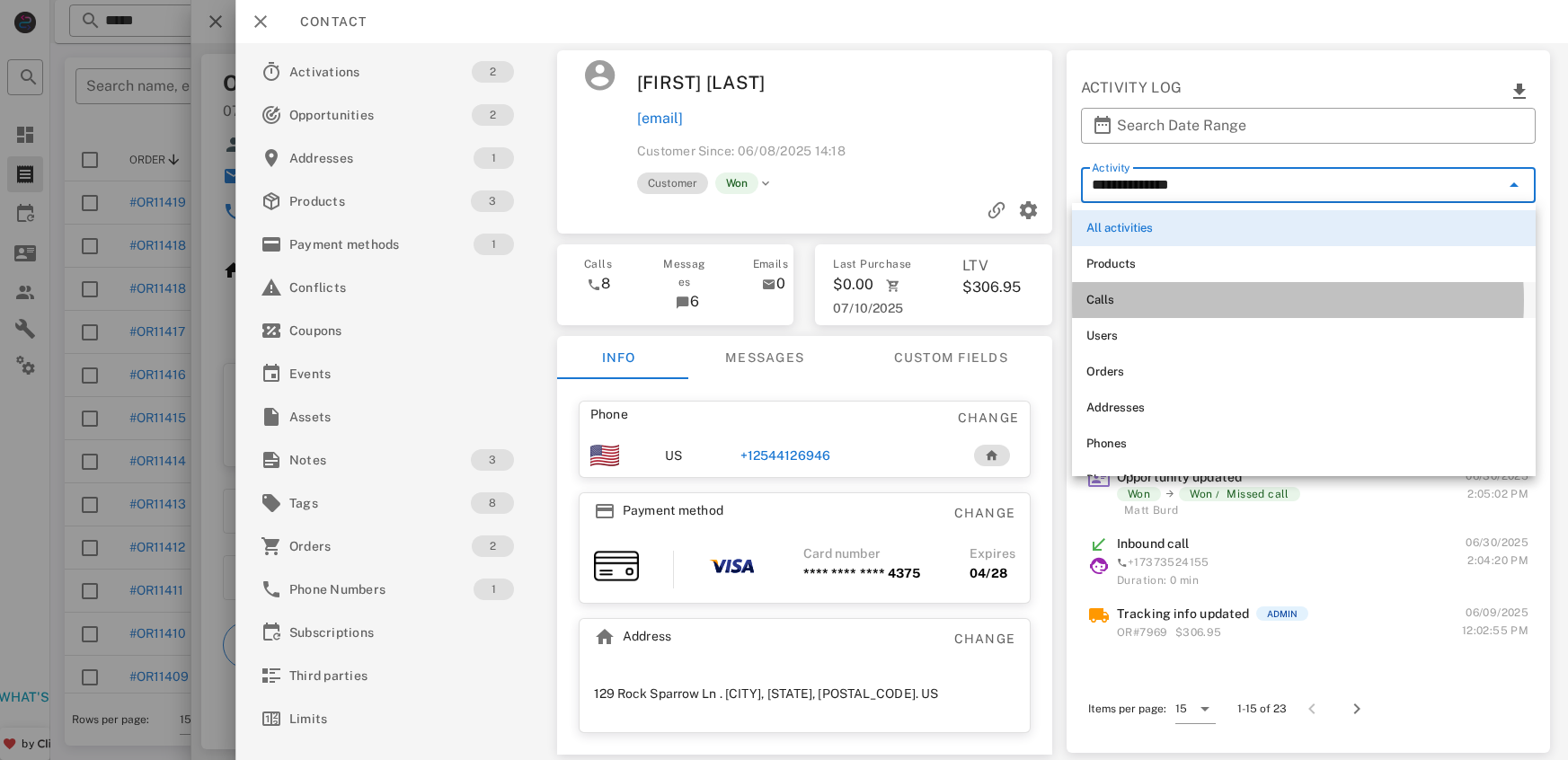 click on "Calls" at bounding box center (1304, 300) 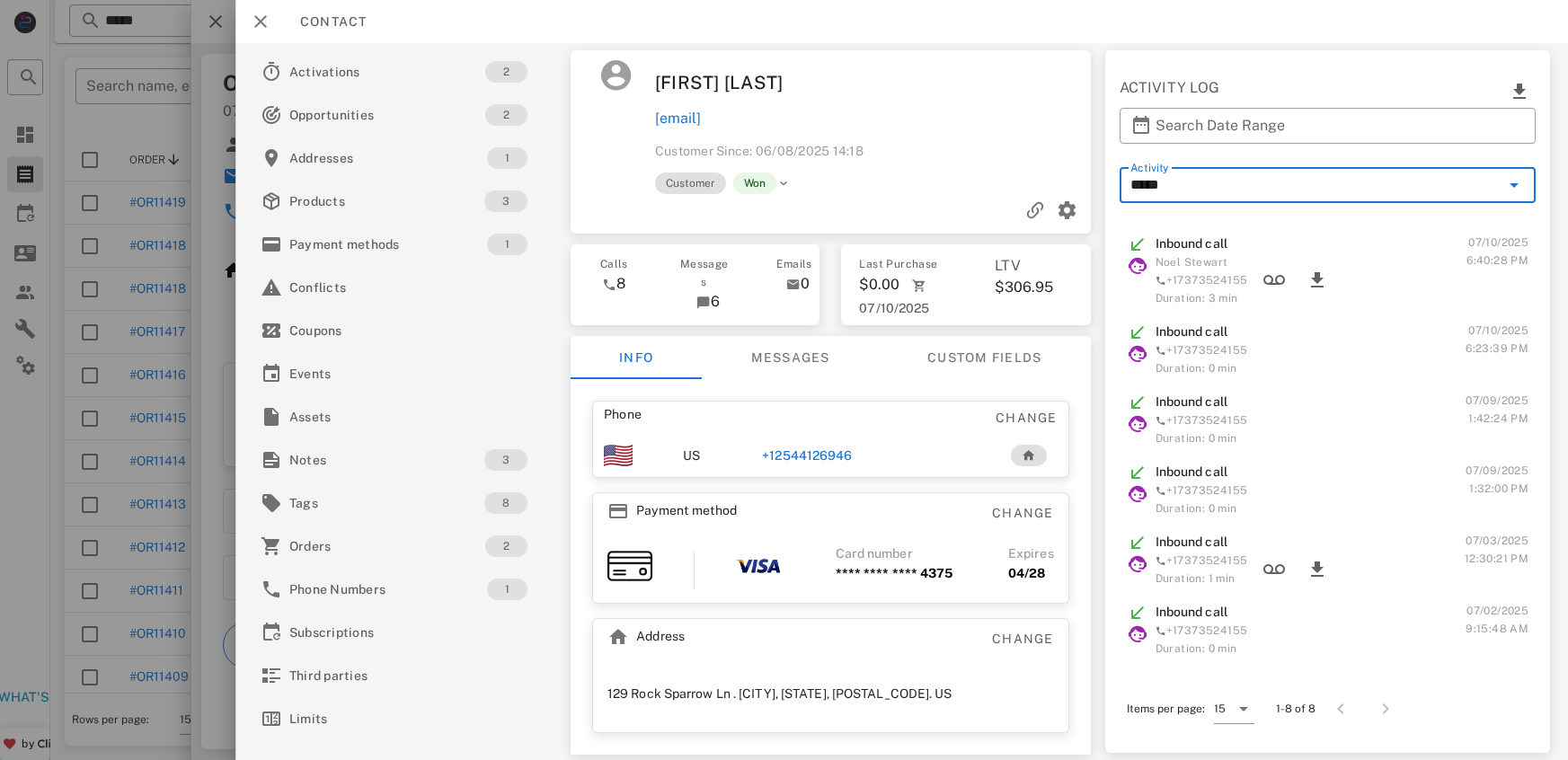 scroll, scrollTop: 0, scrollLeft: 0, axis: both 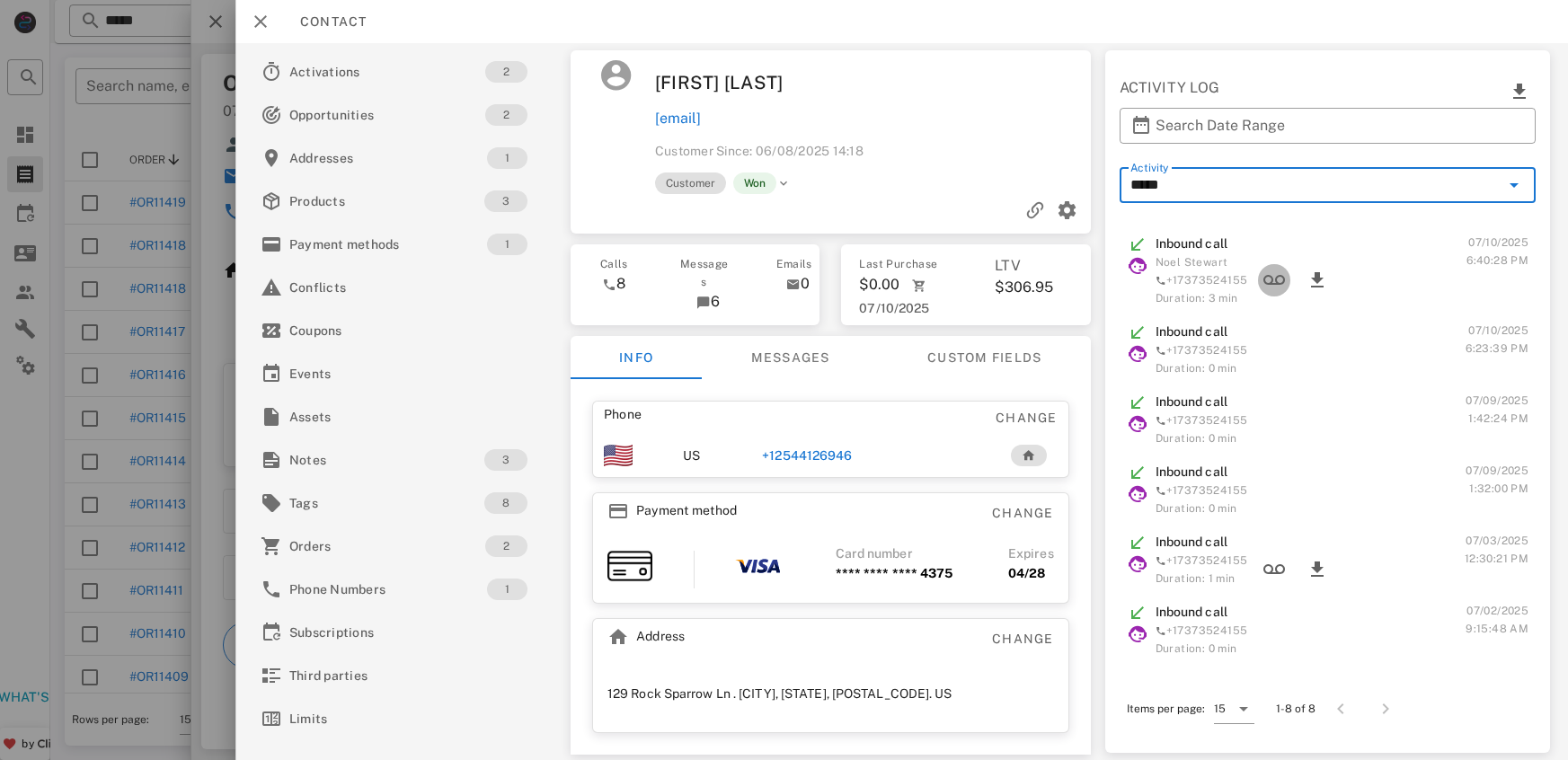 click at bounding box center [1274, 280] 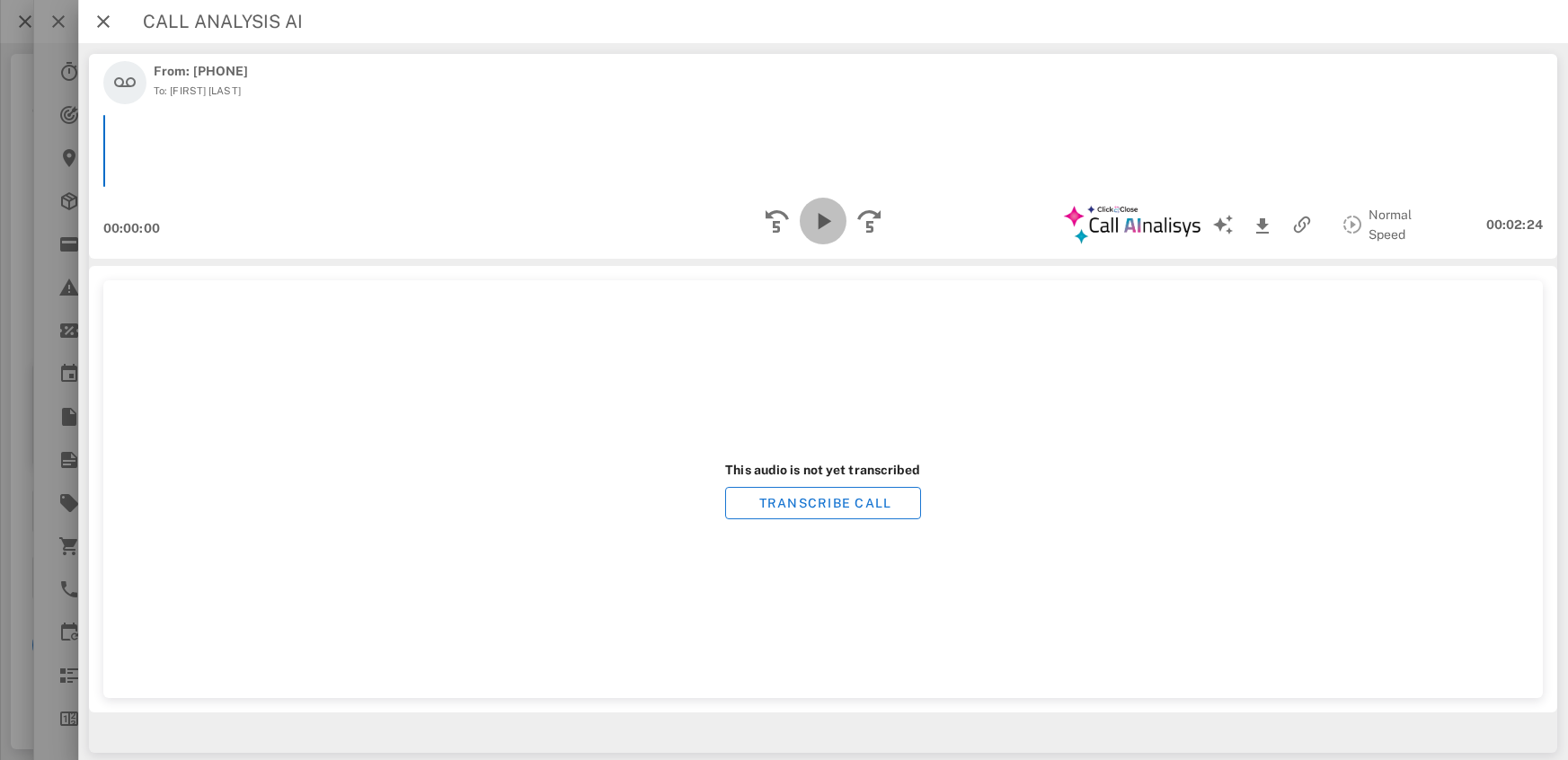 click at bounding box center [823, 221] 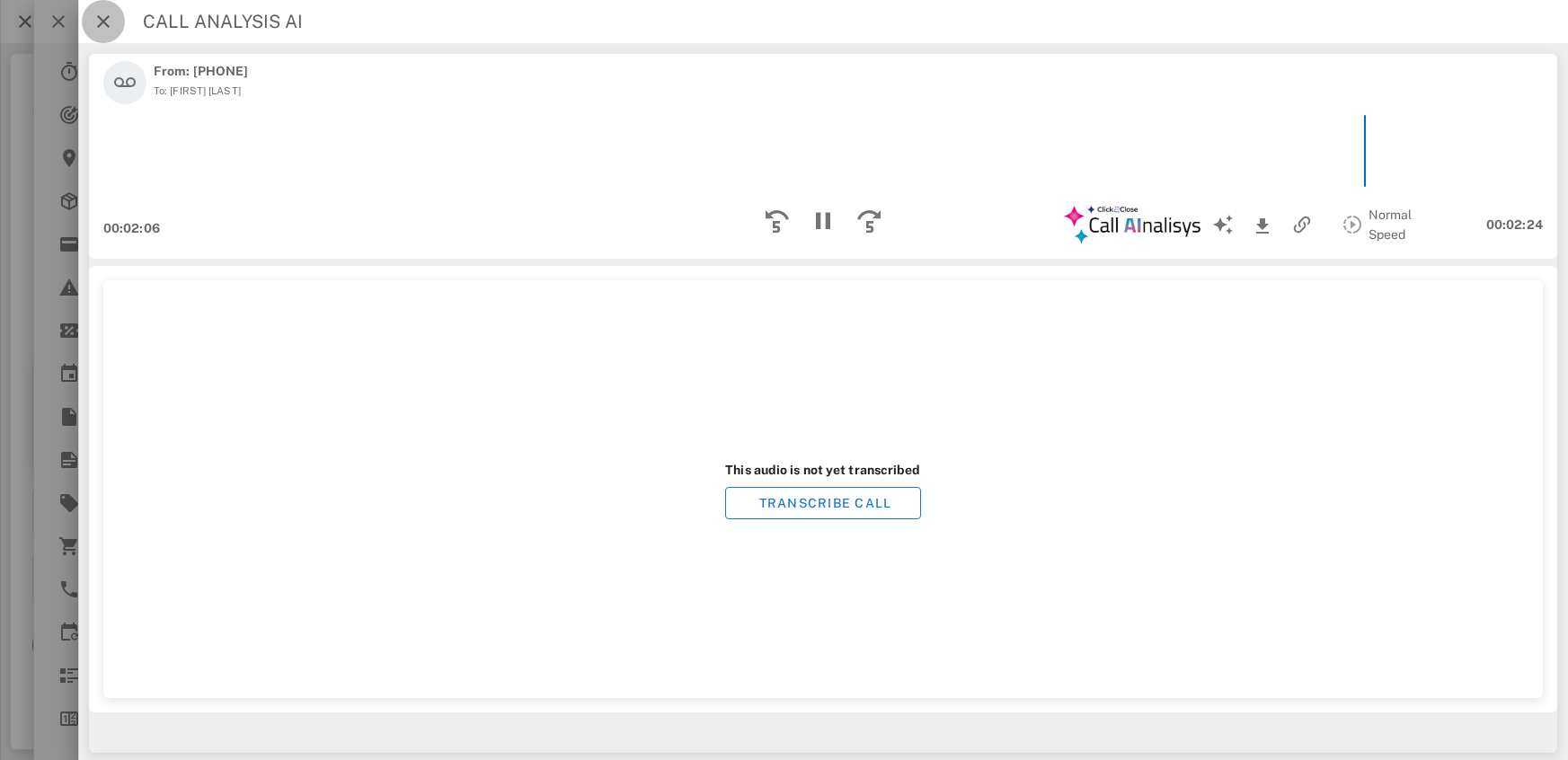 click at bounding box center (103, 22) 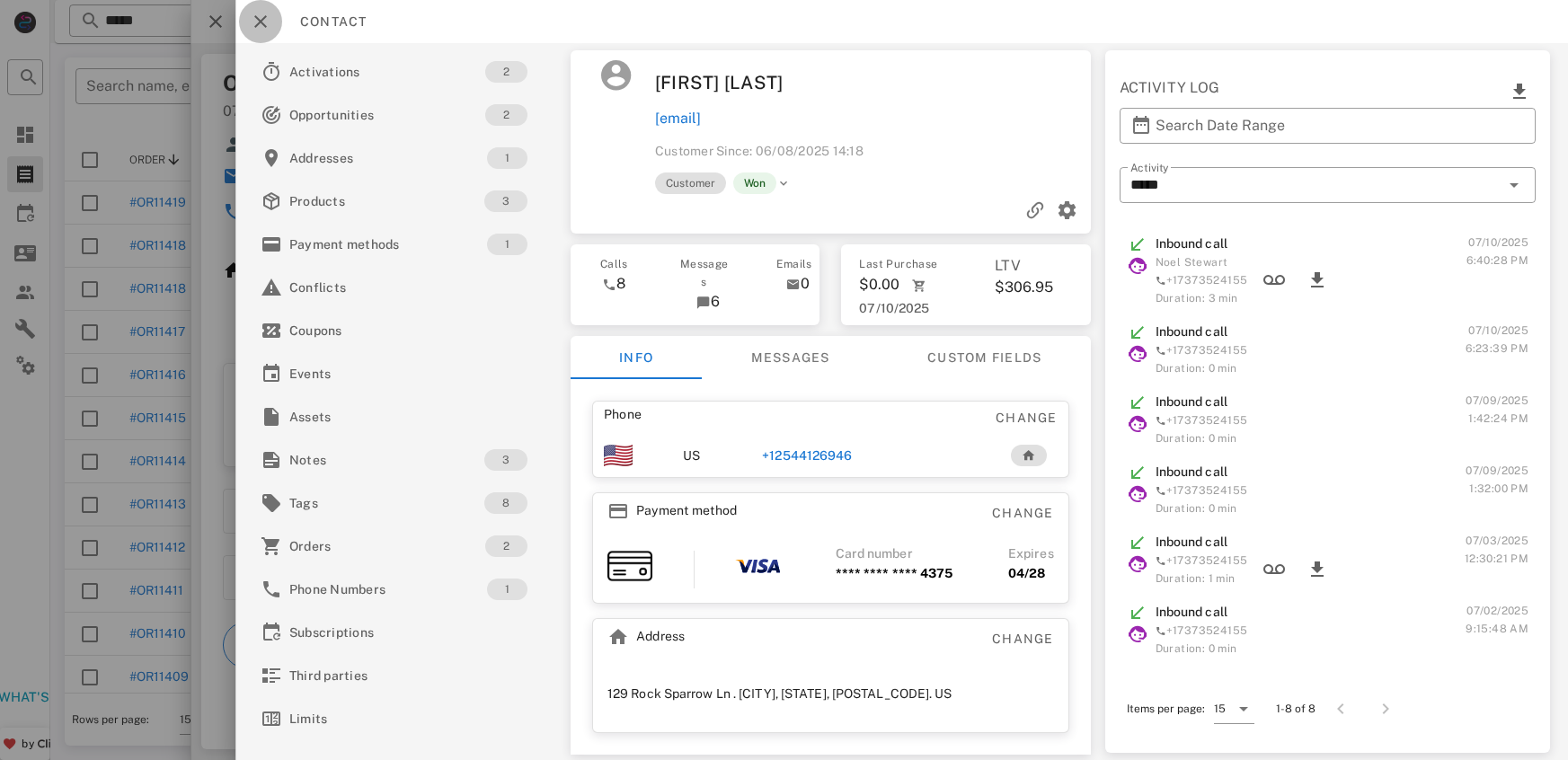 click at bounding box center [261, 22] 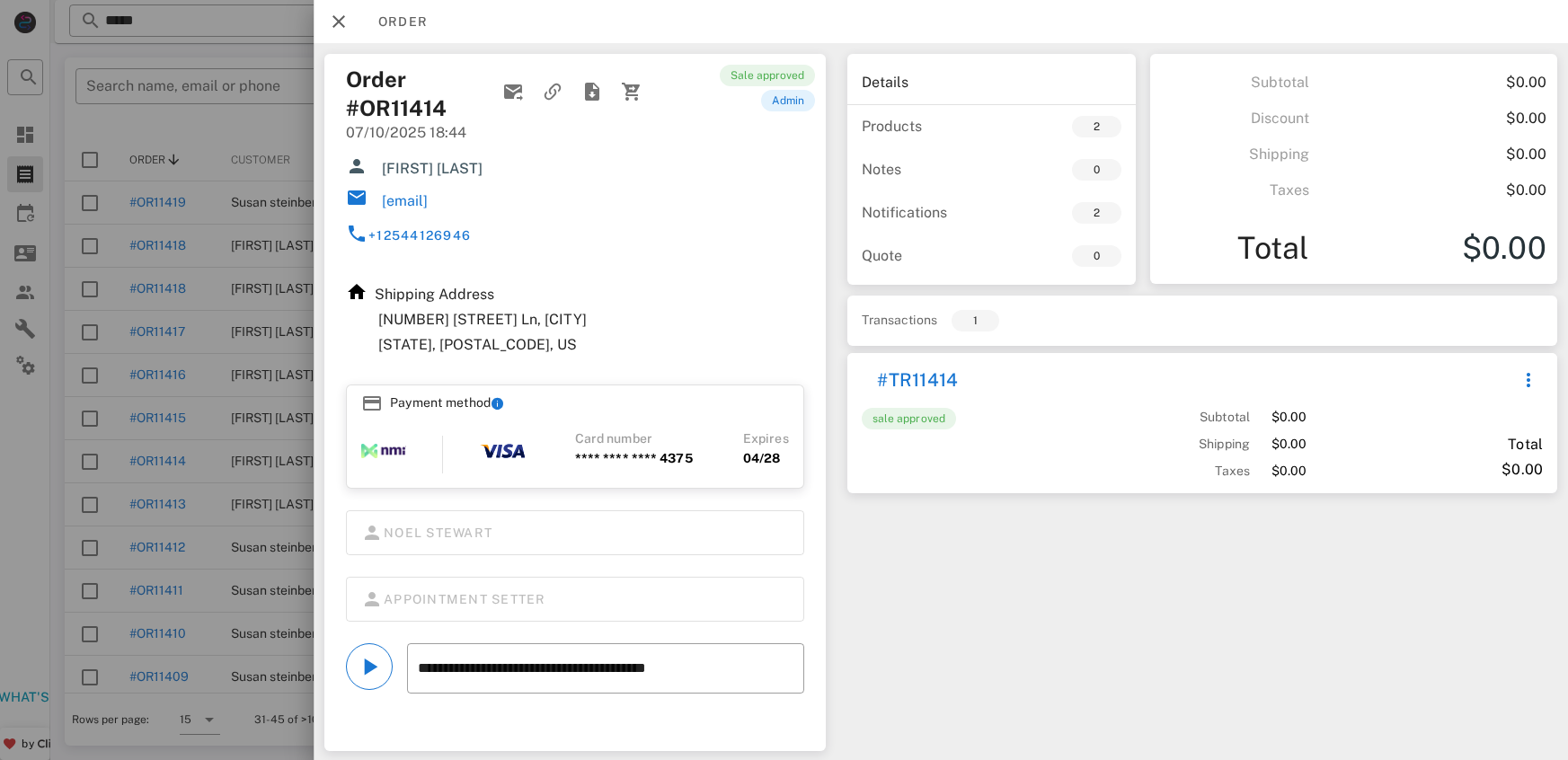 click at bounding box center [784, 380] 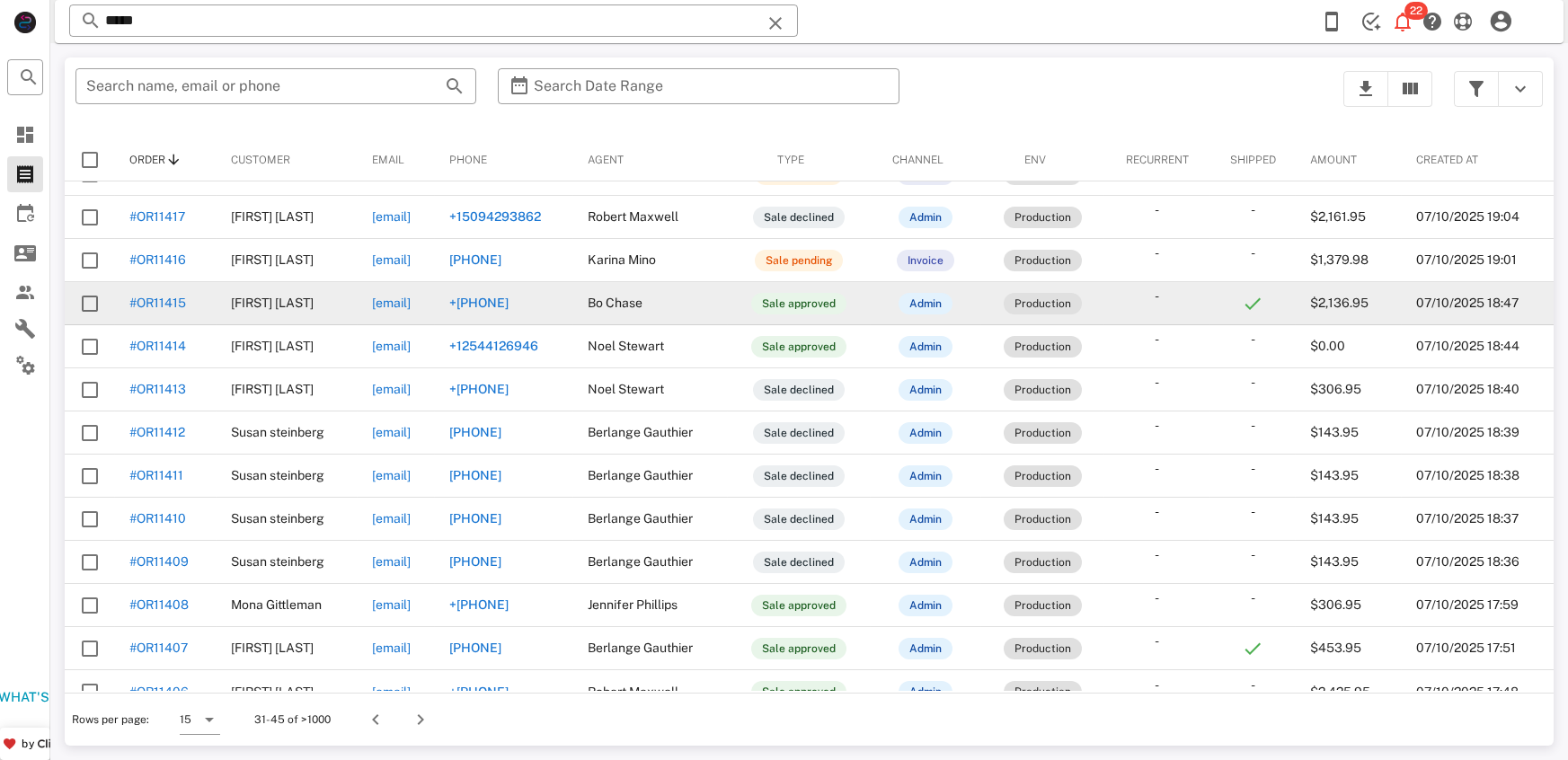 scroll, scrollTop: 137, scrollLeft: 0, axis: vertical 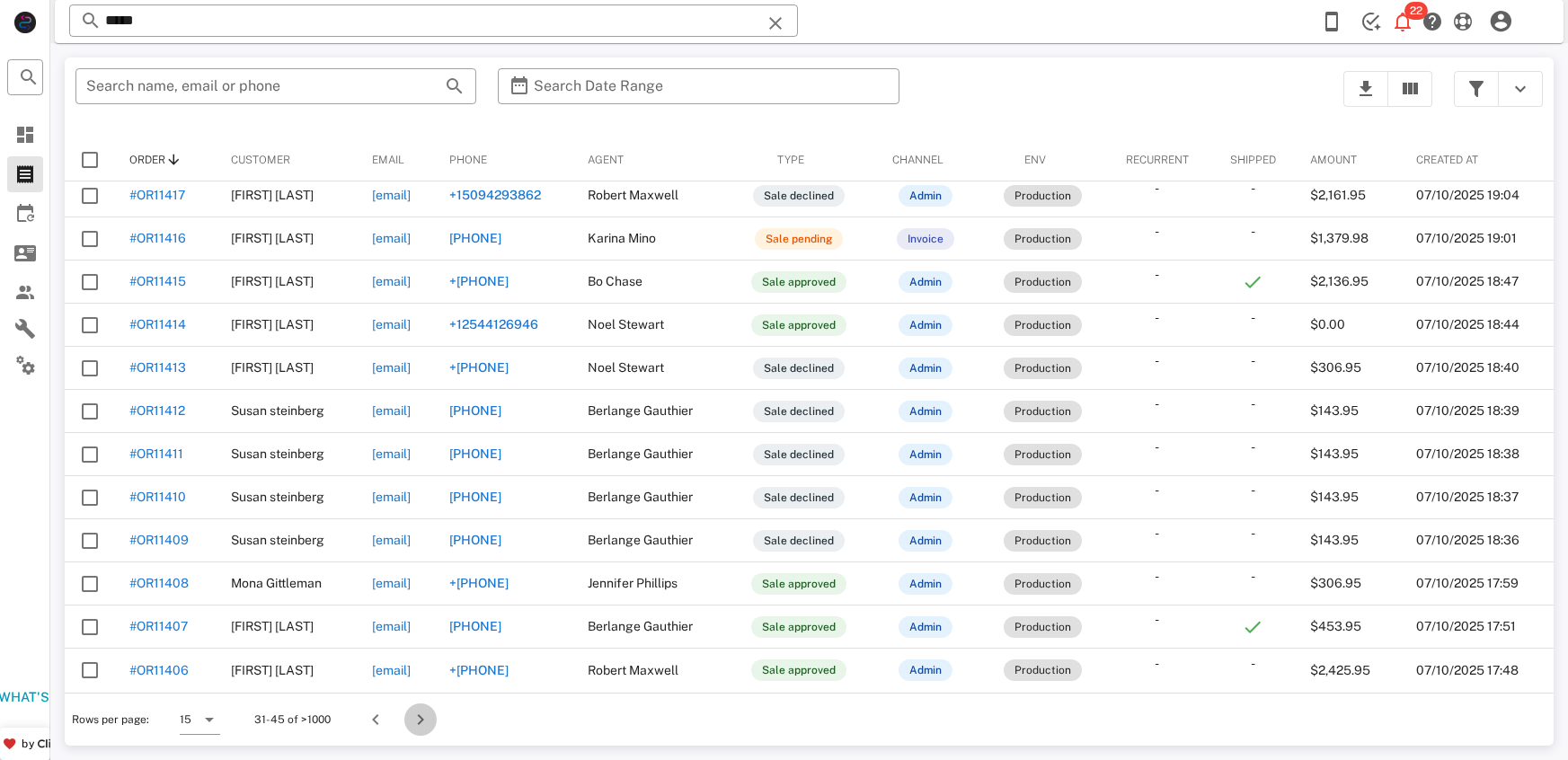 click at bounding box center (421, 720) 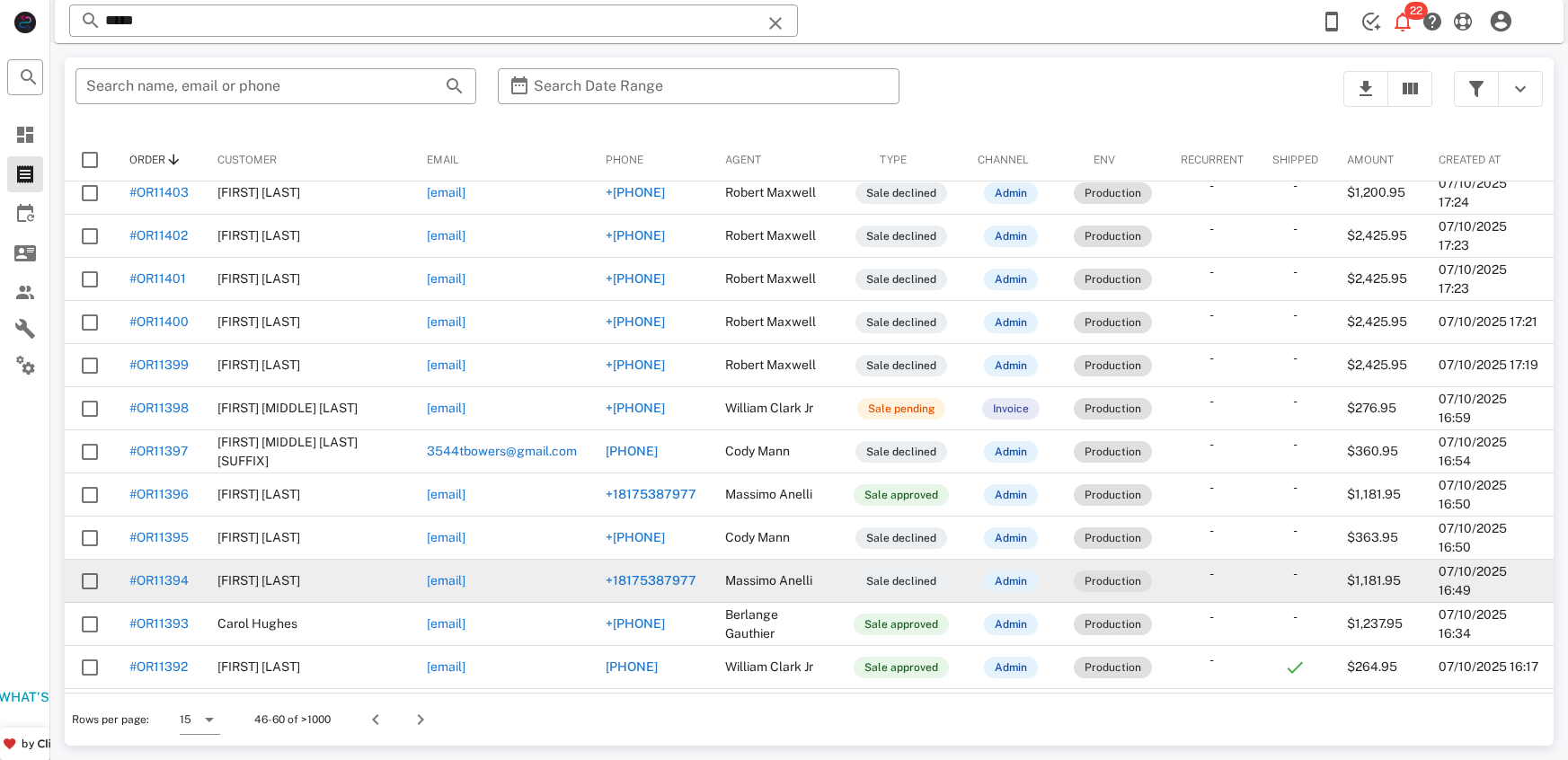 scroll, scrollTop: 137, scrollLeft: 0, axis: vertical 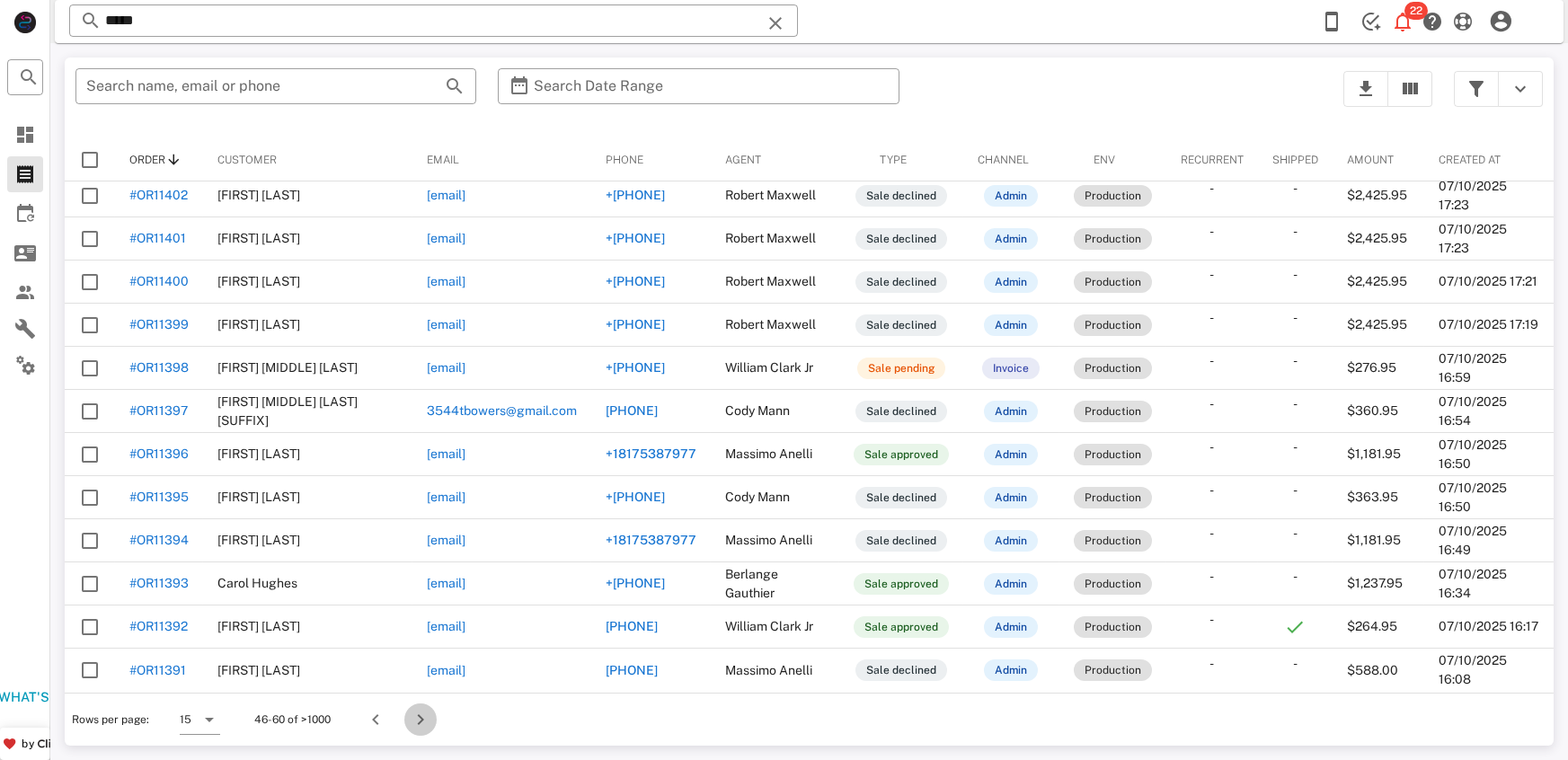 click at bounding box center (421, 720) 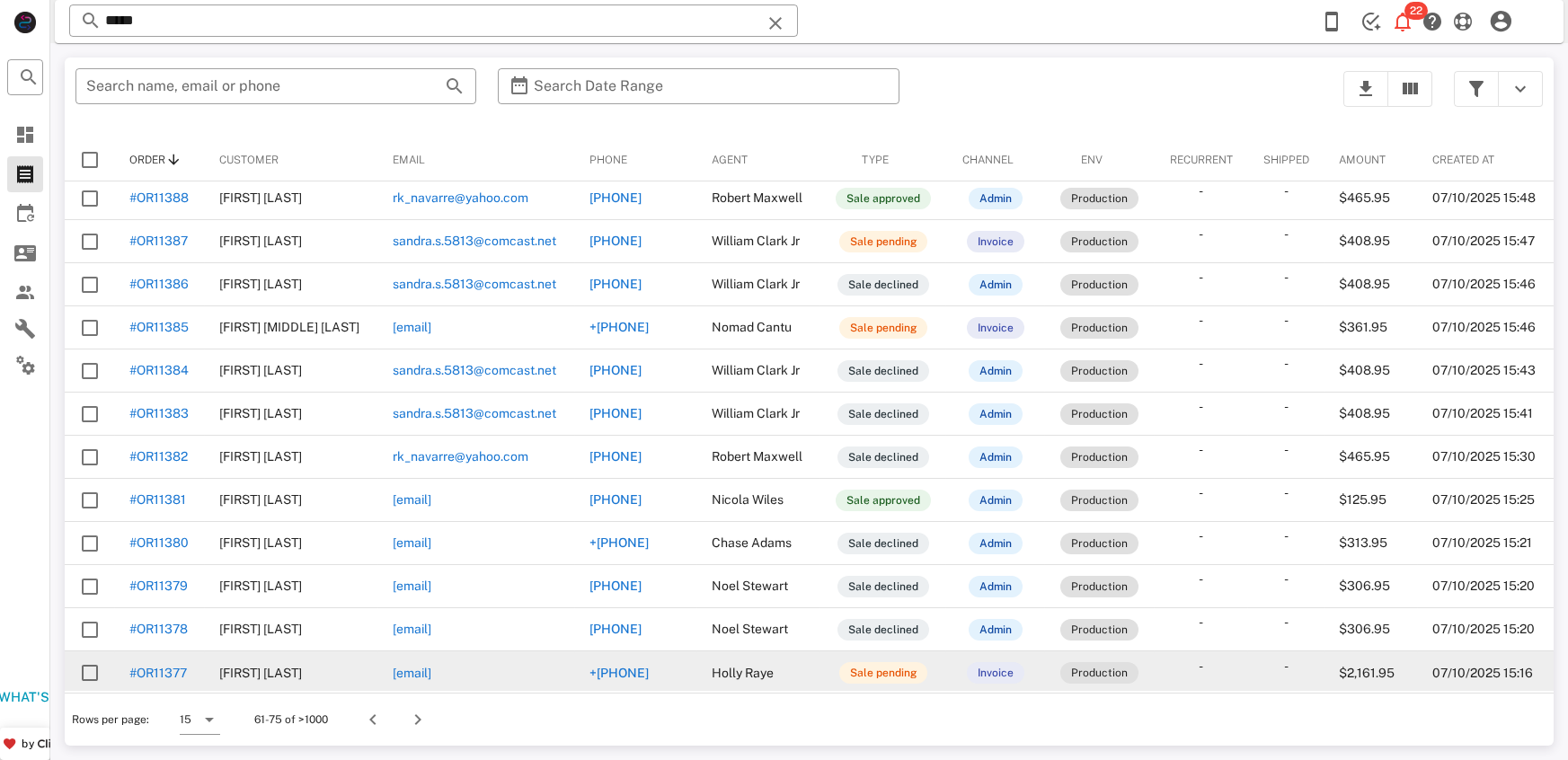 scroll, scrollTop: 137, scrollLeft: 0, axis: vertical 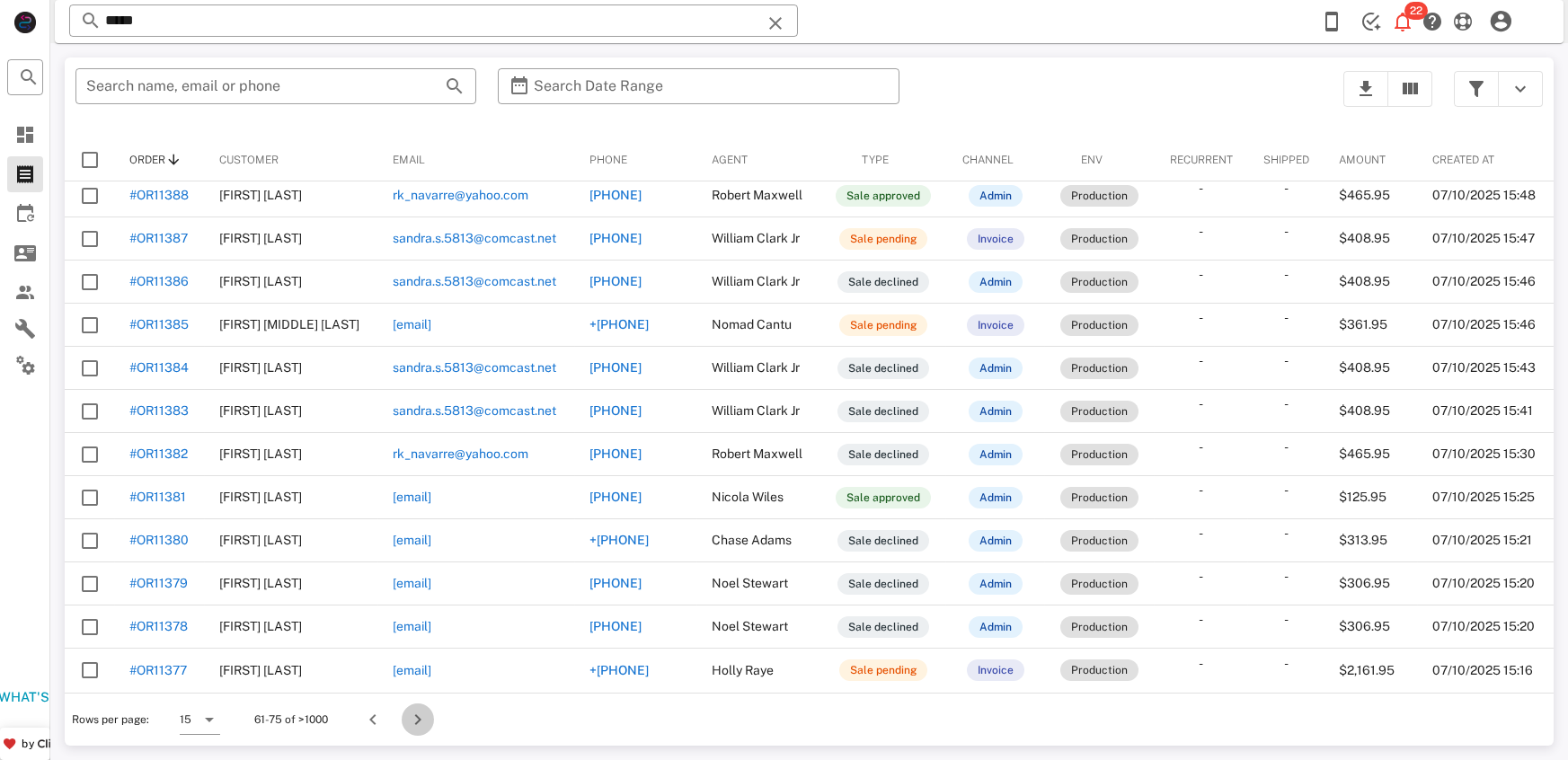 click at bounding box center [418, 720] 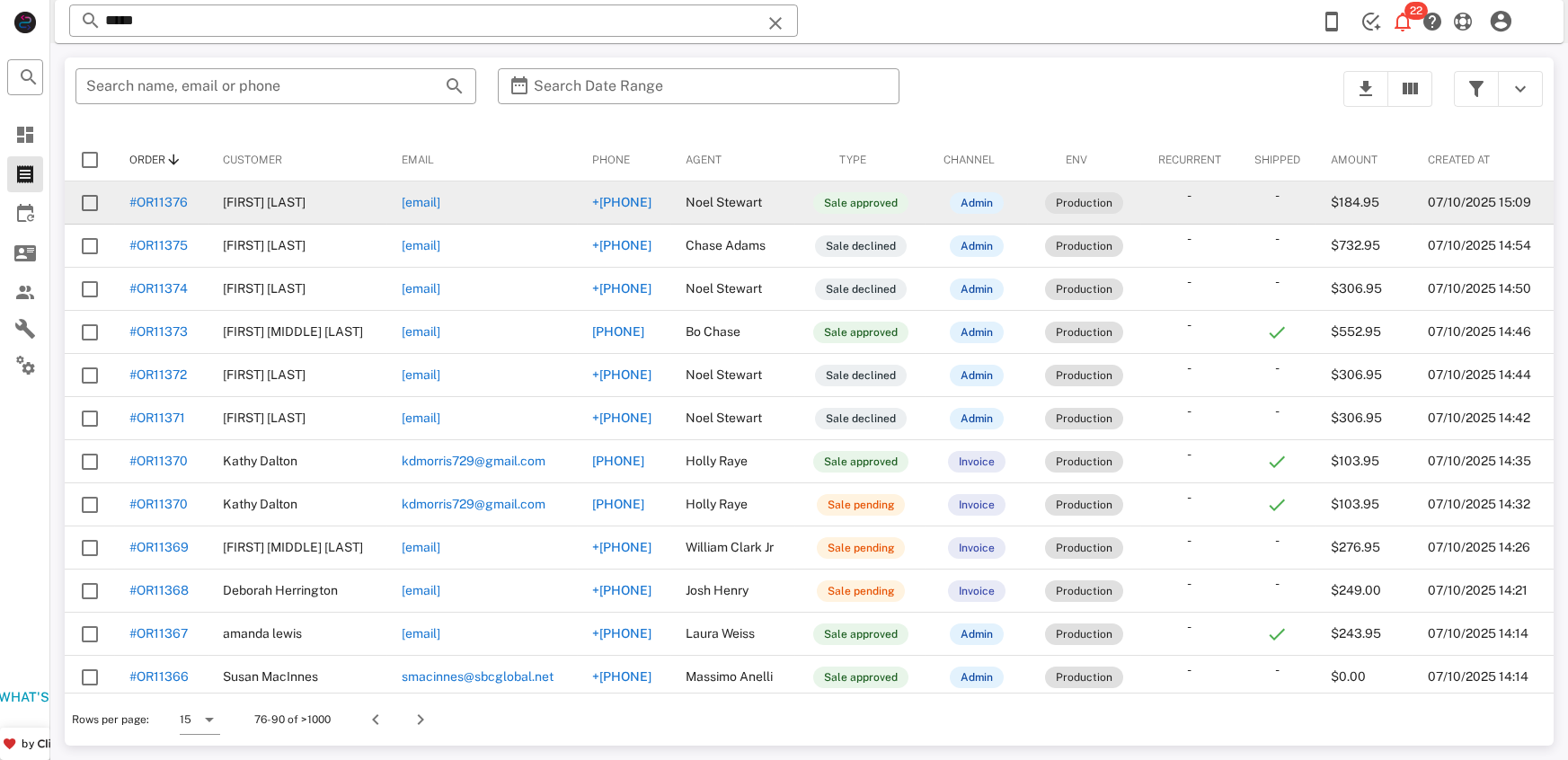 click on "#OR11376" at bounding box center [158, 202] 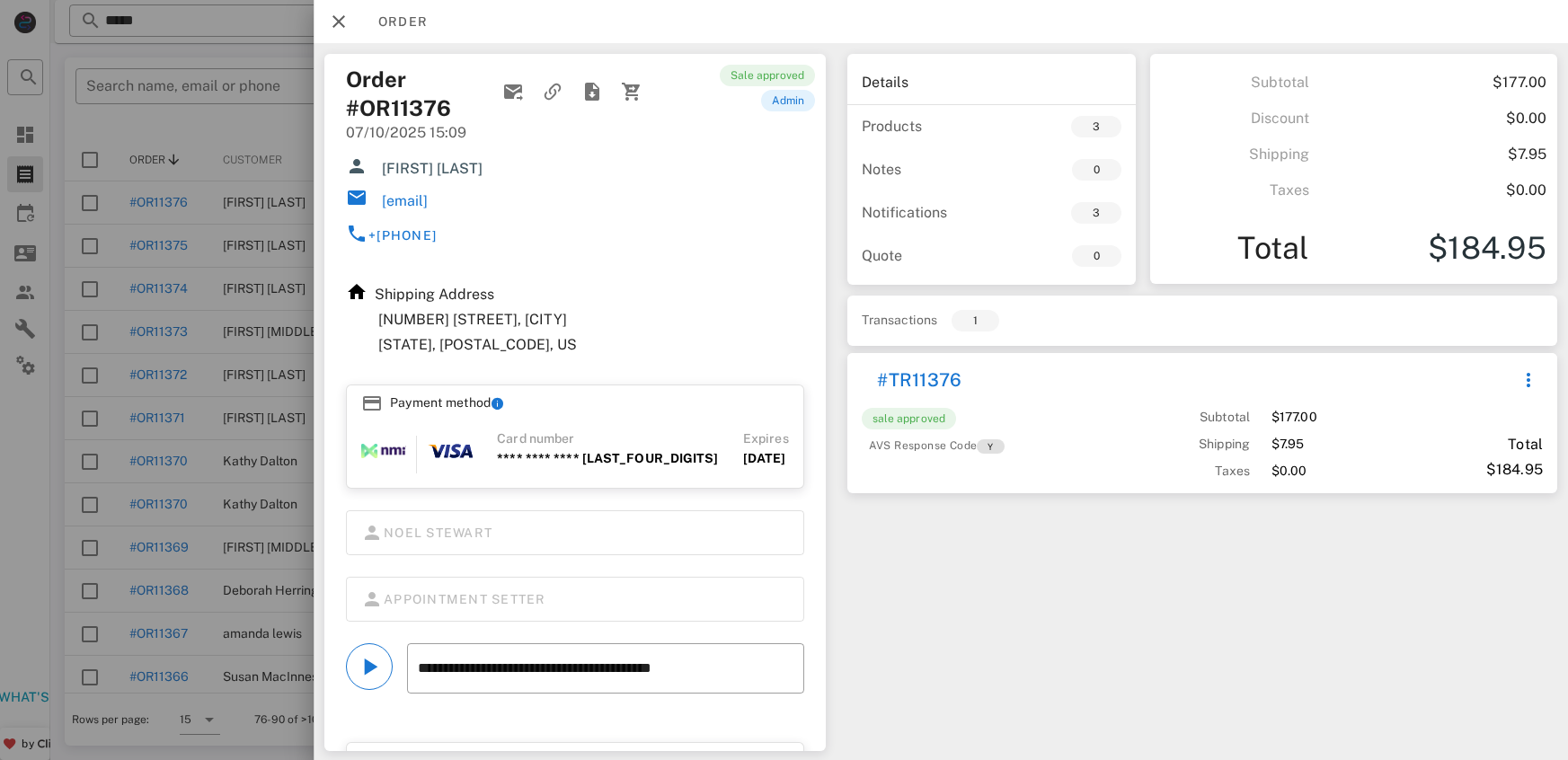 click on "[EMAIL]" at bounding box center [404, 201] 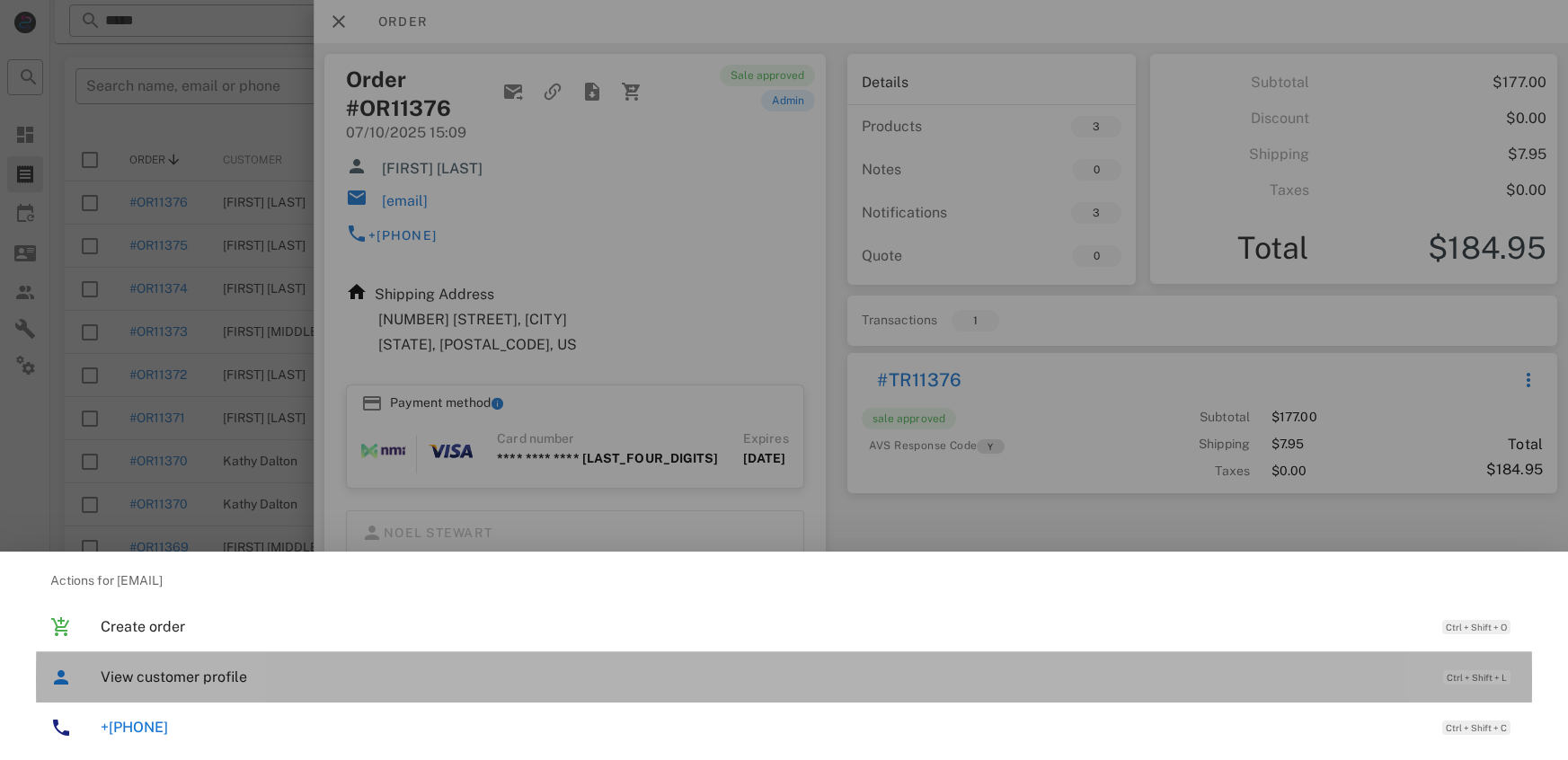 click on "View customer profile" at bounding box center [763, 676] 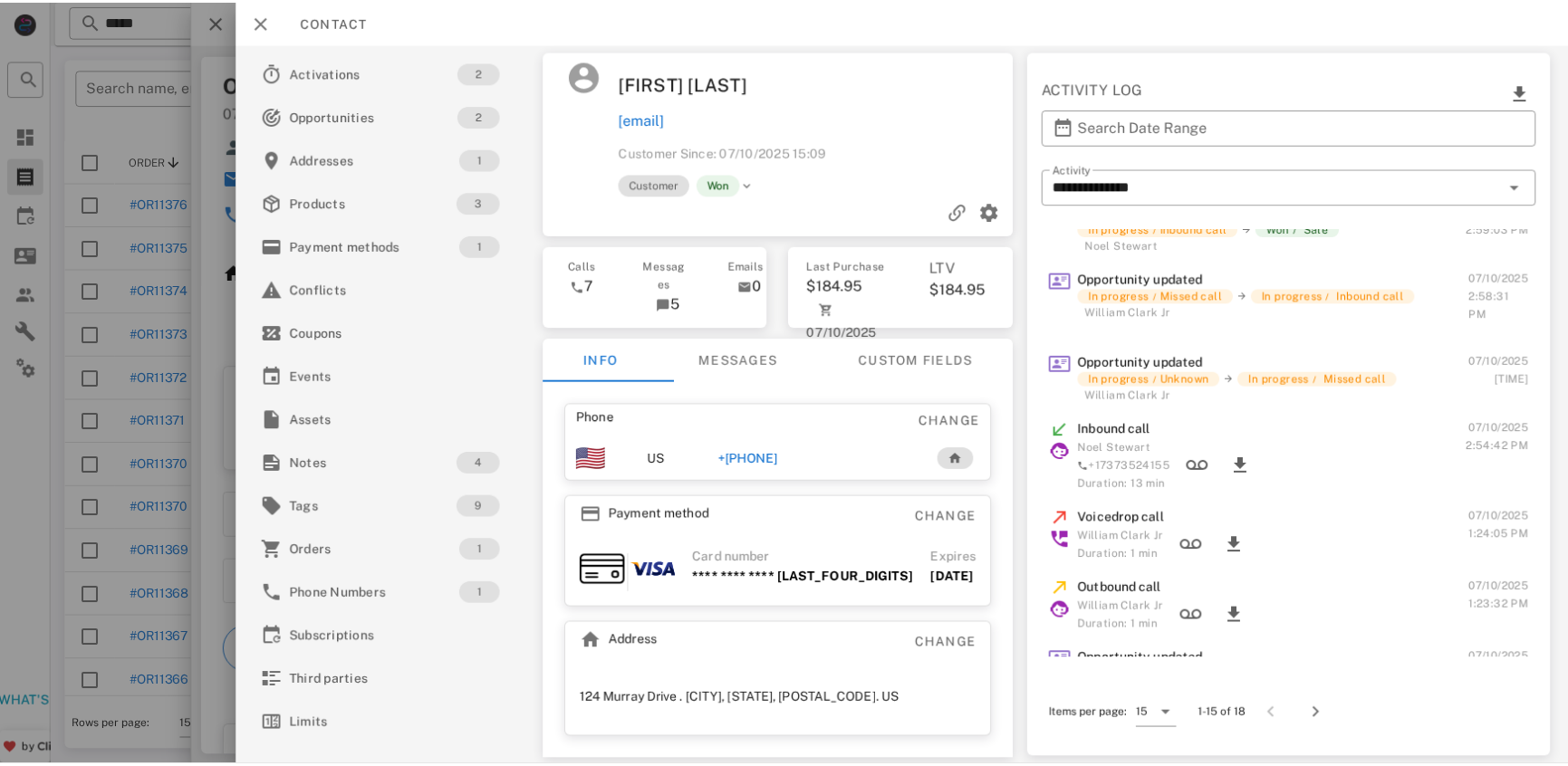 scroll, scrollTop: 255, scrollLeft: 0, axis: vertical 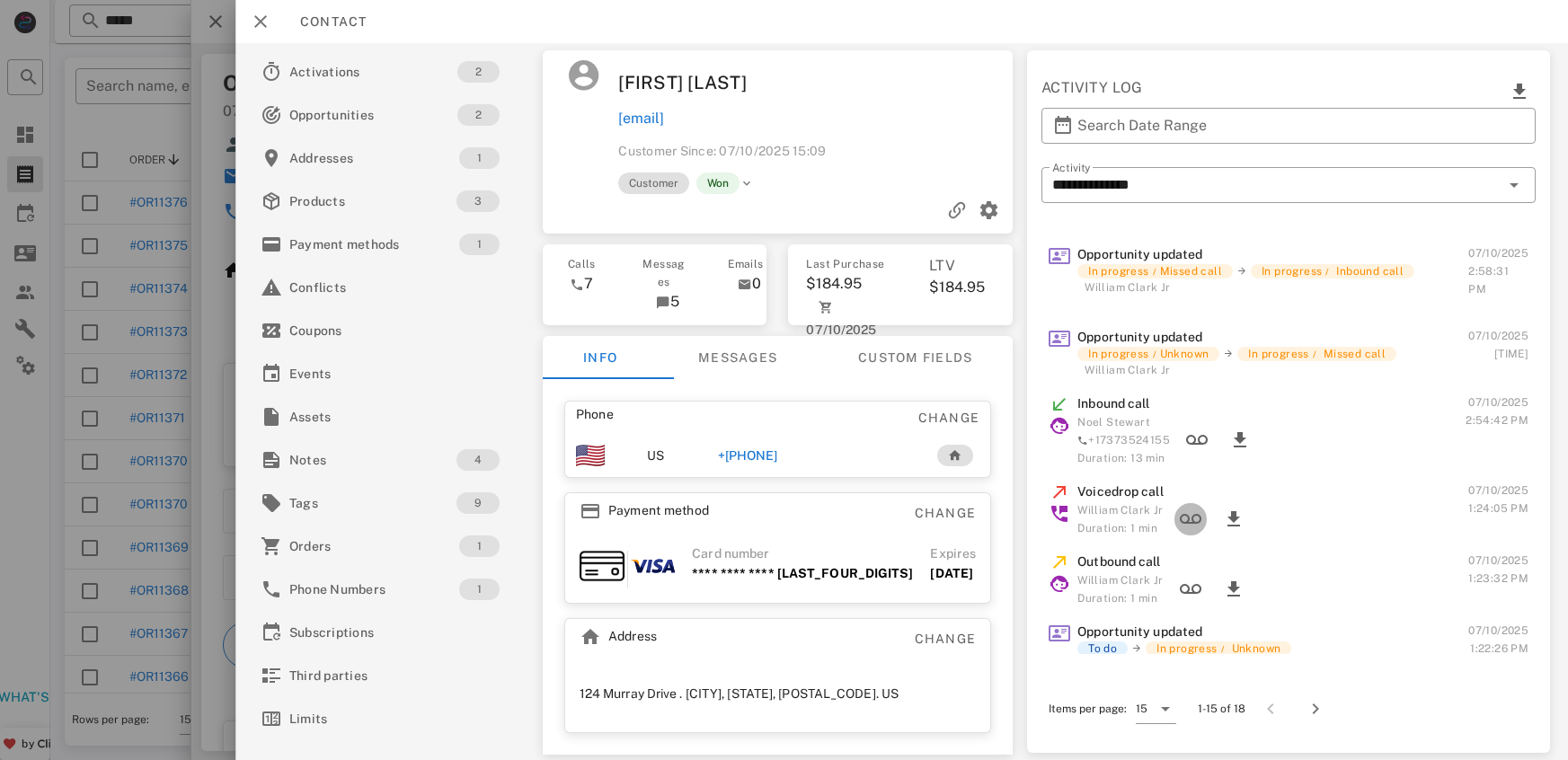 click at bounding box center [1190, 519] 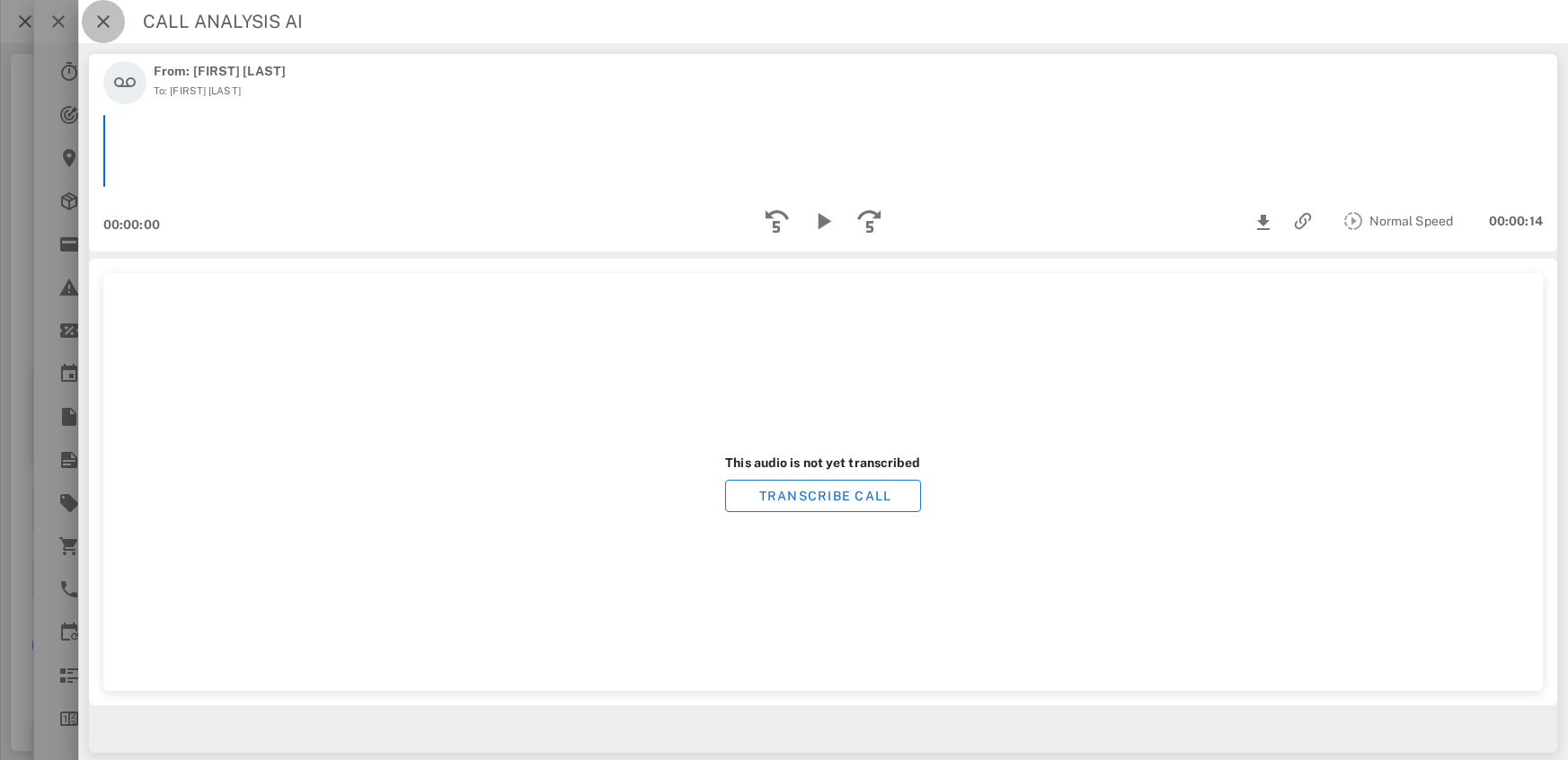 click at bounding box center [103, 22] 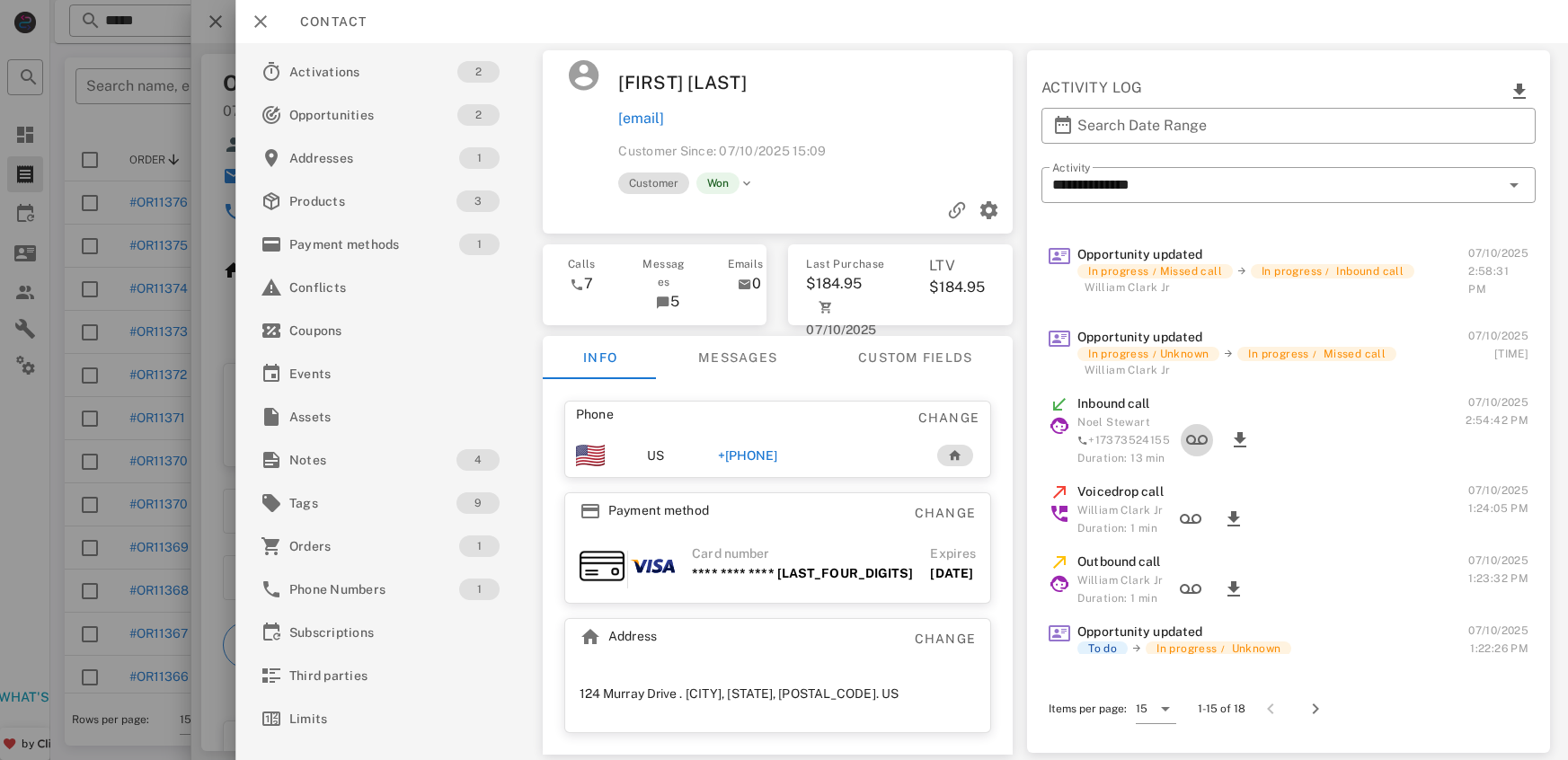 click at bounding box center (1197, 440) 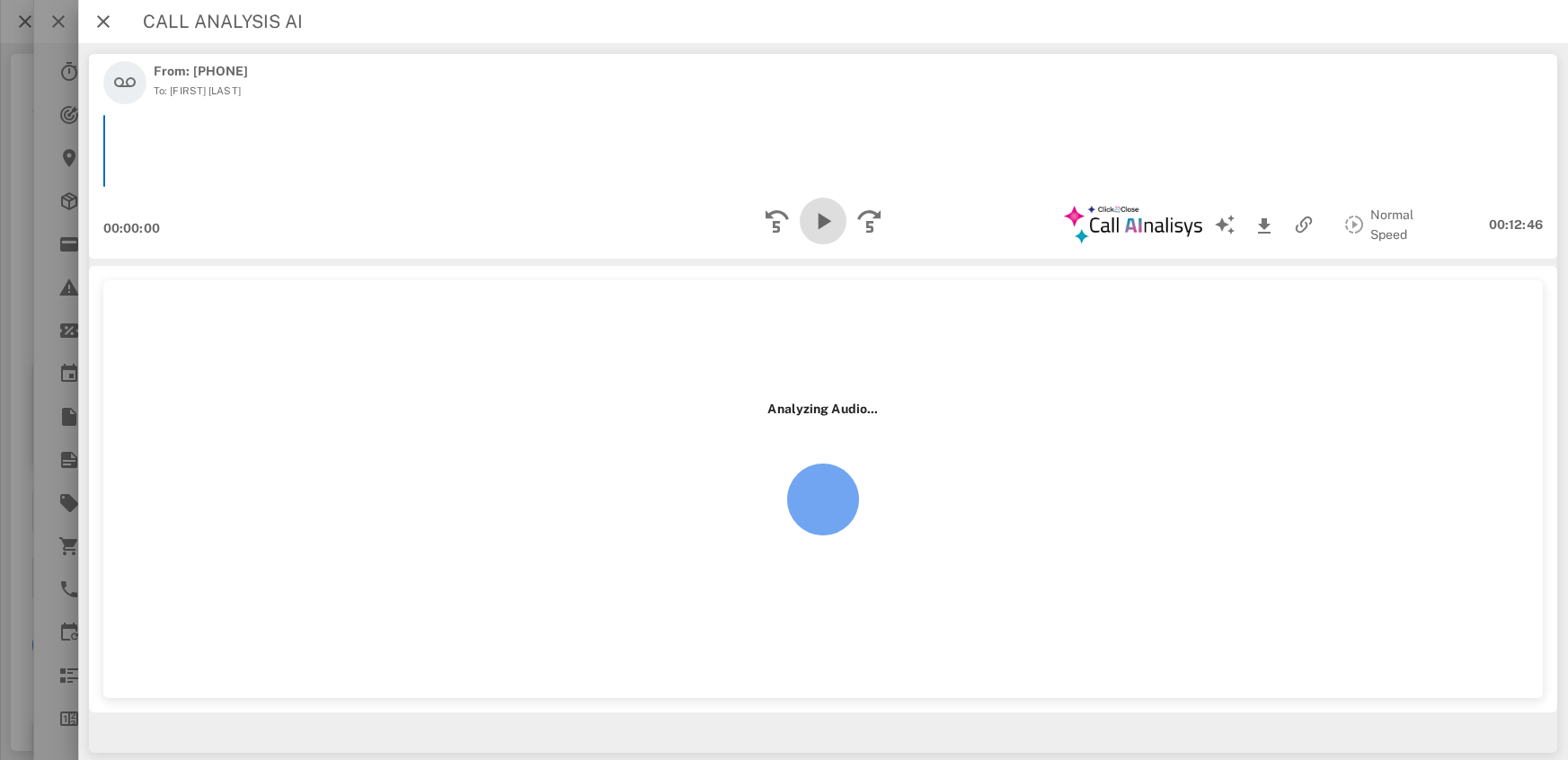 click at bounding box center [823, 221] 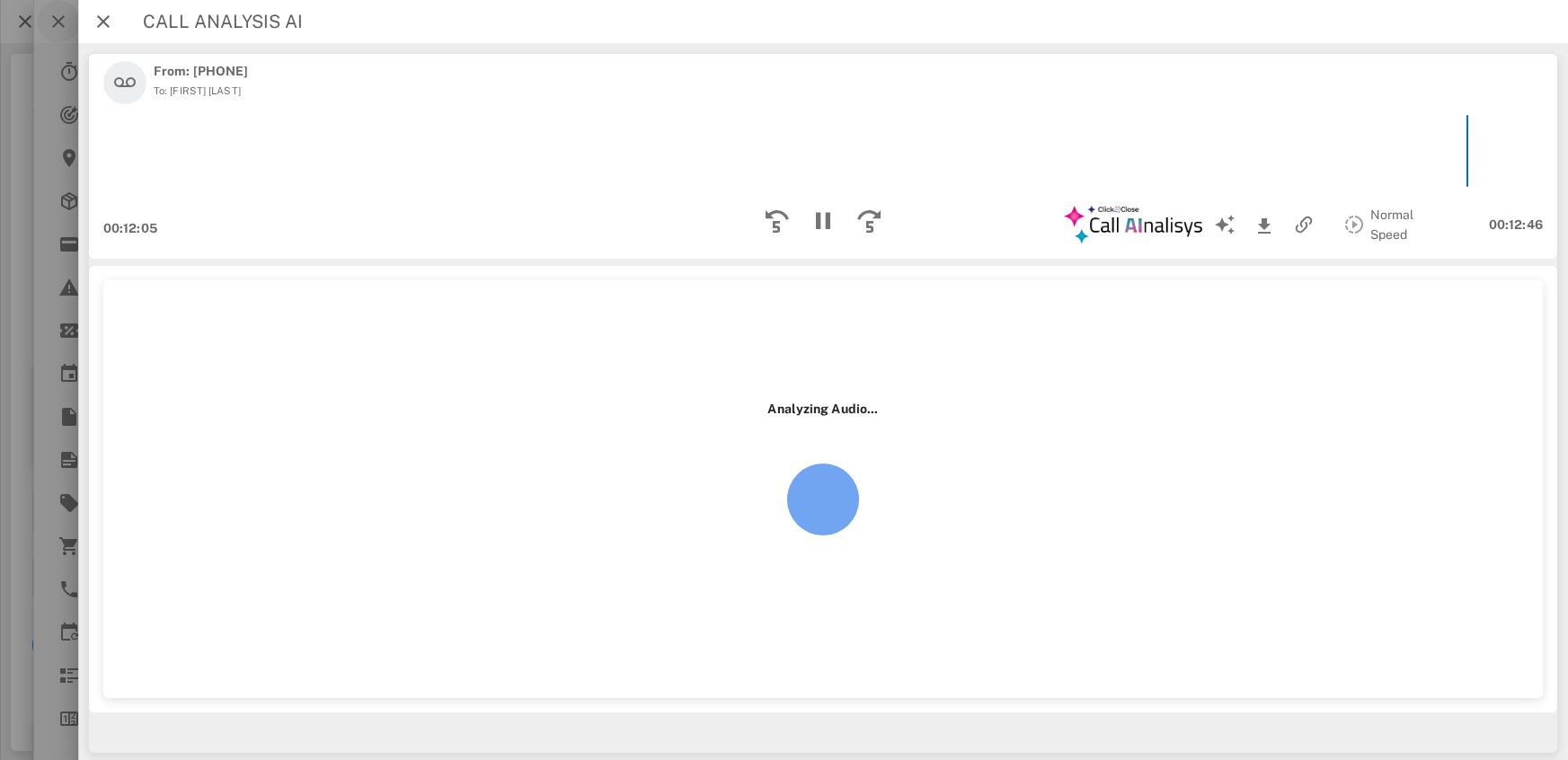 drag, startPoint x: 42, startPoint y: 43, endPoint x: 49, endPoint y: 28, distance: 16.552945 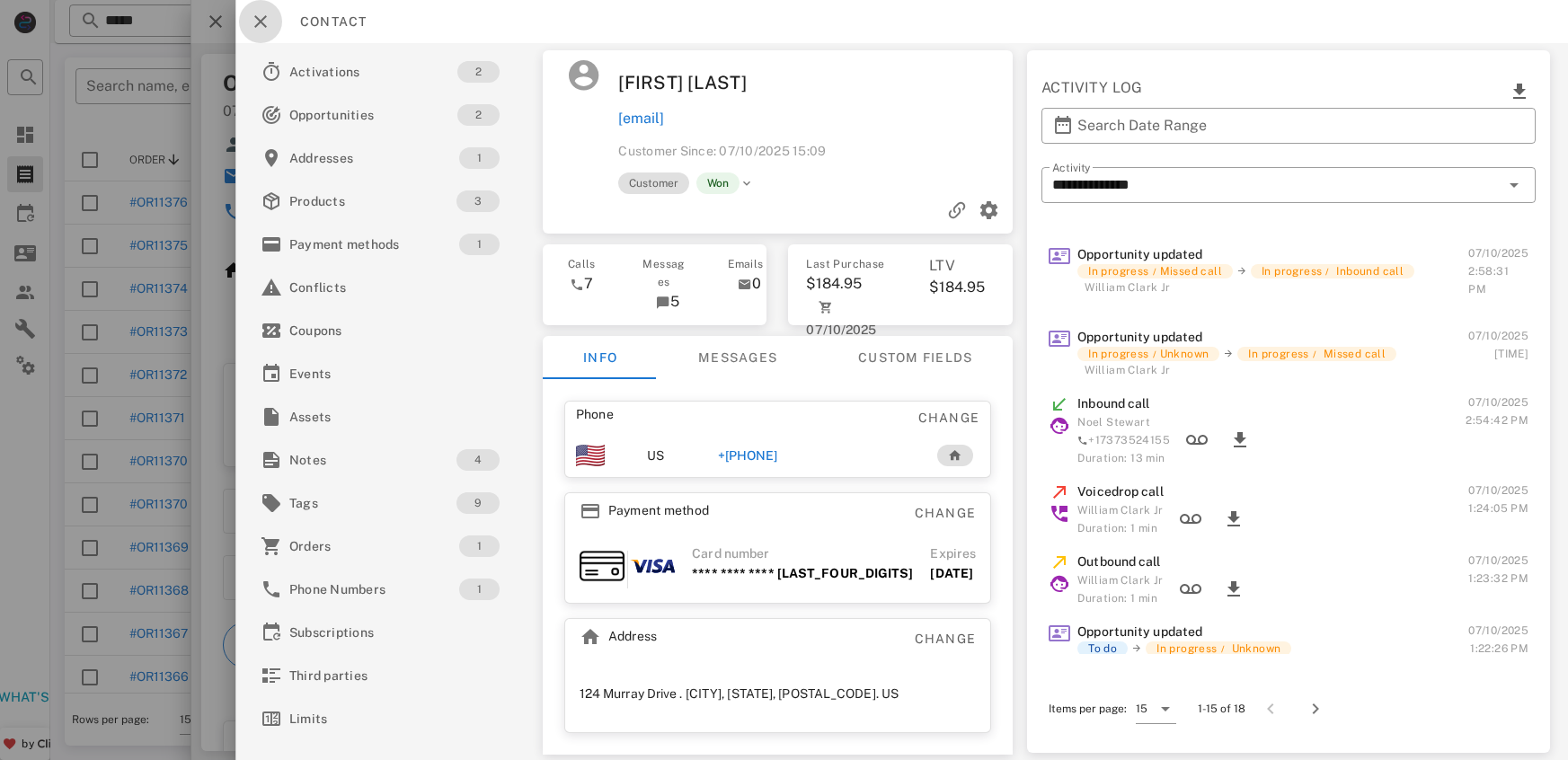 drag, startPoint x: 257, startPoint y: 27, endPoint x: 242, endPoint y: 22, distance: 15.811388 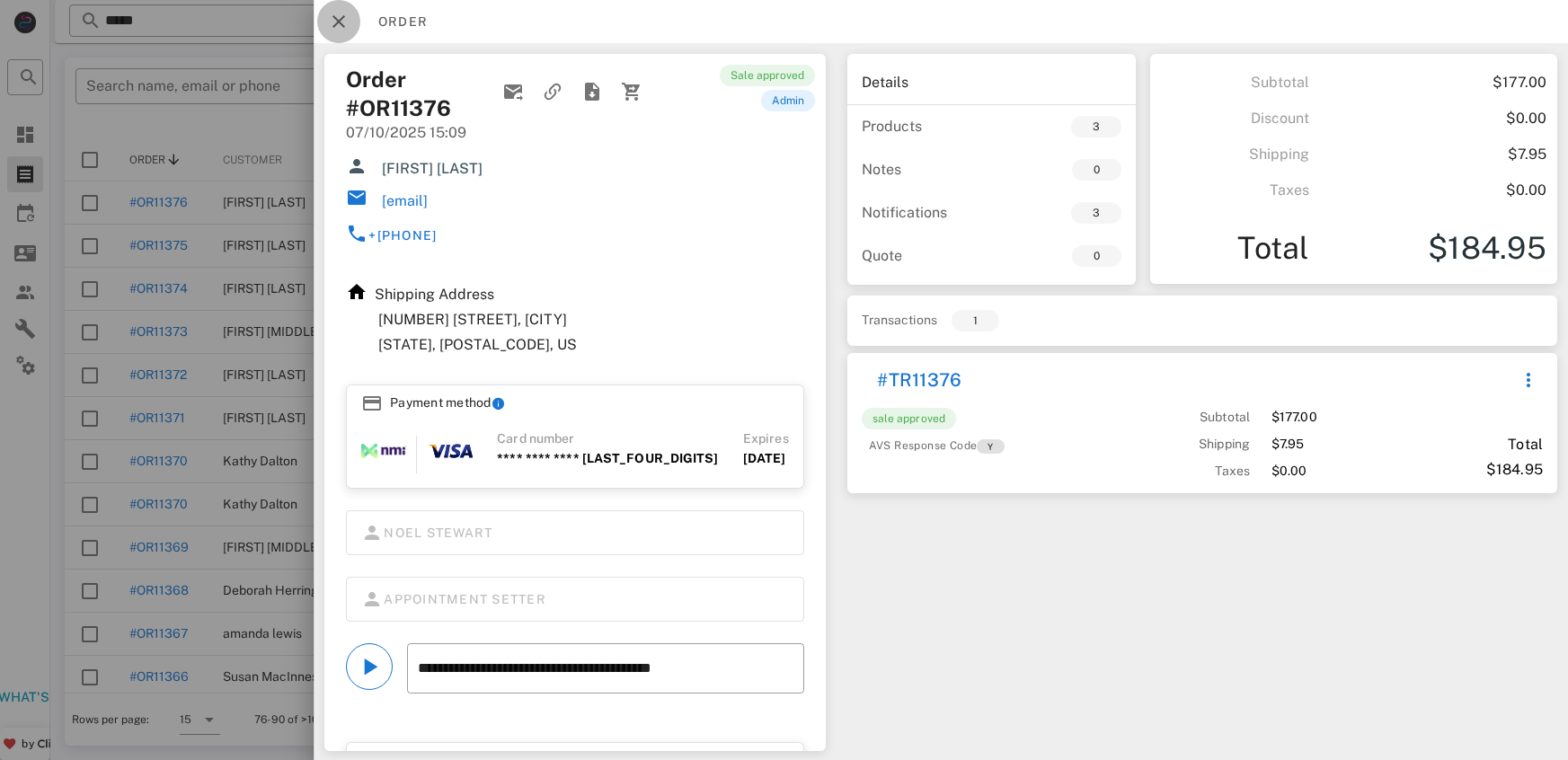 click at bounding box center (339, 22) 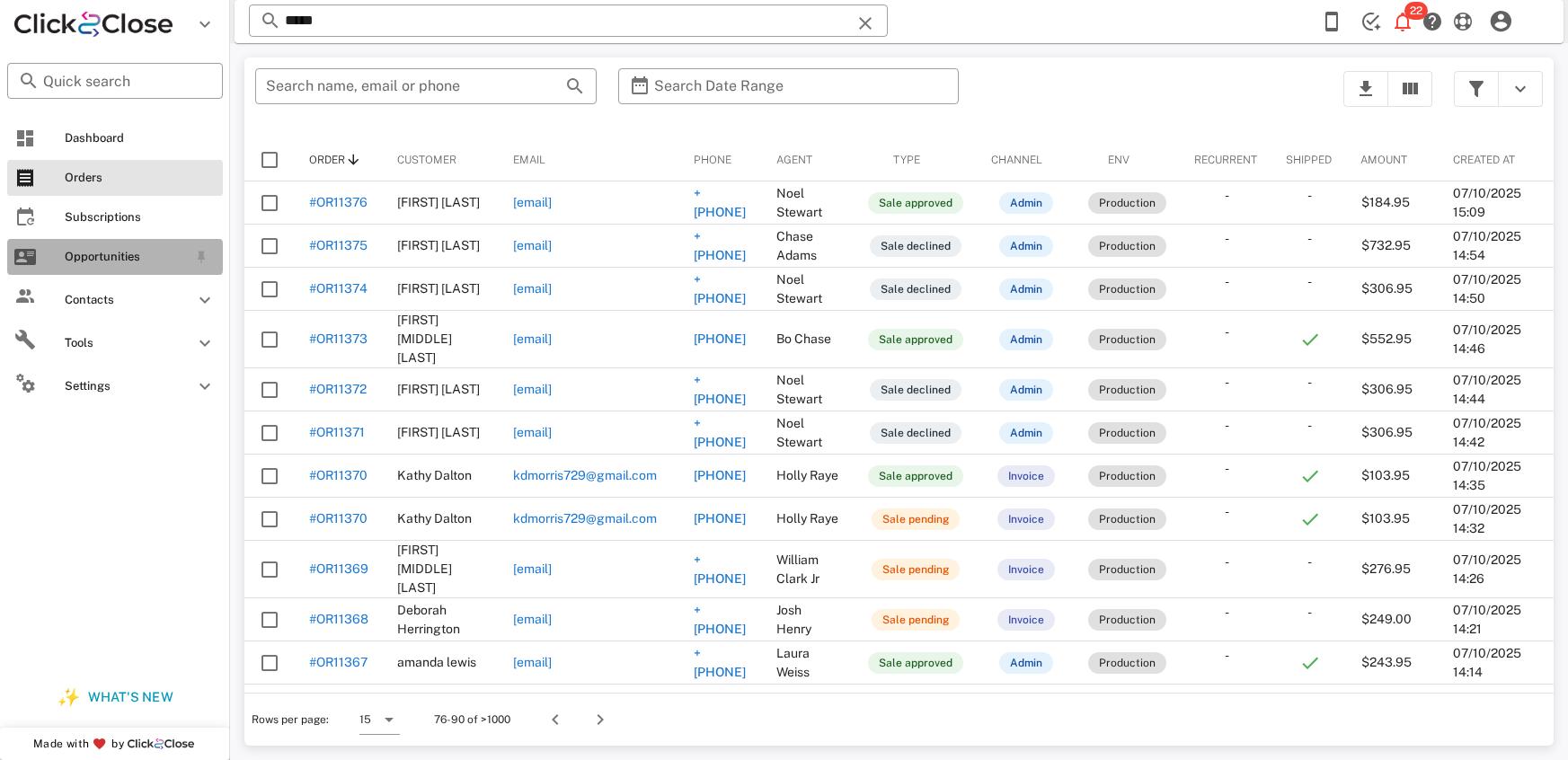 click on "Opportunities" at bounding box center (115, 257) 